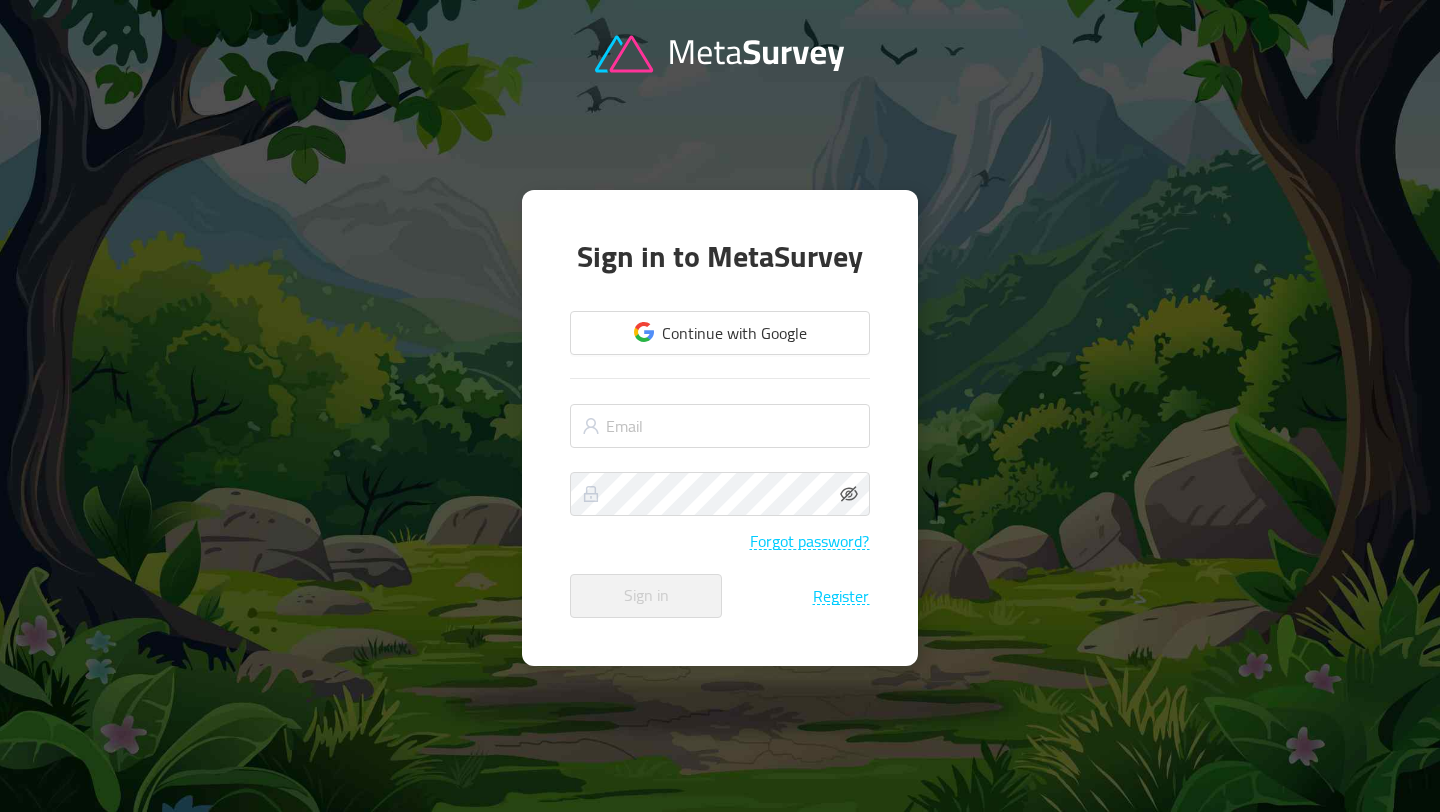 scroll, scrollTop: 0, scrollLeft: 0, axis: both 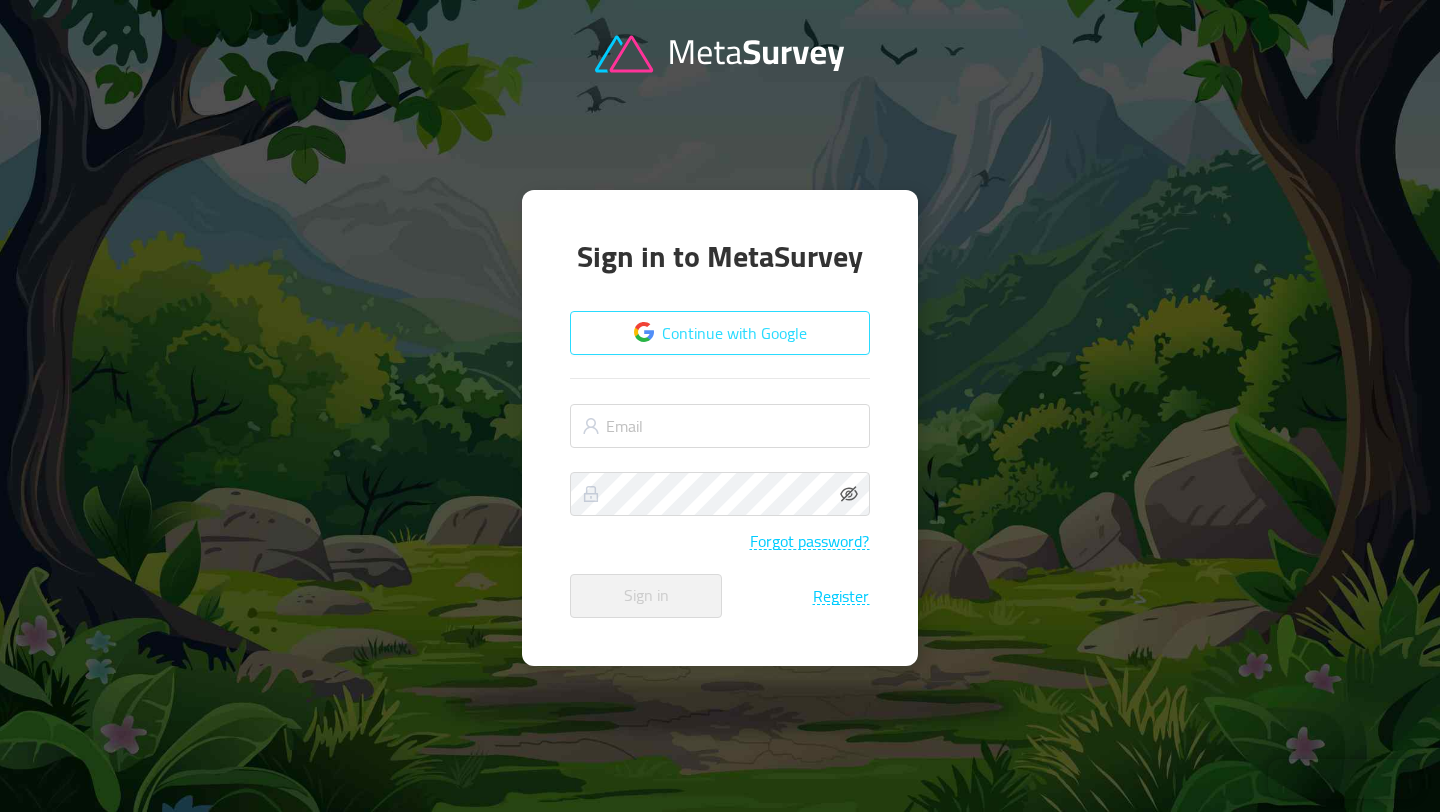click on "Continue with Google" at bounding box center [720, 333] 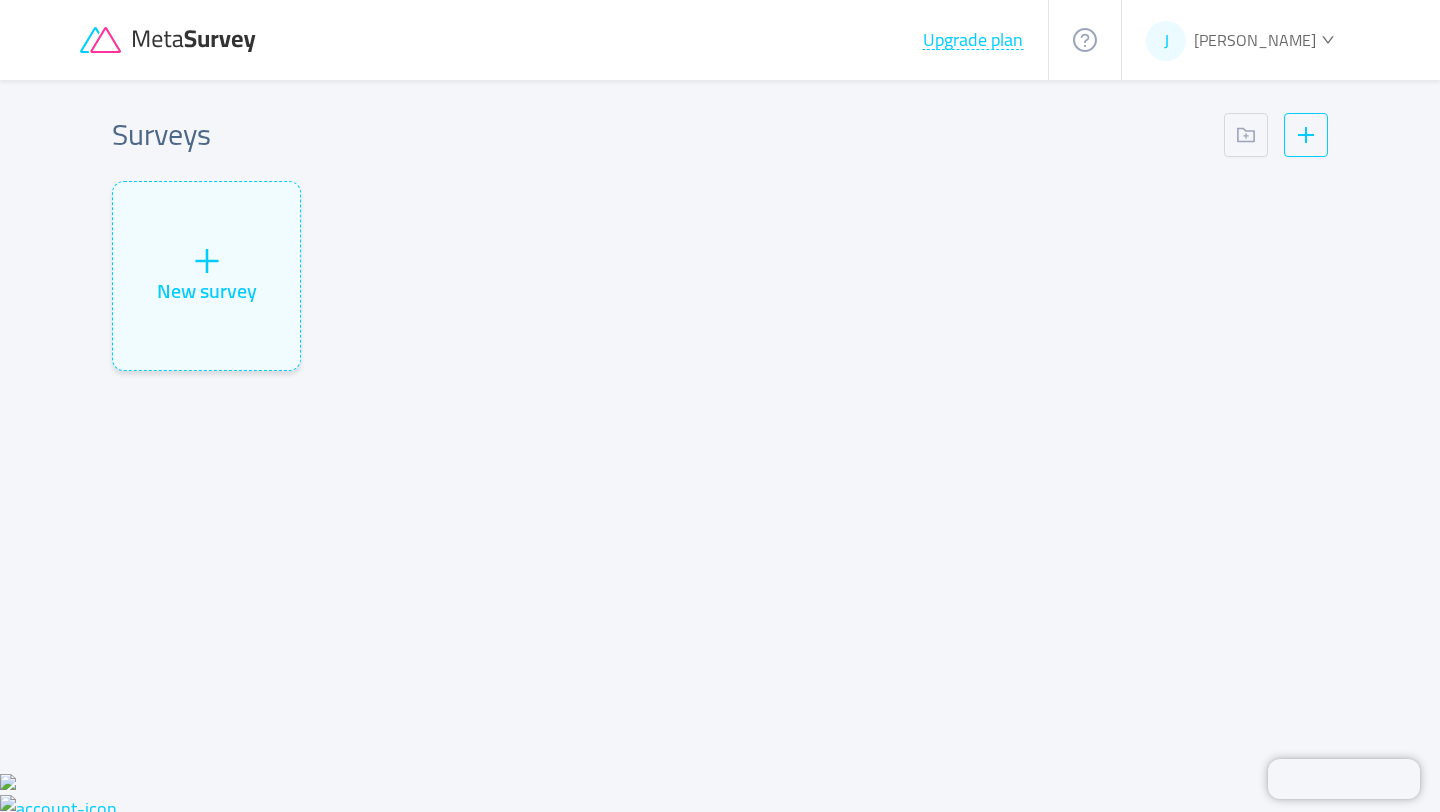 scroll, scrollTop: 0, scrollLeft: 0, axis: both 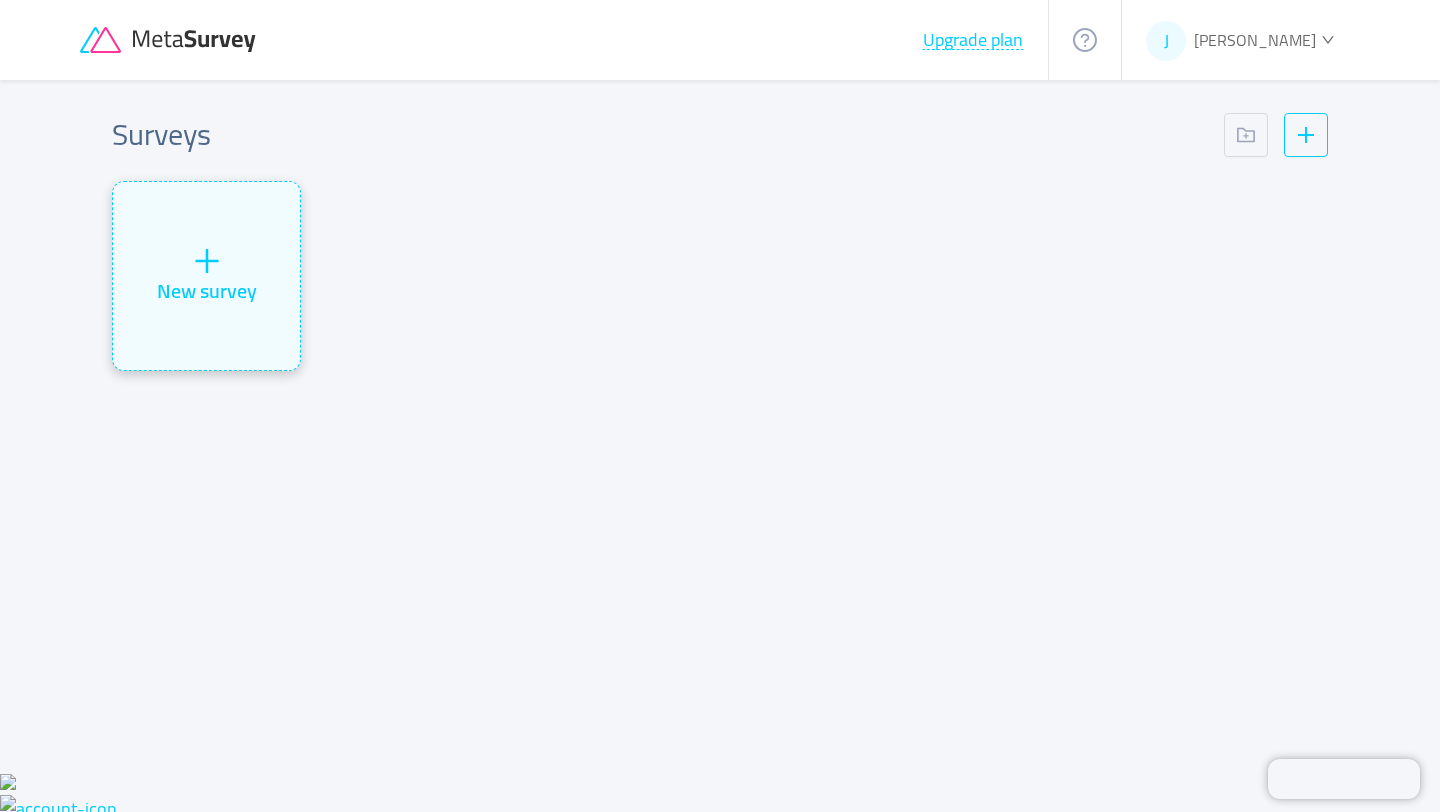 click on "New survey" at bounding box center (206, 276) 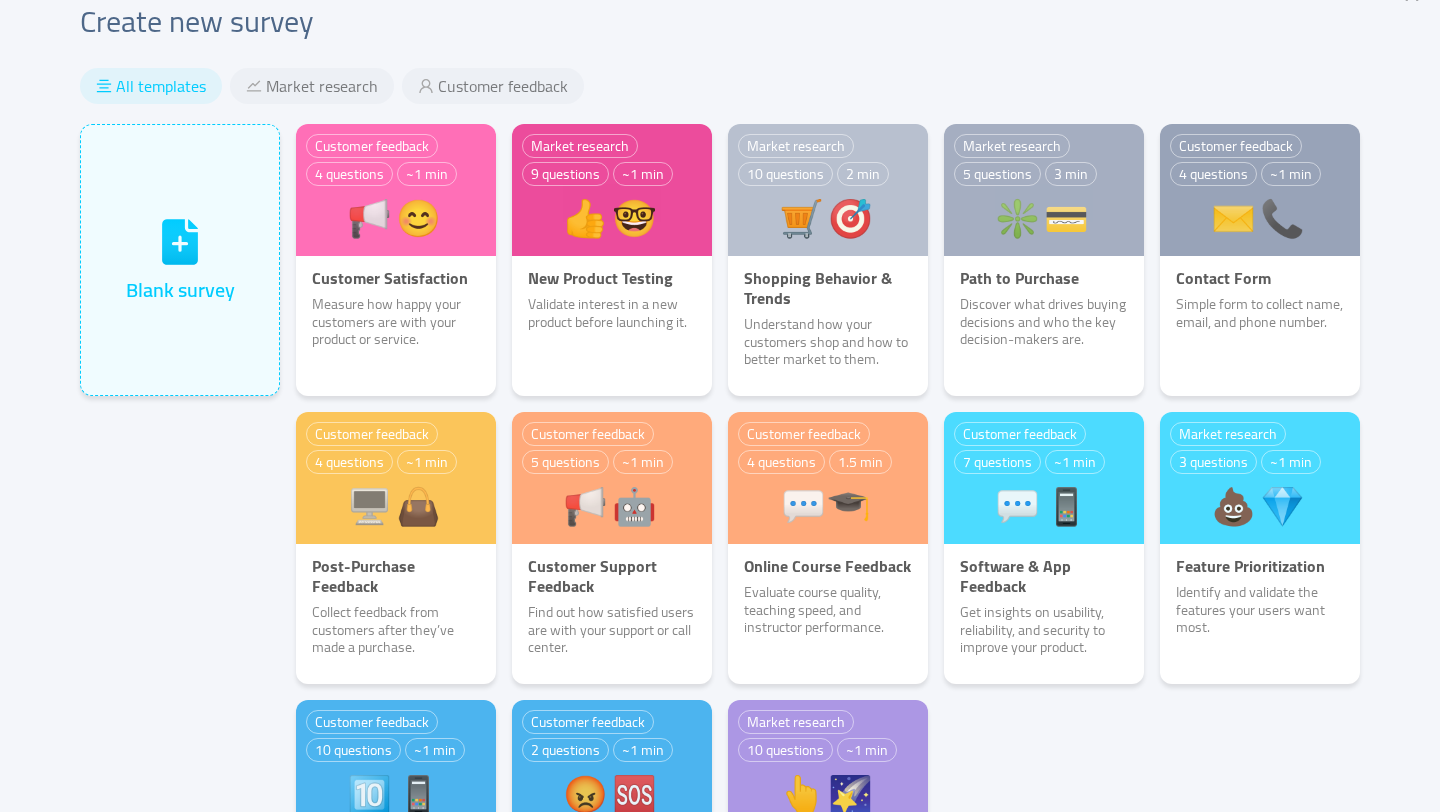 scroll, scrollTop: 0, scrollLeft: 0, axis: both 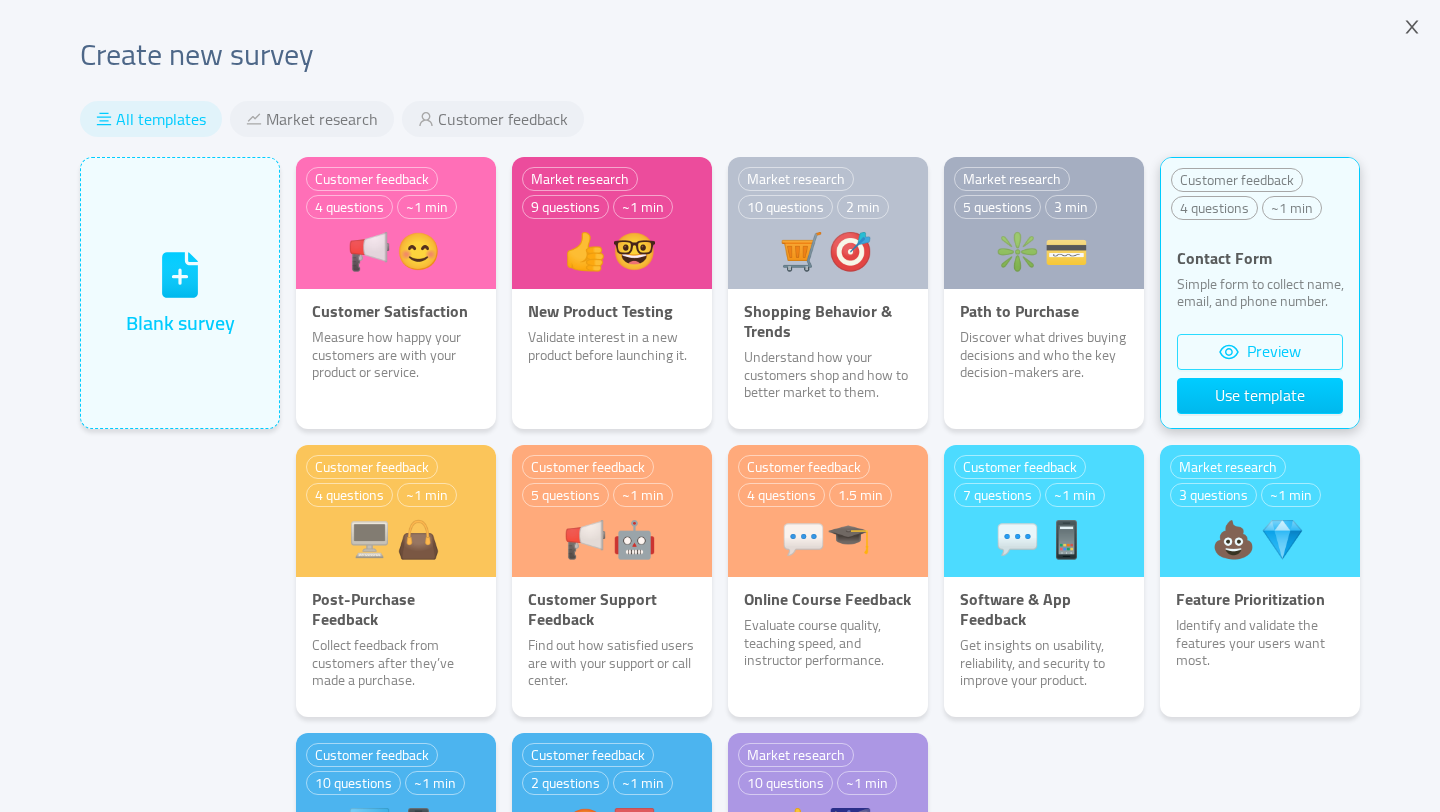 click on "Preview" at bounding box center [1260, 352] 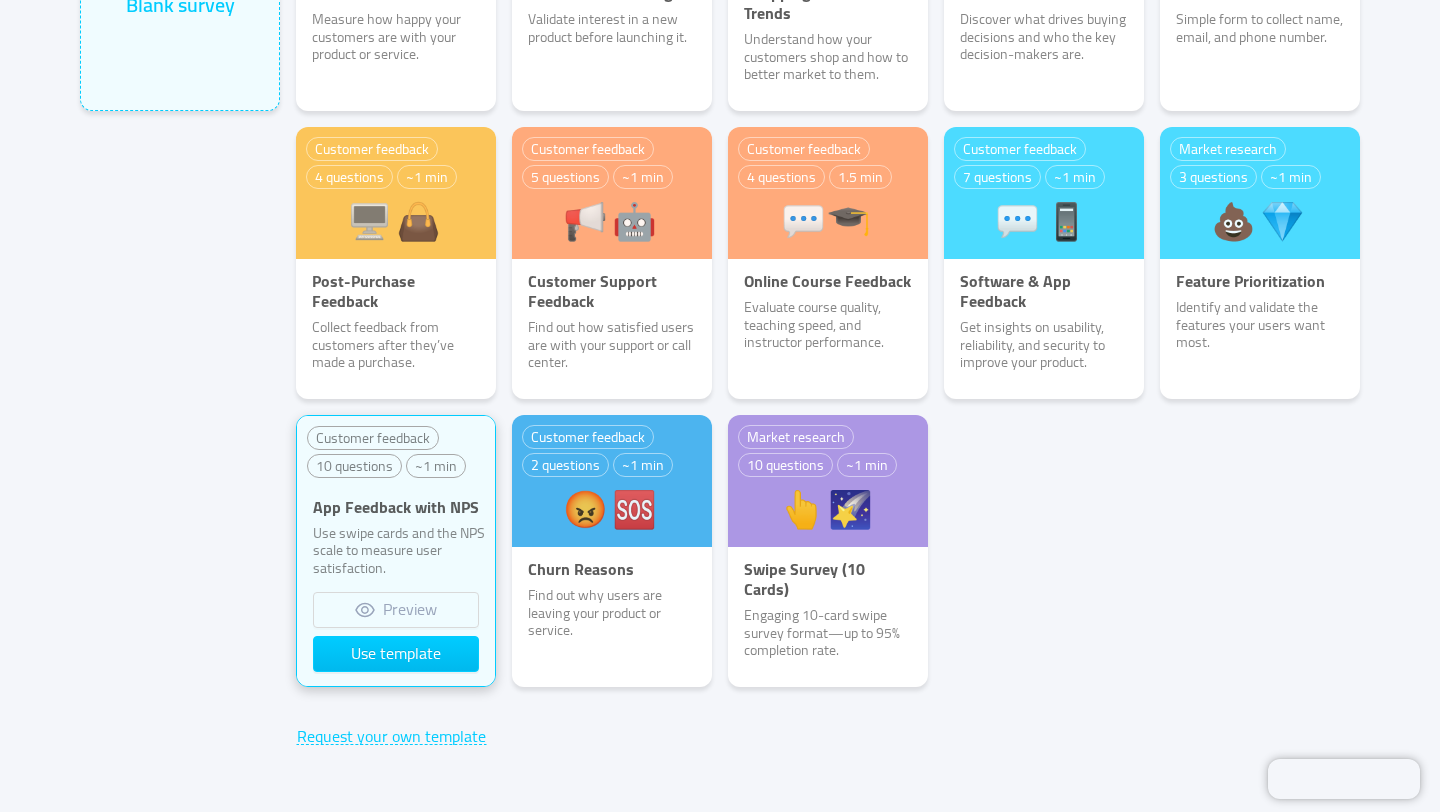 scroll, scrollTop: 331, scrollLeft: 0, axis: vertical 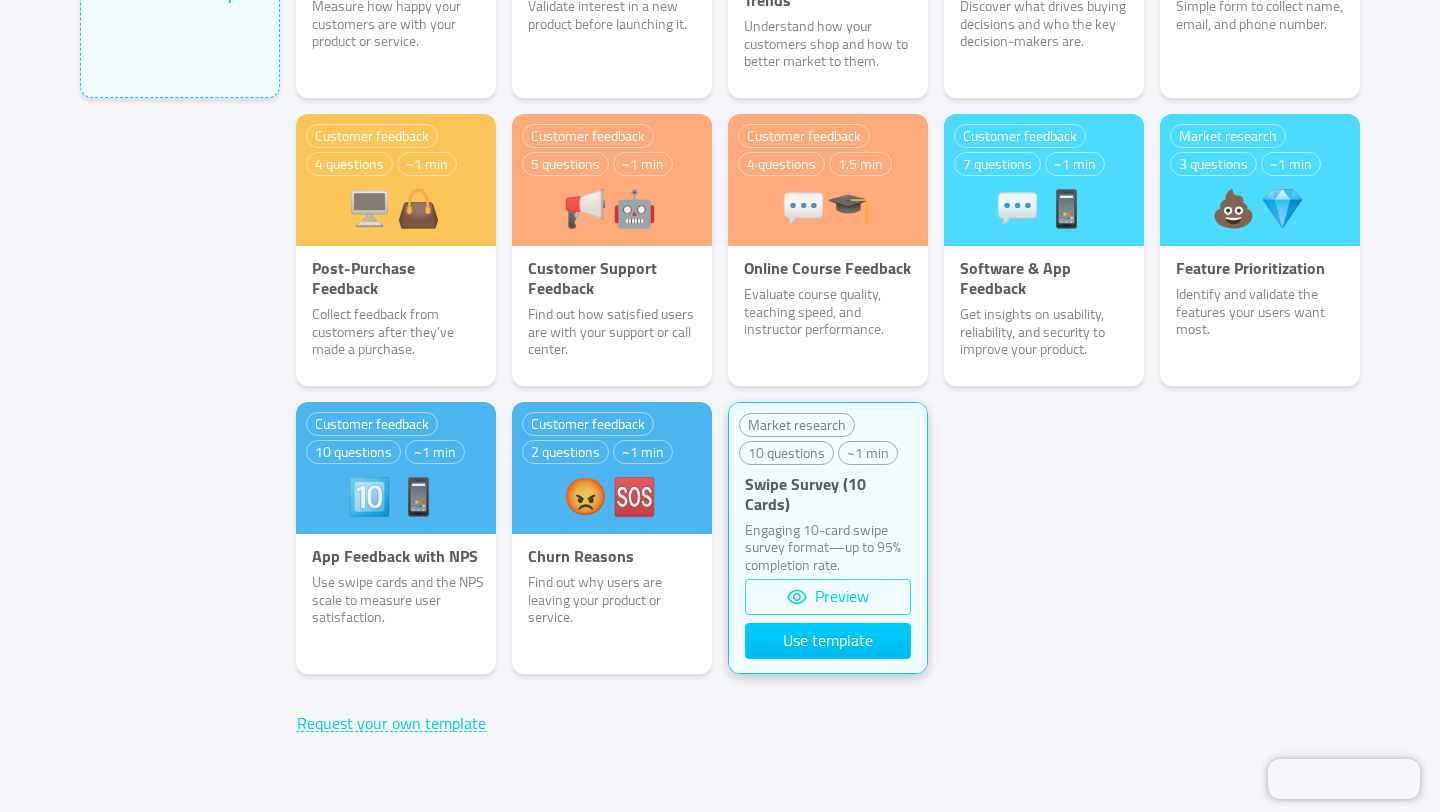 click on "Preview" at bounding box center [828, 597] 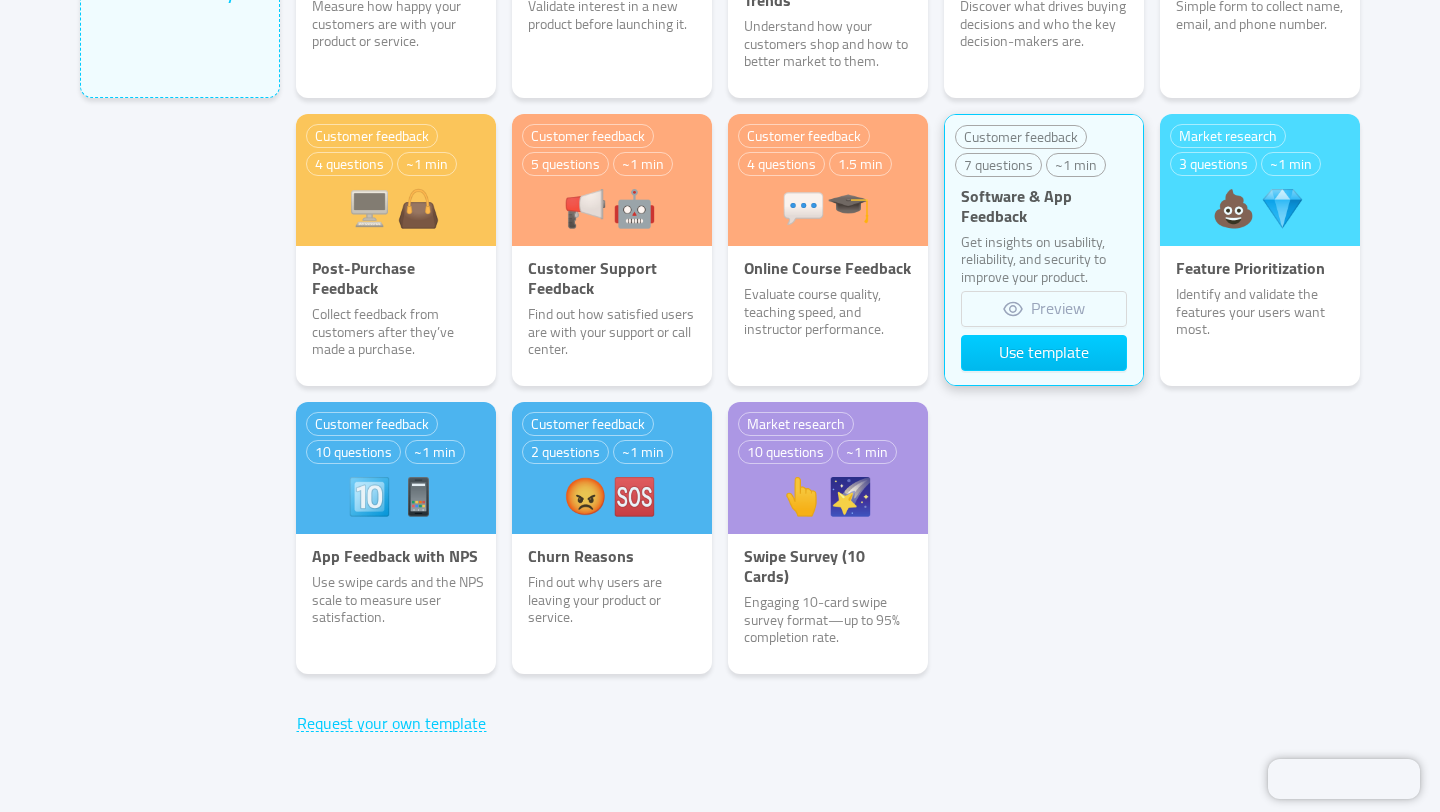 scroll, scrollTop: 14, scrollLeft: 0, axis: vertical 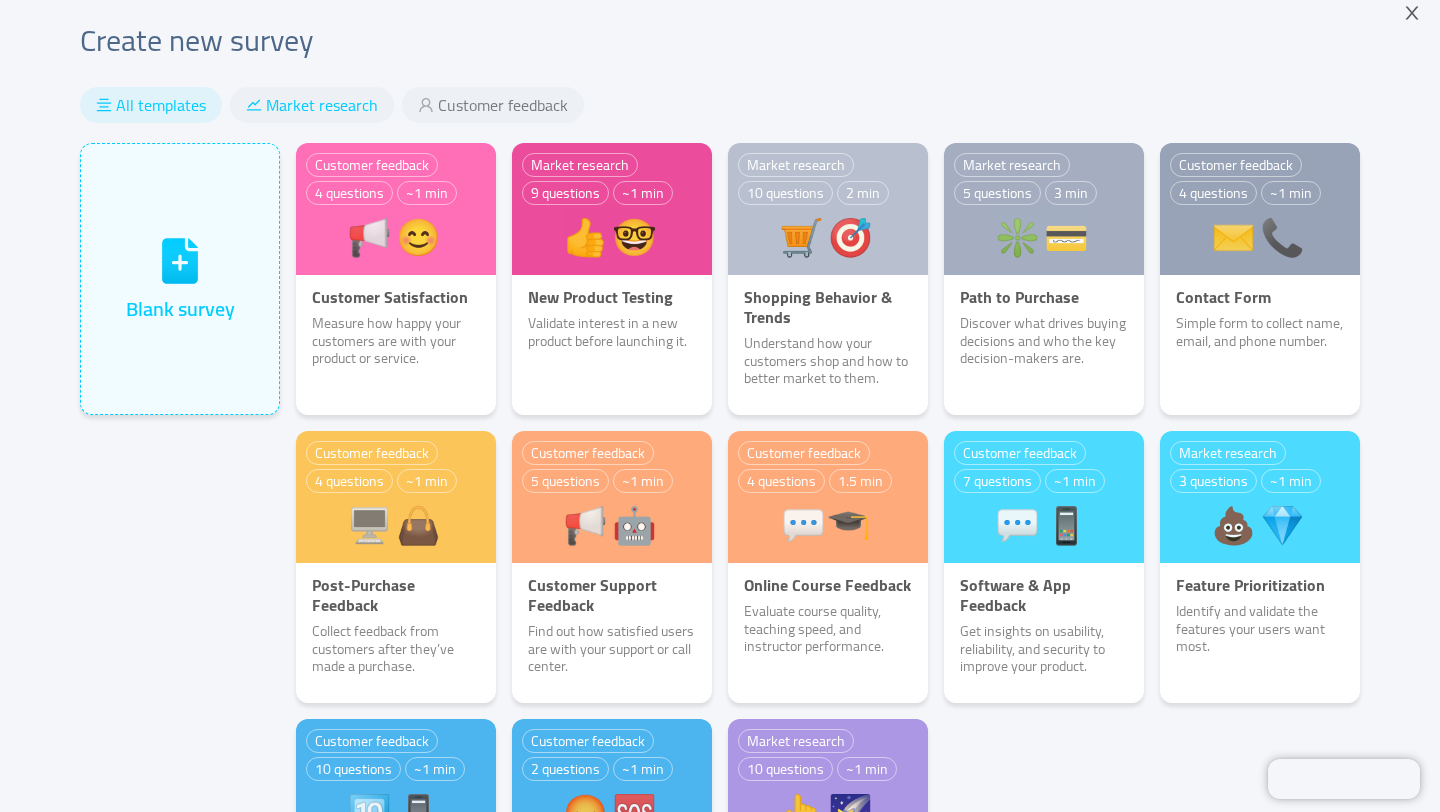 click on "Market research" at bounding box center [322, 105] 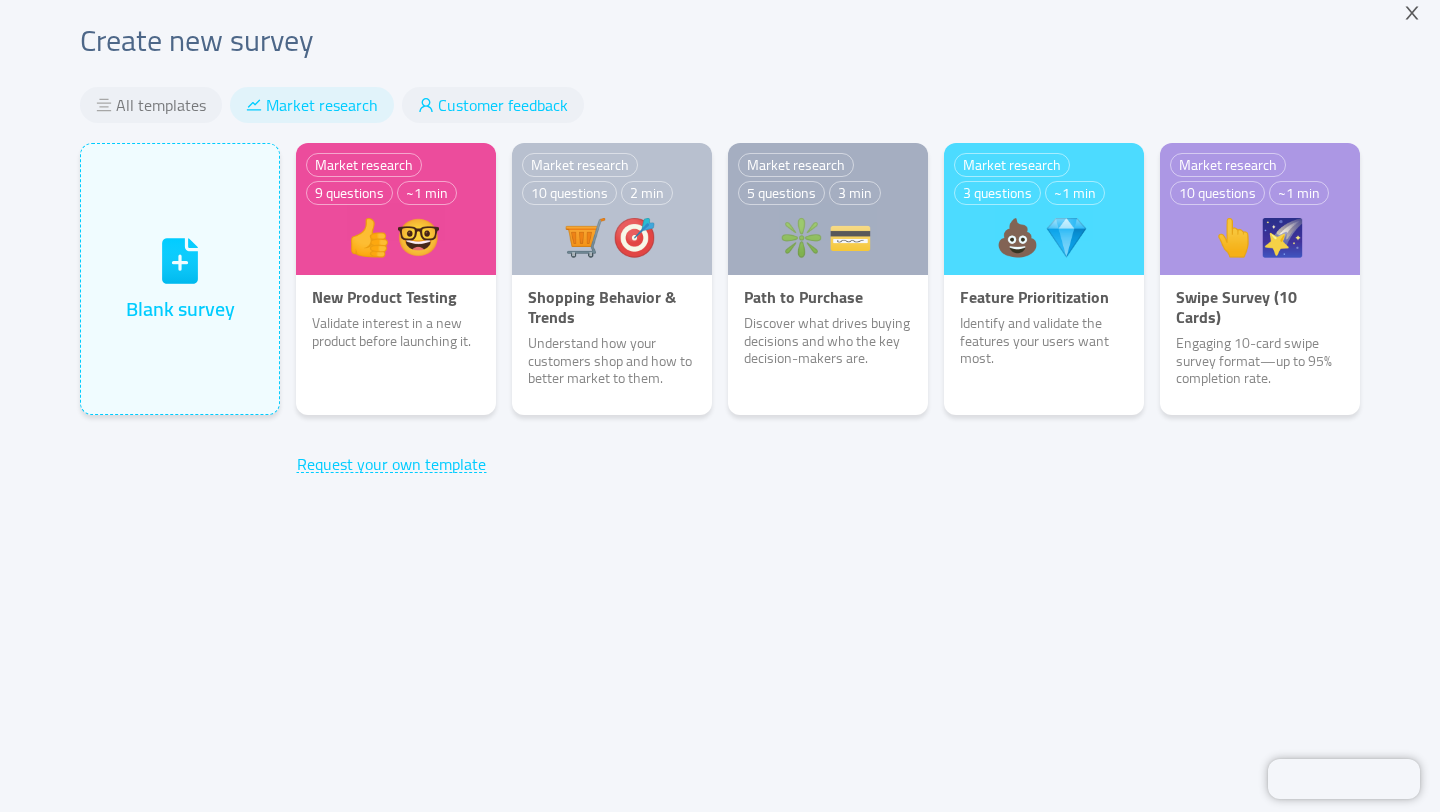 click on "Customer feedback" at bounding box center (503, 105) 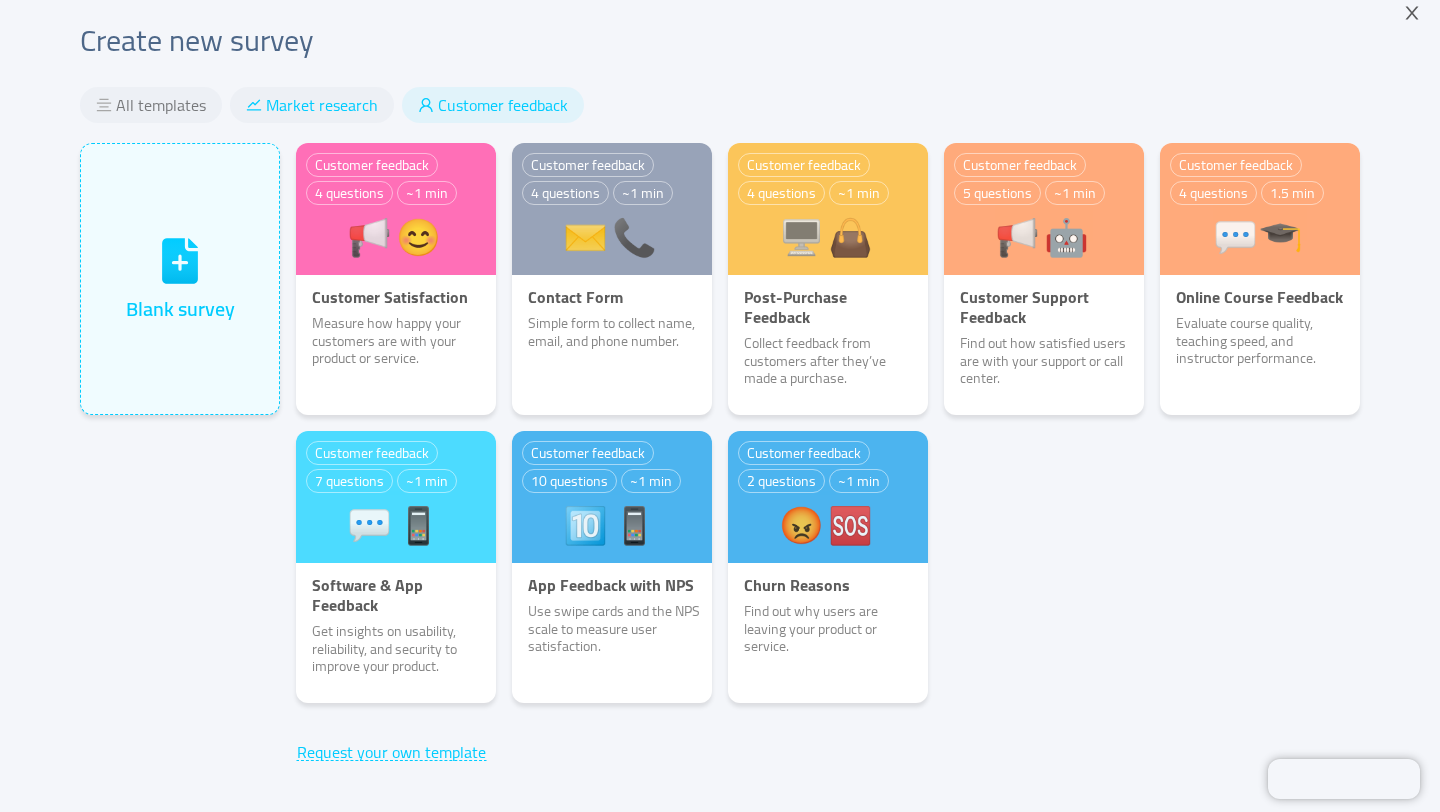 click on "Market research" at bounding box center [322, 105] 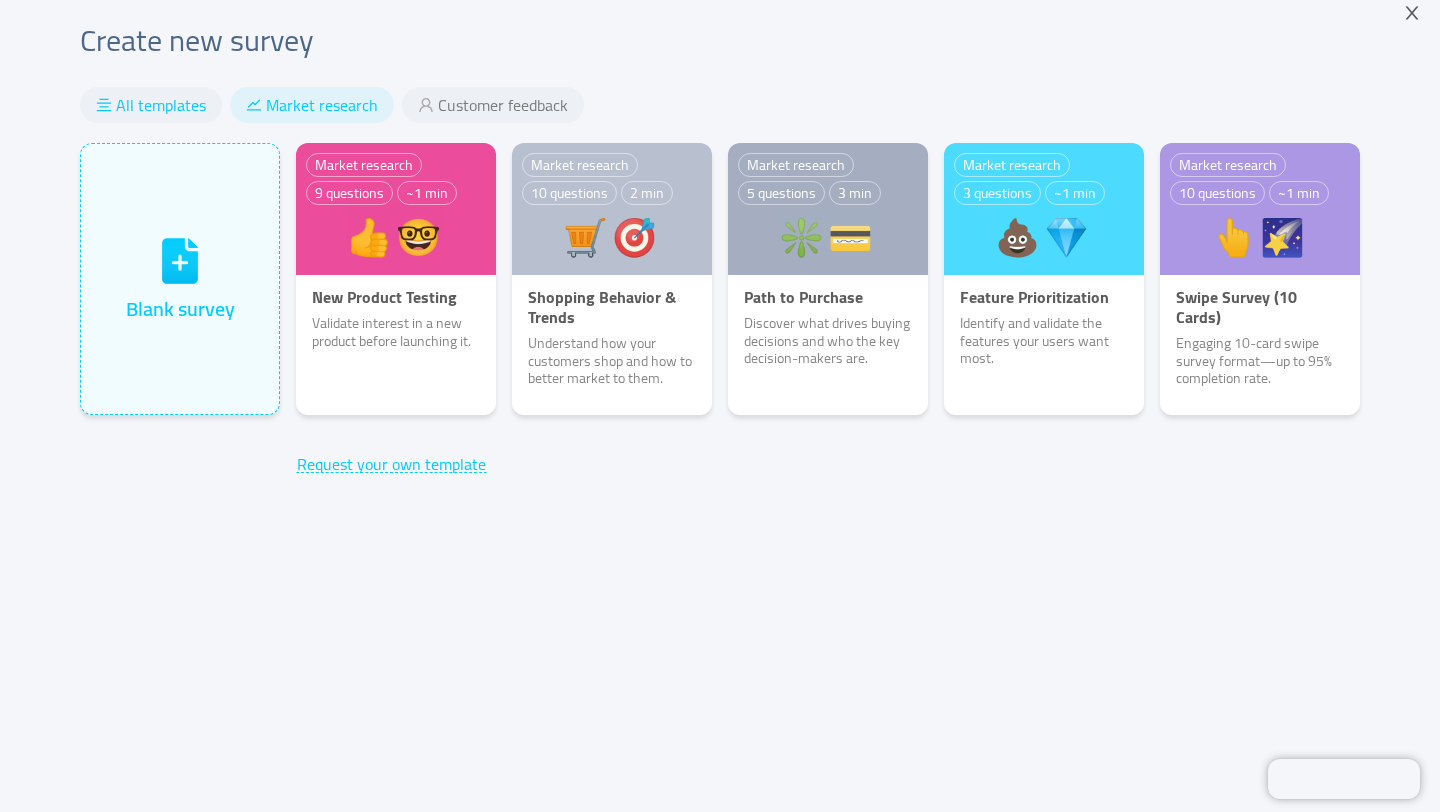 click on "All templates" at bounding box center [161, 105] 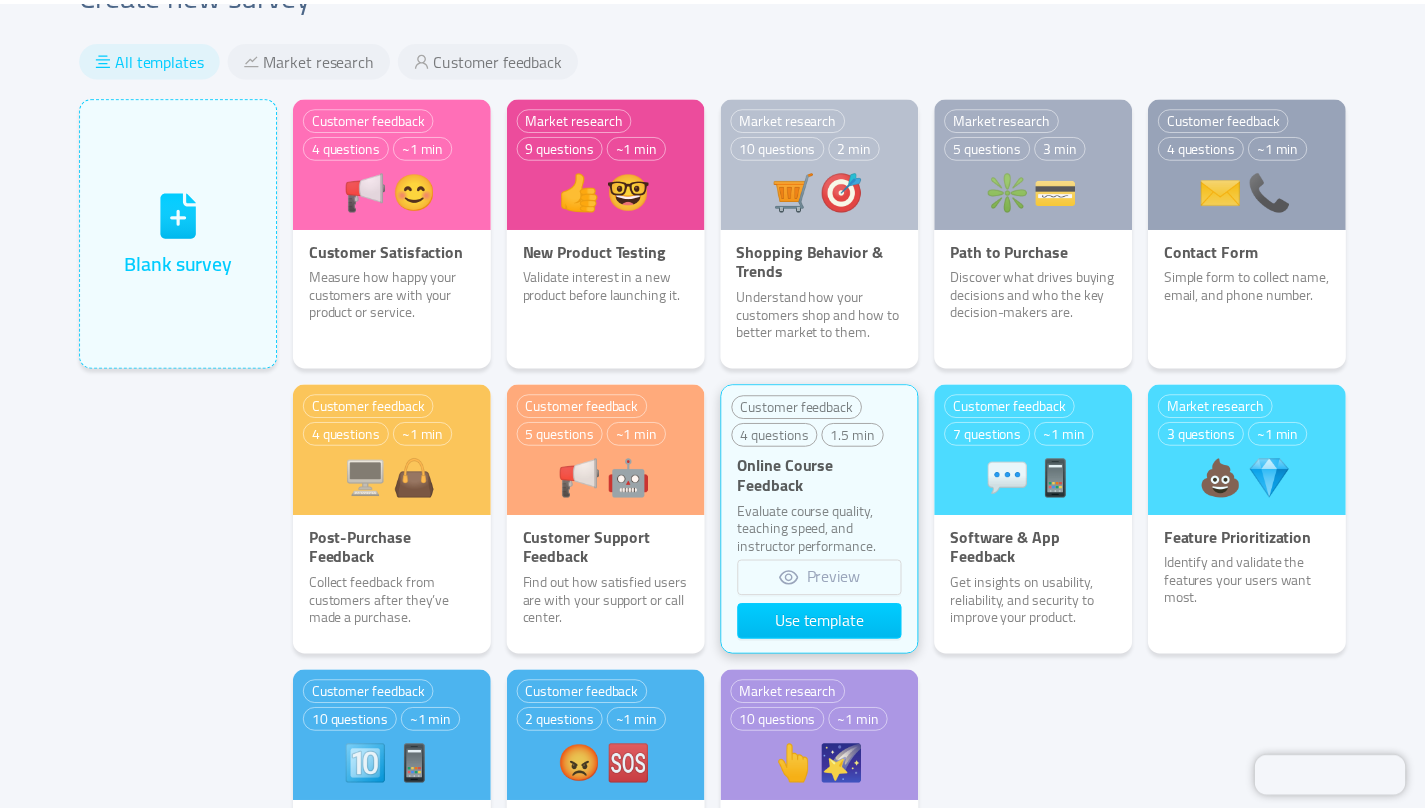 scroll, scrollTop: 321, scrollLeft: 0, axis: vertical 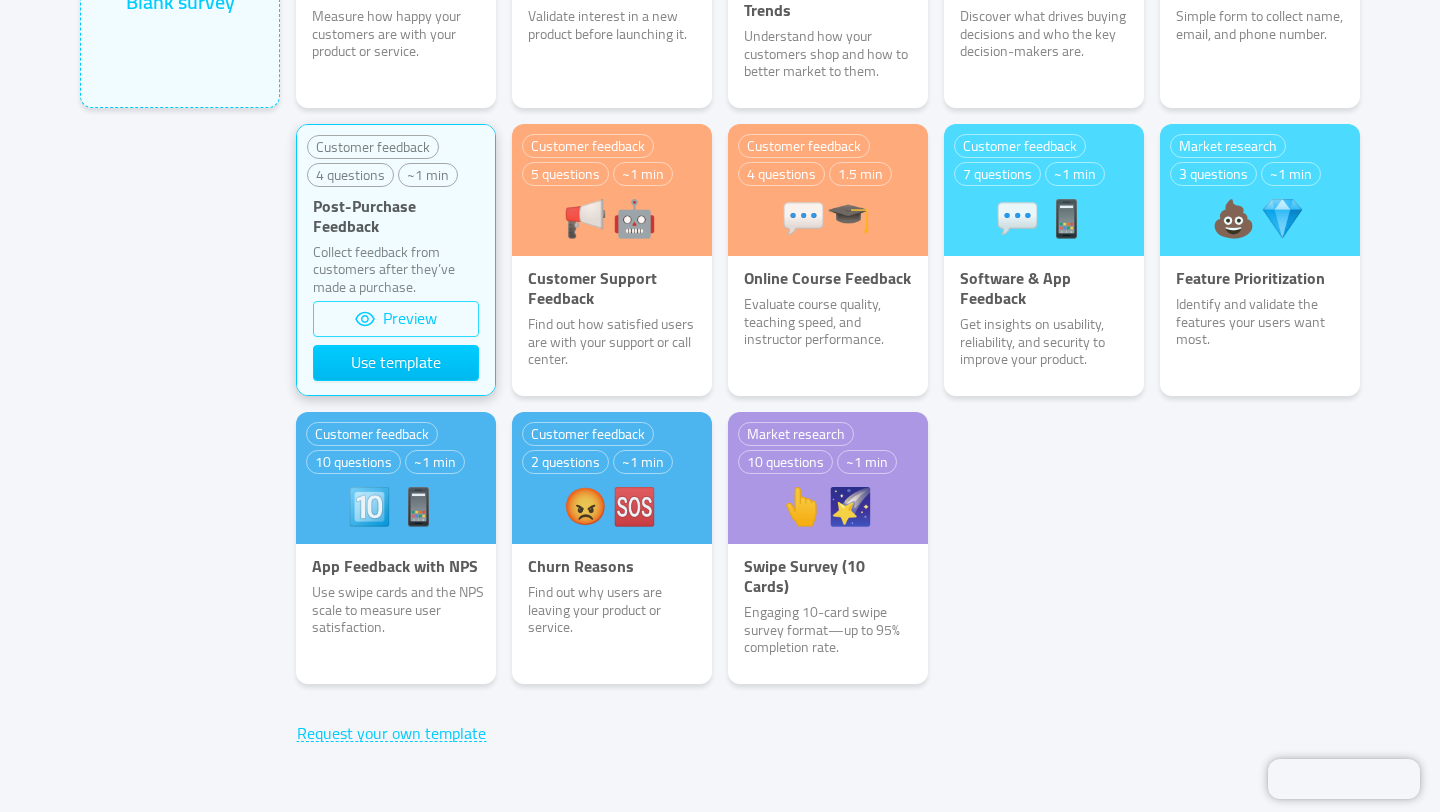 click on "Preview" at bounding box center (396, 319) 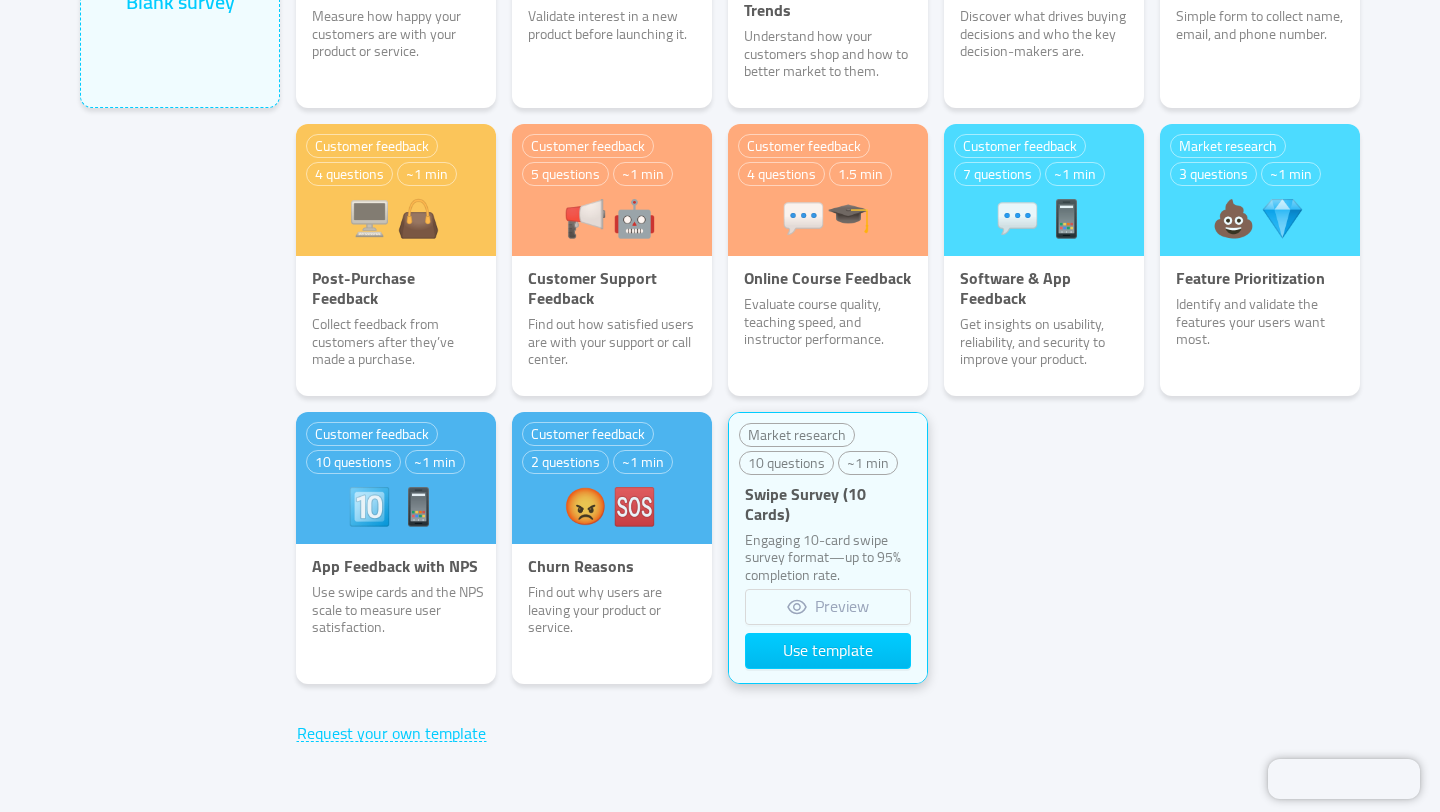 click on "Engaging 10-card swipe survey format—up to 95% completion rate." at bounding box center [828, 558] 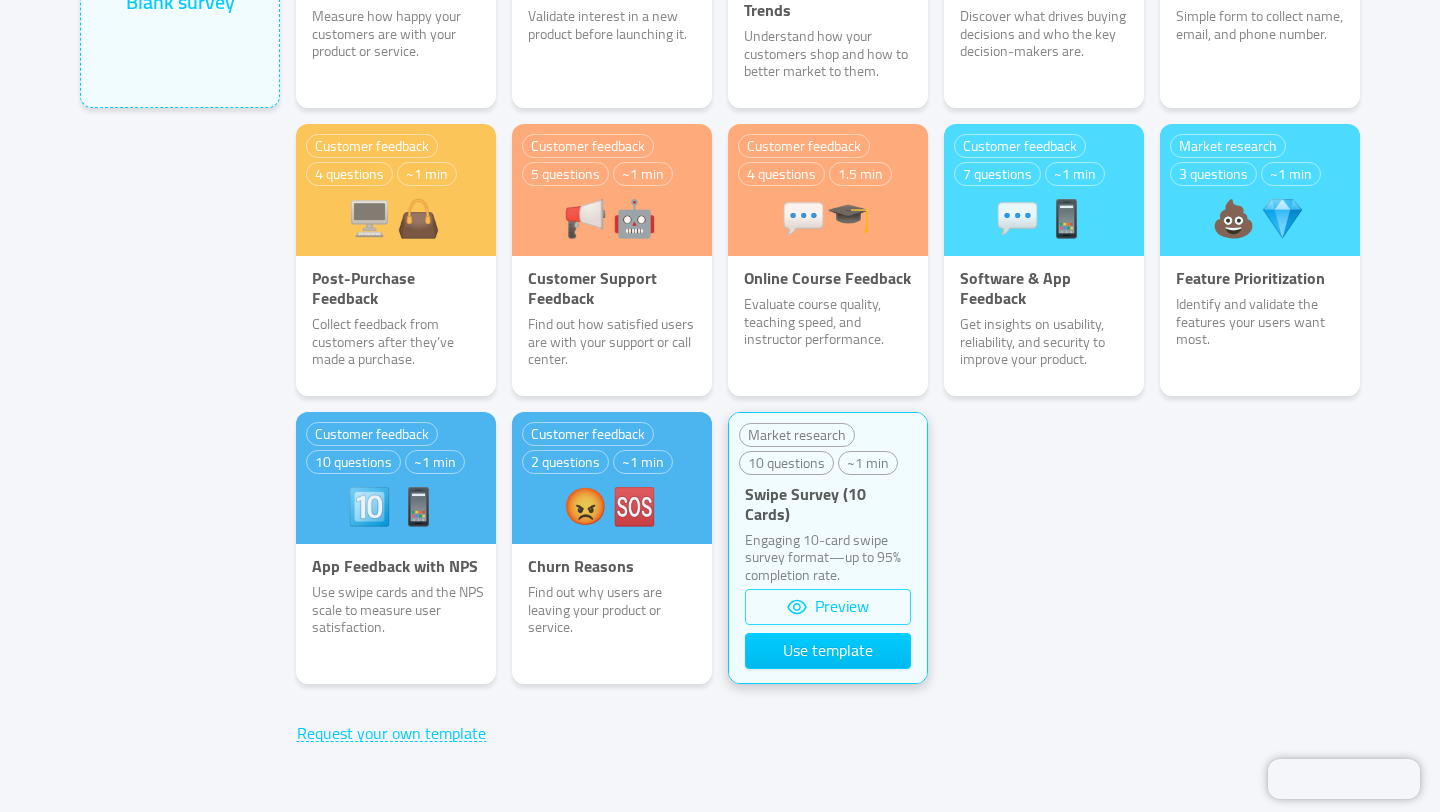 click on "Preview" at bounding box center (828, 607) 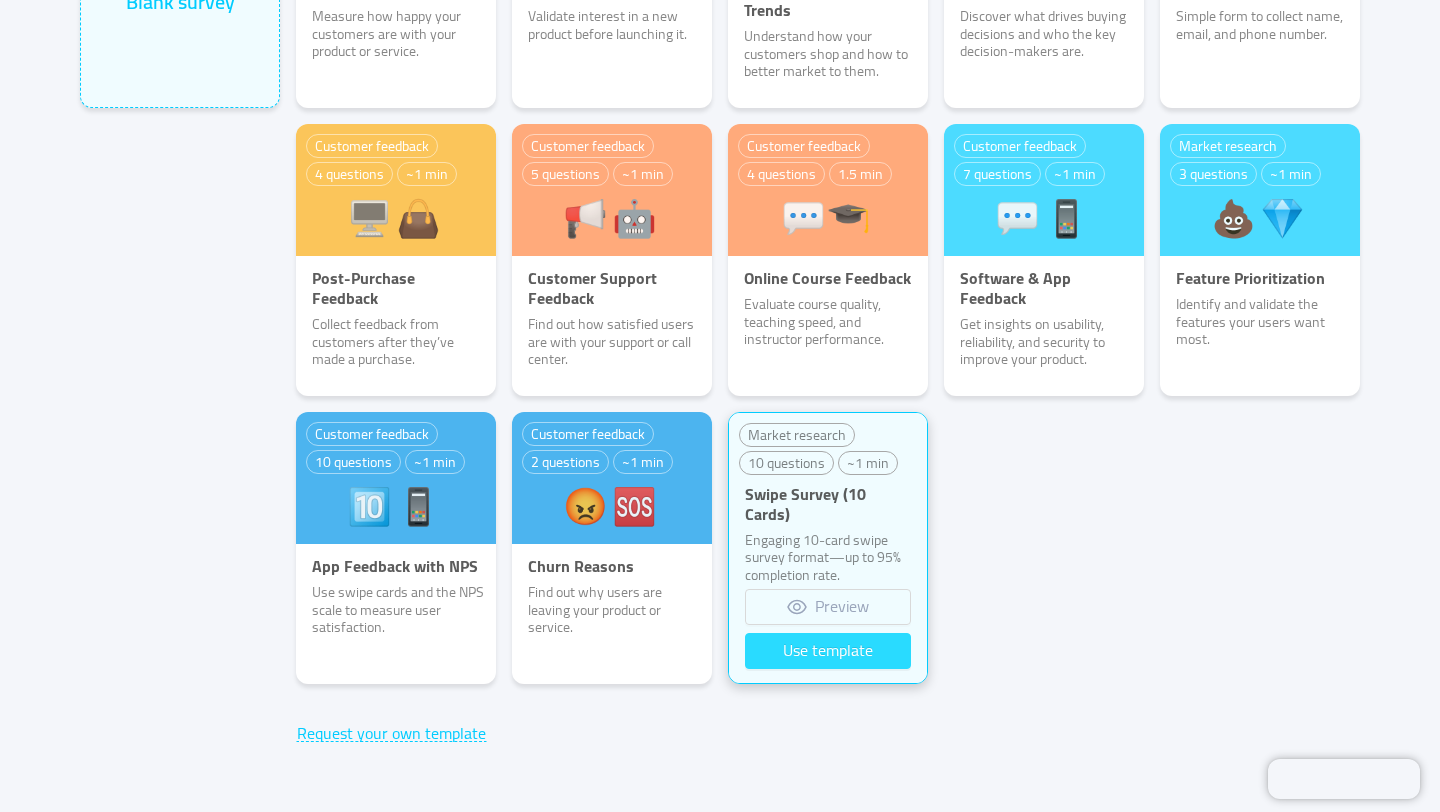 click on "Use template" at bounding box center (828, 651) 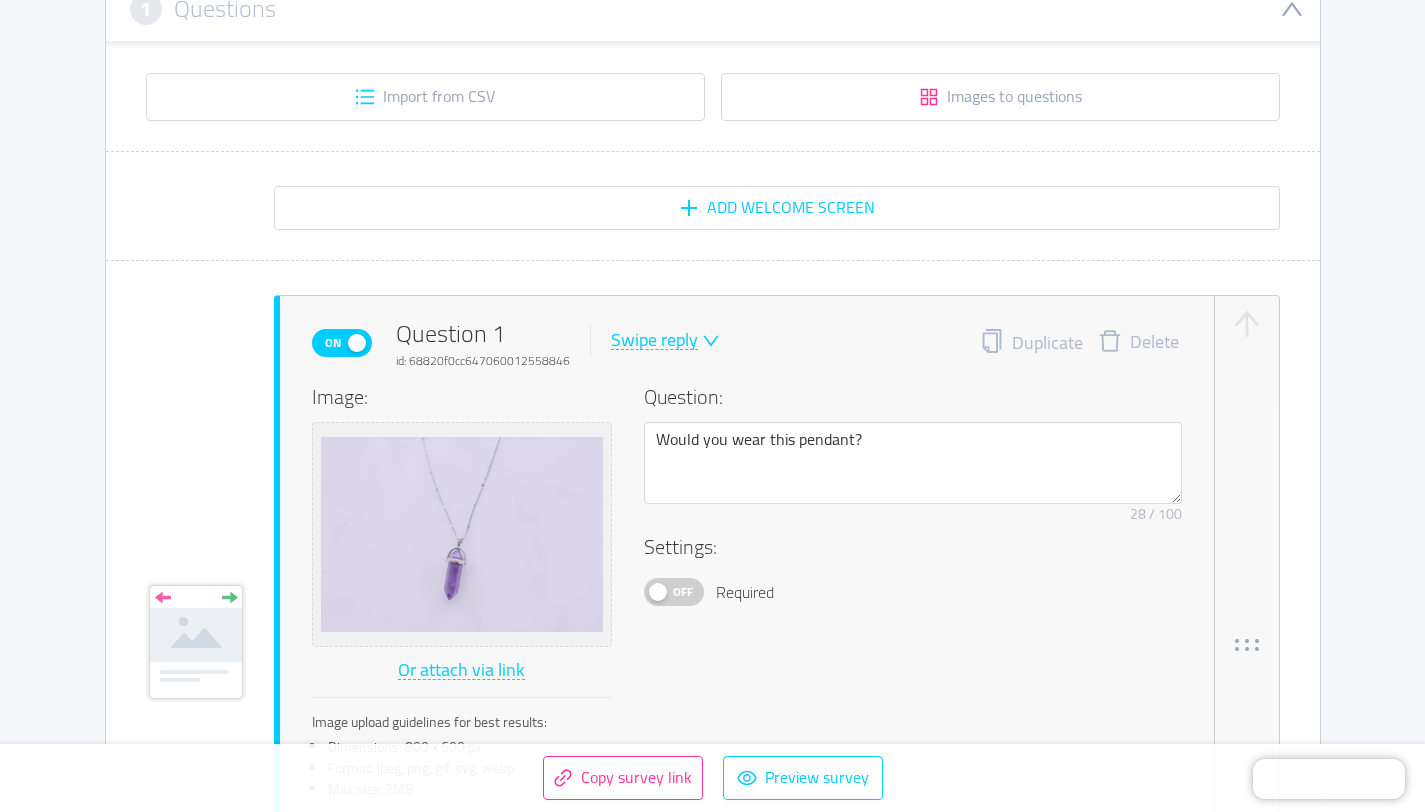 scroll, scrollTop: 49, scrollLeft: 0, axis: vertical 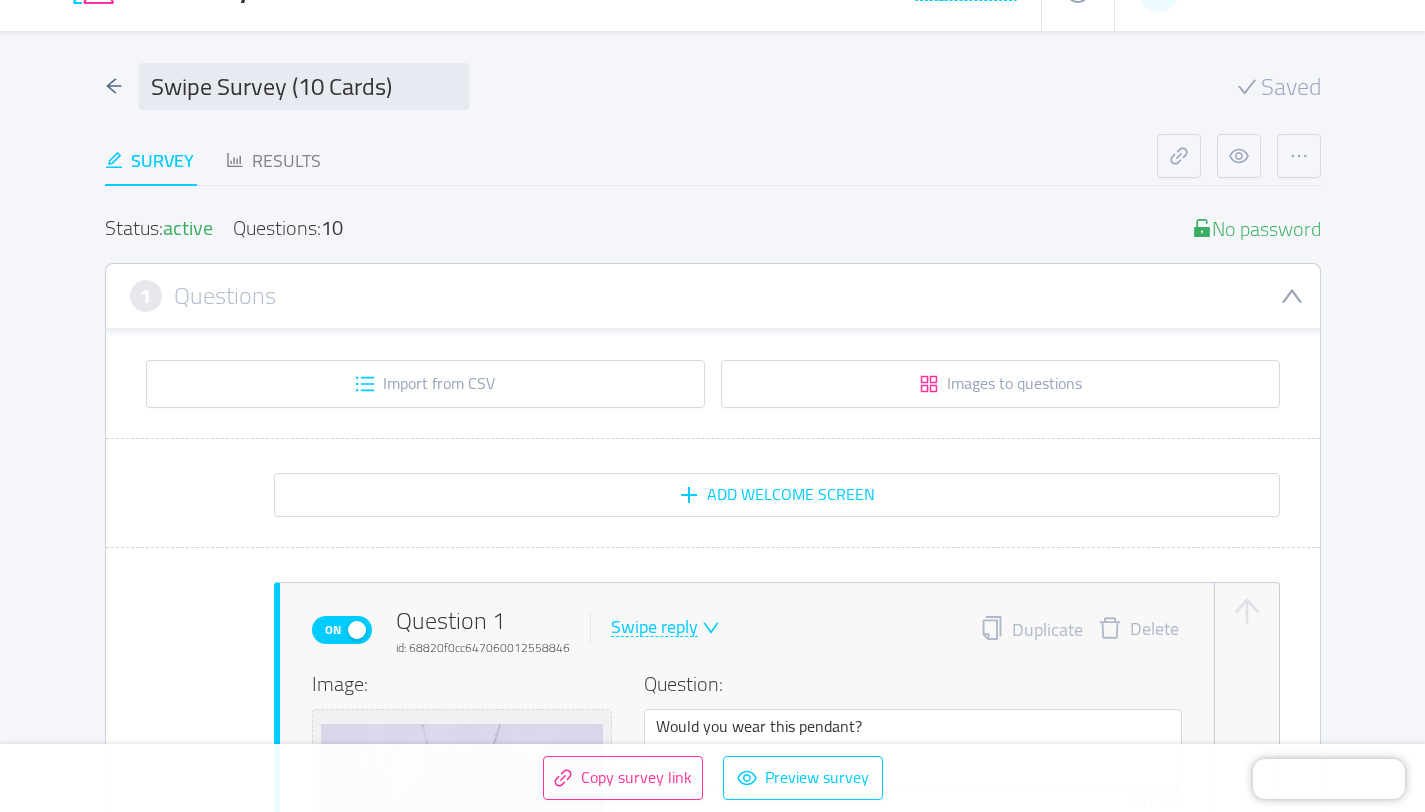 click on "Questions:   10" at bounding box center (288, 228) 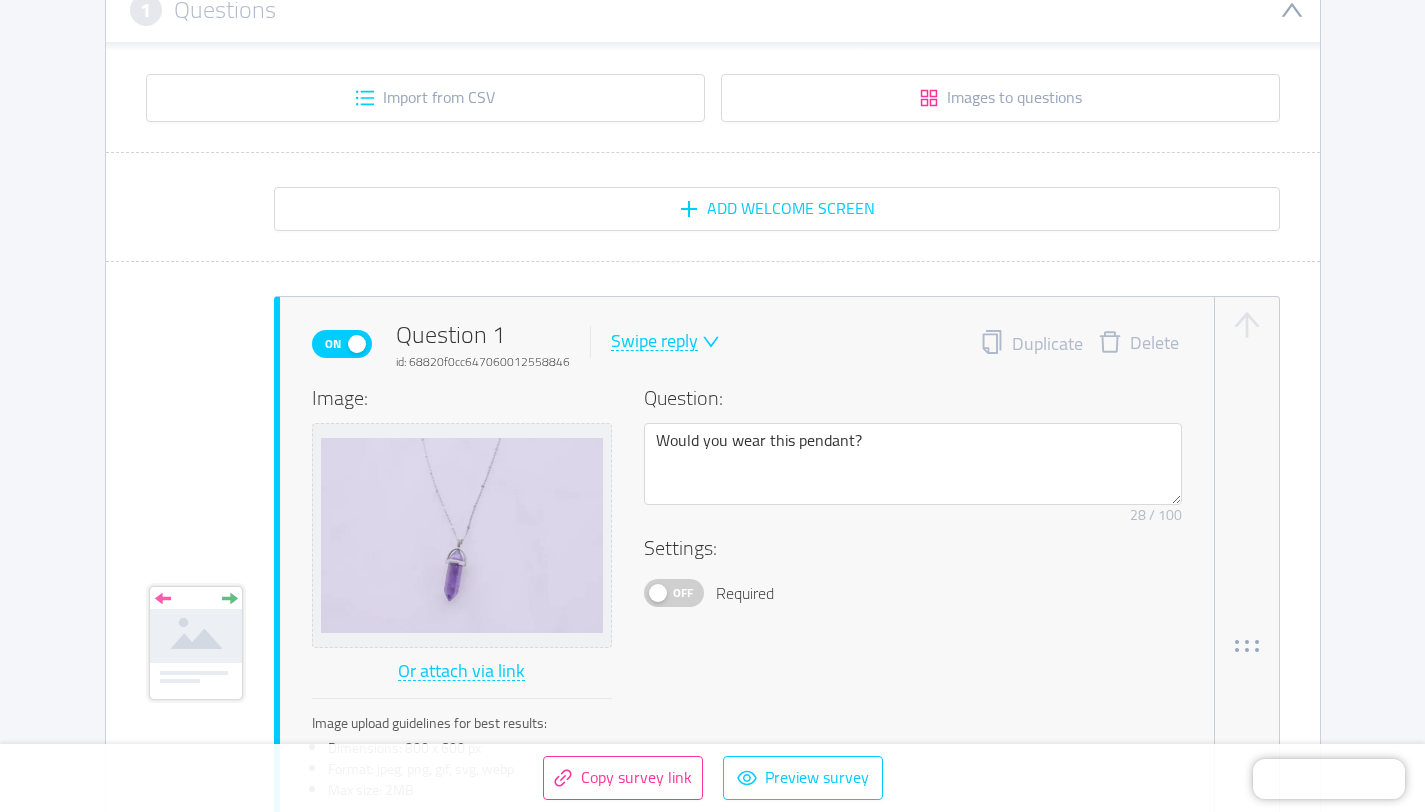 click on "Question 1  id: 68820f0cc647060012558846" at bounding box center [483, 344] 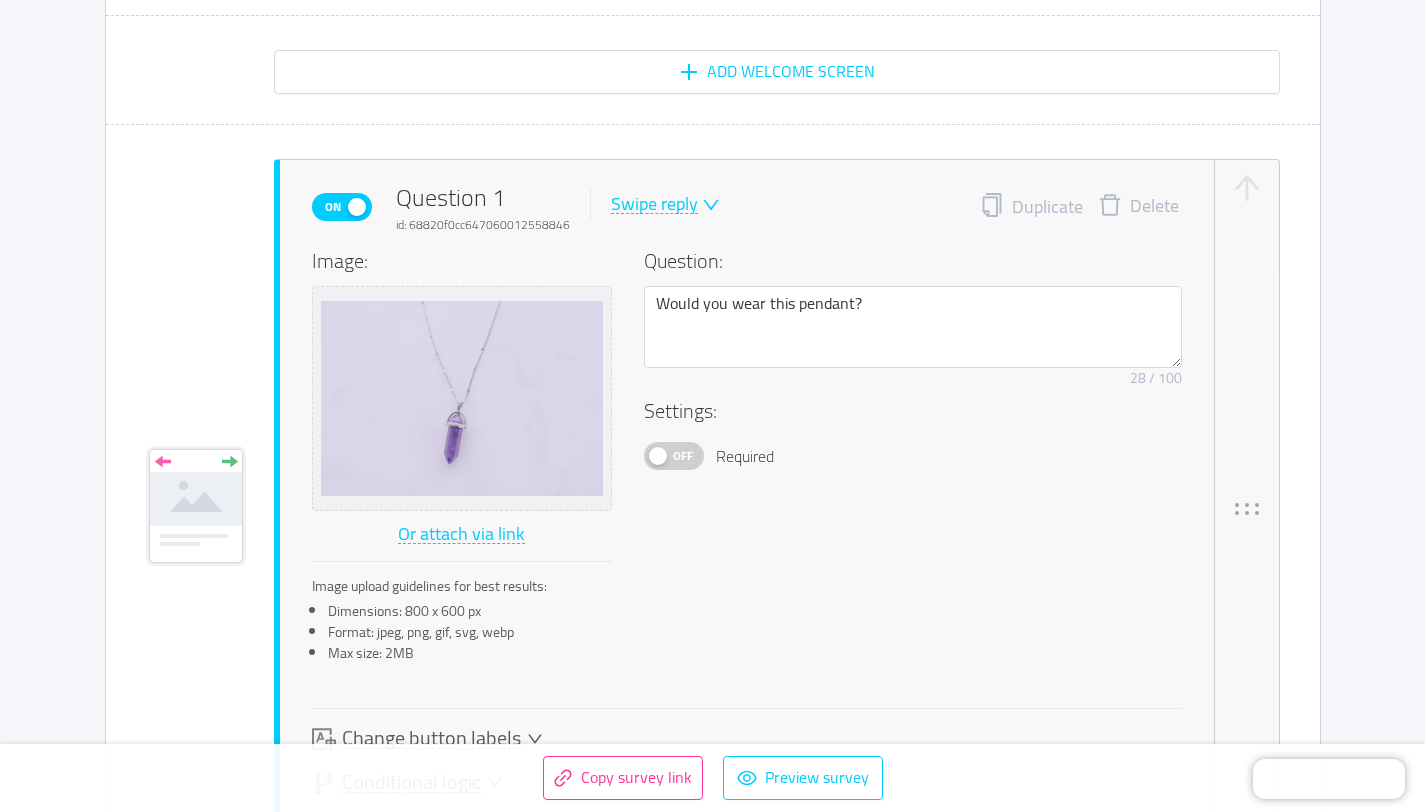 scroll, scrollTop: 473, scrollLeft: 0, axis: vertical 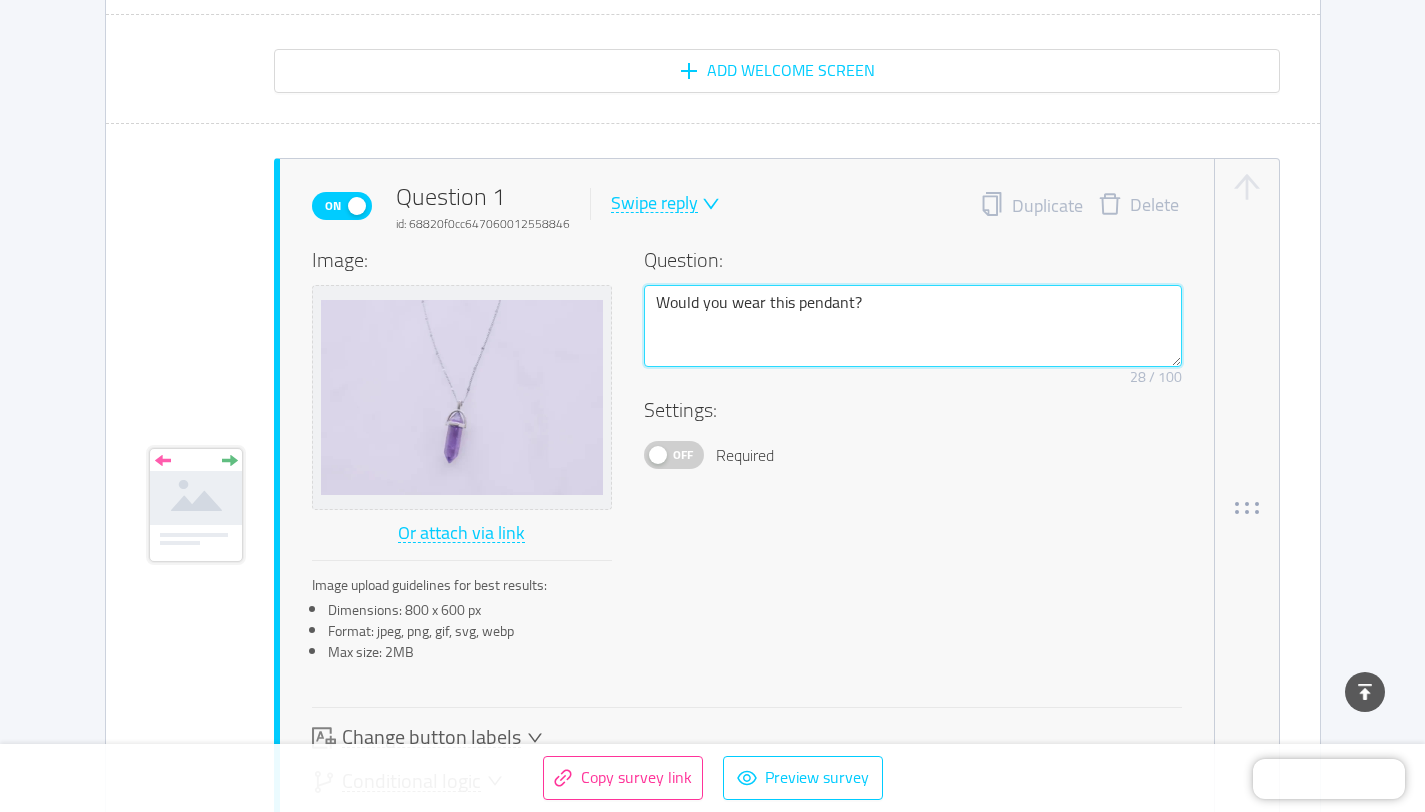 click on "Would you wear this pendant?" at bounding box center [913, 326] 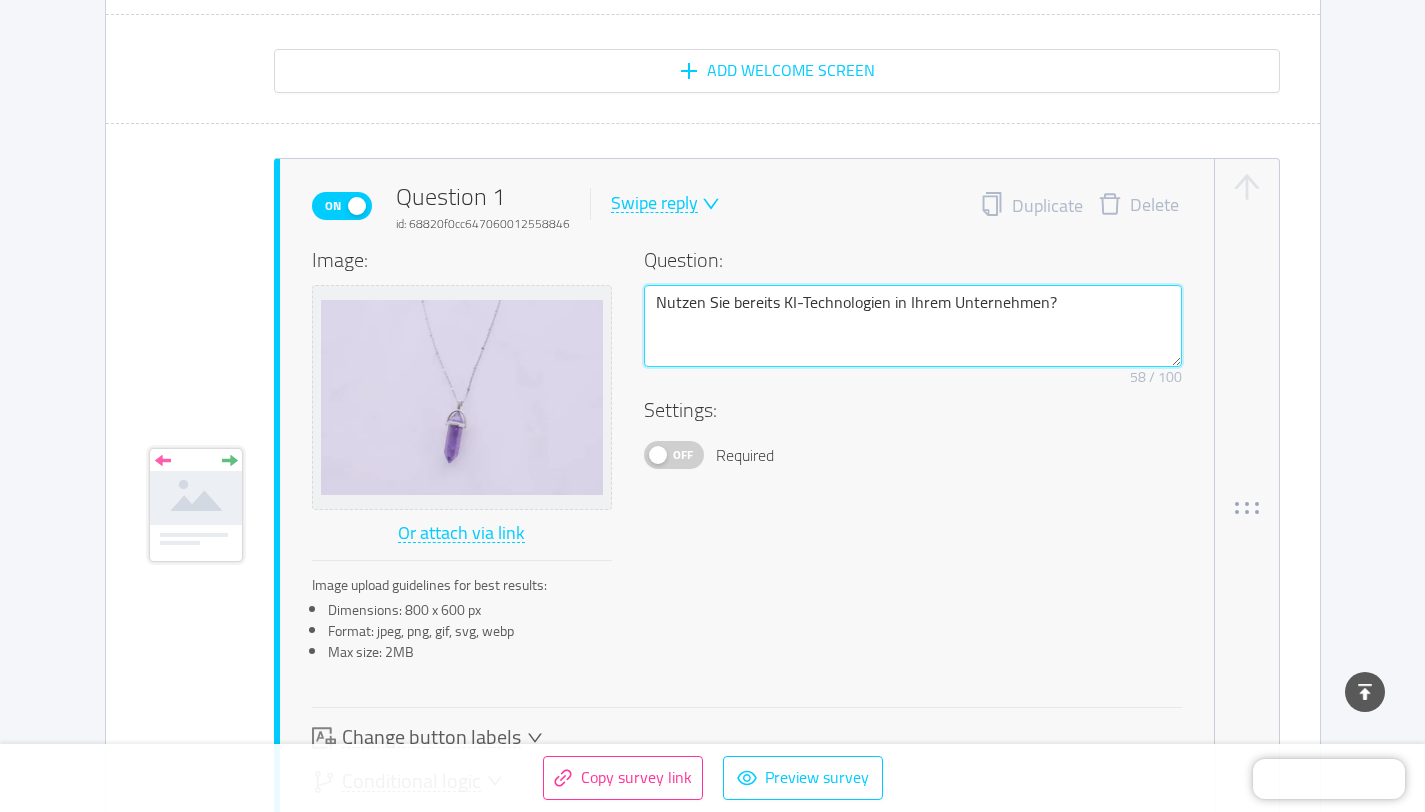 type 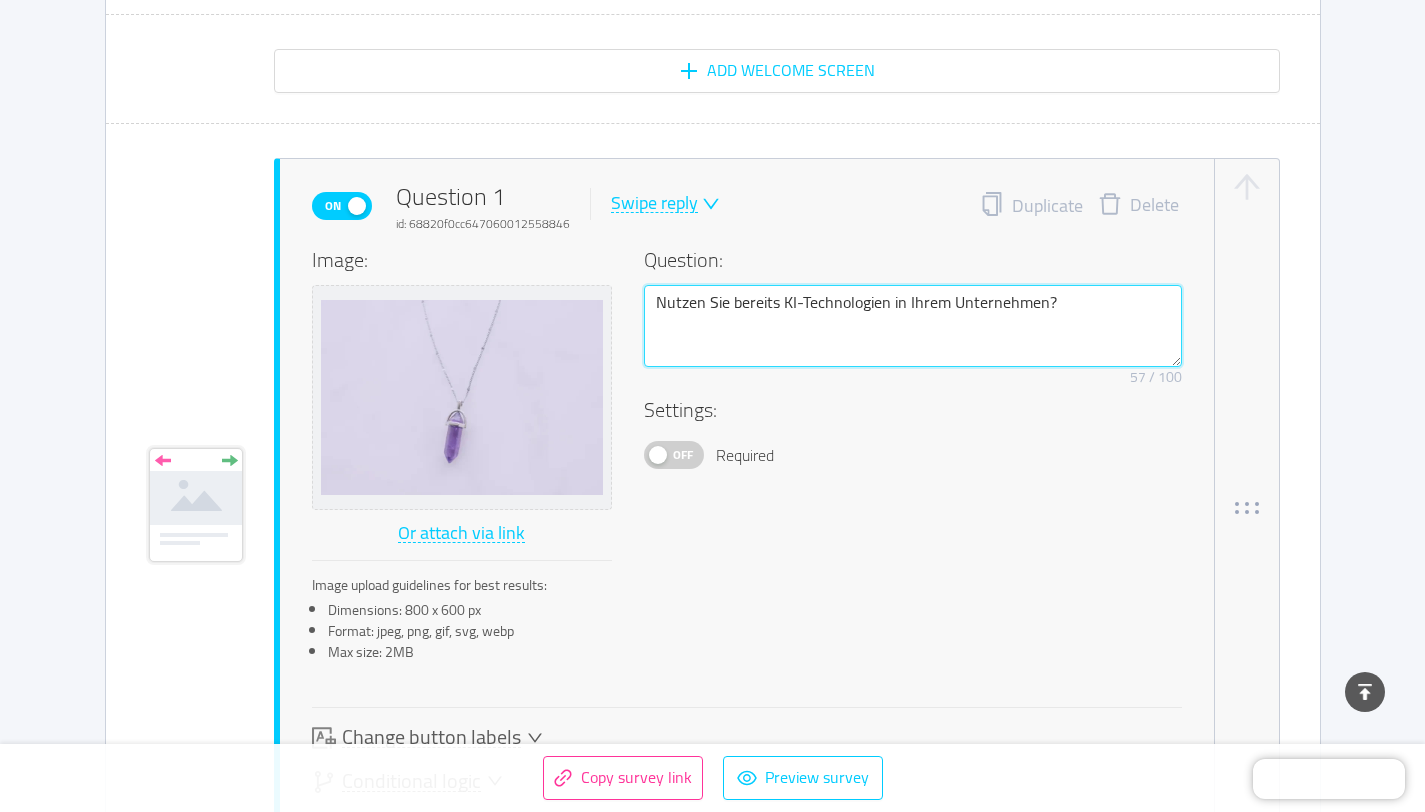 type 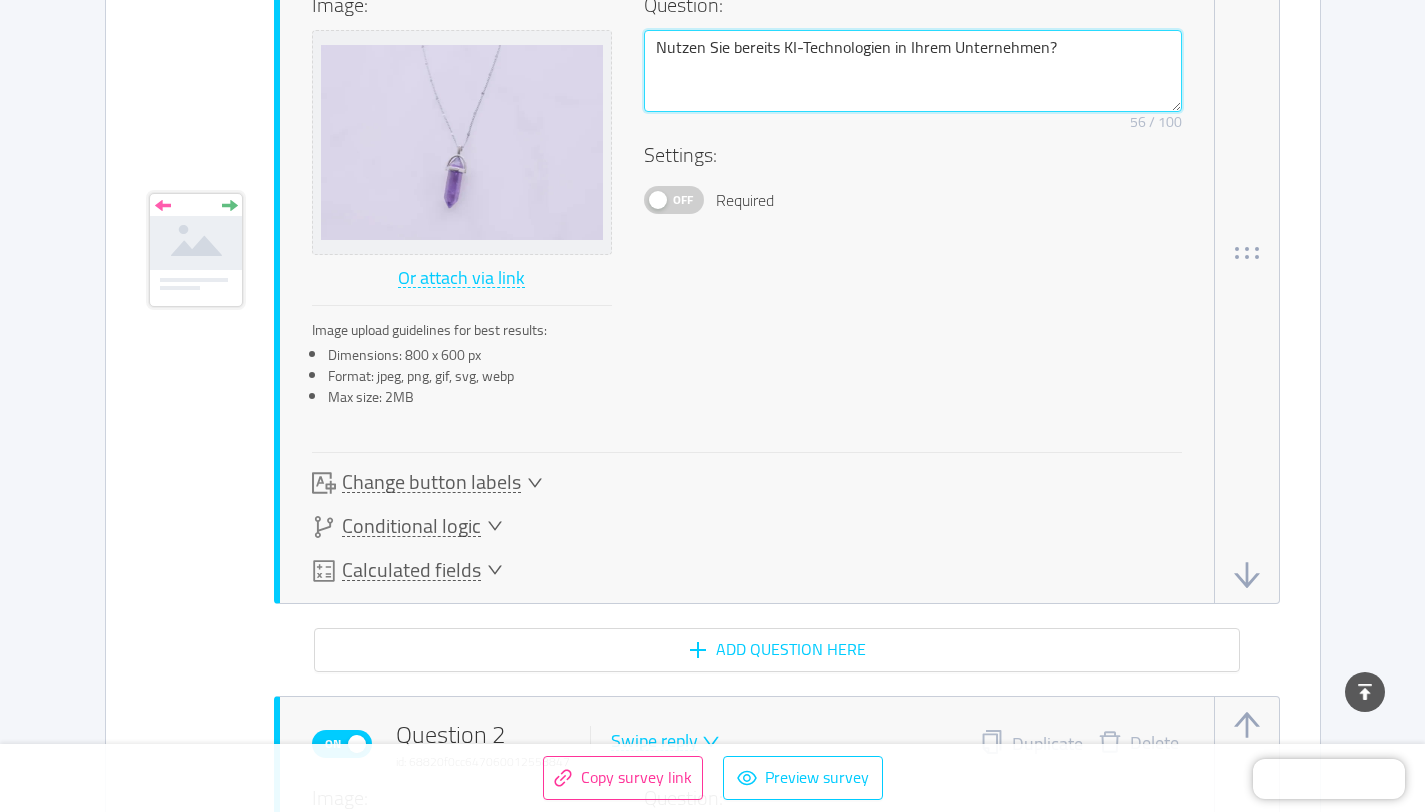 scroll, scrollTop: 727, scrollLeft: 0, axis: vertical 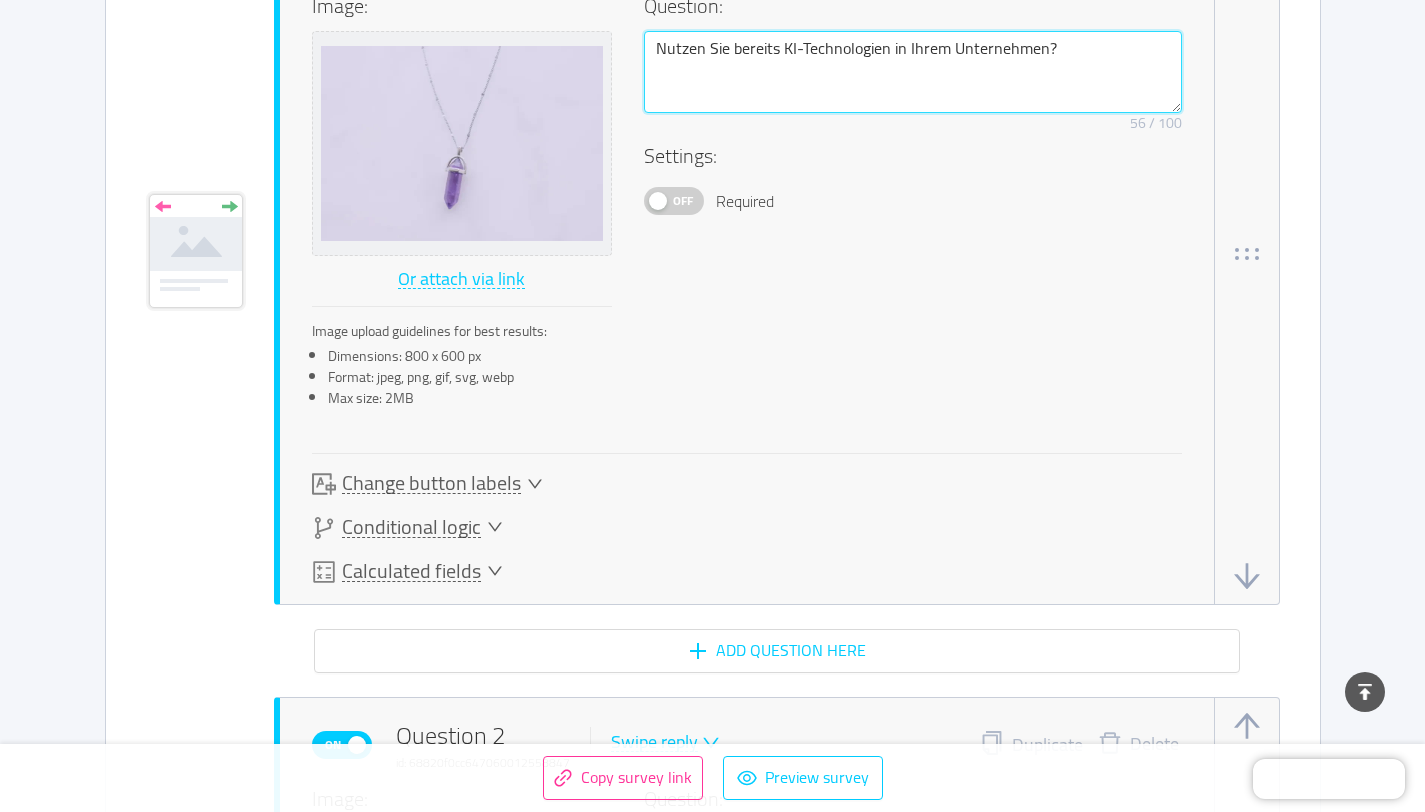 type on "Nutzen Sie bereits KI-Technologien in Ihrem Unternehmen?" 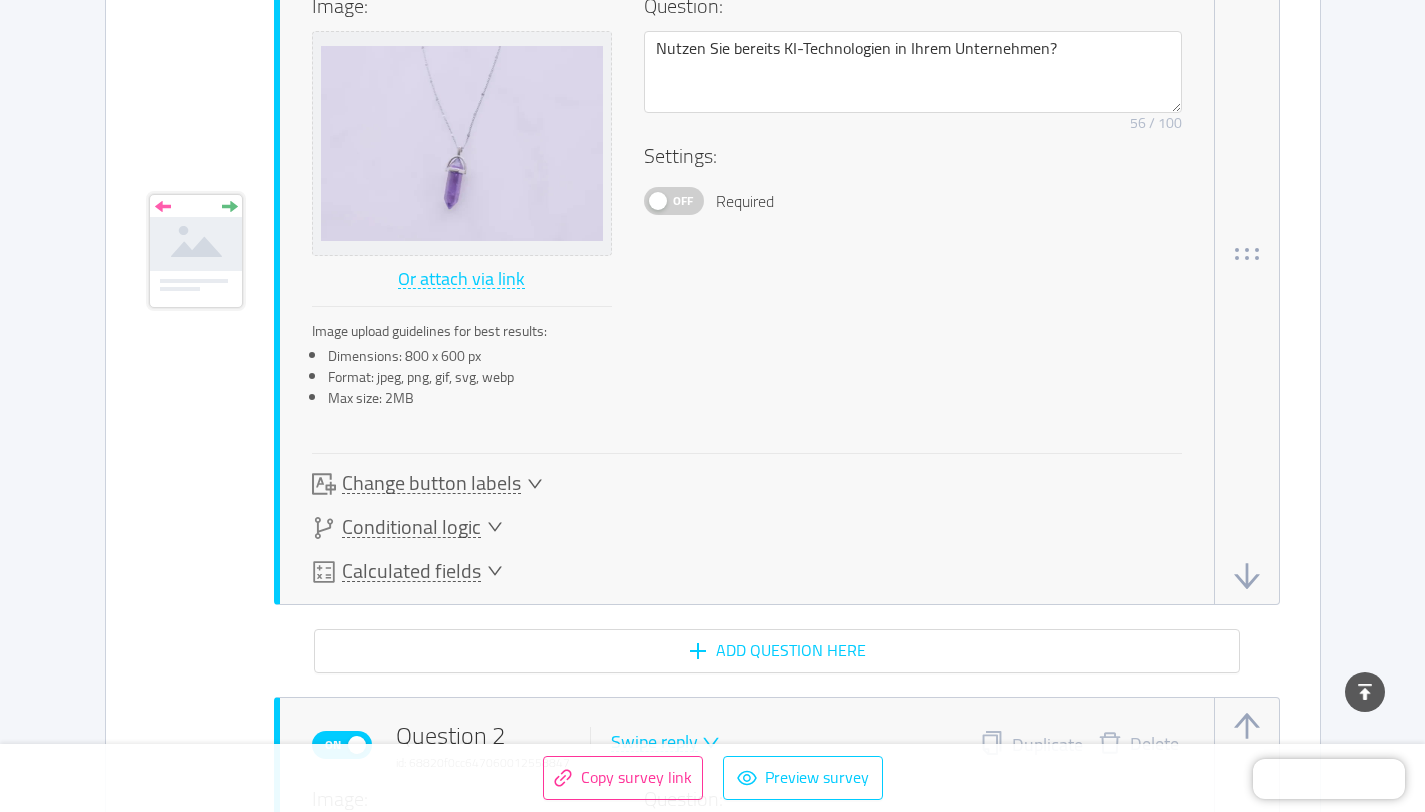 click on "Off" at bounding box center [683, 201] 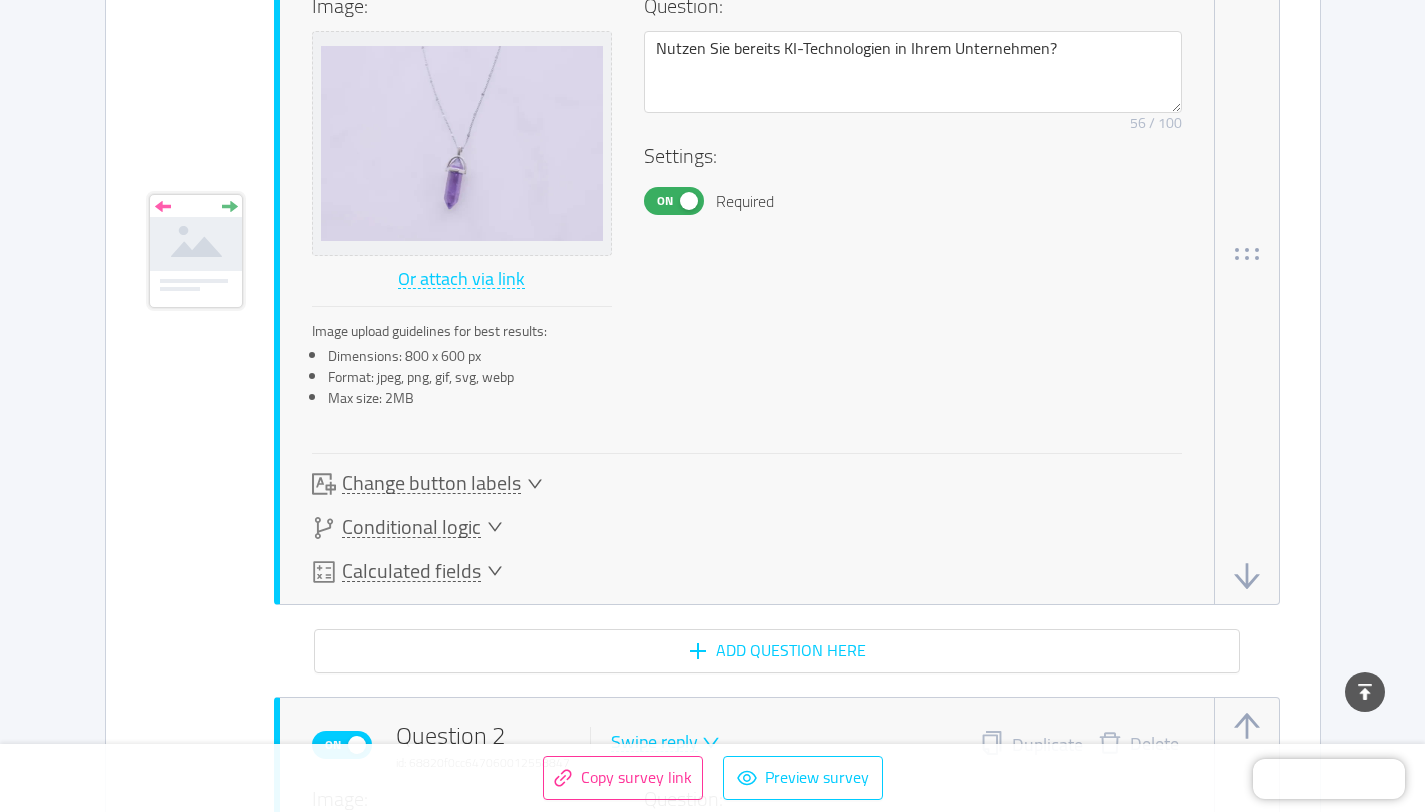 click on "On" at bounding box center [665, 201] 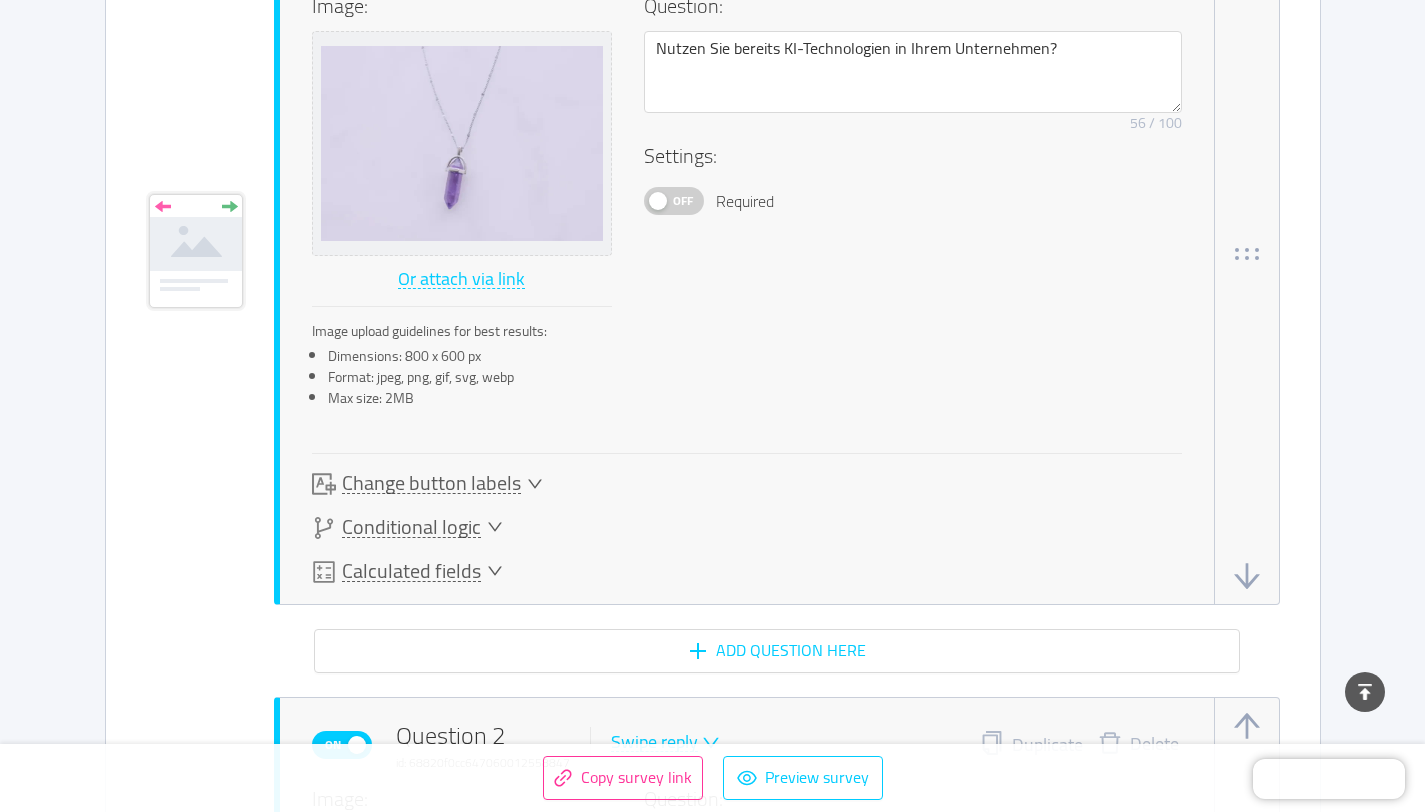 click on "Change button labels" at bounding box center (431, 483) 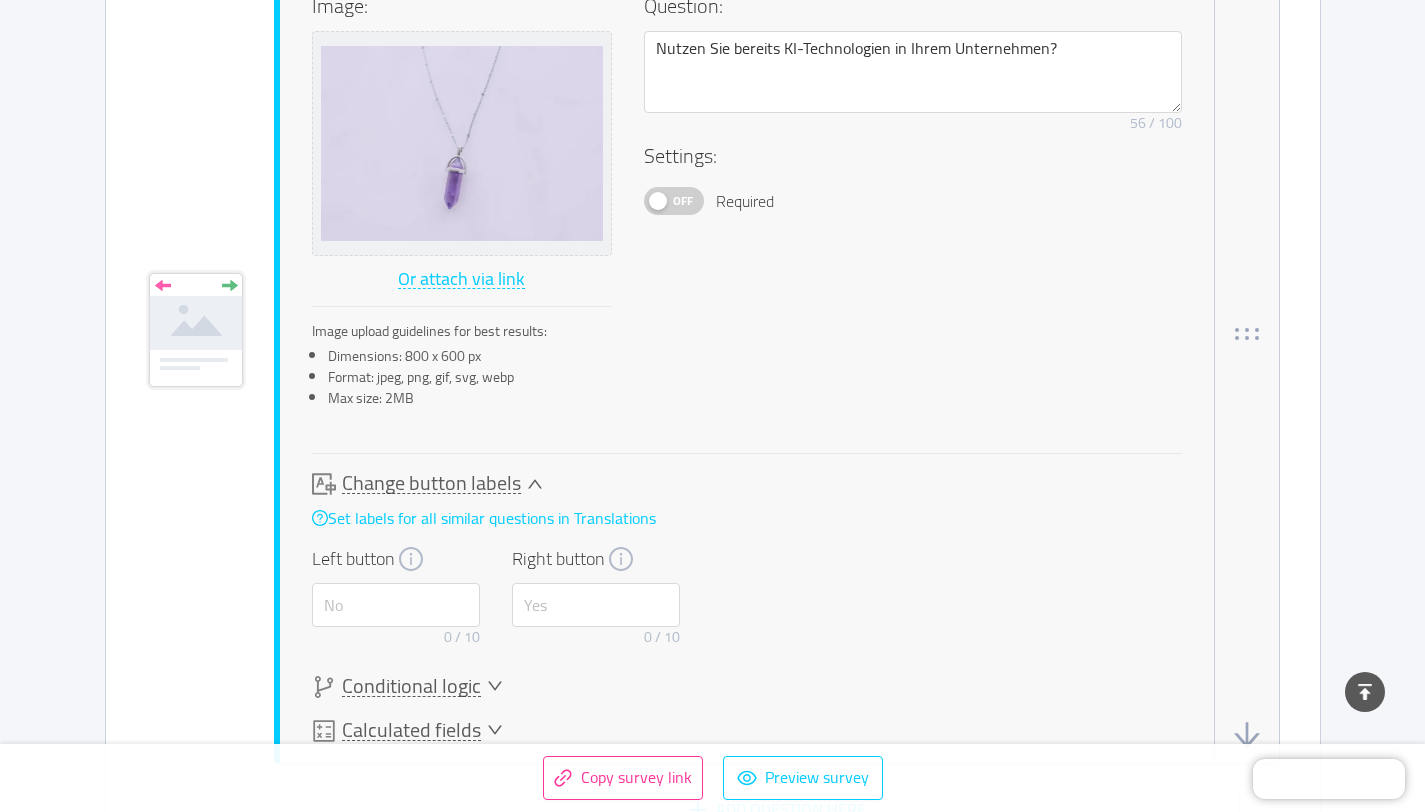 scroll, scrollTop: 806, scrollLeft: 0, axis: vertical 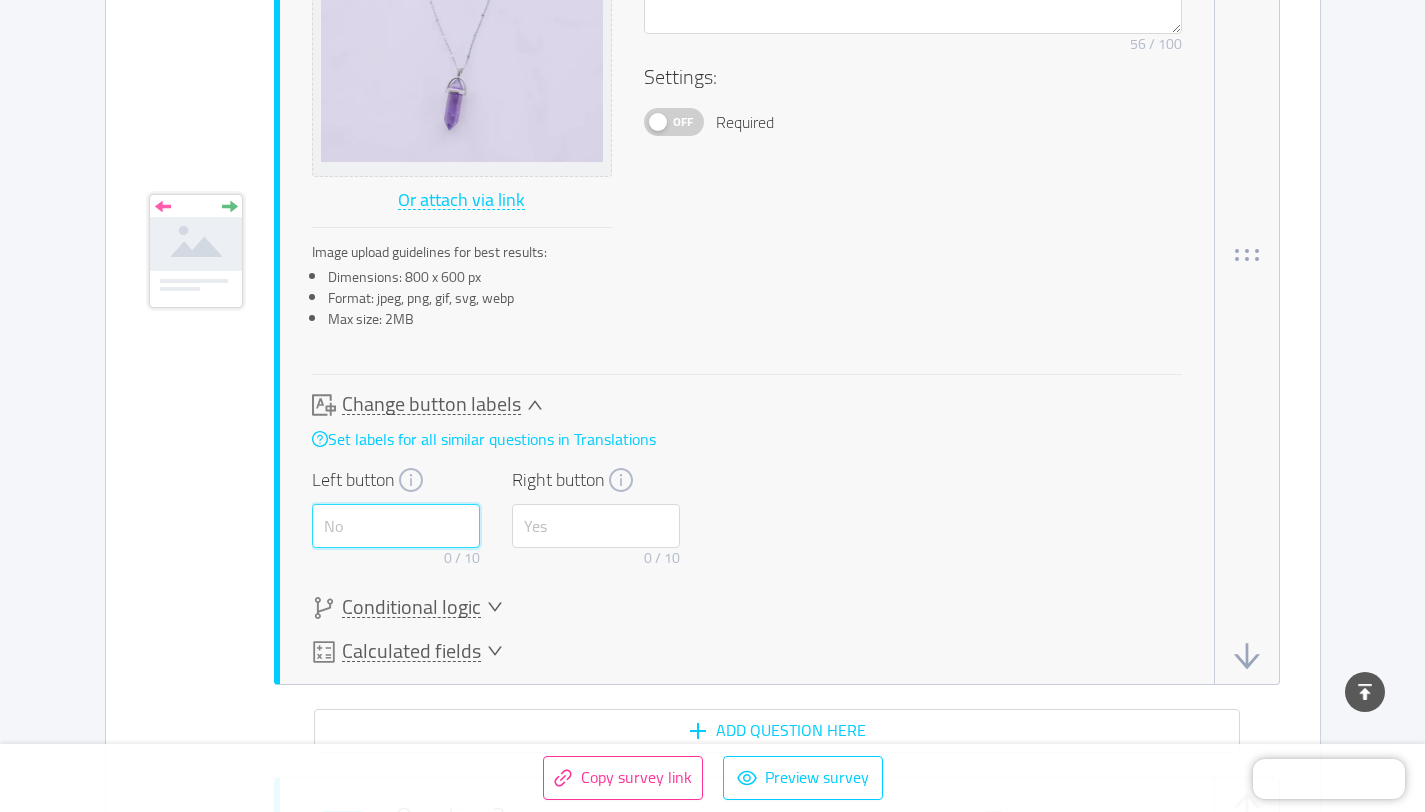 click at bounding box center (396, 526) 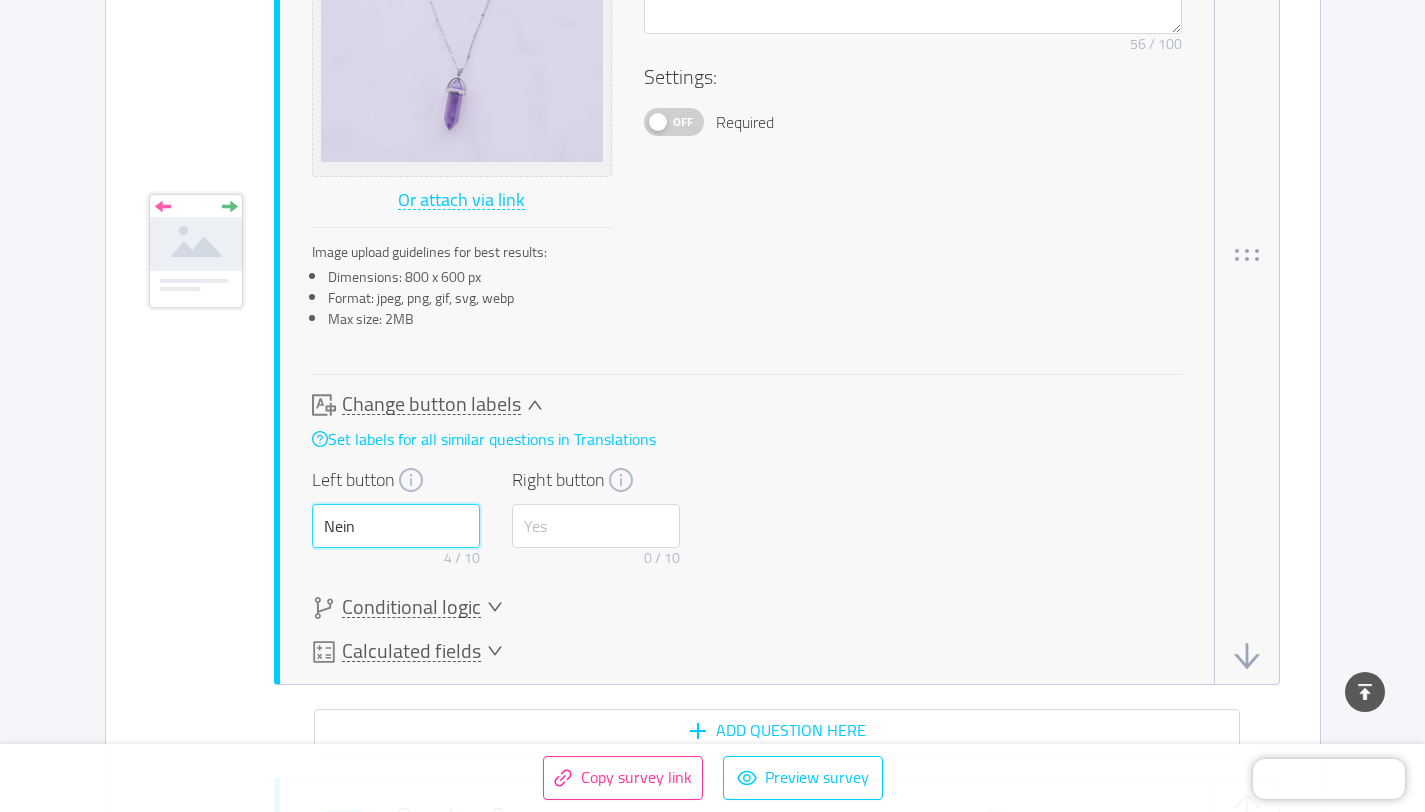 type on "Nein" 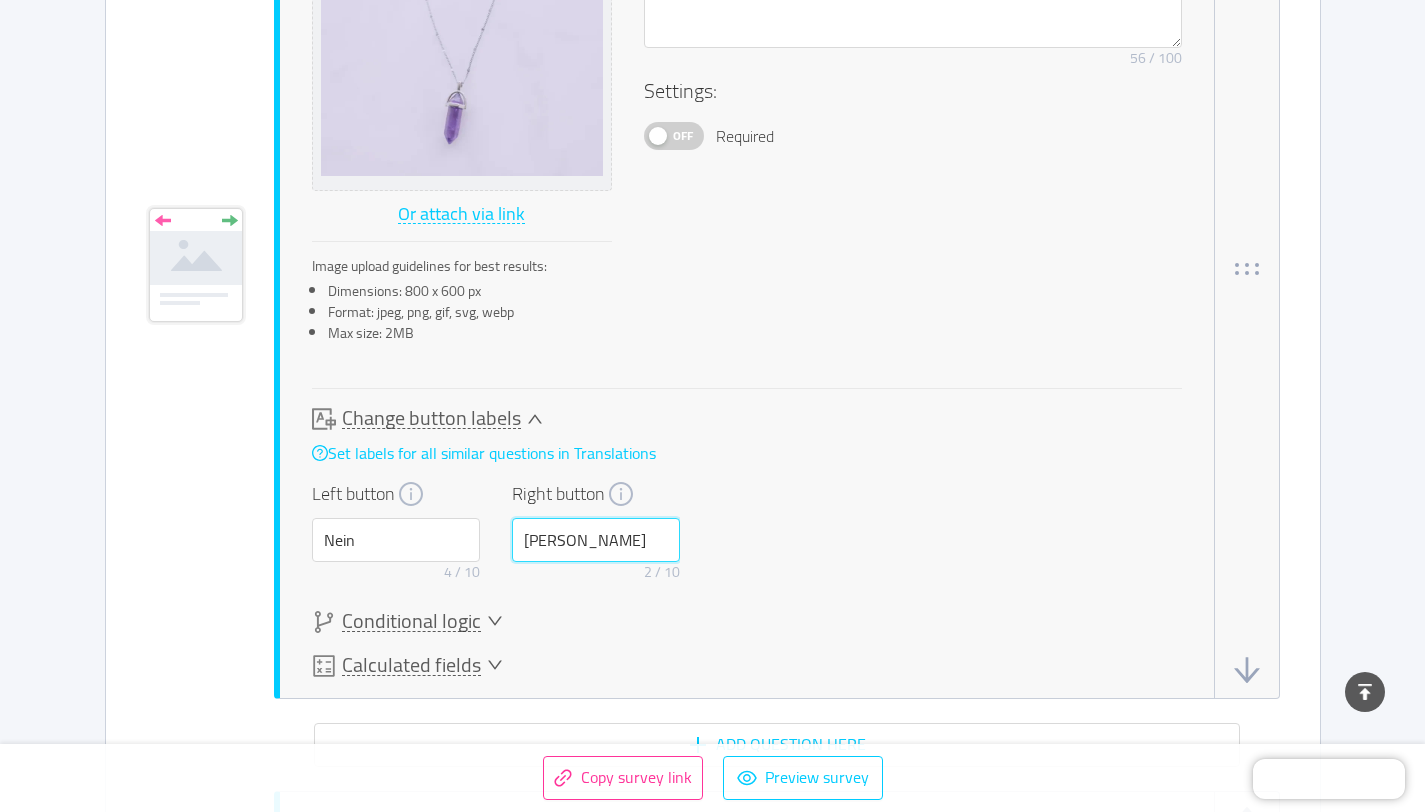 scroll, scrollTop: 584, scrollLeft: 0, axis: vertical 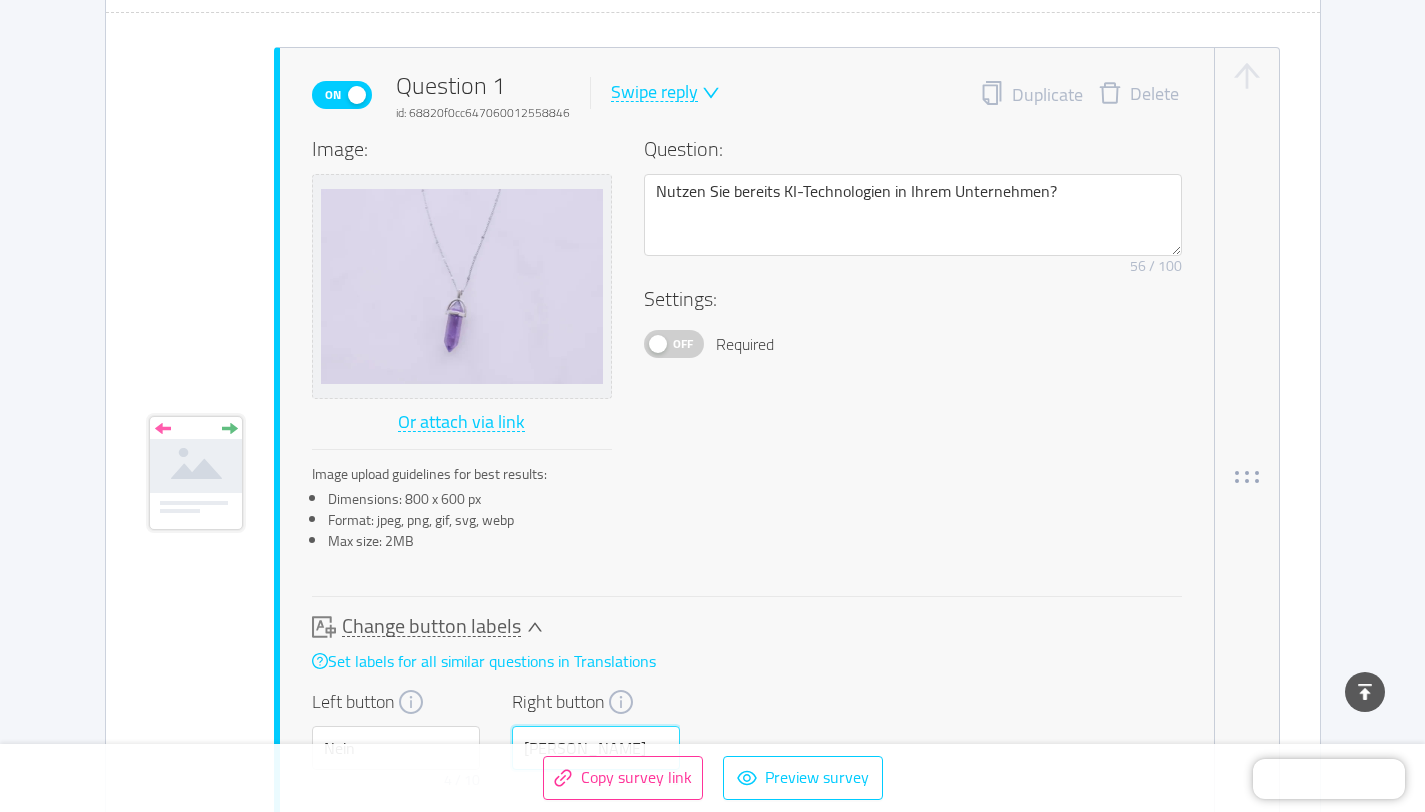 type on "Ja" 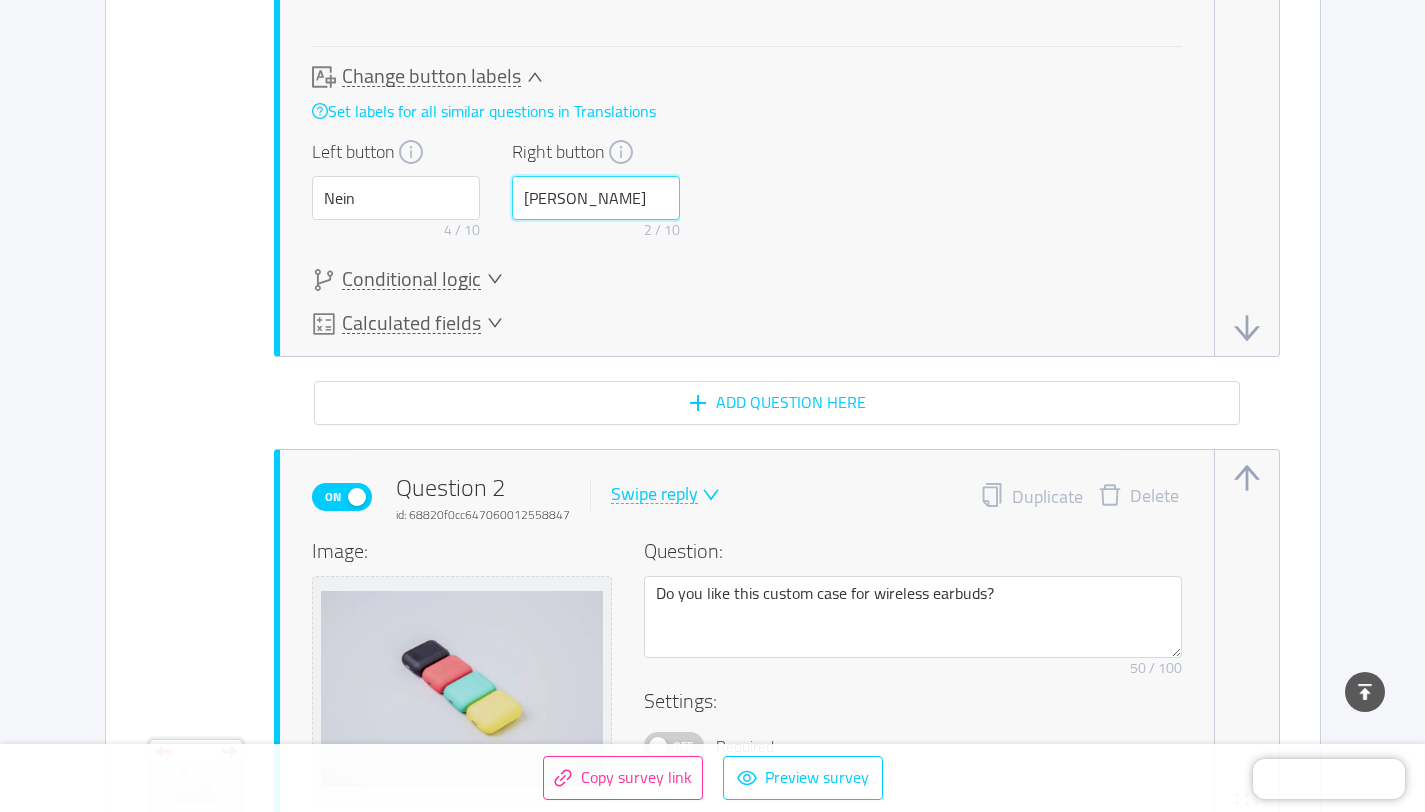 scroll, scrollTop: 1374, scrollLeft: 0, axis: vertical 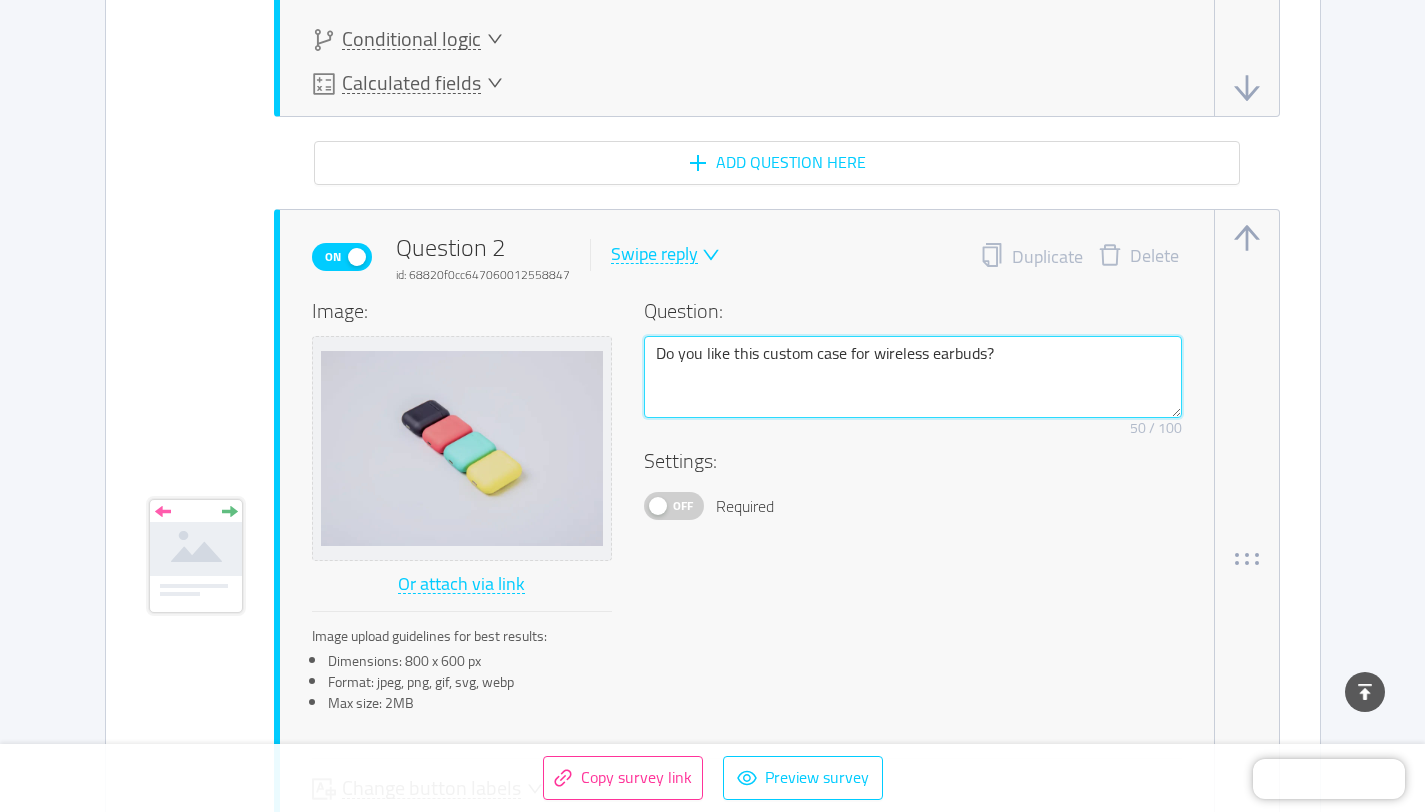 click on "Do you like this custom case for wireless earbuds?" at bounding box center [913, 377] 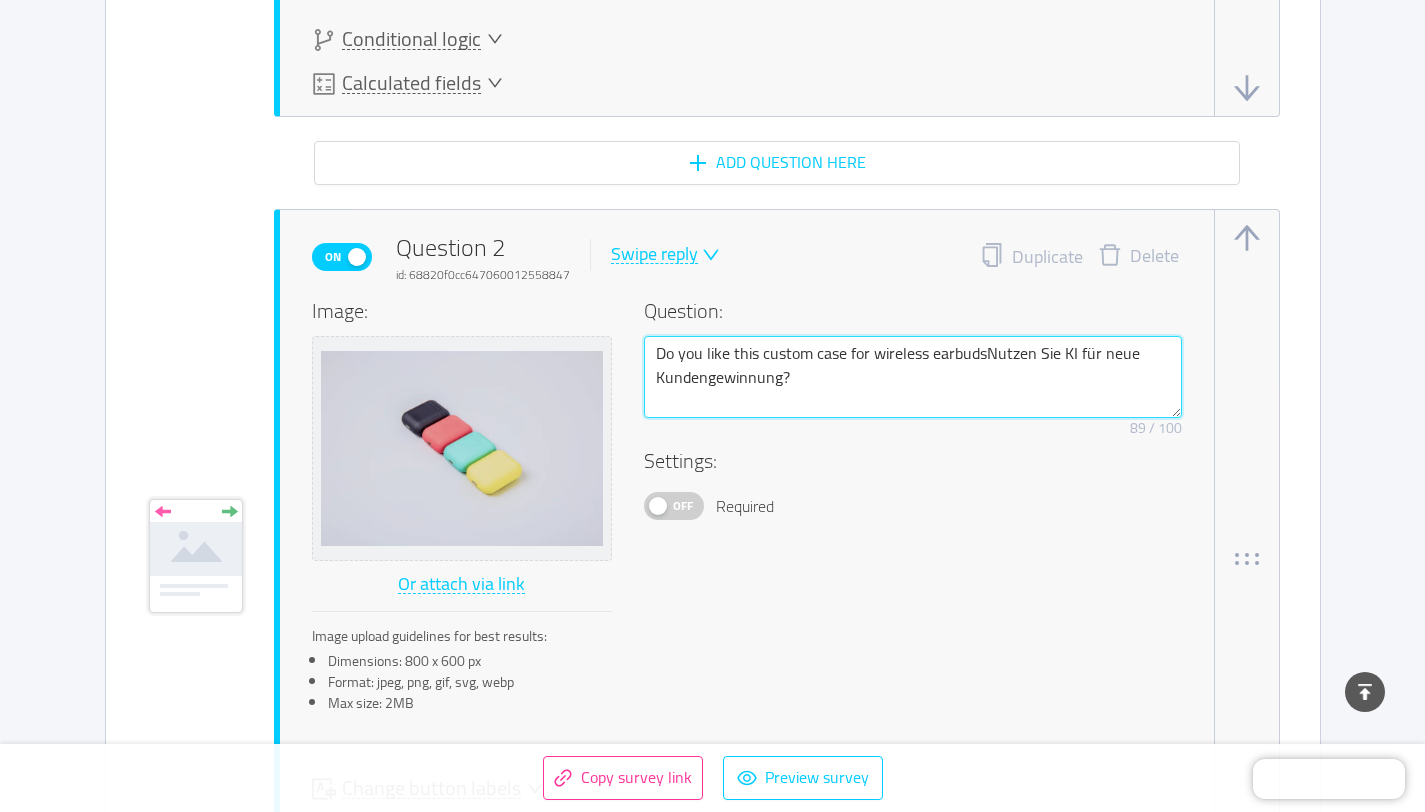 click on "Do you like this custom case for wireless earbudsNutzen Sie KI für neue Kundengewinnung?" at bounding box center [913, 377] 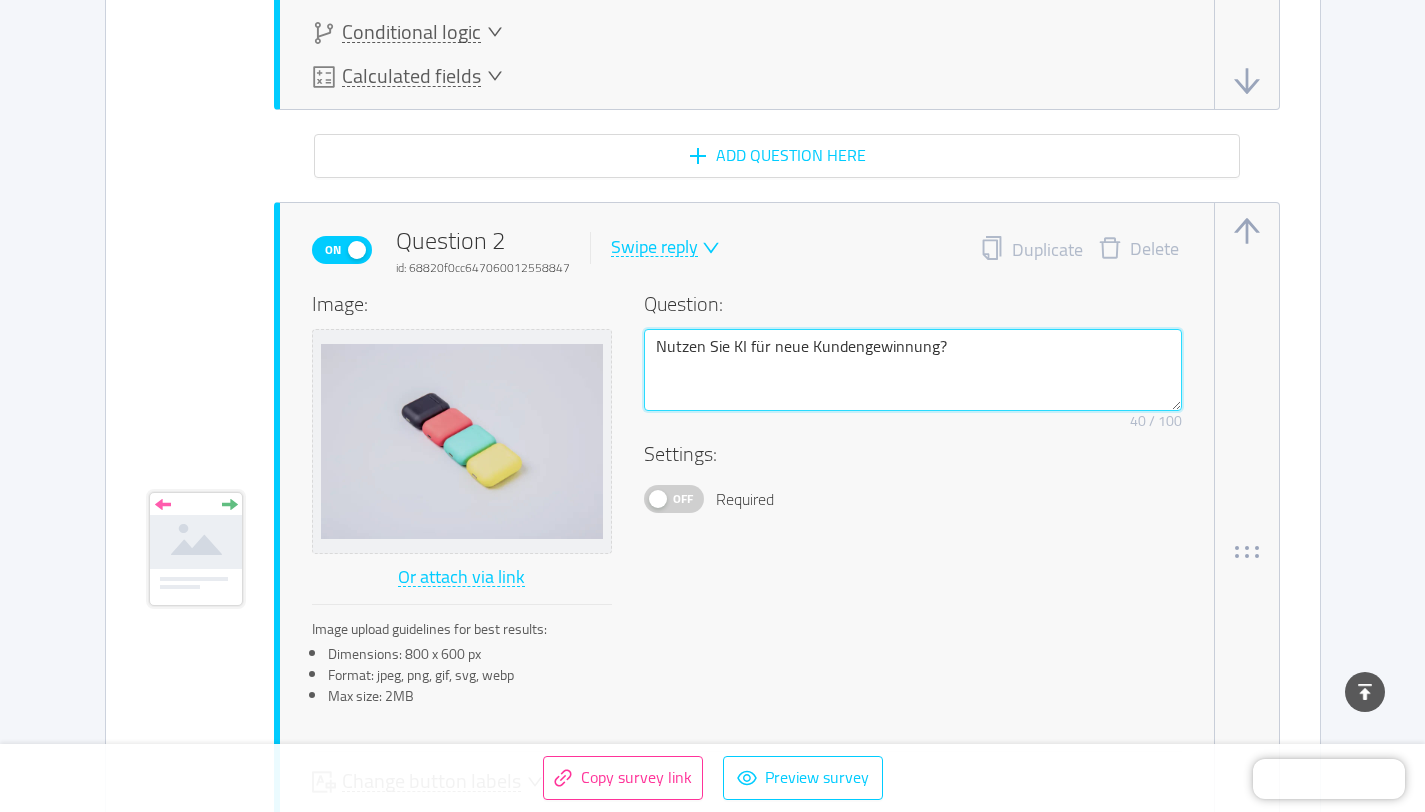scroll, scrollTop: 1385, scrollLeft: 0, axis: vertical 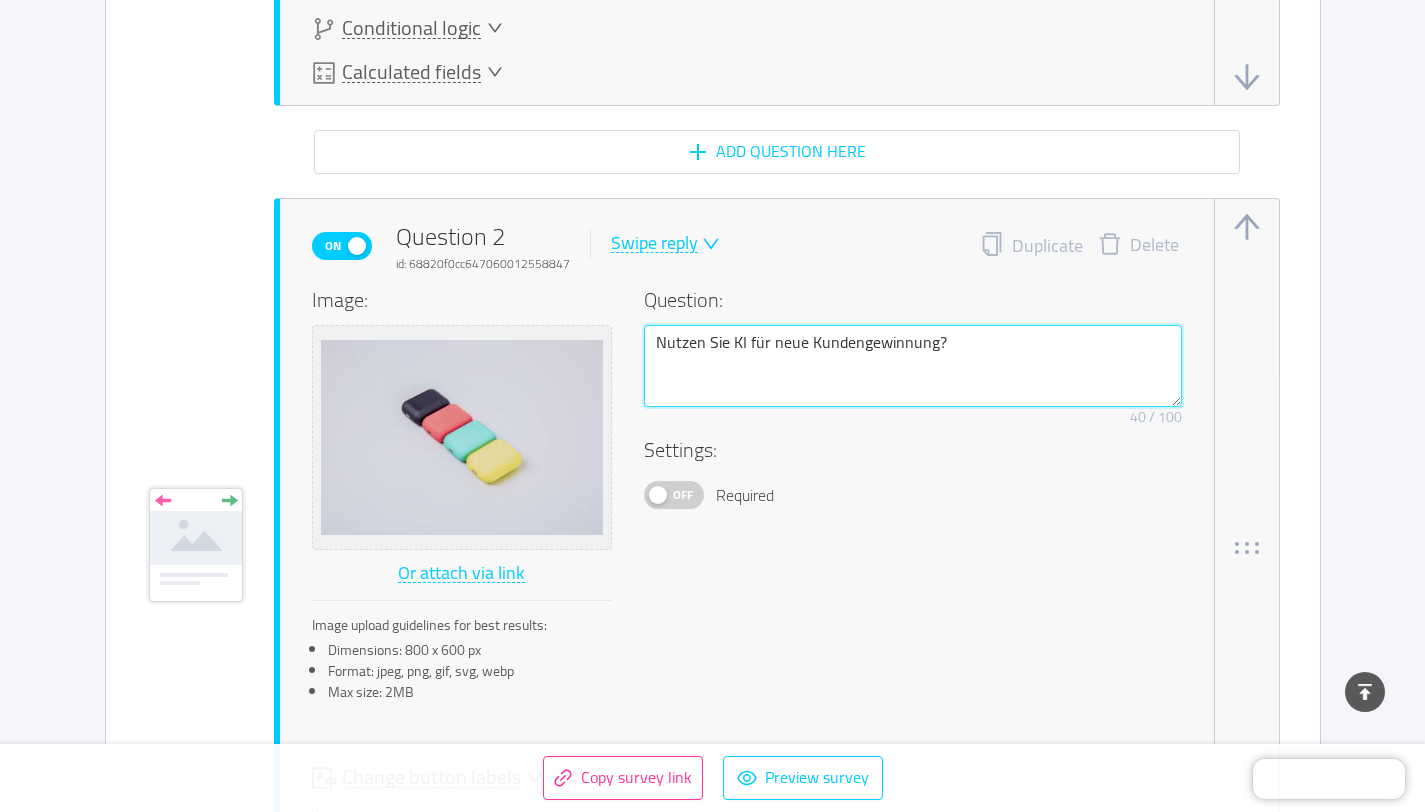 type 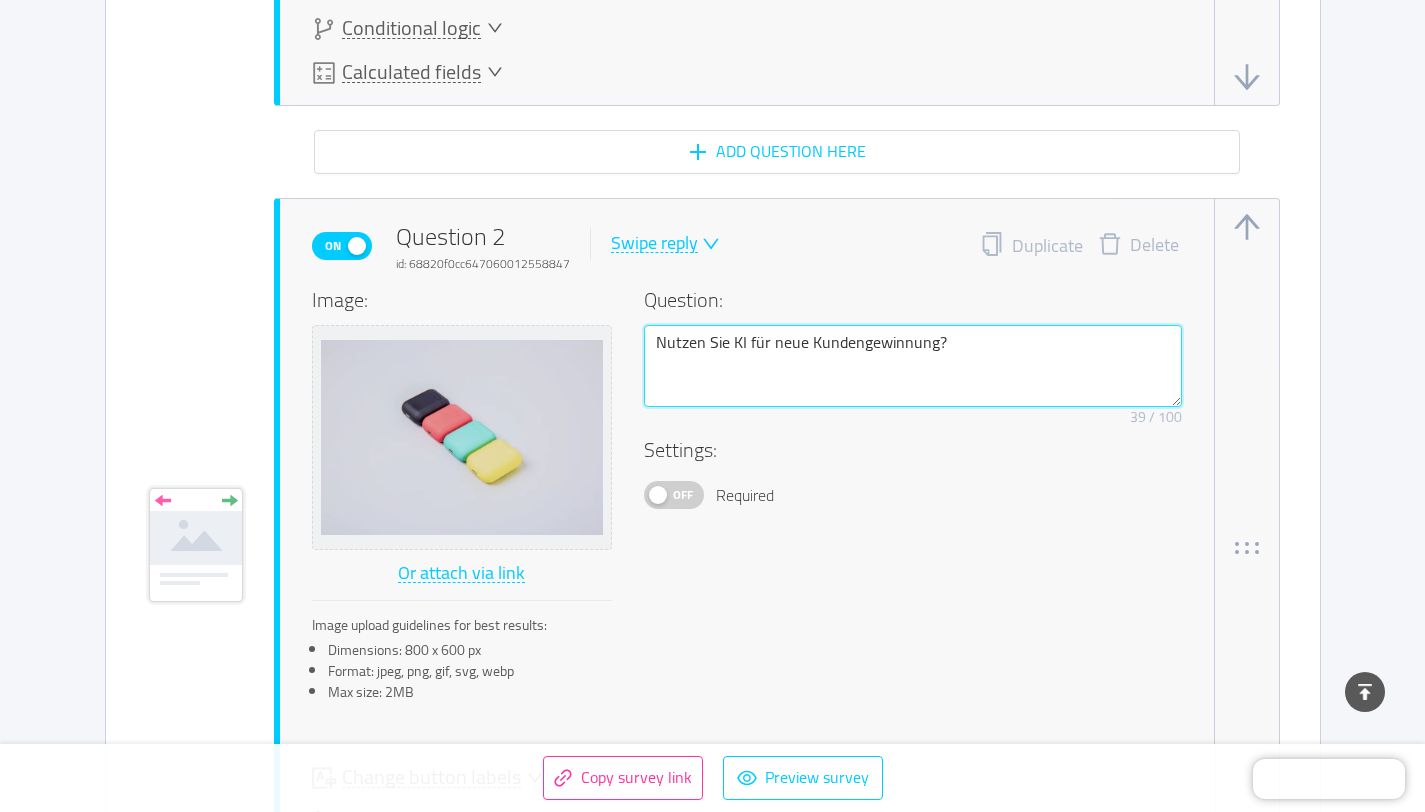 type 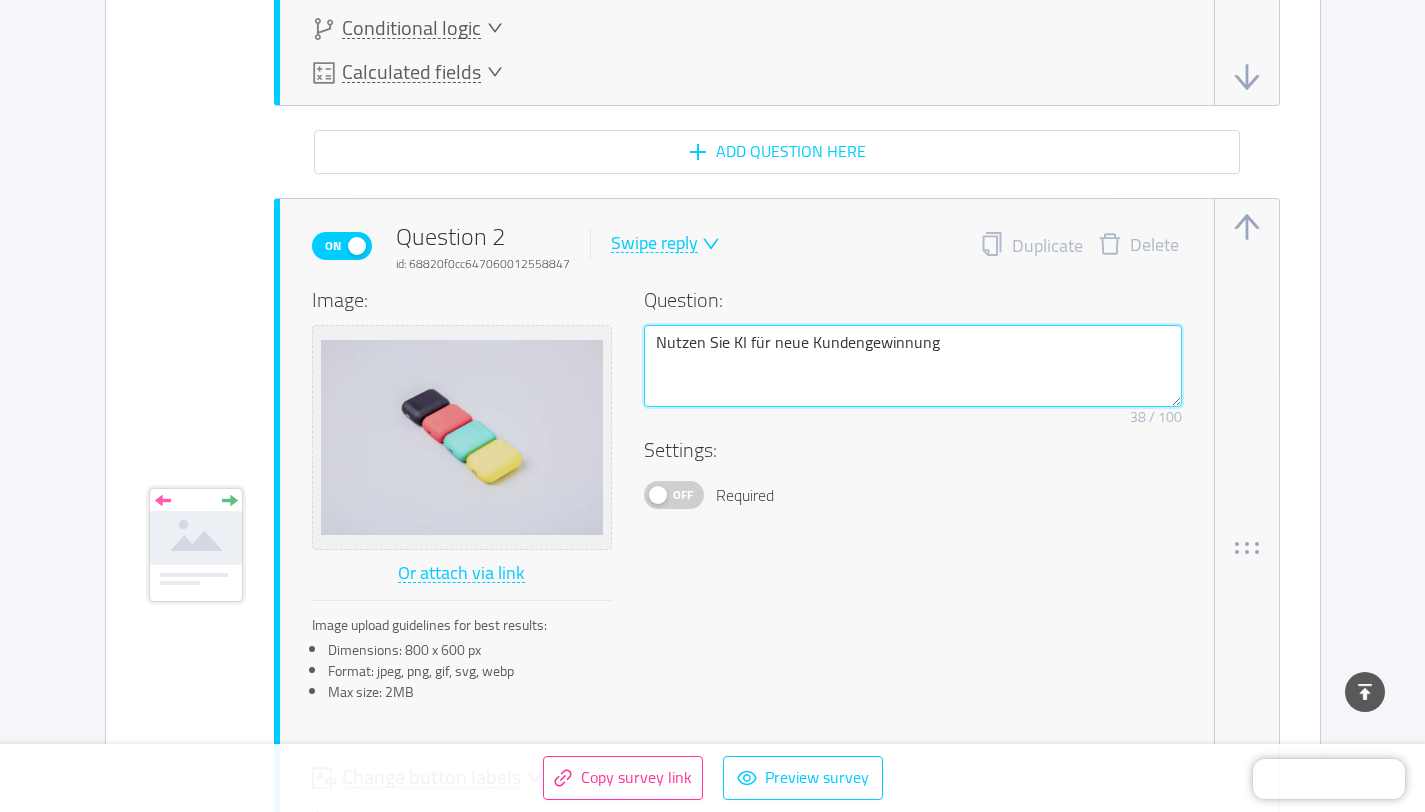 type 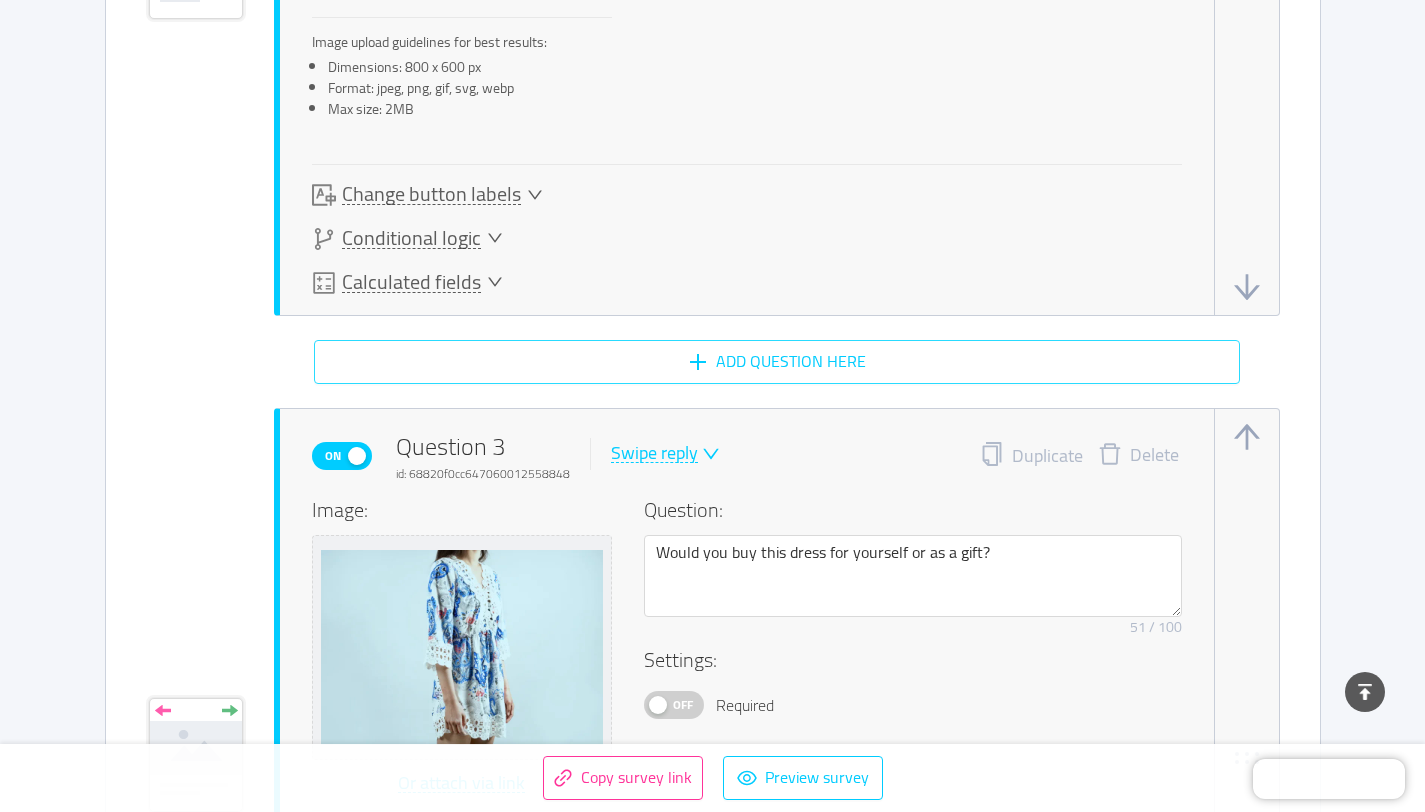 scroll, scrollTop: 2018, scrollLeft: 0, axis: vertical 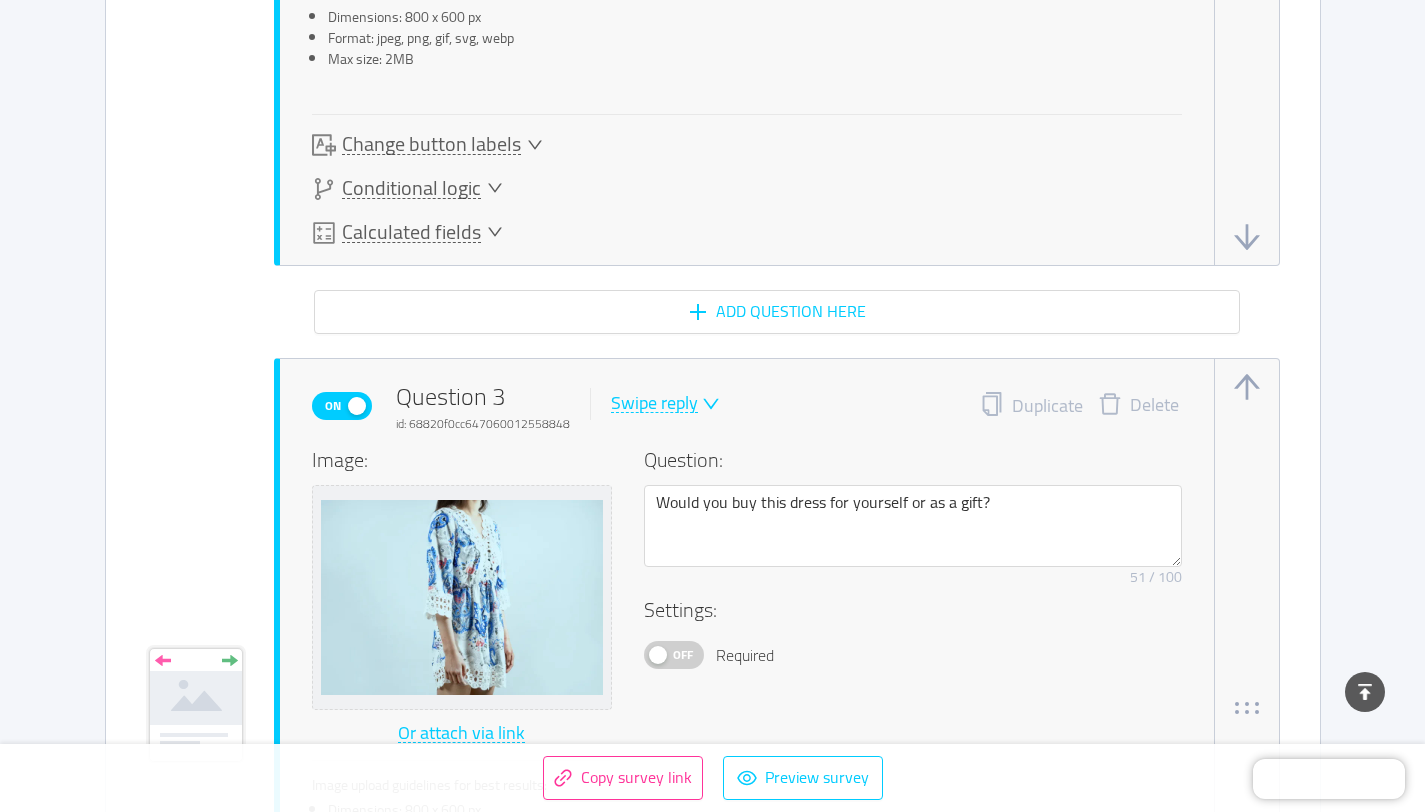 type on "Nutzen Sie KI für neue Kundengewinnung?" 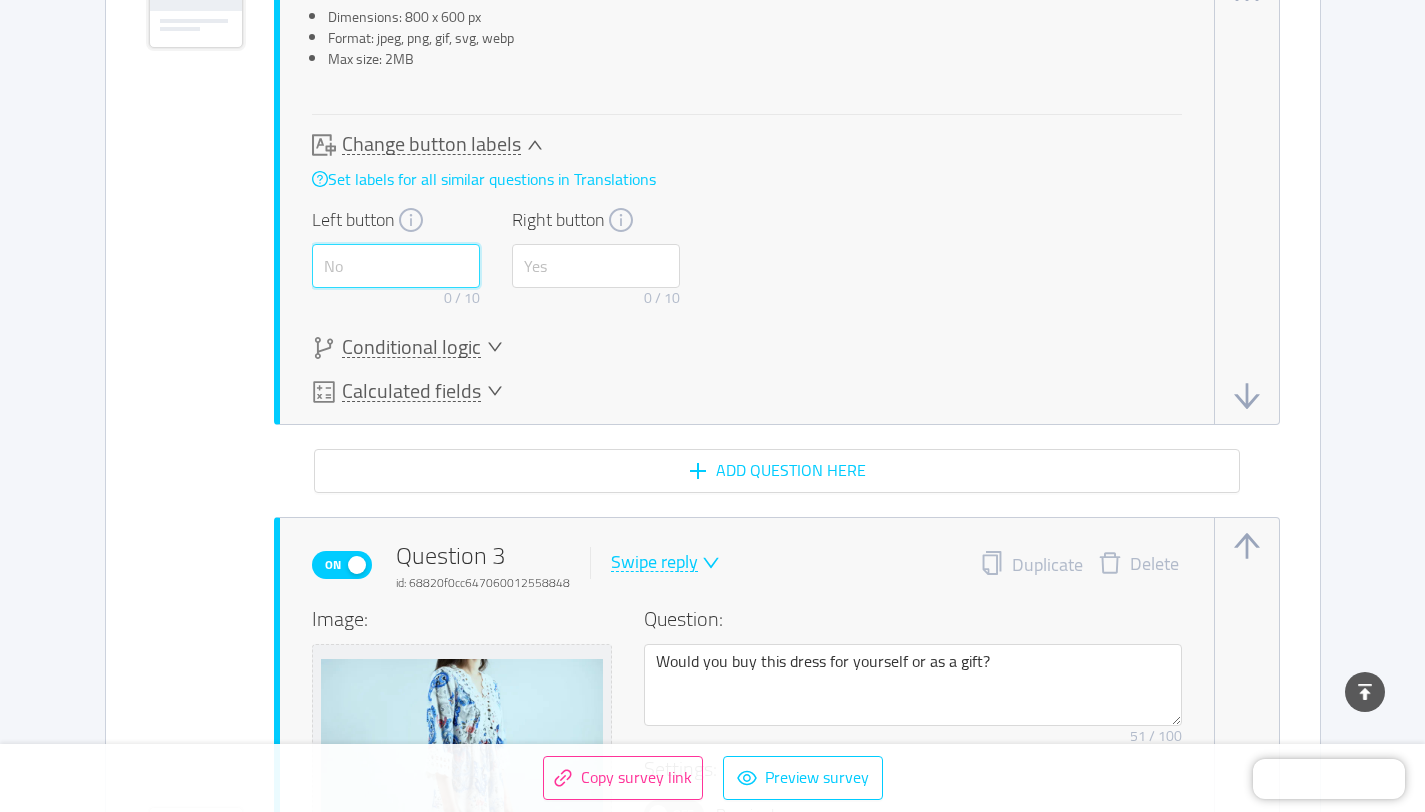 click at bounding box center (396, 266) 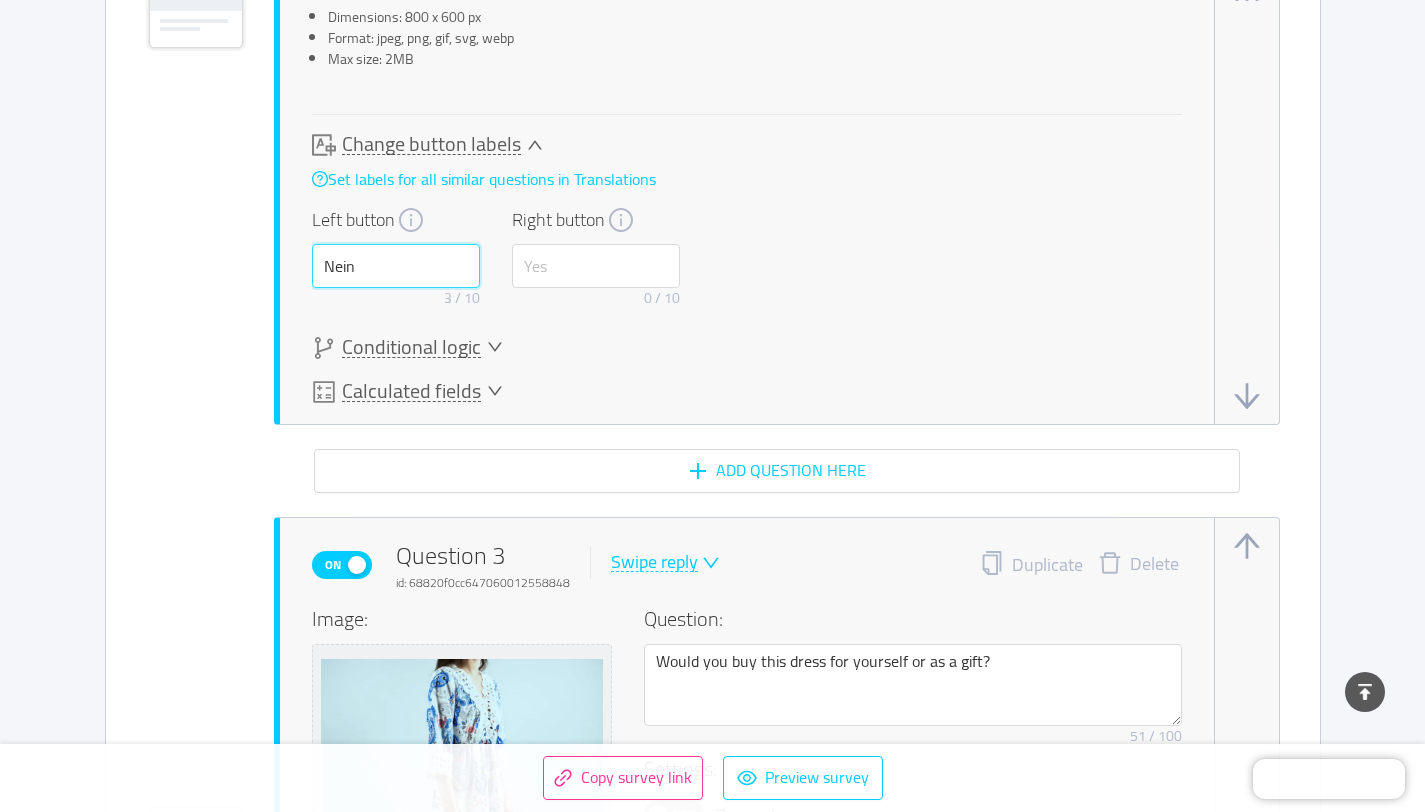 type on "Nein" 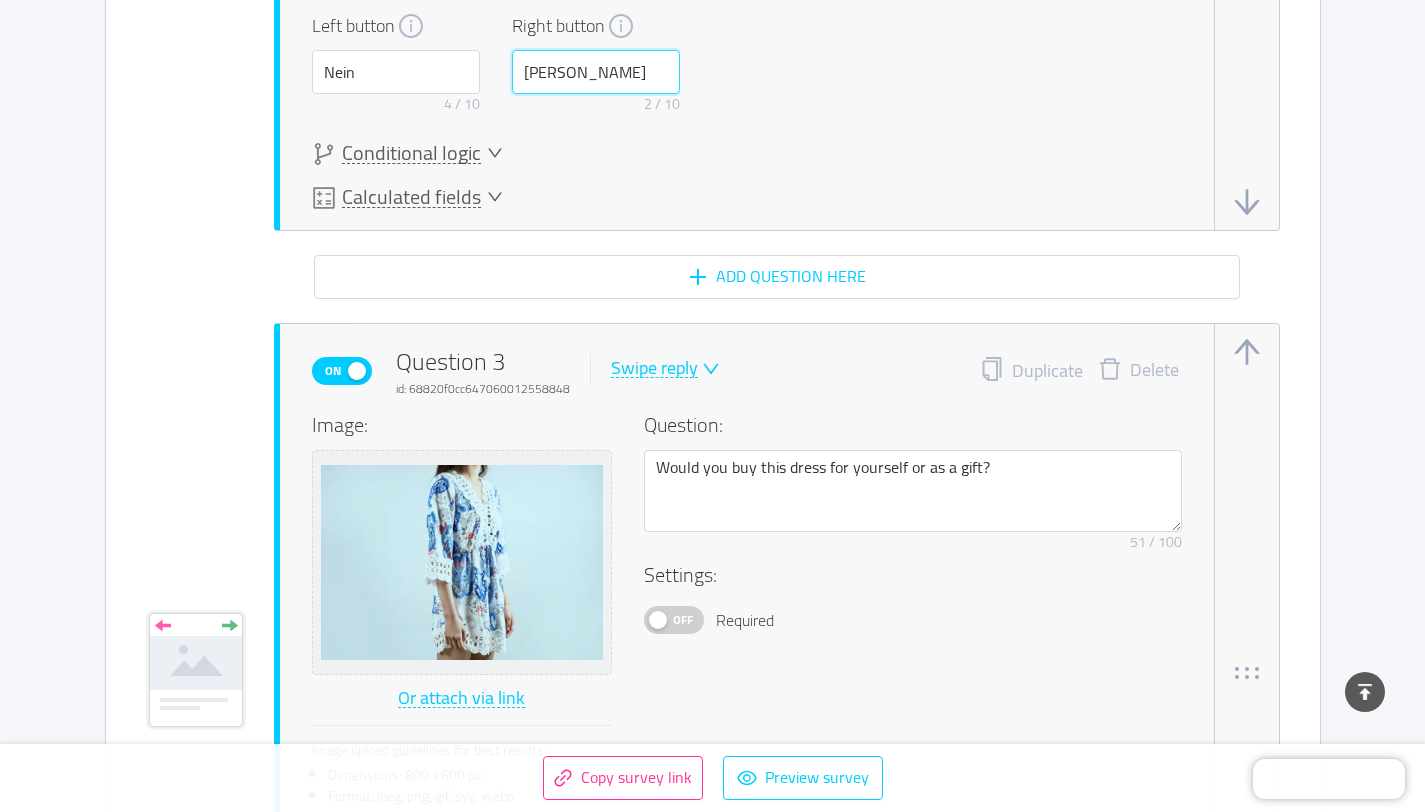 scroll, scrollTop: 2408, scrollLeft: 0, axis: vertical 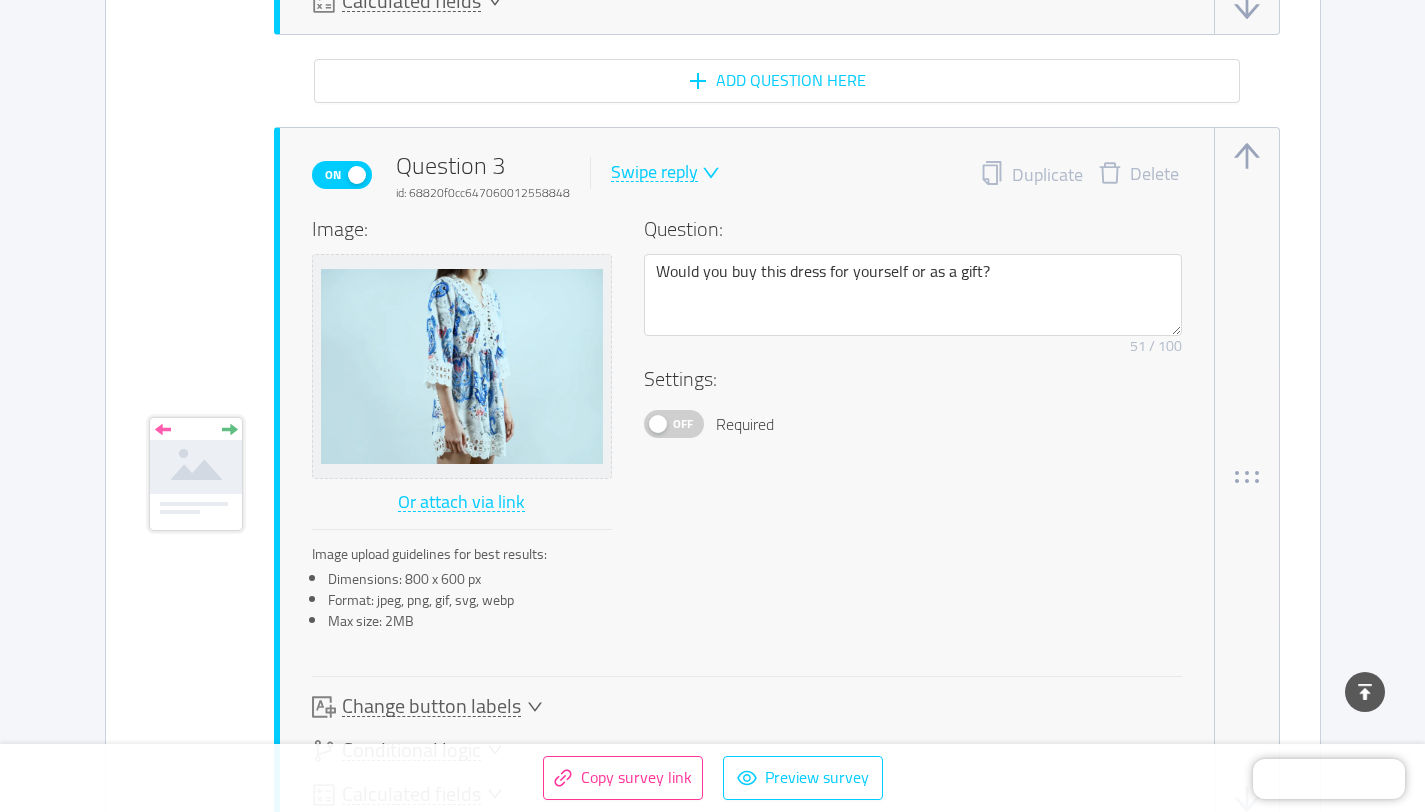 type on "Ja" 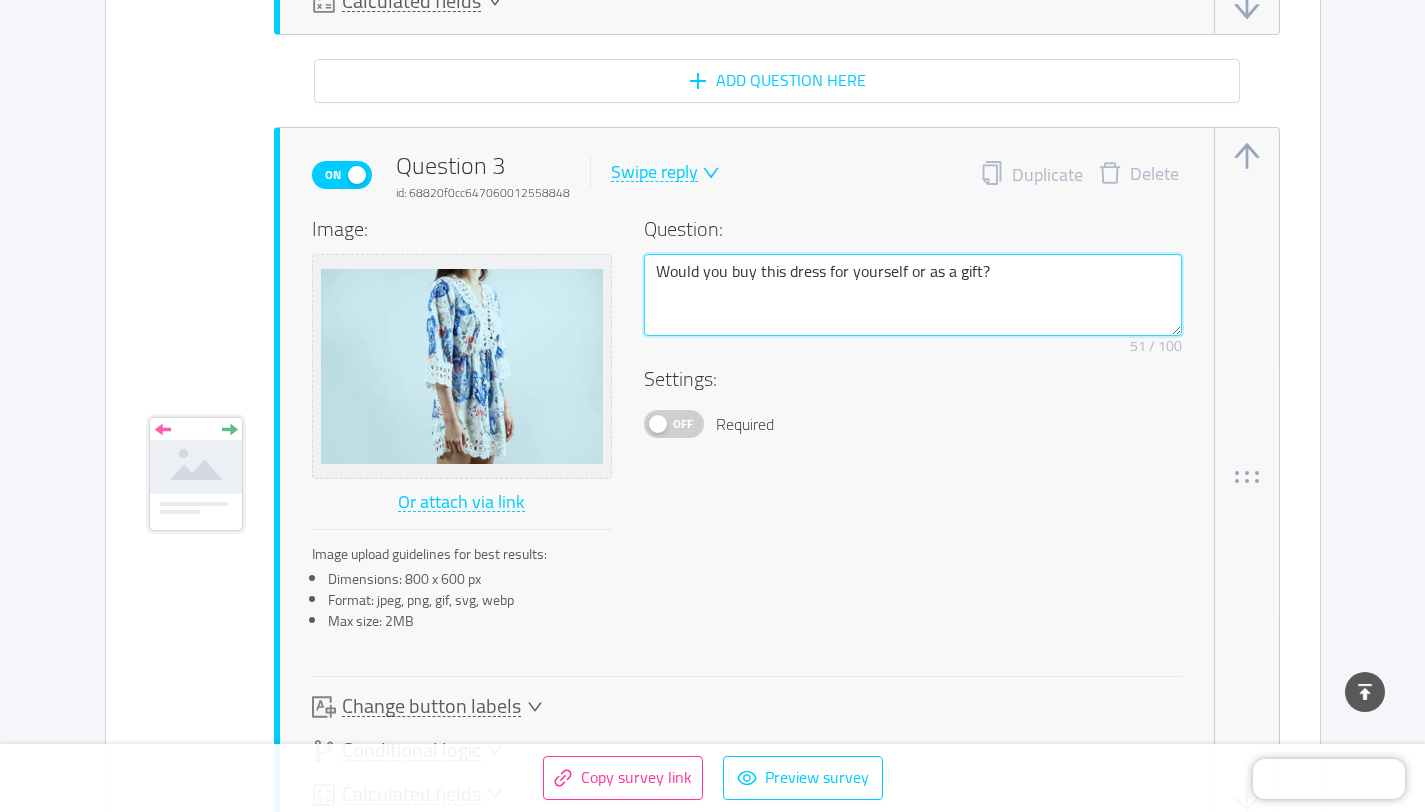 click on "Would you buy this dress for yourself or as a gift?" at bounding box center (913, 295) 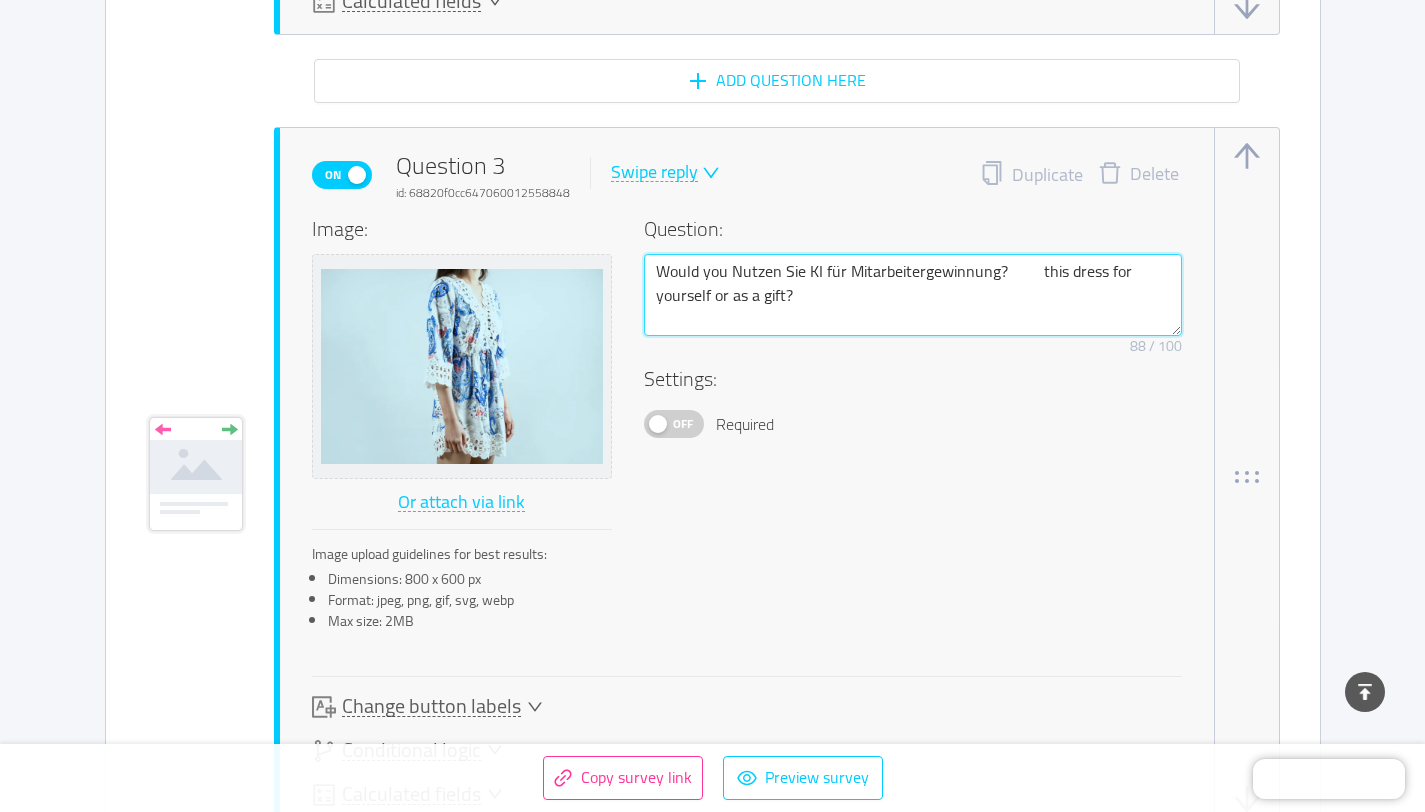 paste on "Nutzen Sie KI für Mitarbeitergewinnung?" 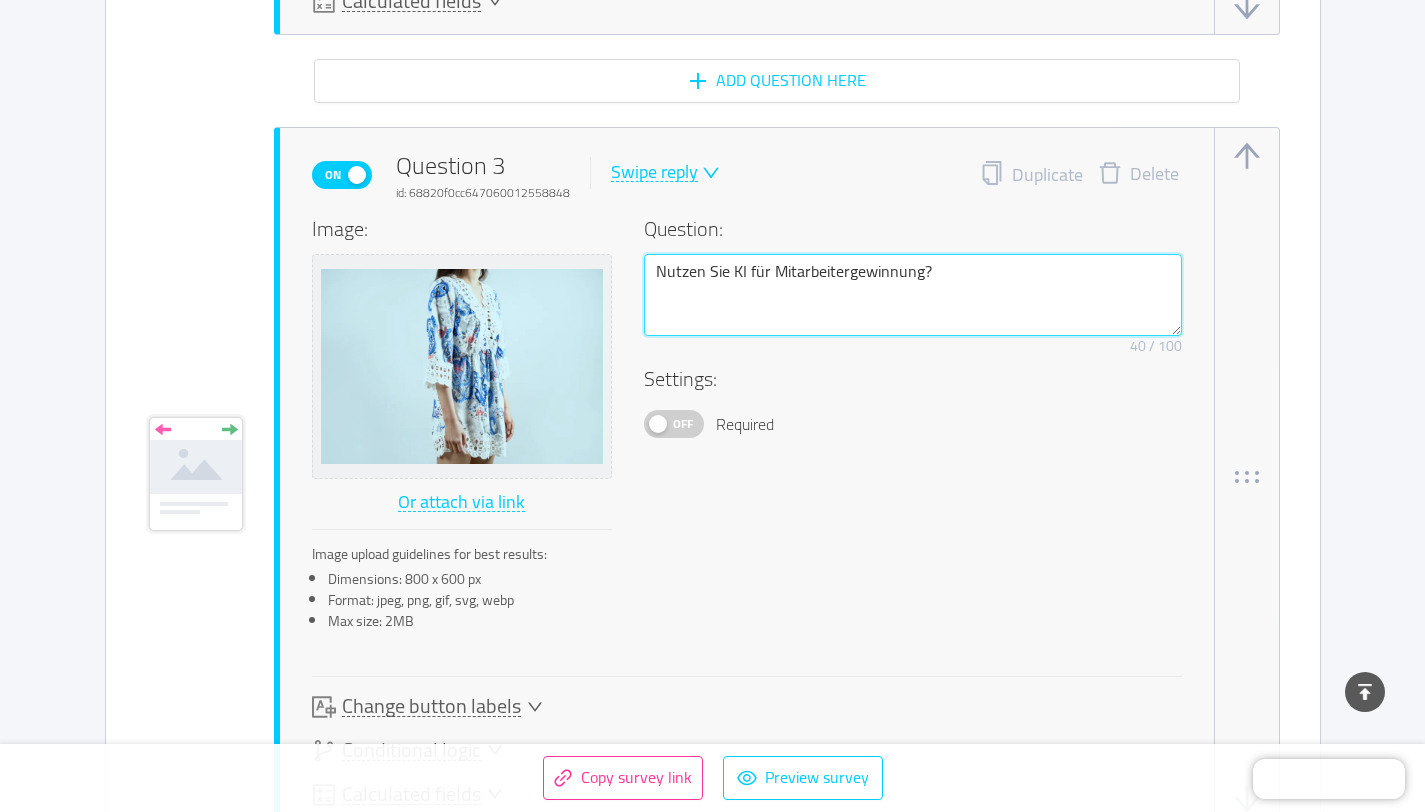 type 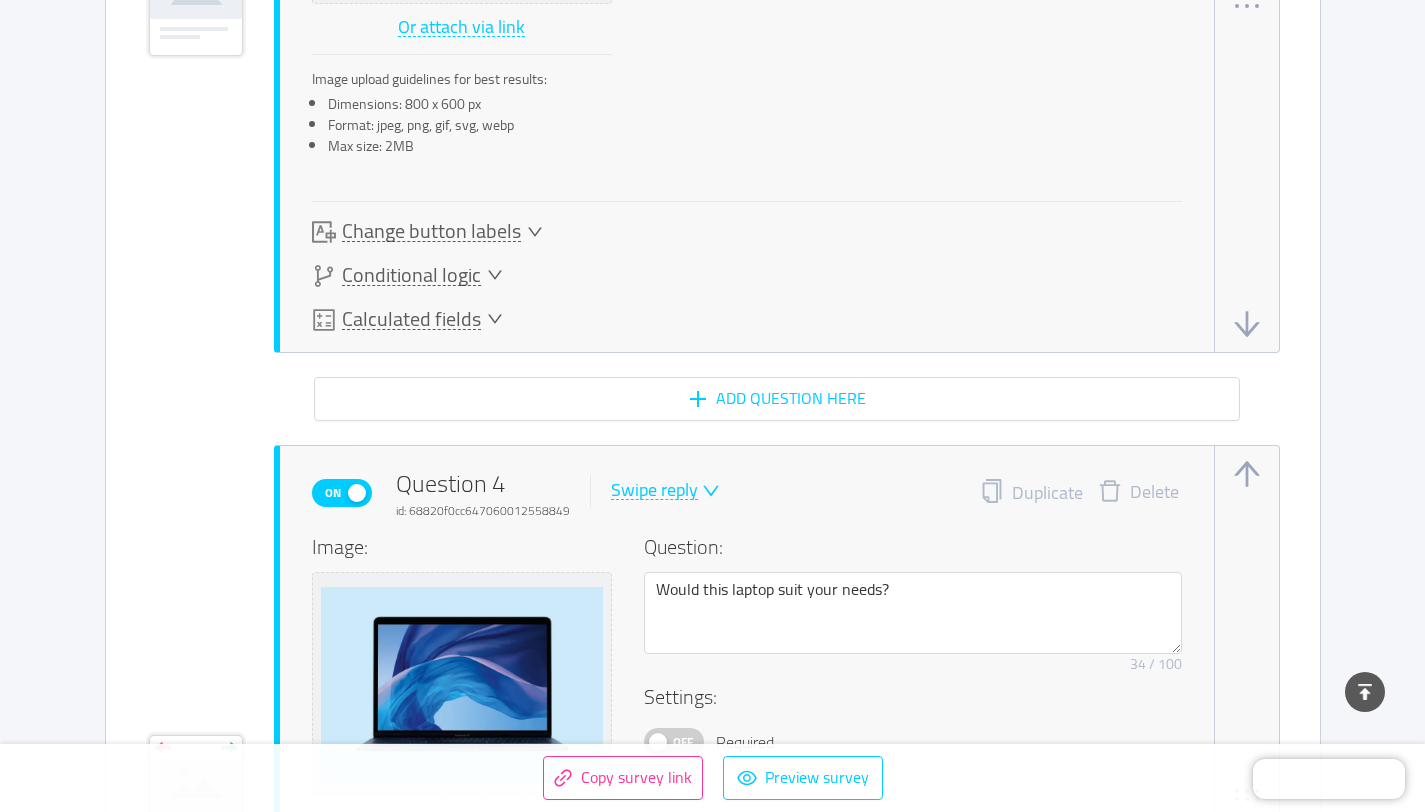 scroll, scrollTop: 2975, scrollLeft: 0, axis: vertical 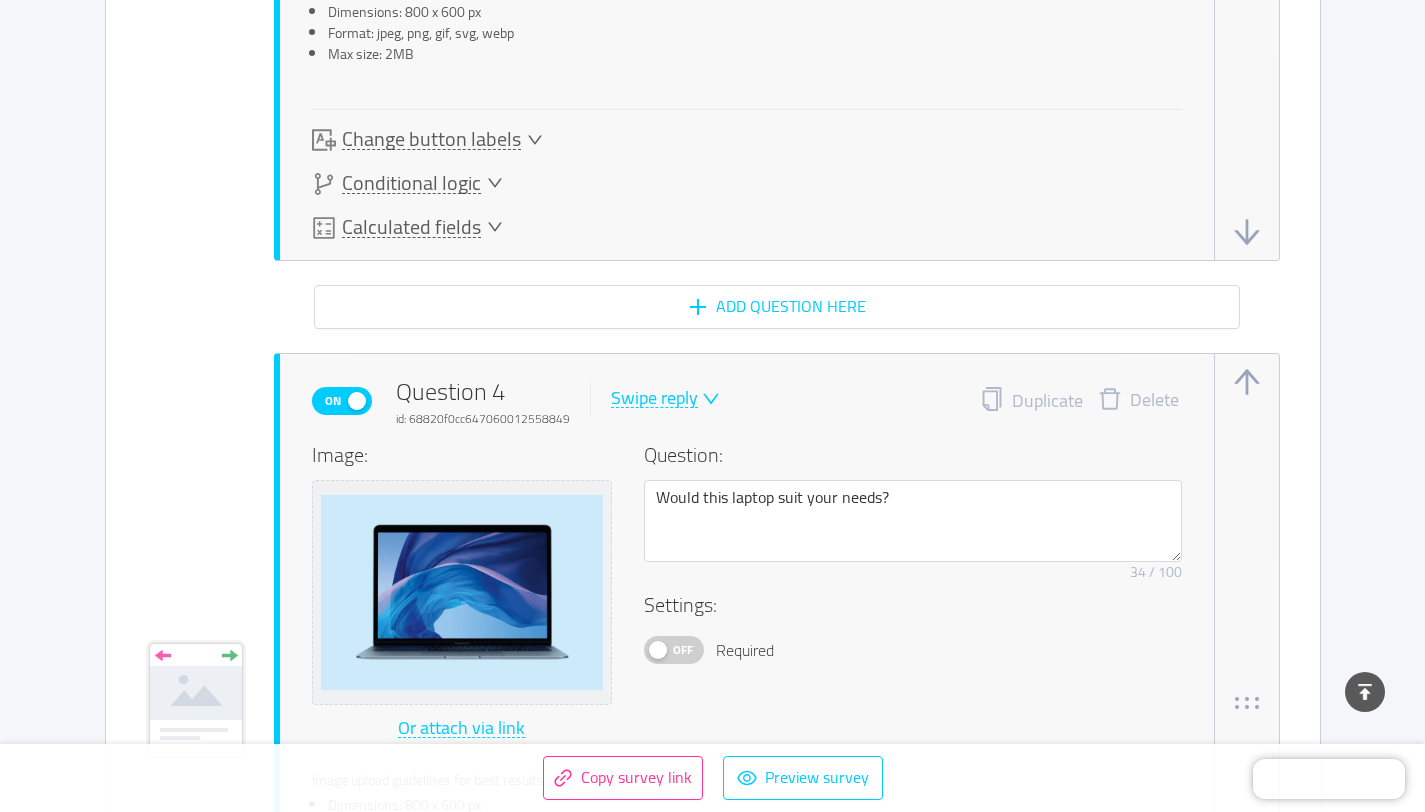 type on "Nutzen Sie KI für Mitarbeitergewinnung?" 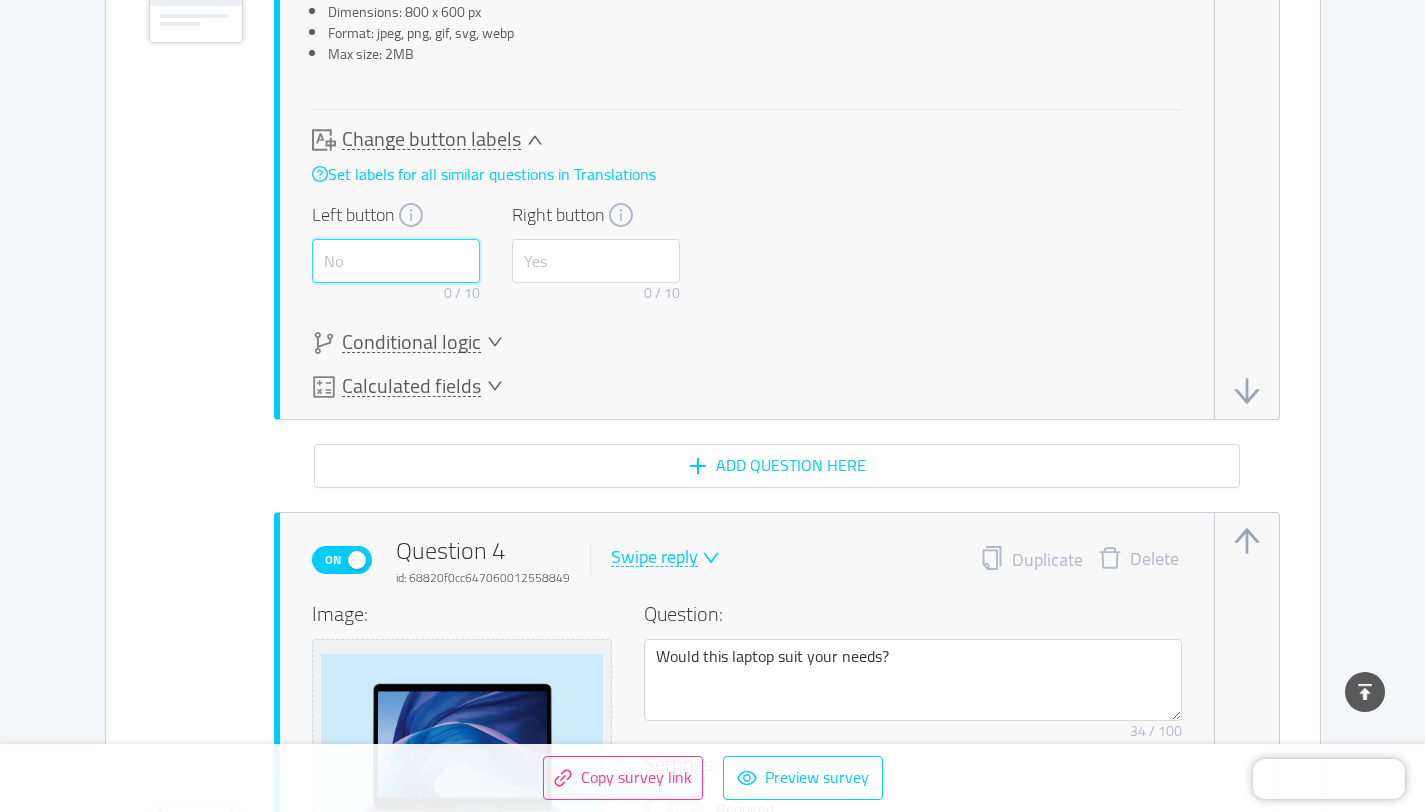 click at bounding box center (396, 261) 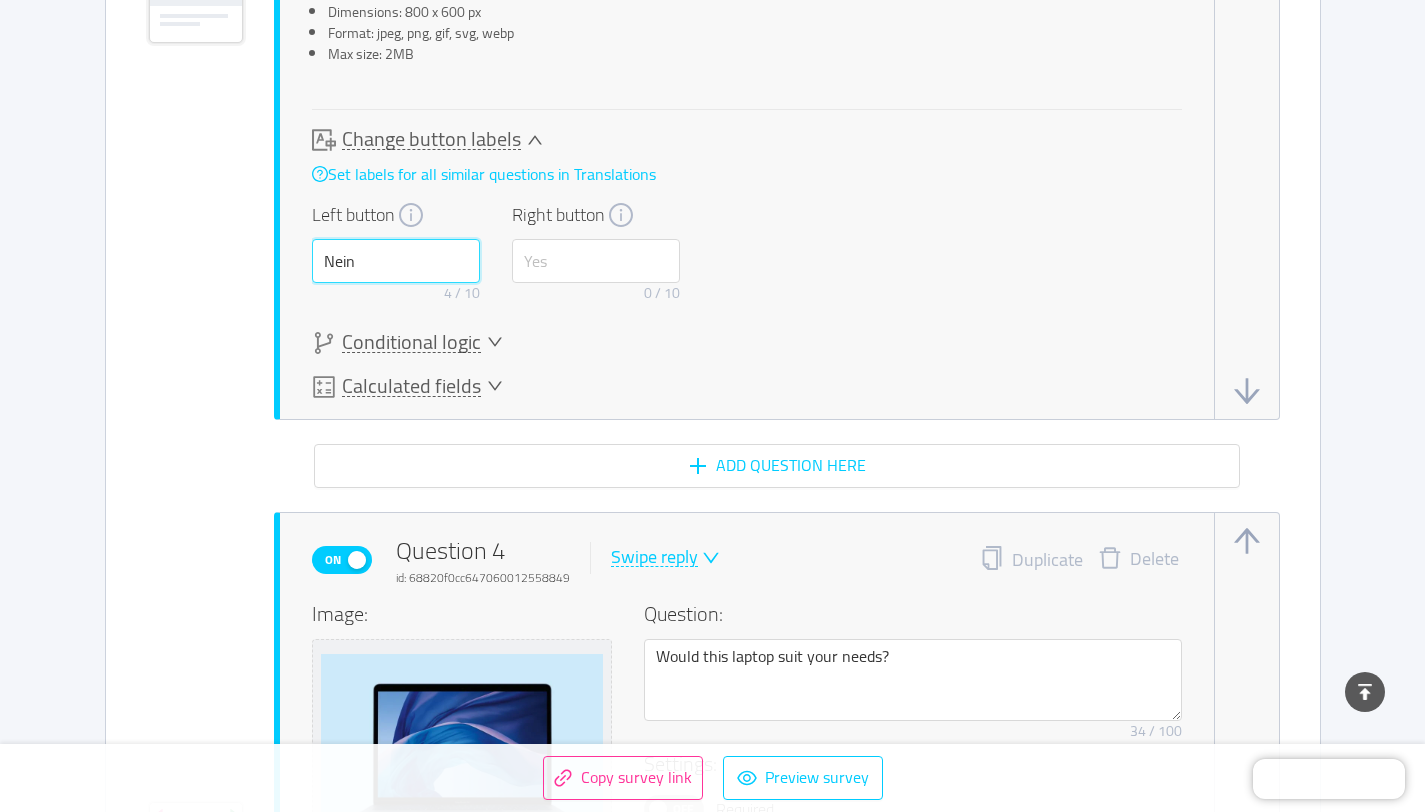 type on "Nein" 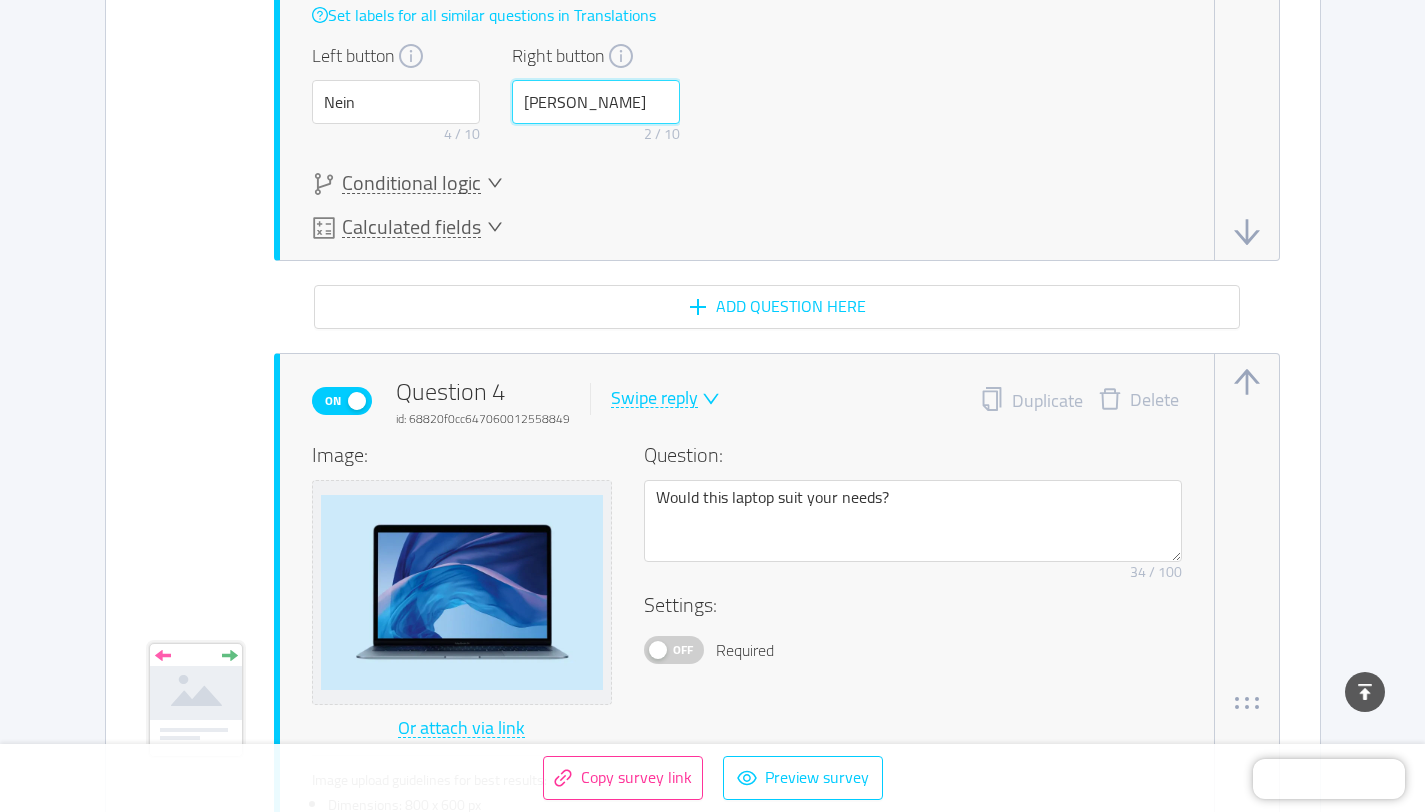 scroll, scrollTop: 3251, scrollLeft: 0, axis: vertical 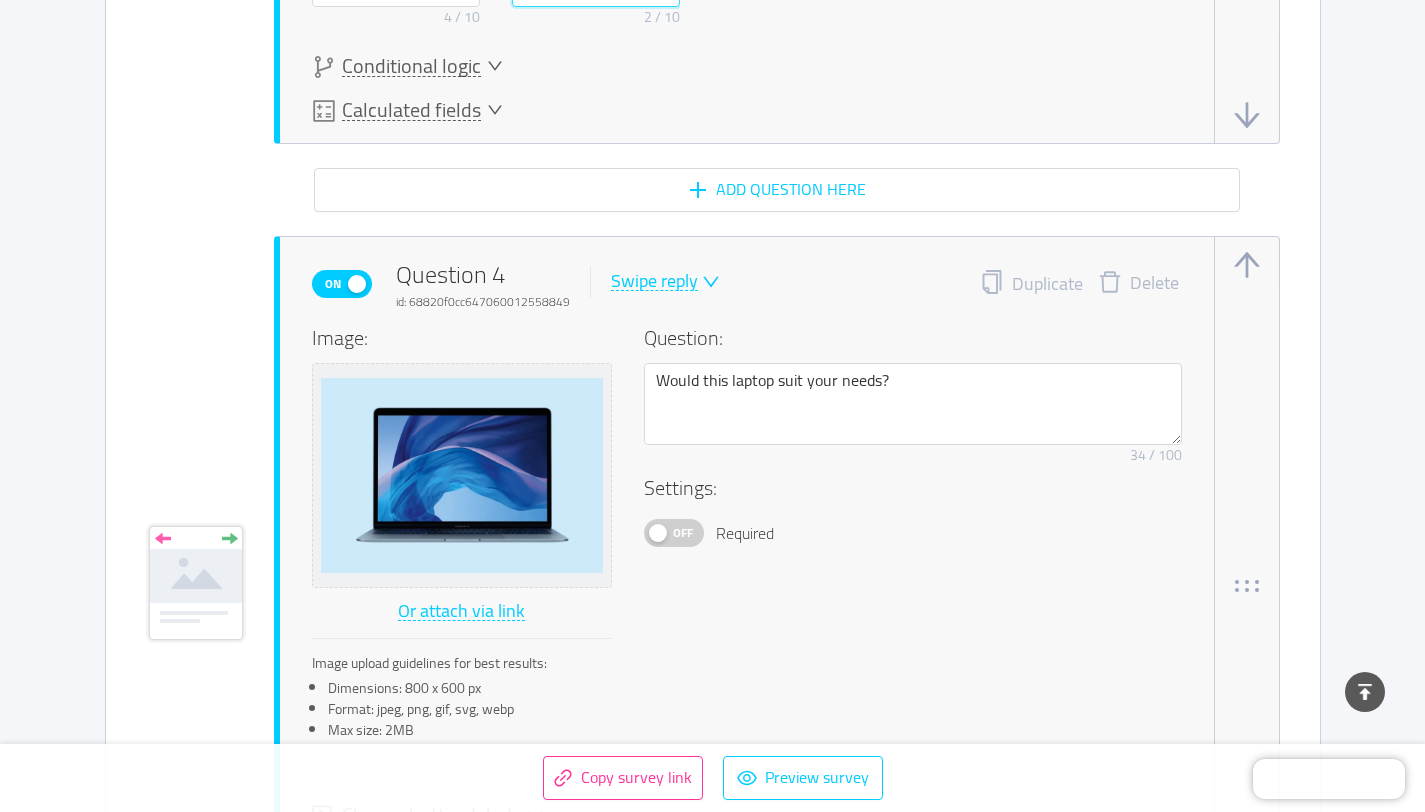 type on "Ja" 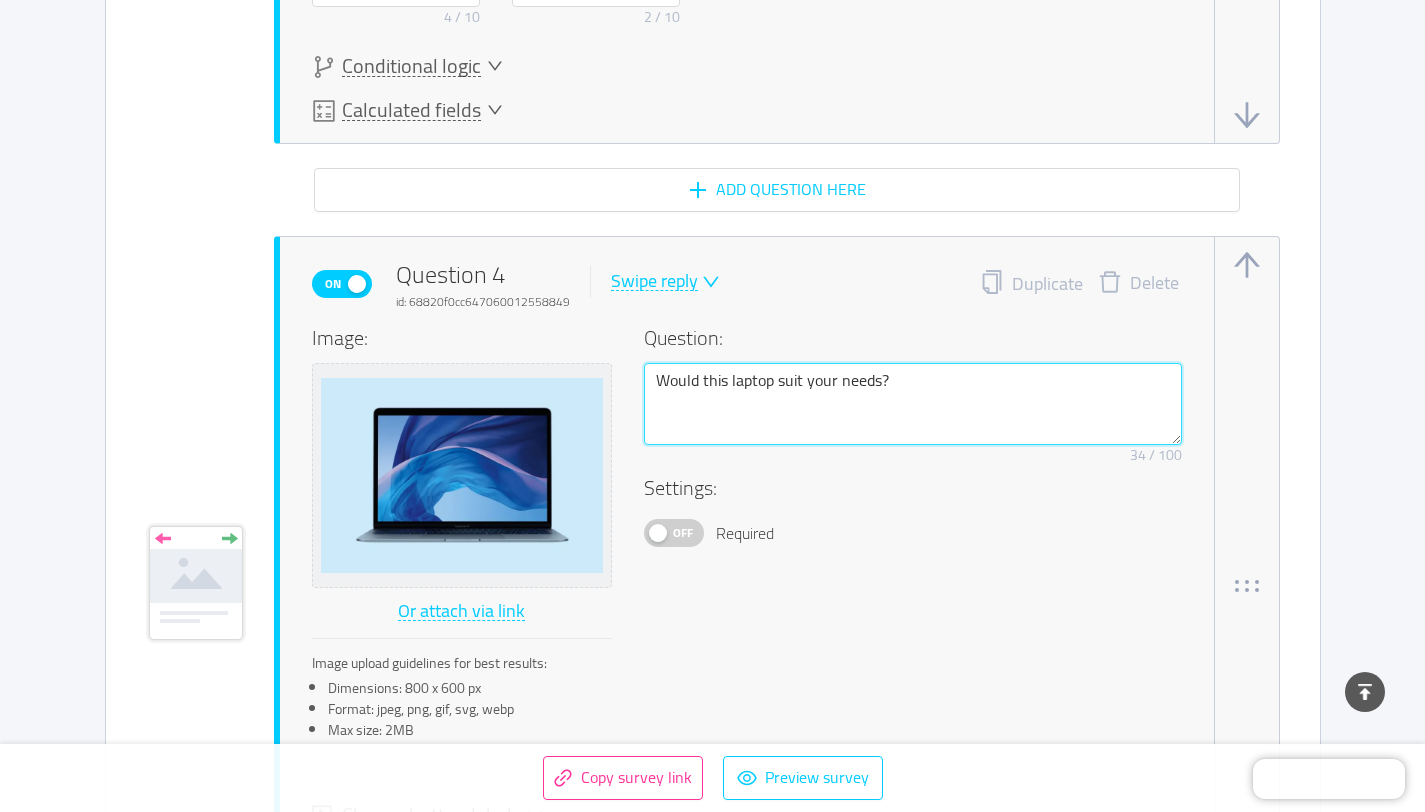 click on "Would this laptop suit your needs?" at bounding box center (913, 404) 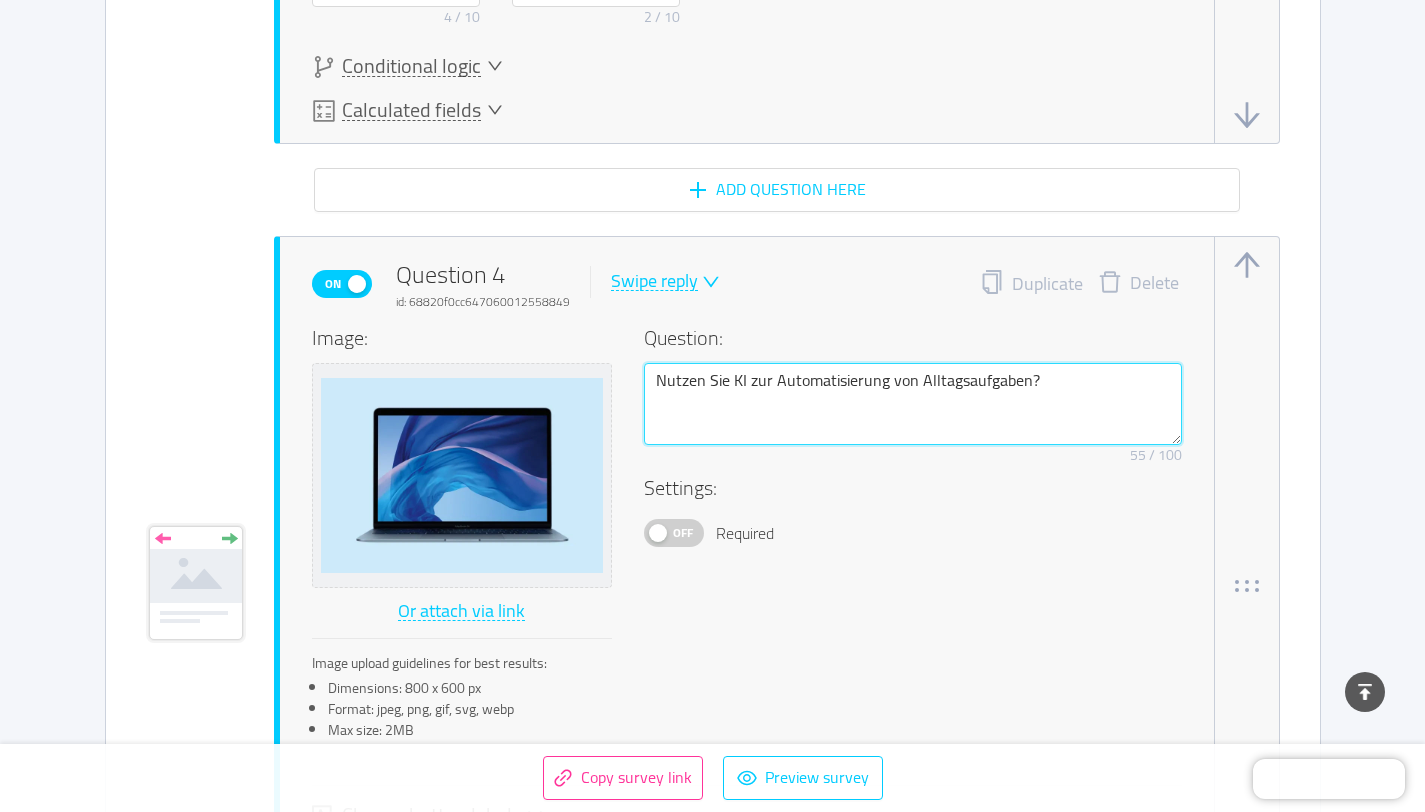 type 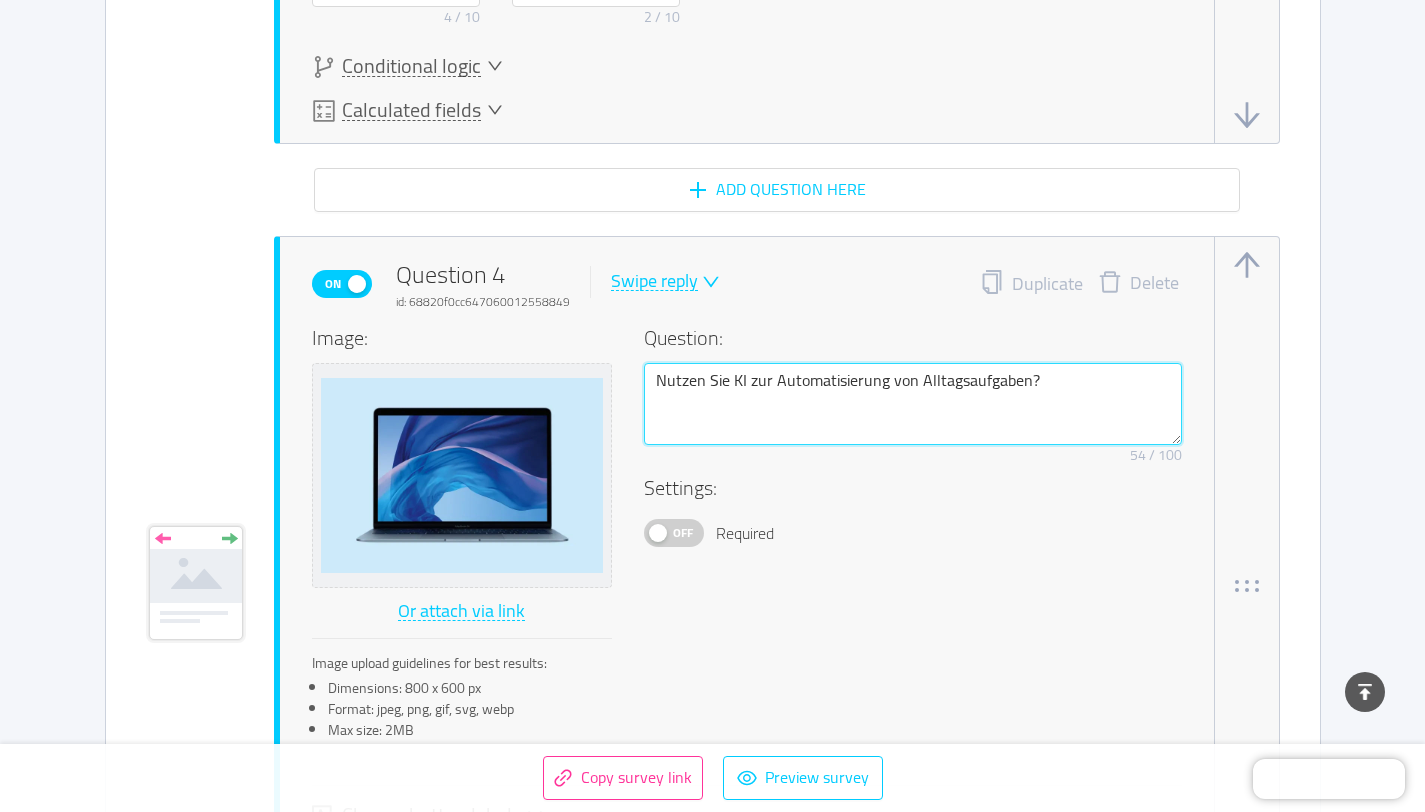 type 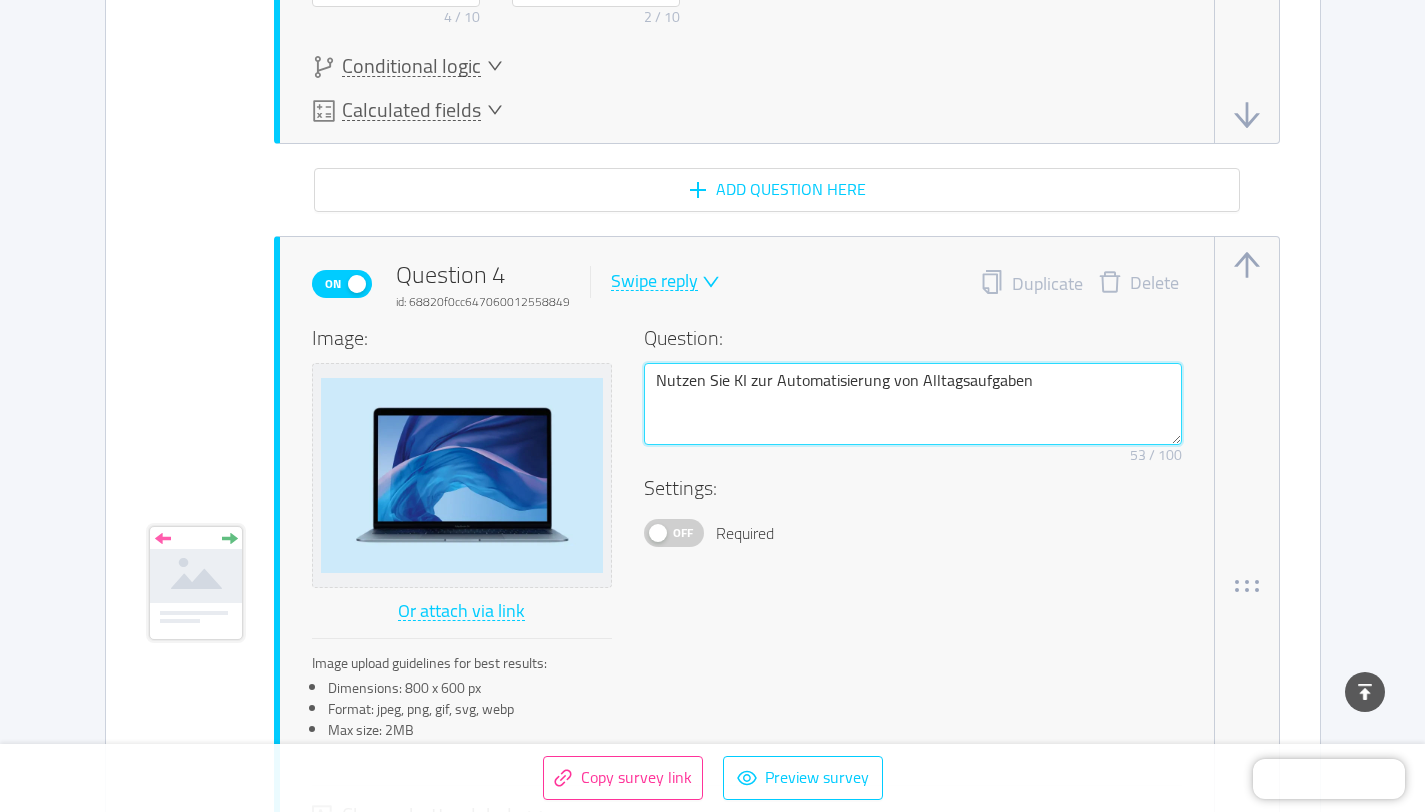type 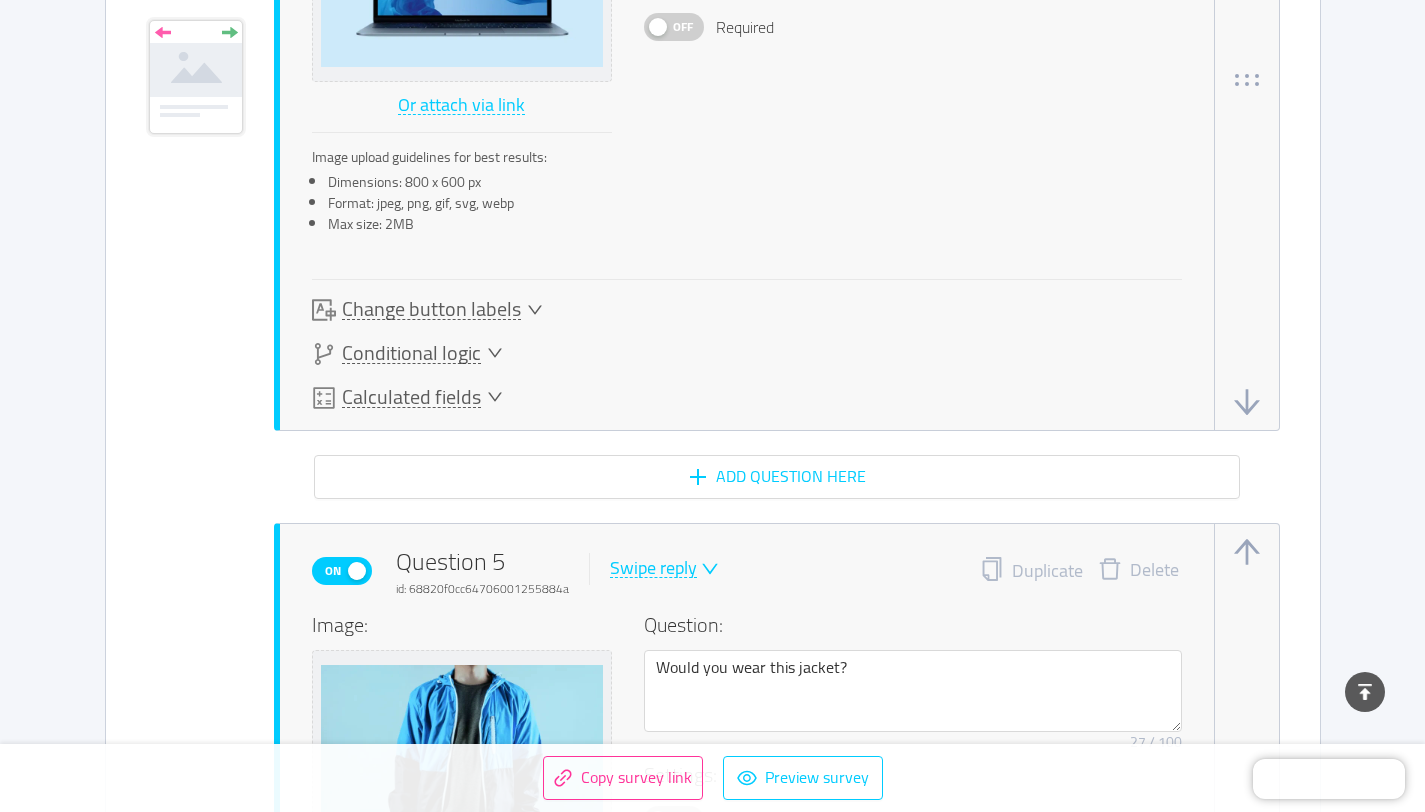 type on "Nutzen Sie KI zur Automatisierung von Alltagsaufgaben?" 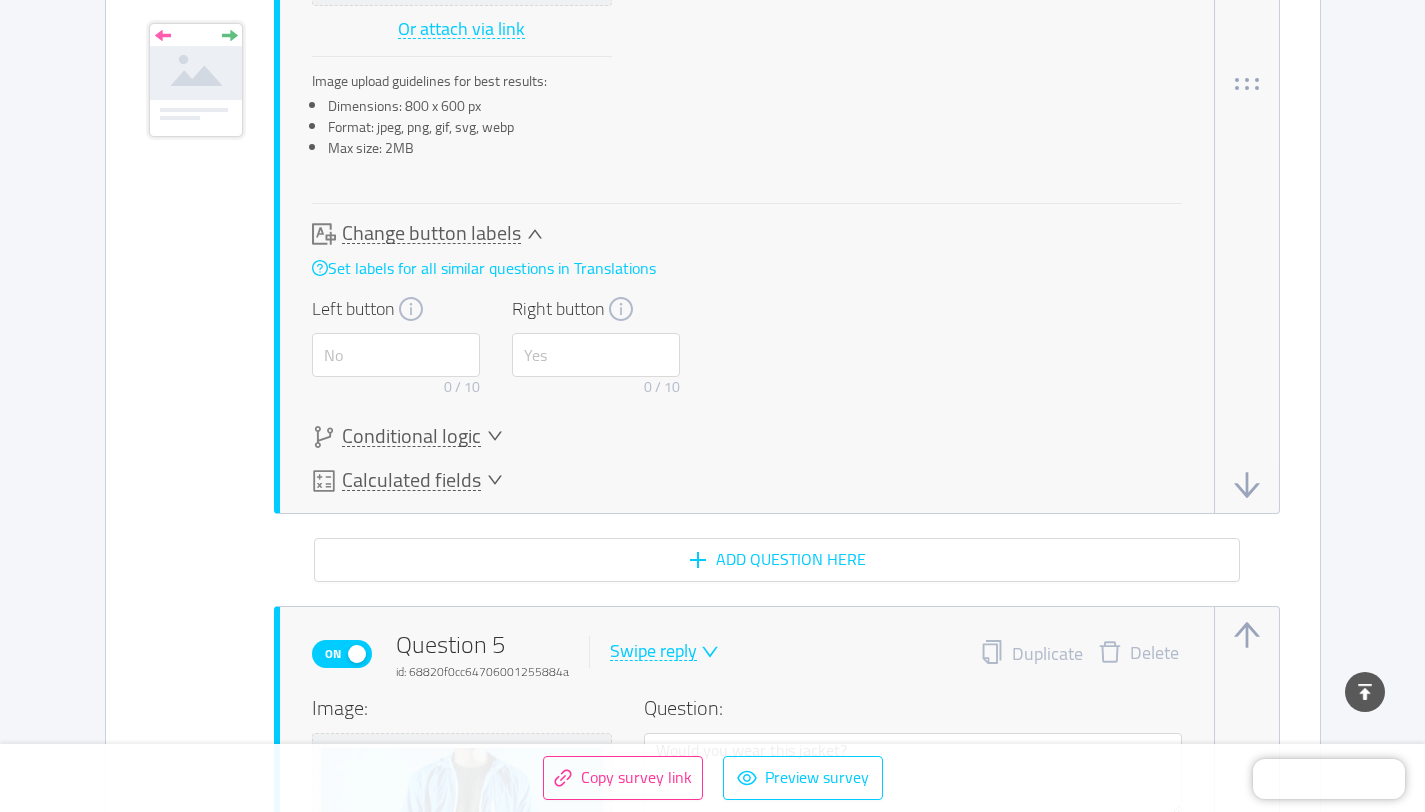 scroll, scrollTop: 3837, scrollLeft: 0, axis: vertical 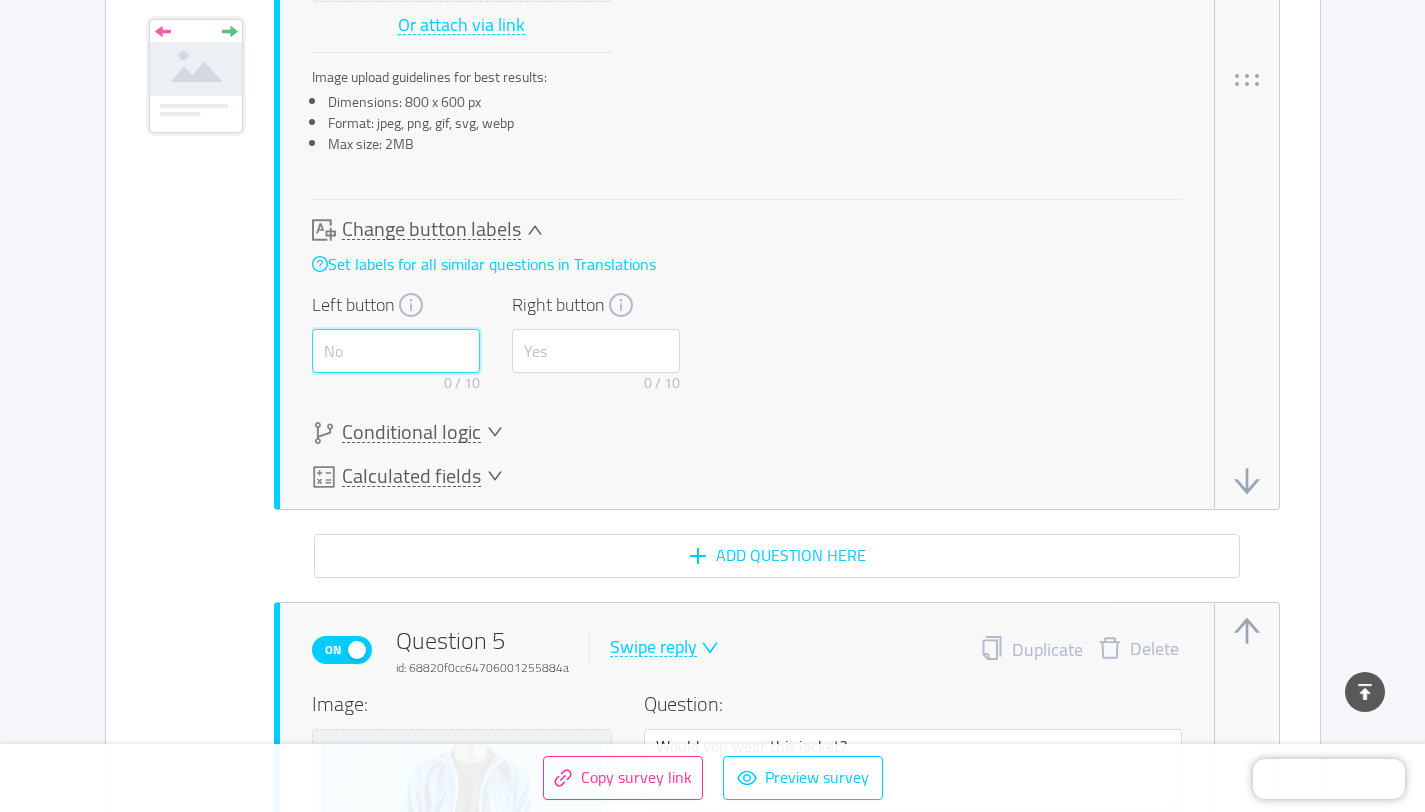 click at bounding box center (396, 351) 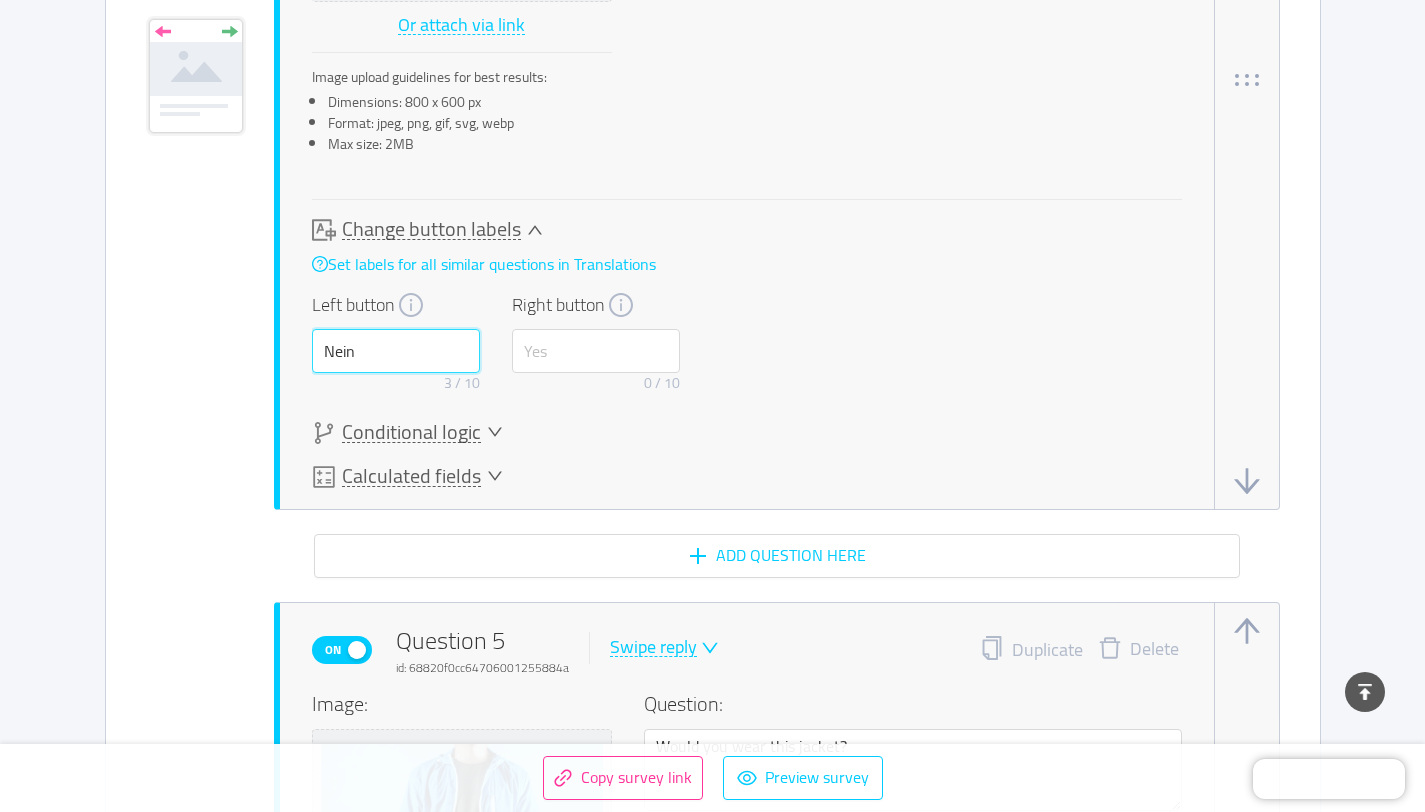 type on "Nein" 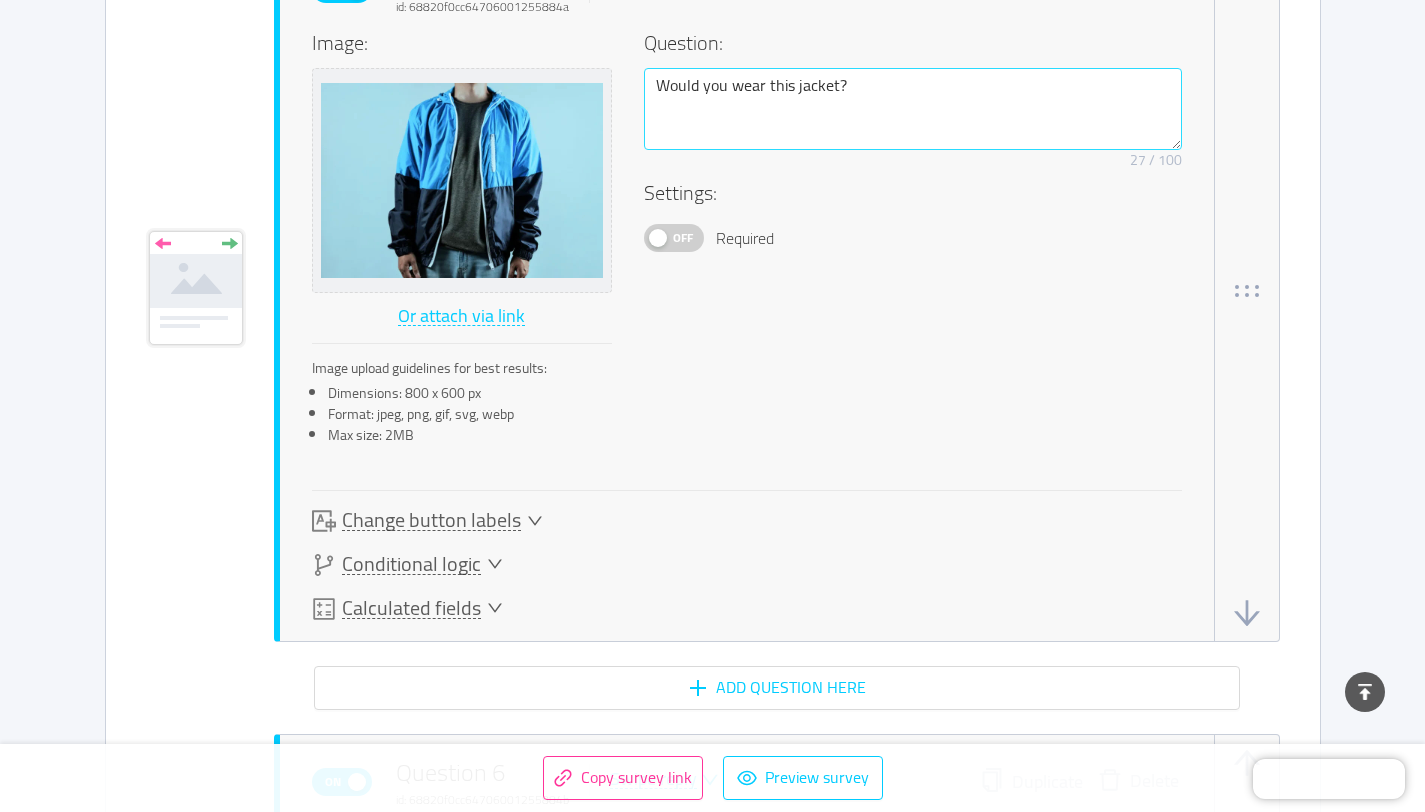scroll, scrollTop: 4497, scrollLeft: 0, axis: vertical 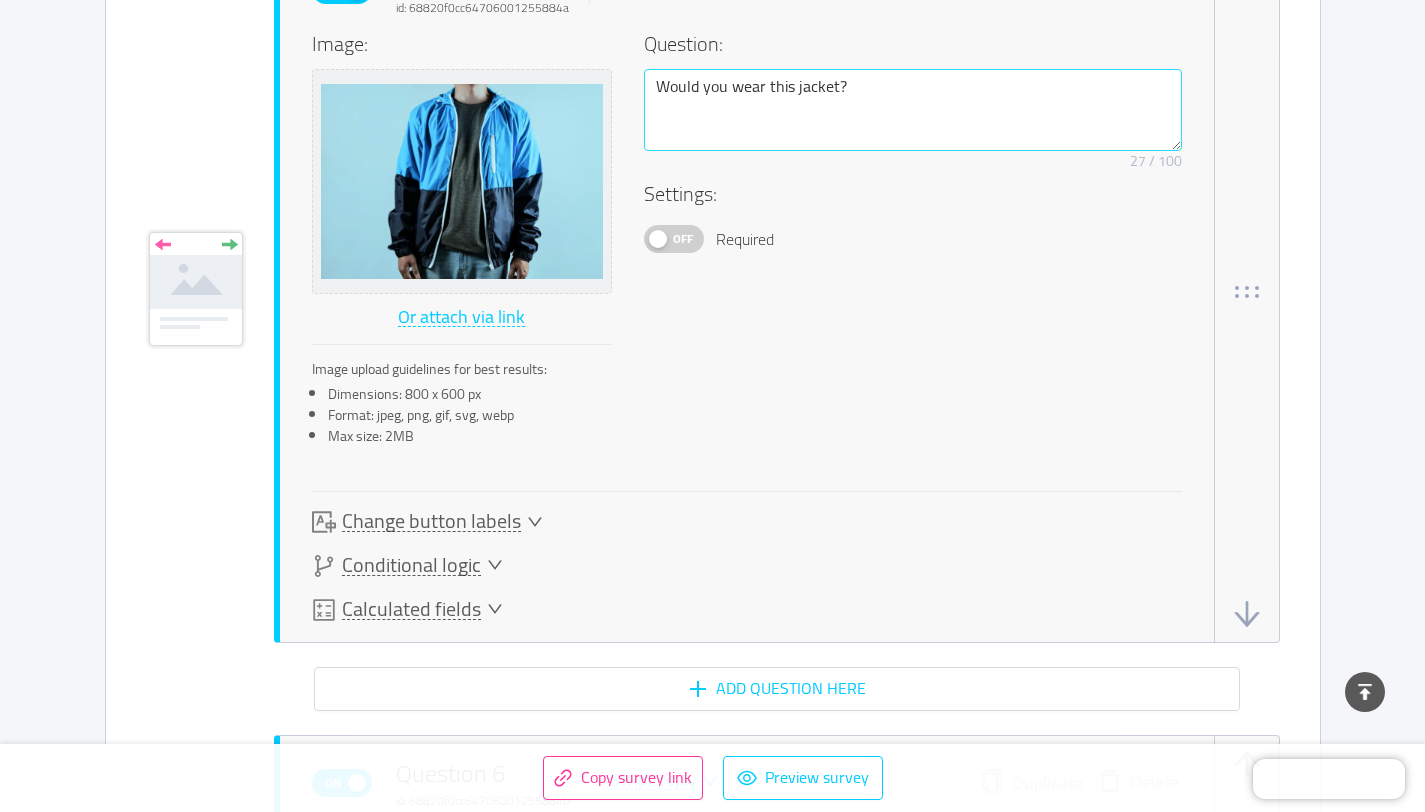 type on "Ja" 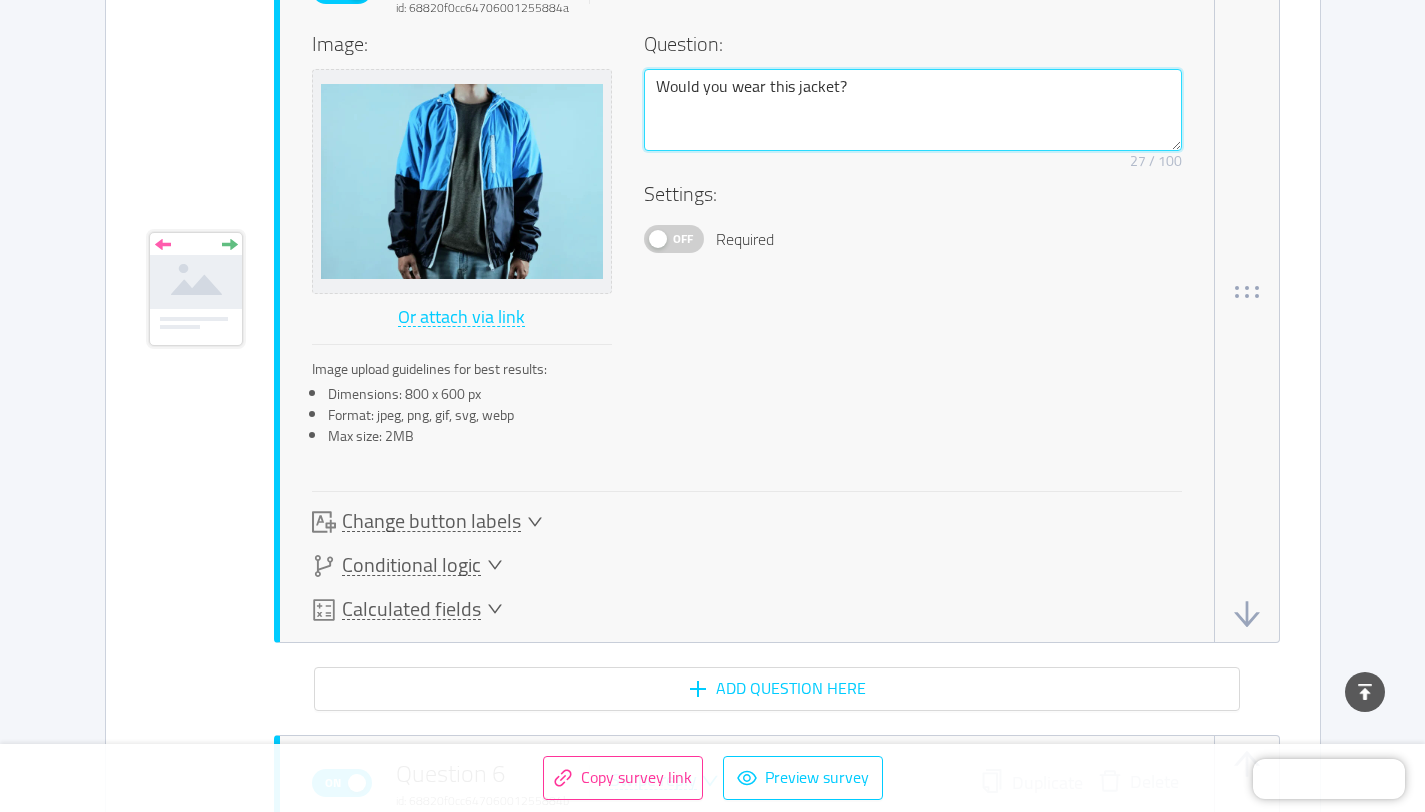 click on "Would you wear this jacket?" at bounding box center [913, 110] 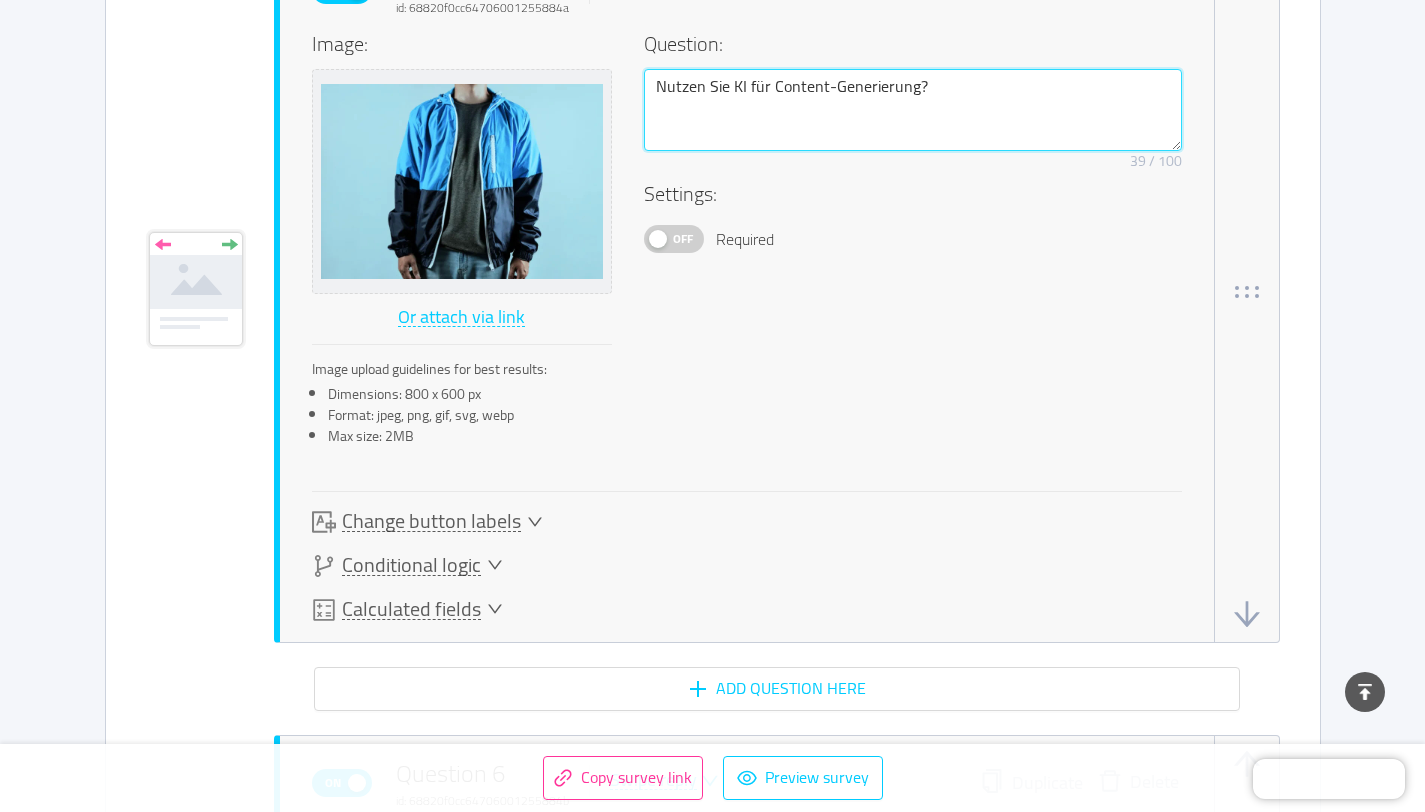 type 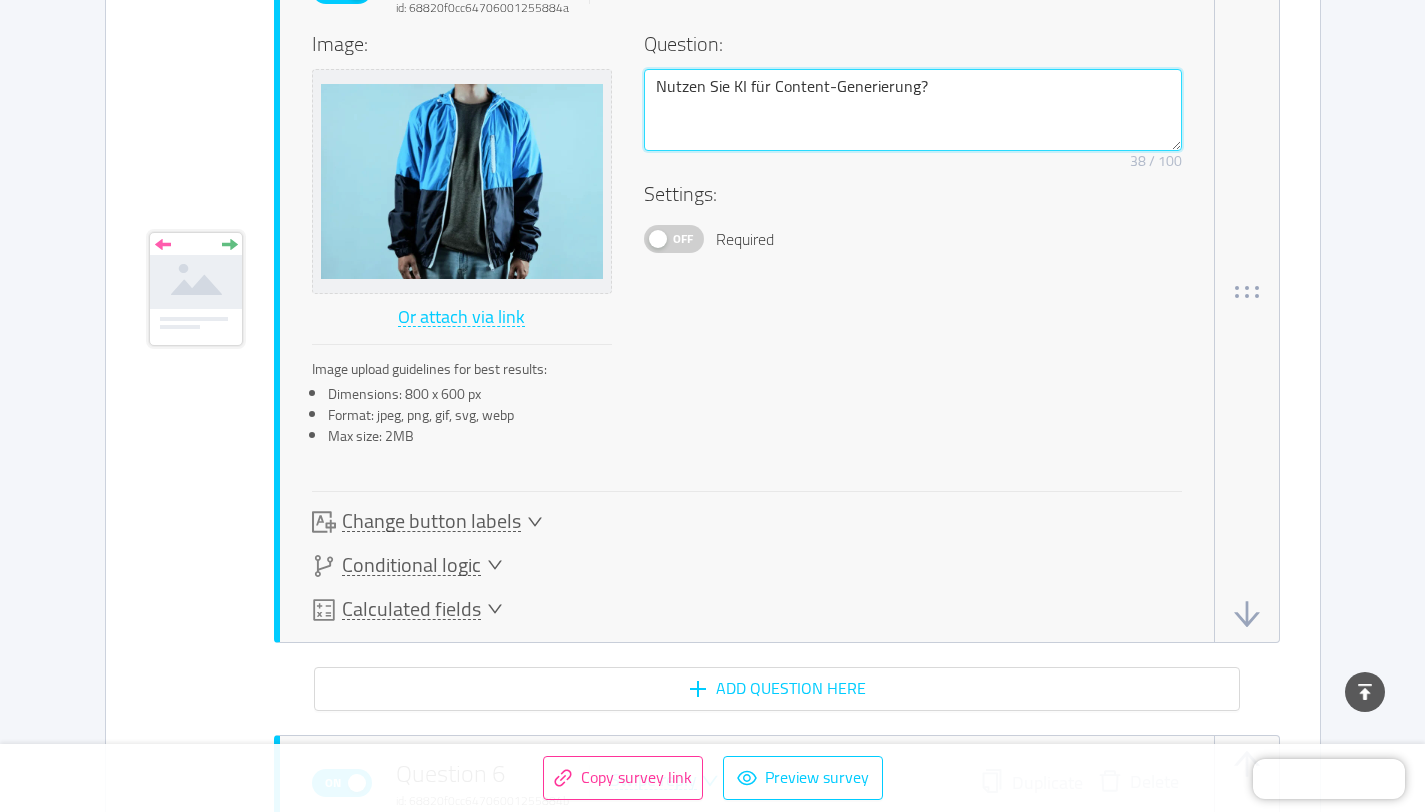 type on "Nutzen Sie KI für Content-Generierung?" 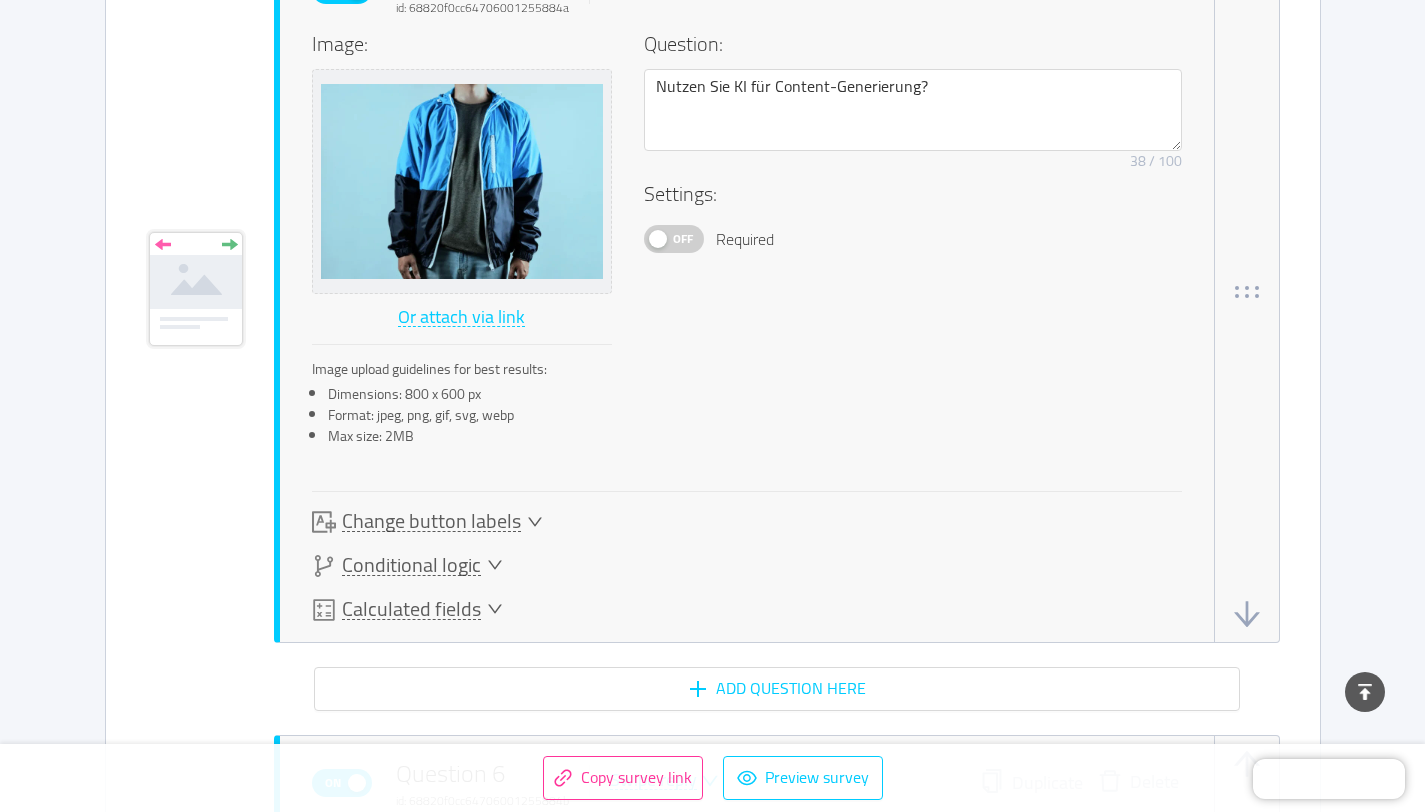 click on "Change button labels" at bounding box center (431, 521) 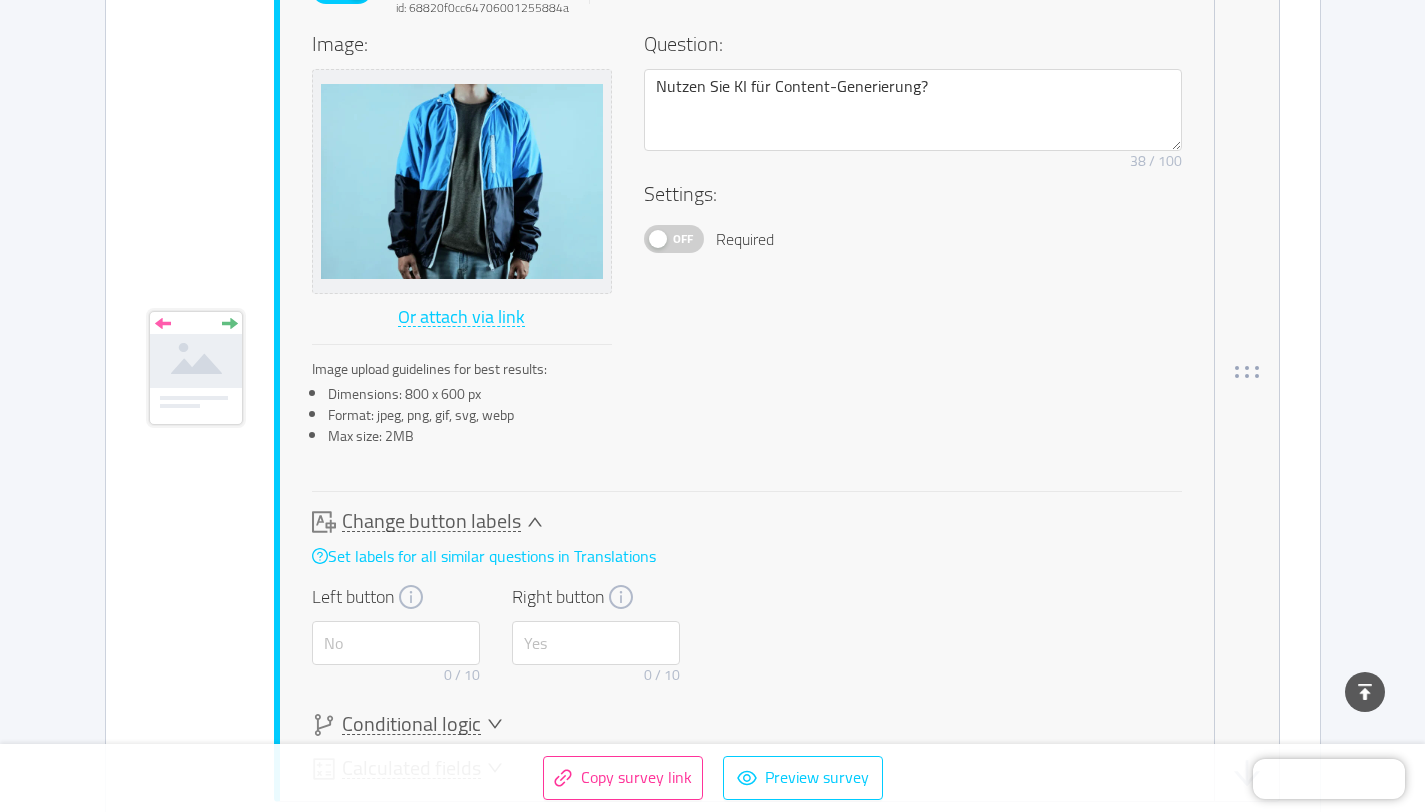scroll, scrollTop: 4577, scrollLeft: 0, axis: vertical 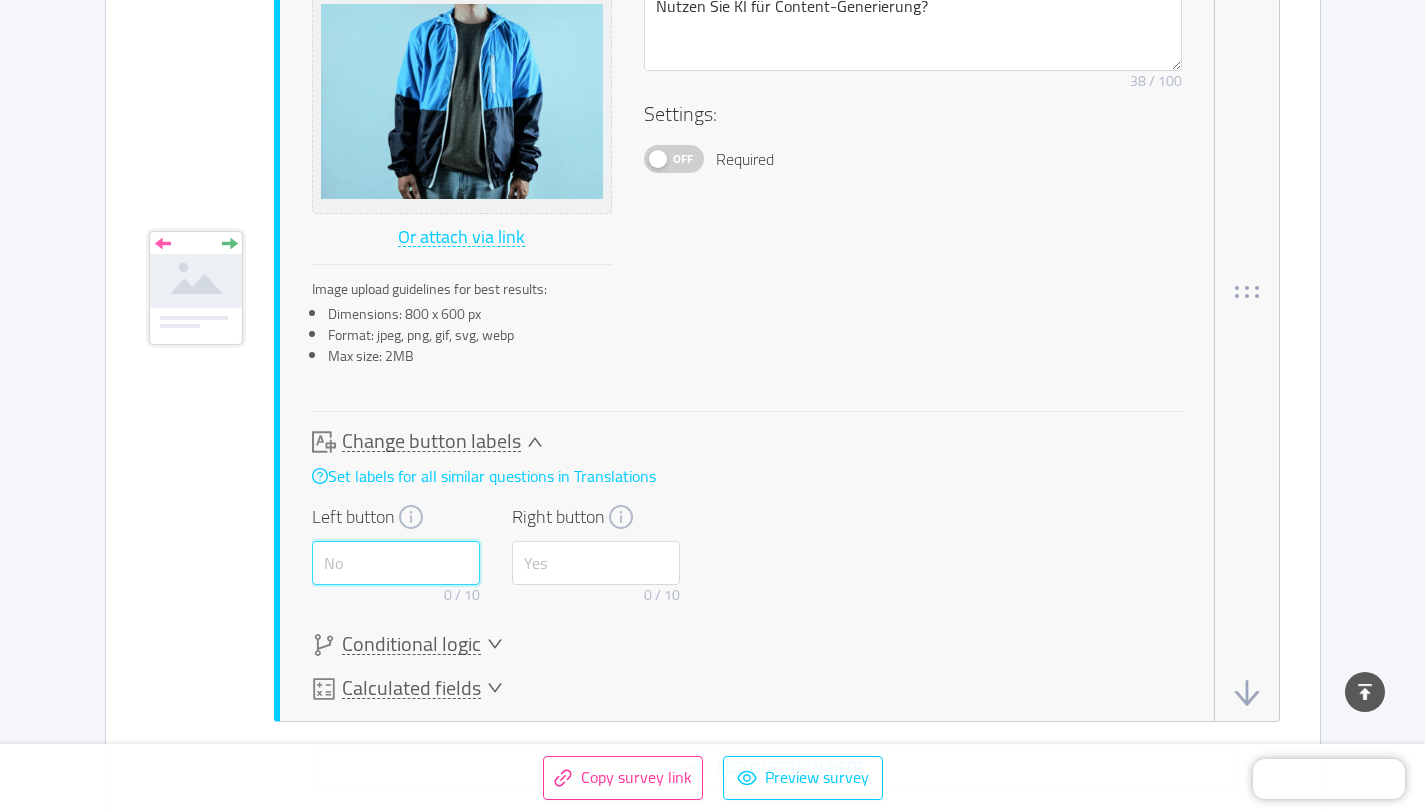 click at bounding box center (396, 563) 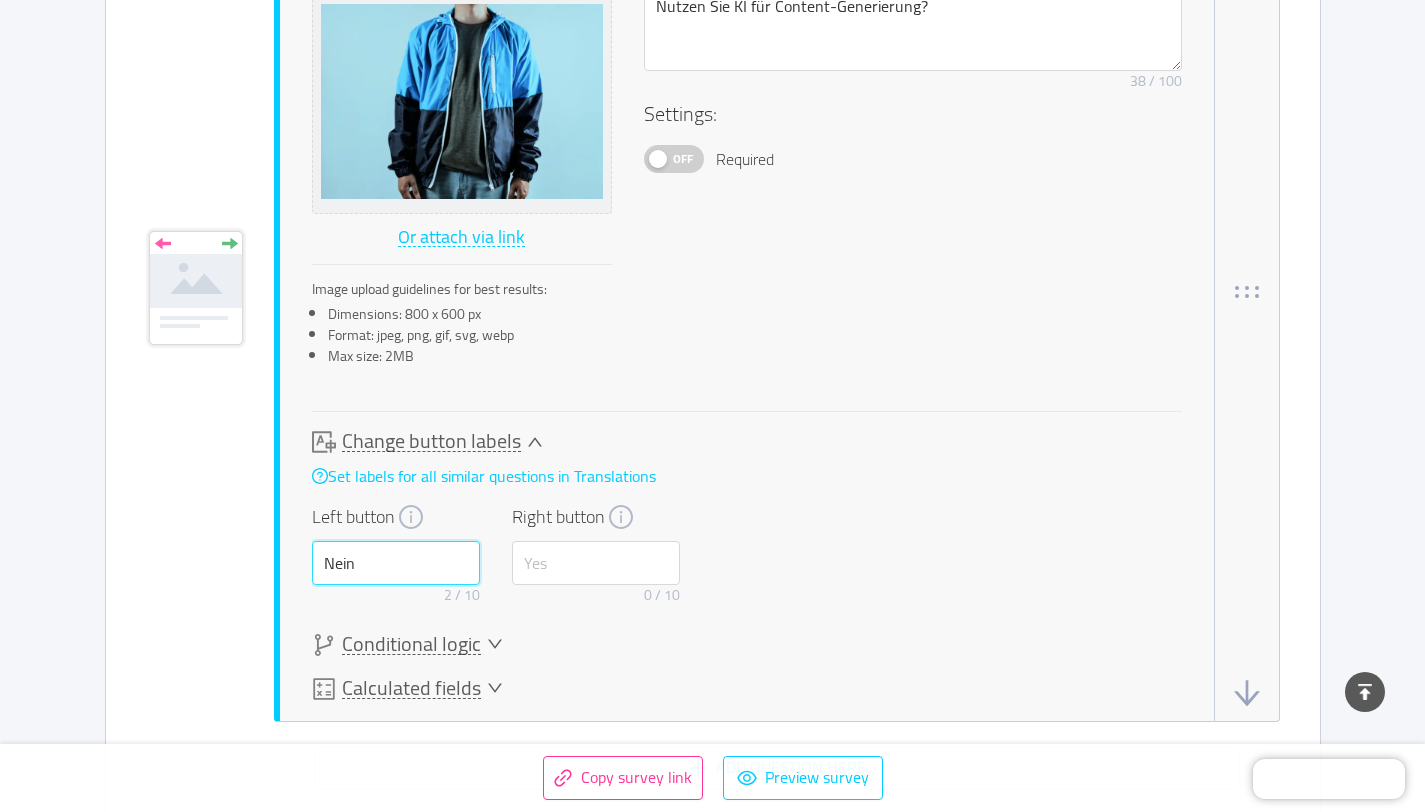 type on "Nein" 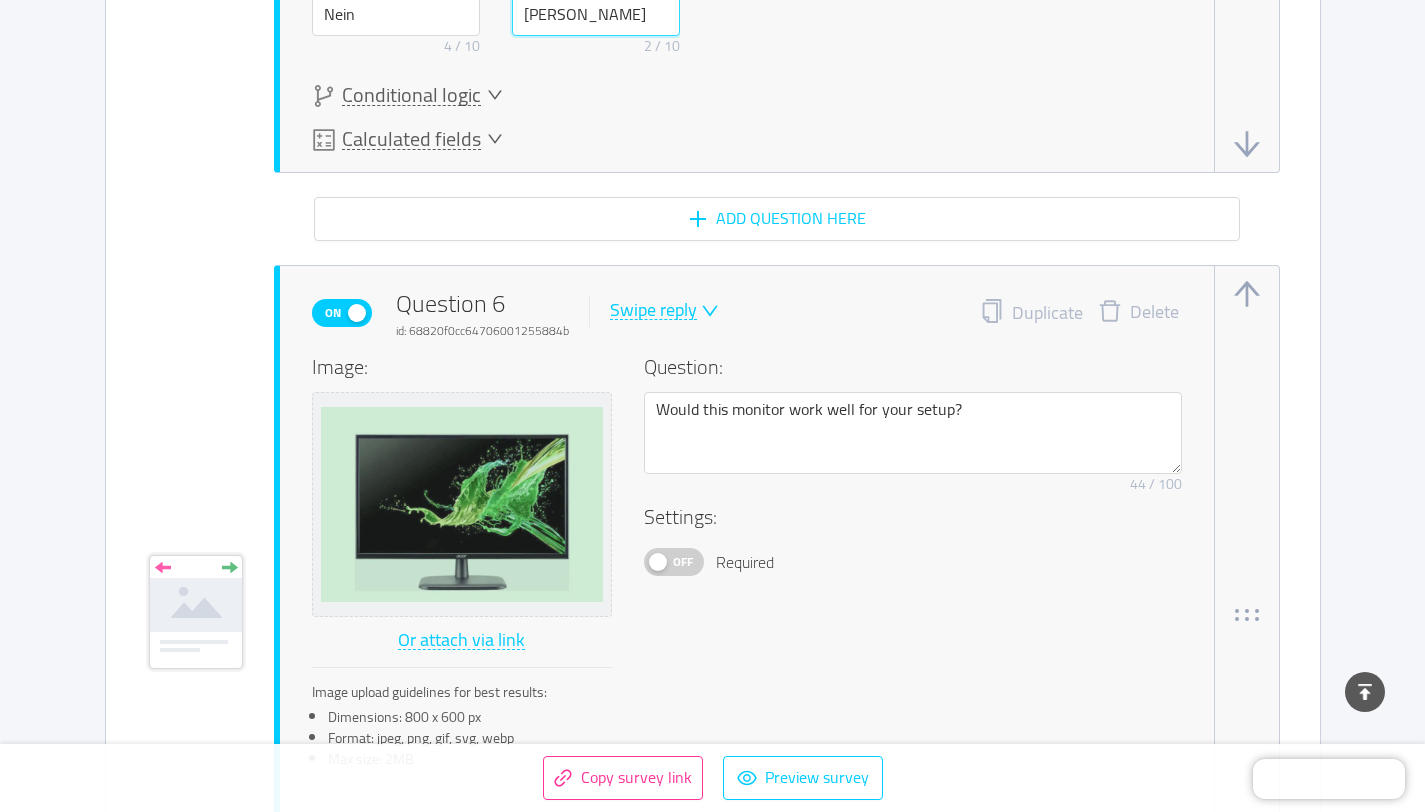 scroll, scrollTop: 5141, scrollLeft: 0, axis: vertical 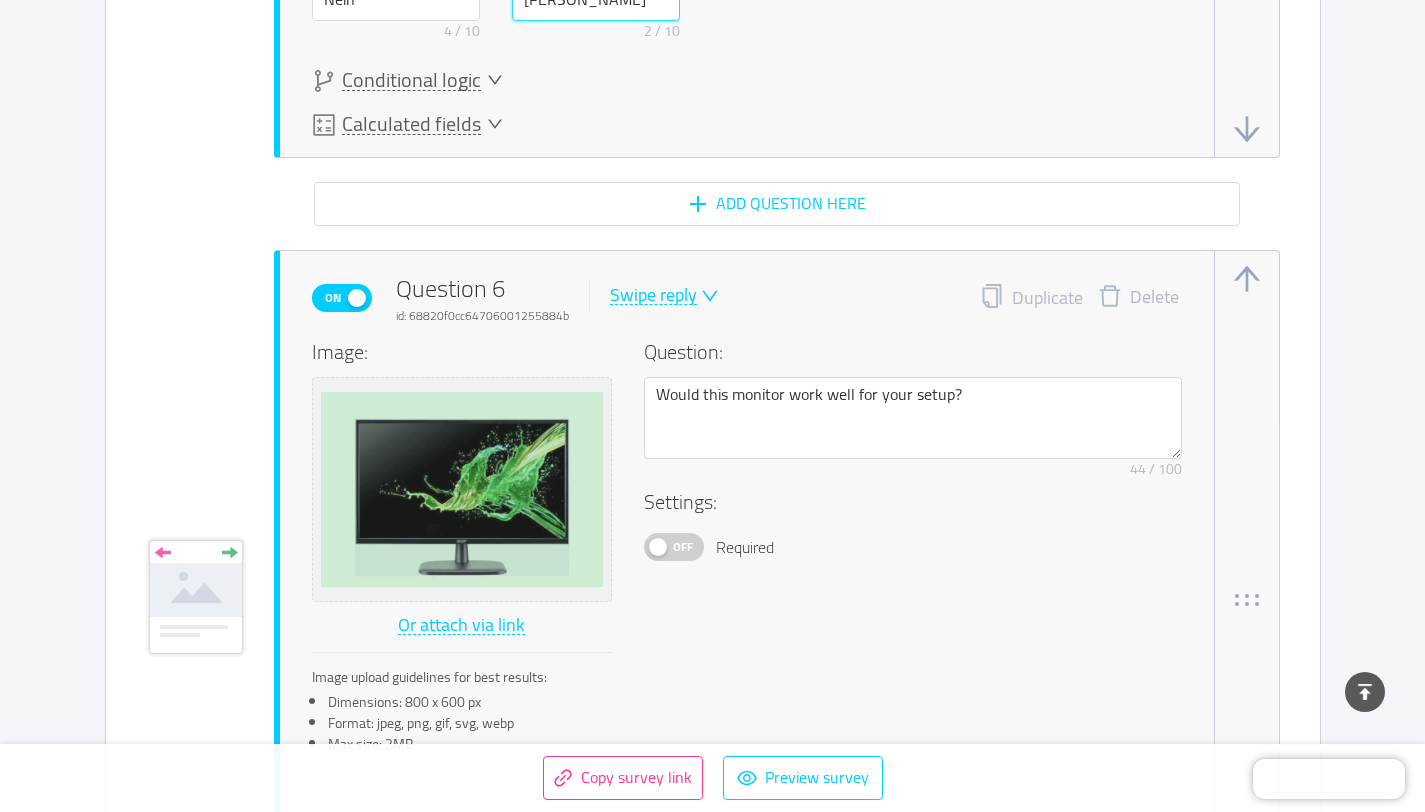 type on "Ja" 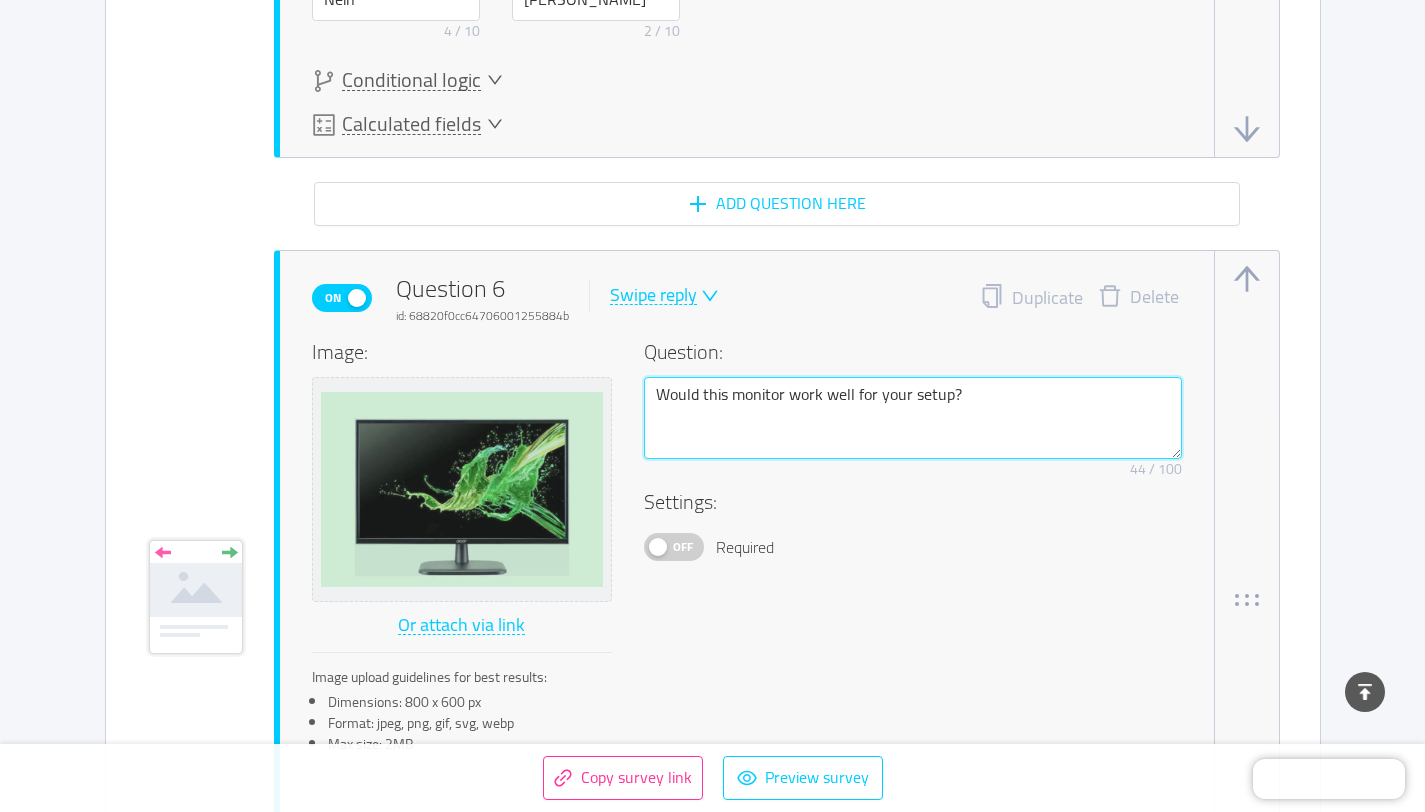 click on "Would this monitor work well for your setup?" at bounding box center [913, 418] 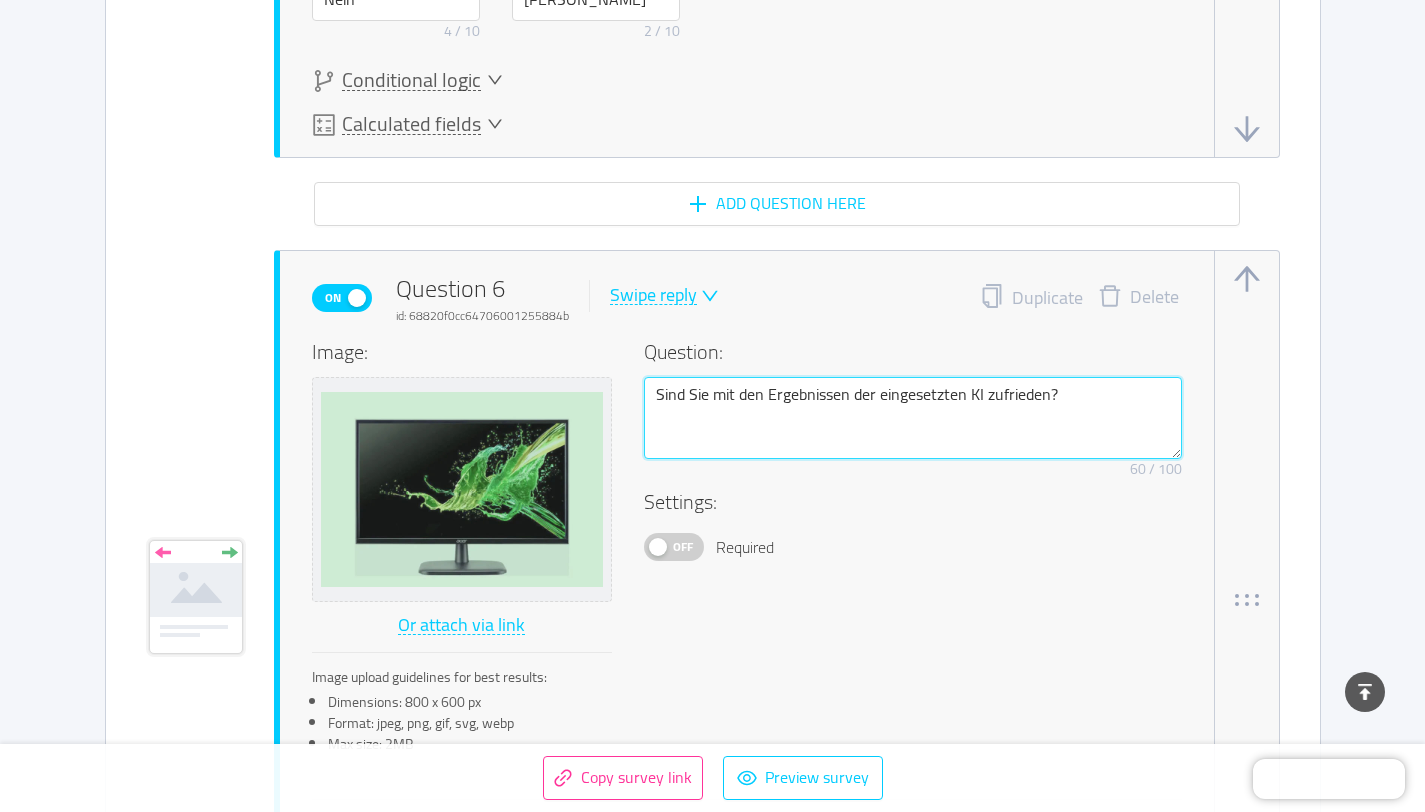 type 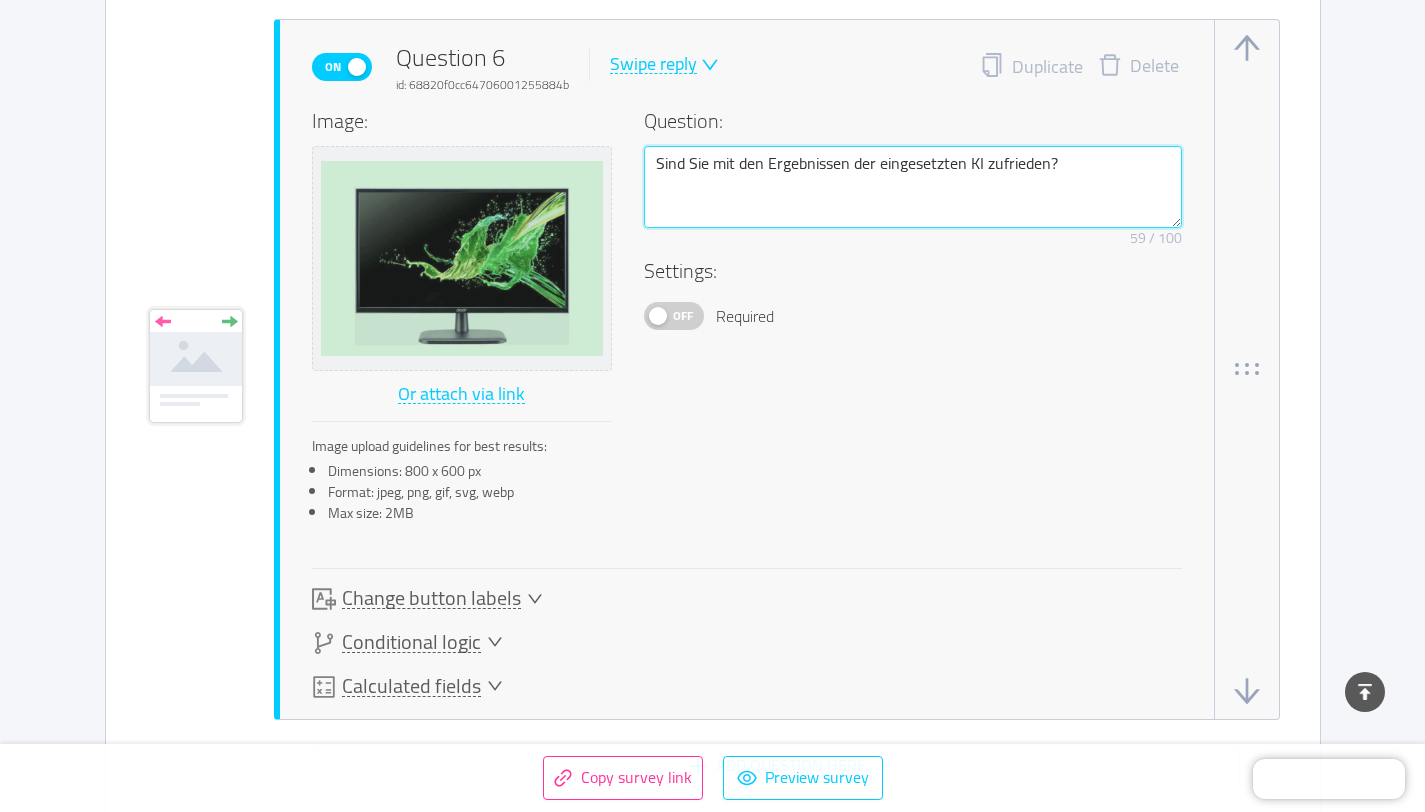 type on "Sind Sie mit den Ergebnissen der eingesetzten KI zufrieden?" 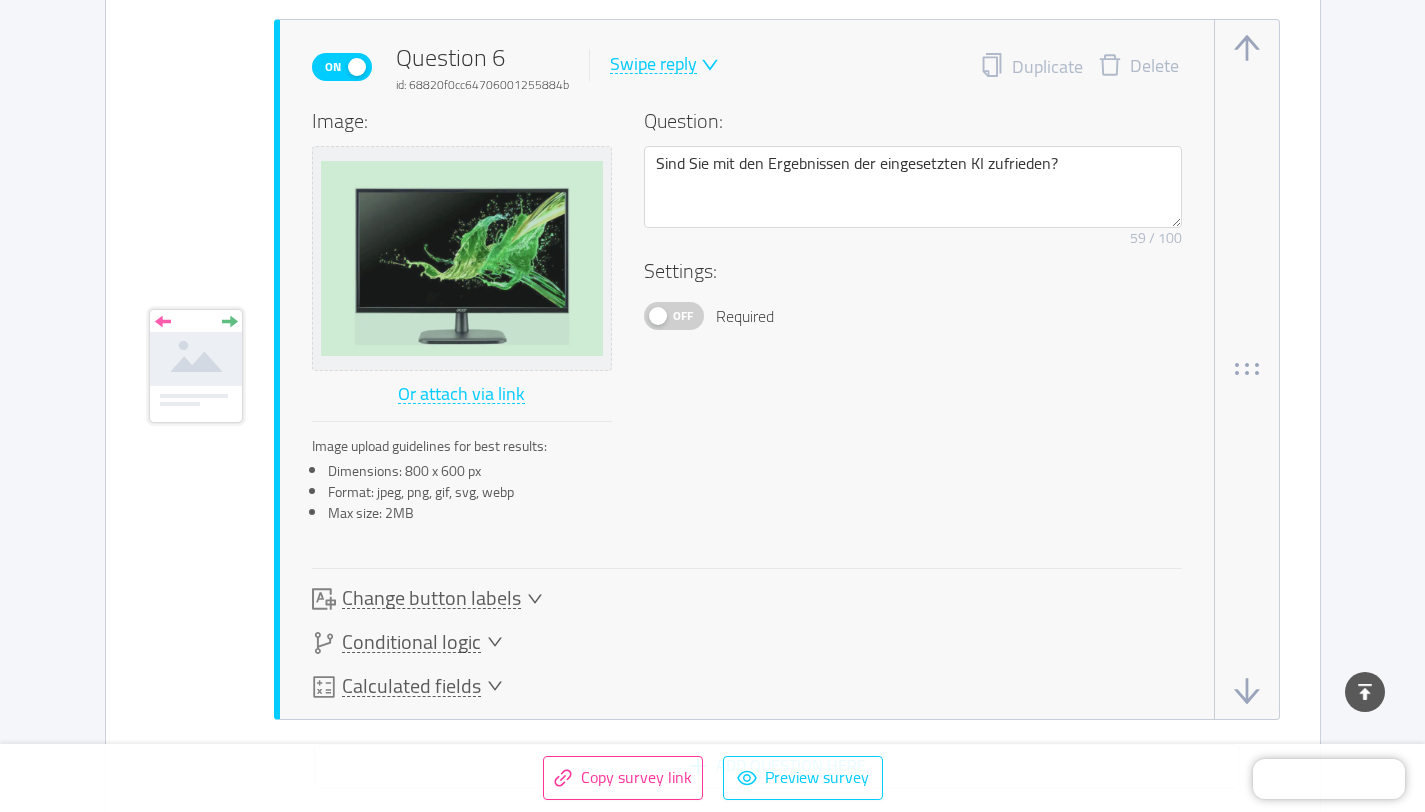 click on "Change button labels" at bounding box center [431, 598] 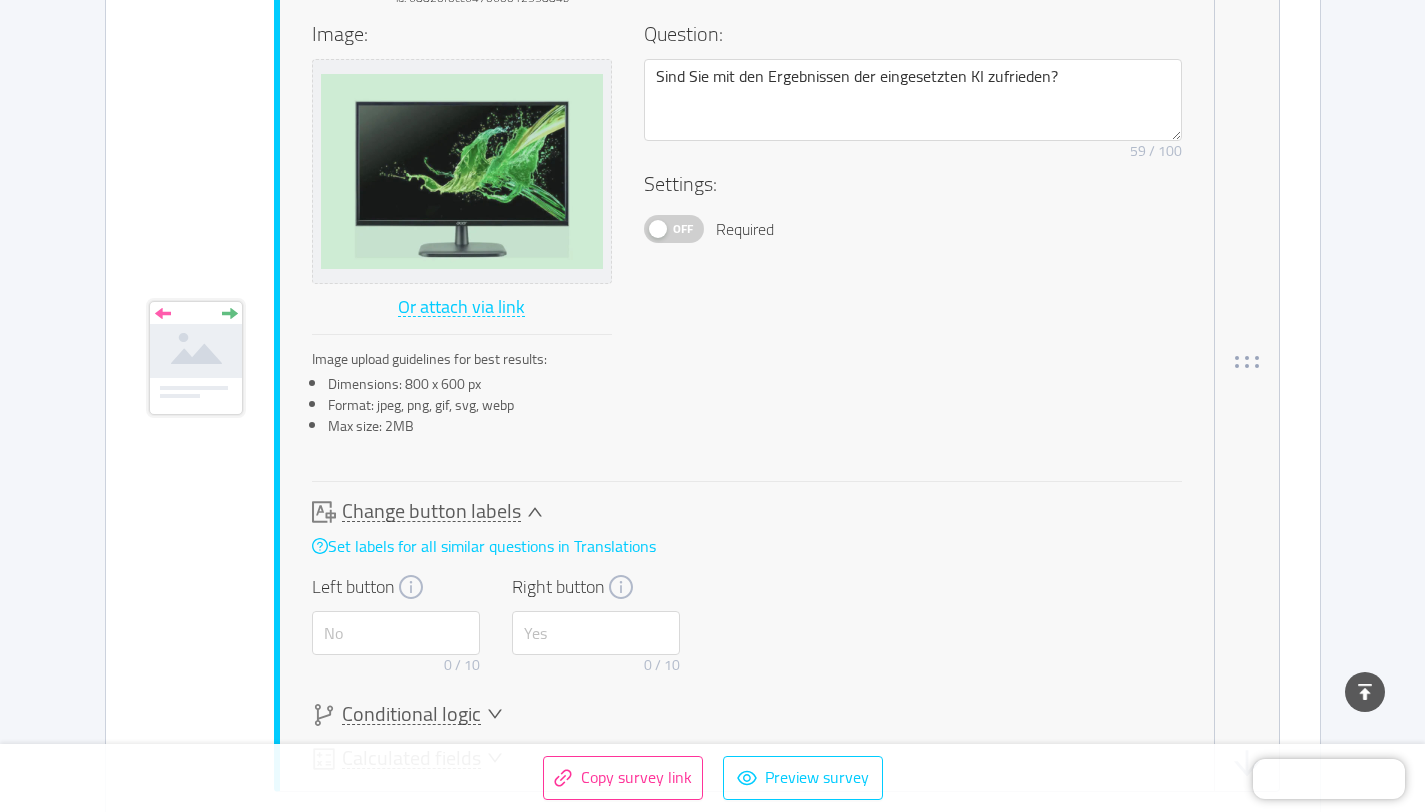 scroll, scrollTop: 5460, scrollLeft: 0, axis: vertical 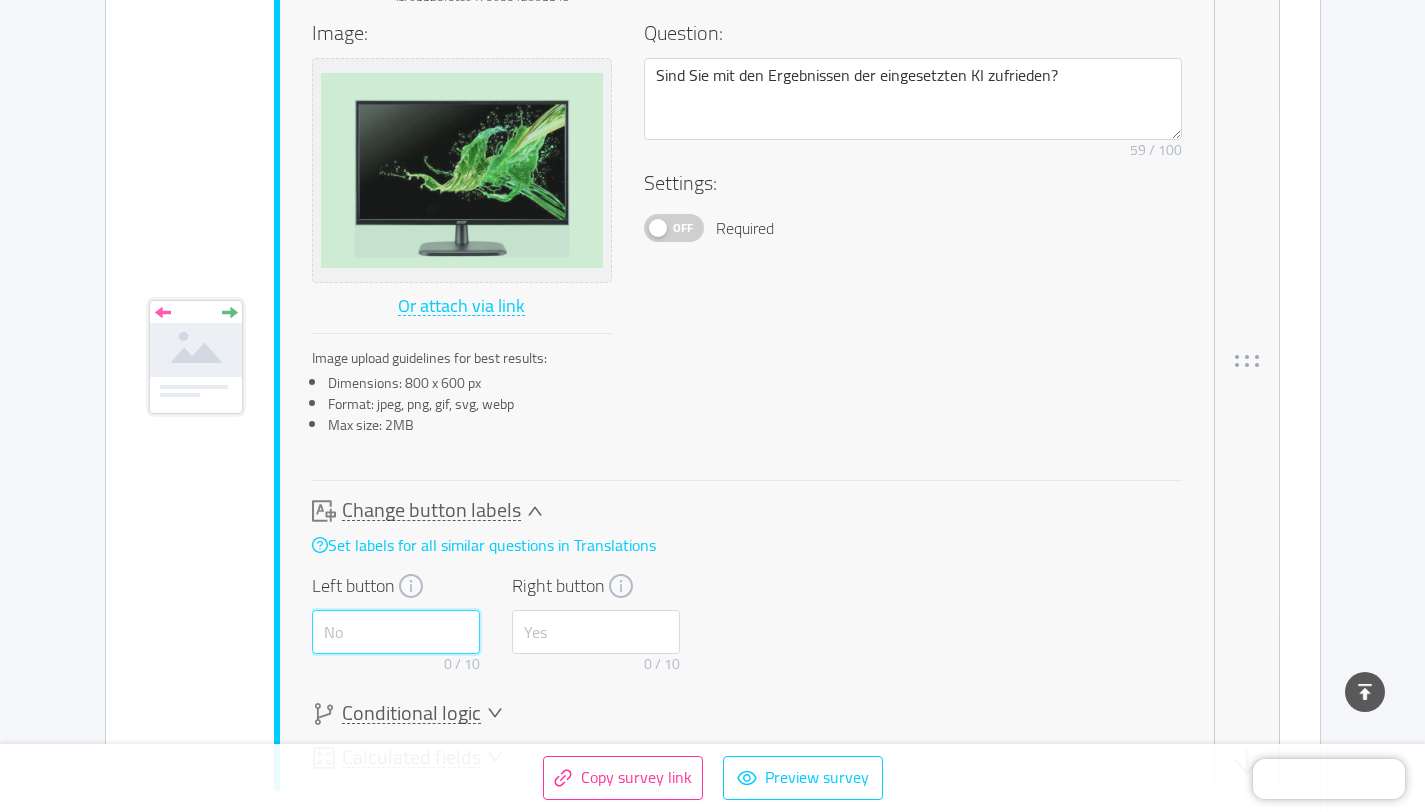 click at bounding box center [396, 632] 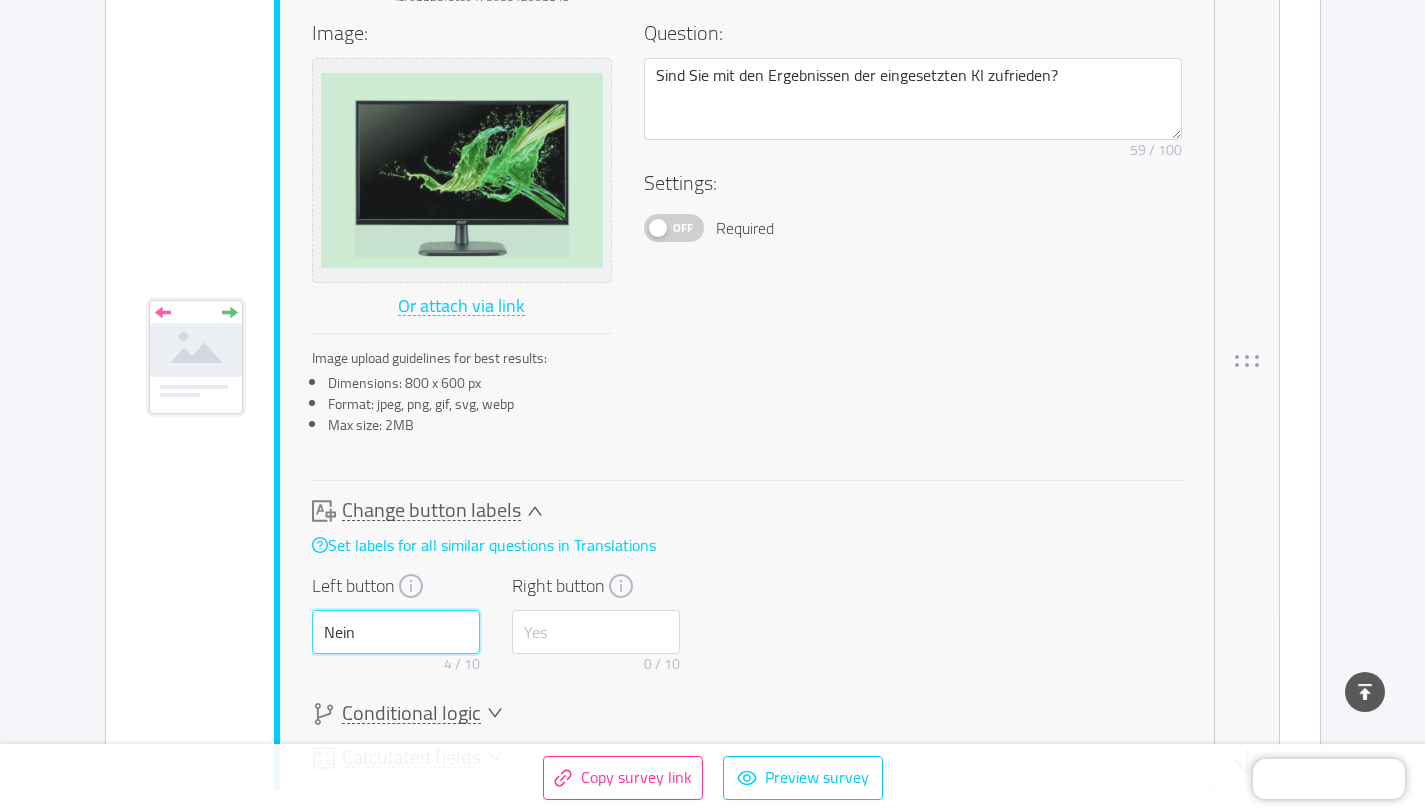 type on "Nein" 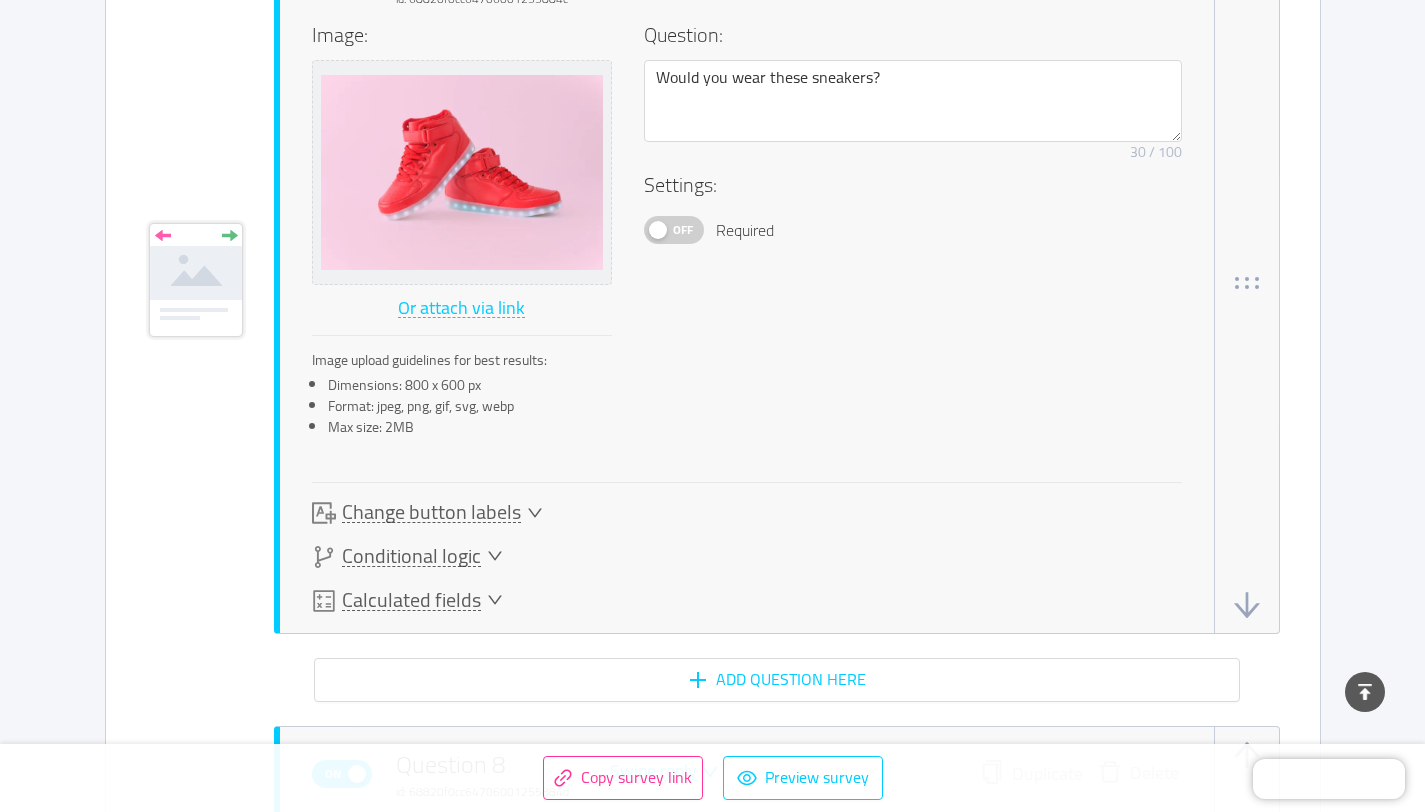 scroll, scrollTop: 6171, scrollLeft: 0, axis: vertical 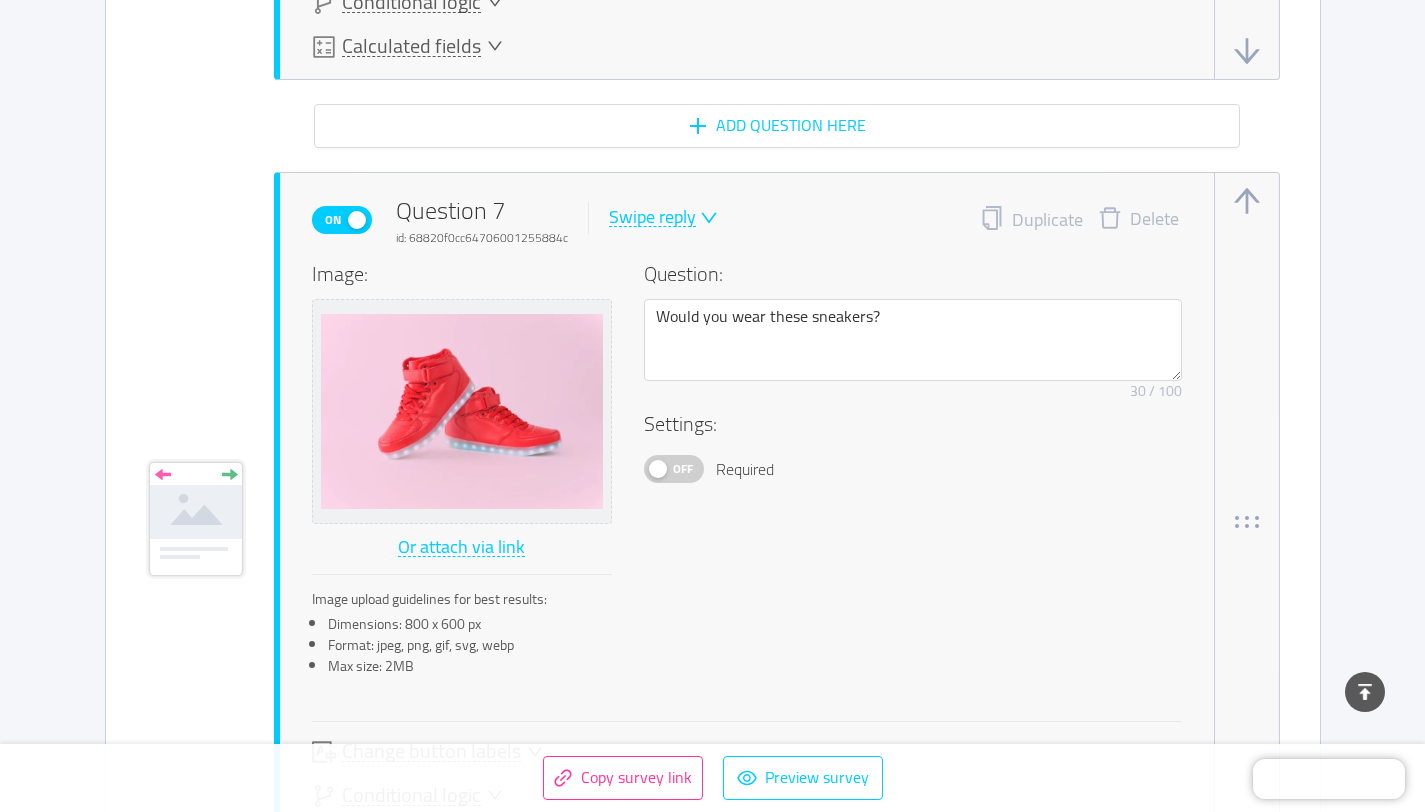 type on "Ja" 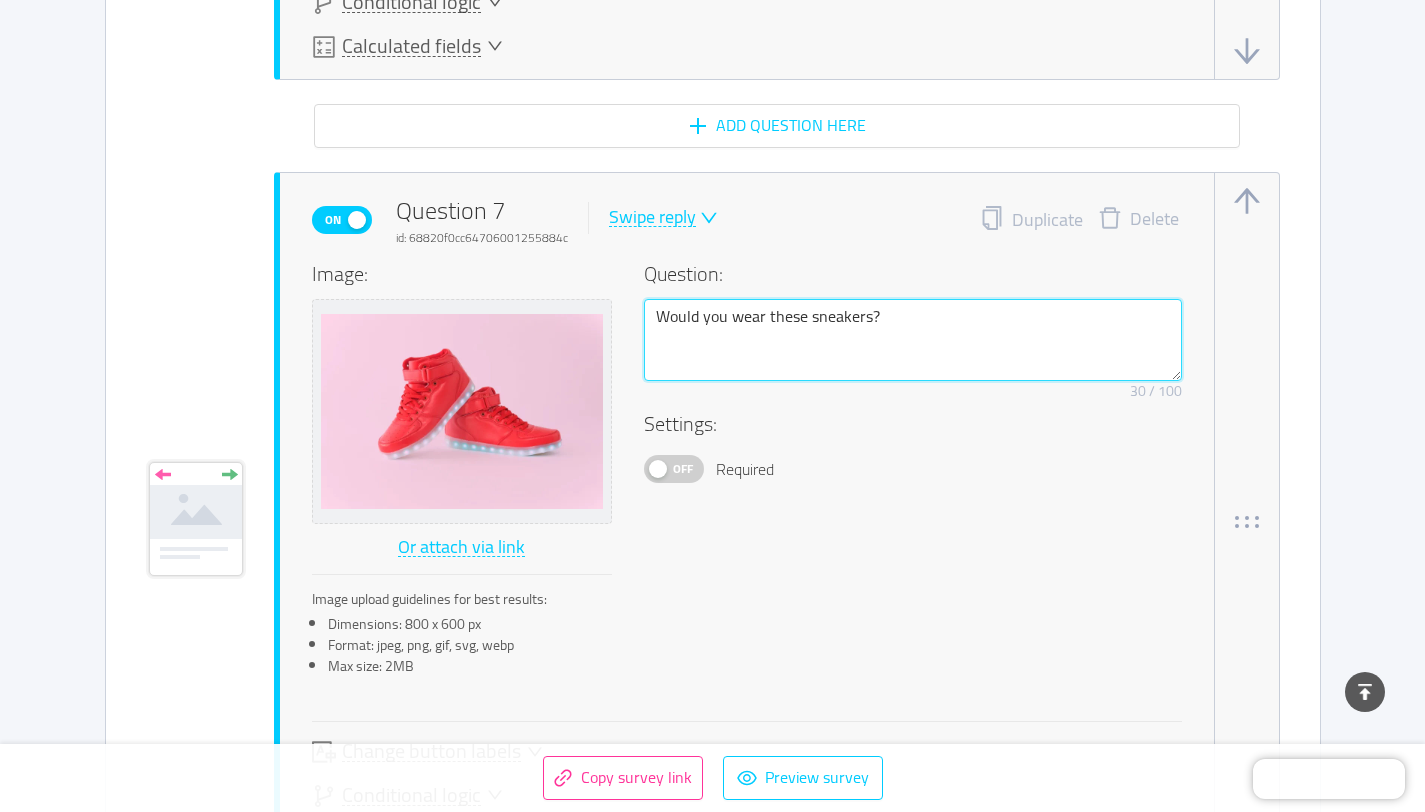 click on "Would you wear these sneakers?" at bounding box center (913, 340) 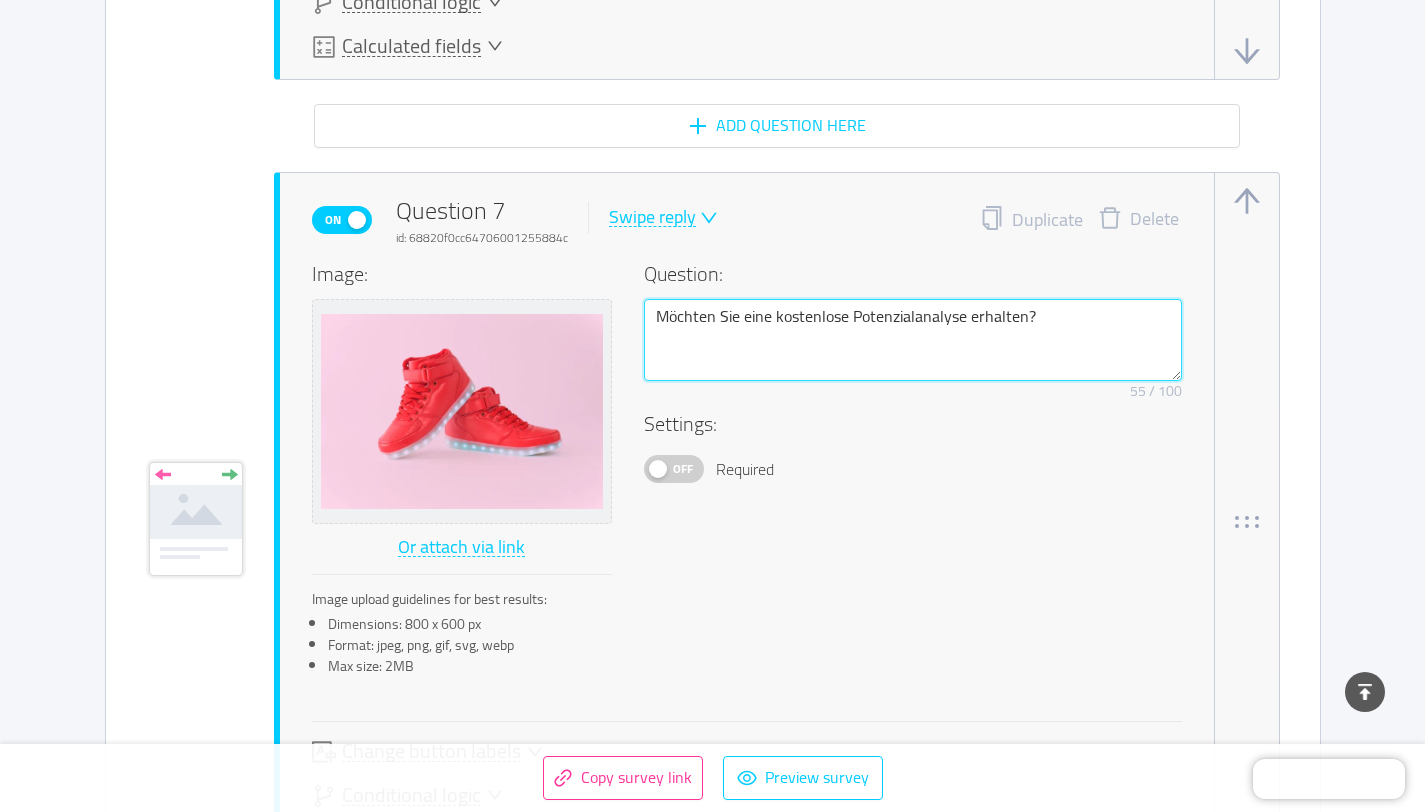 type 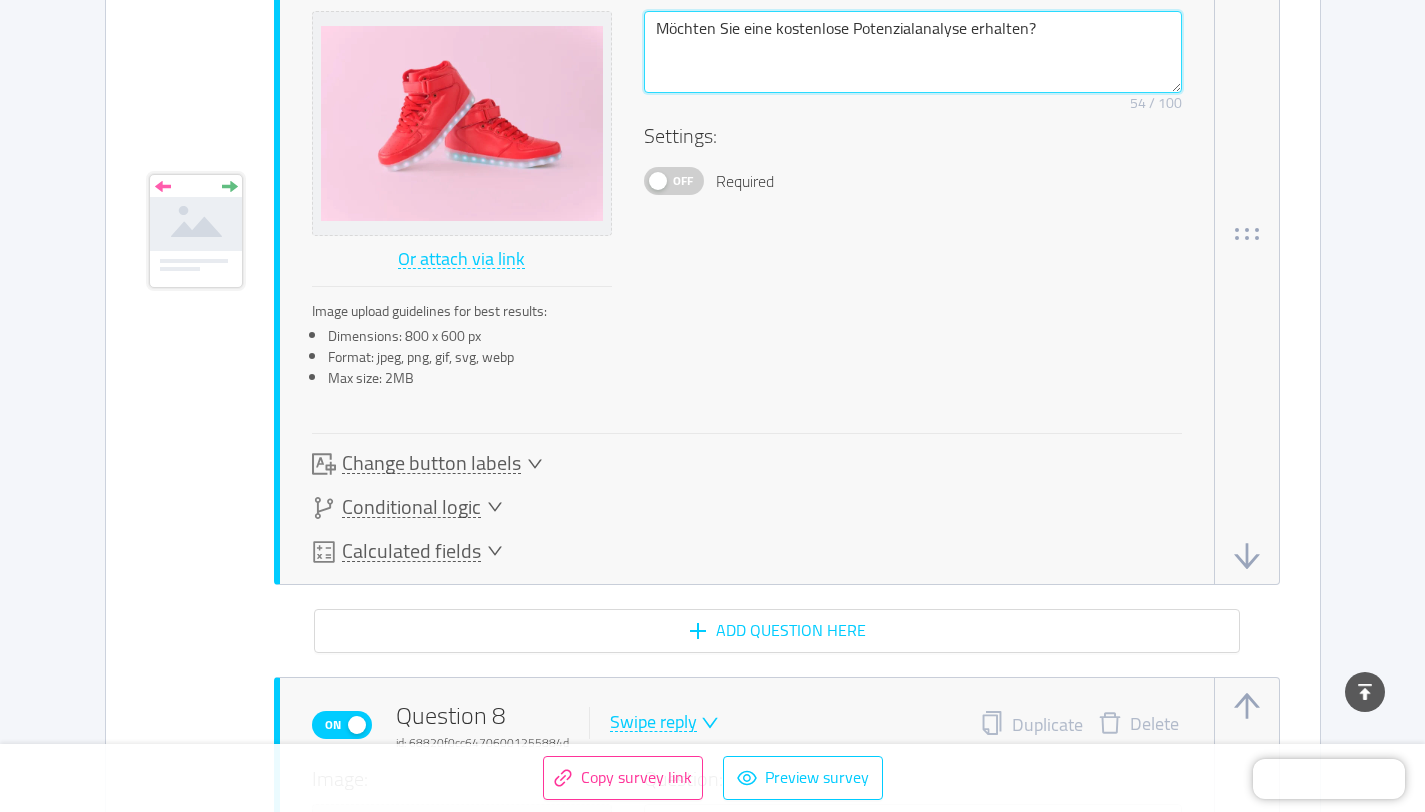 type on "Möchten Sie eine kostenlose Potenzialanalyse erhalten?" 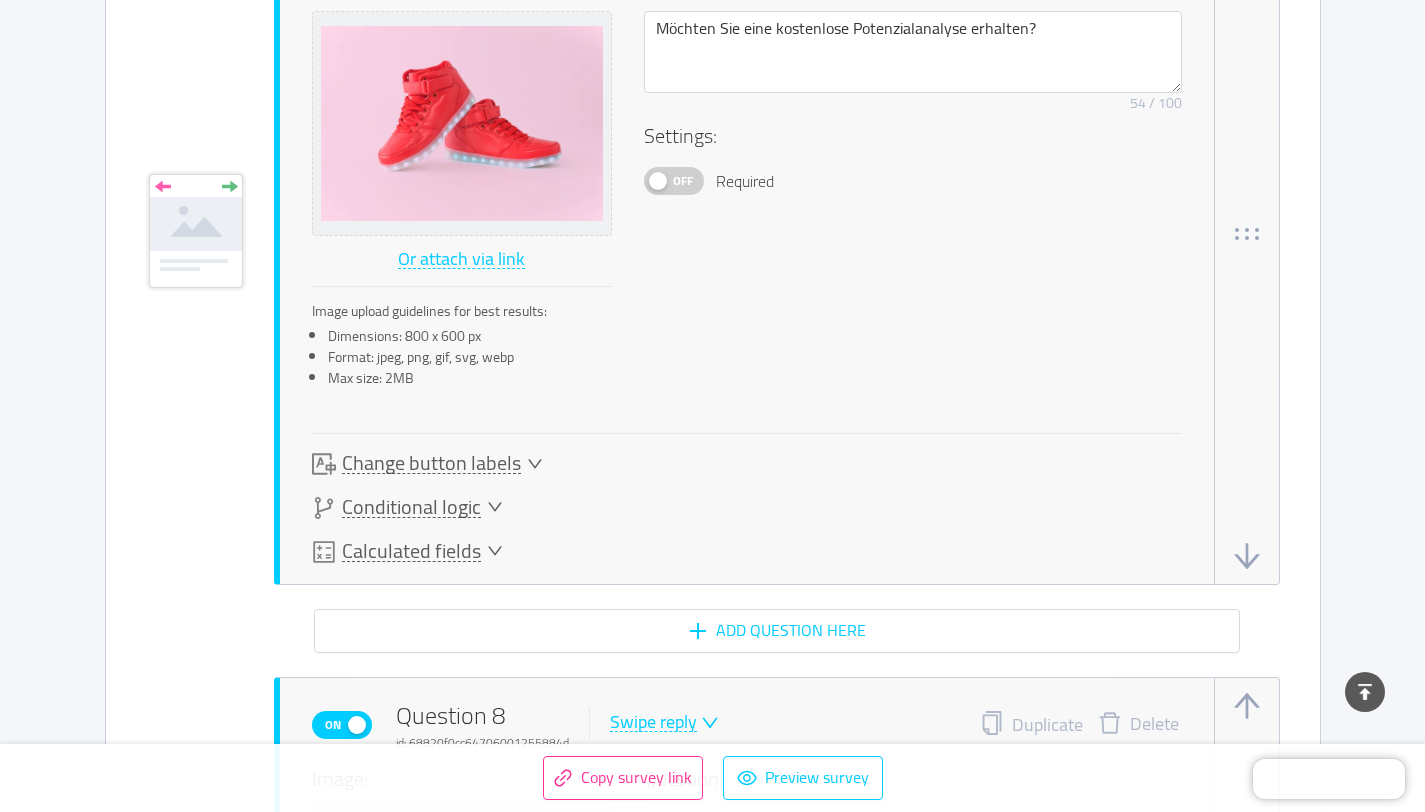 click on "Change button labels" at bounding box center (431, 463) 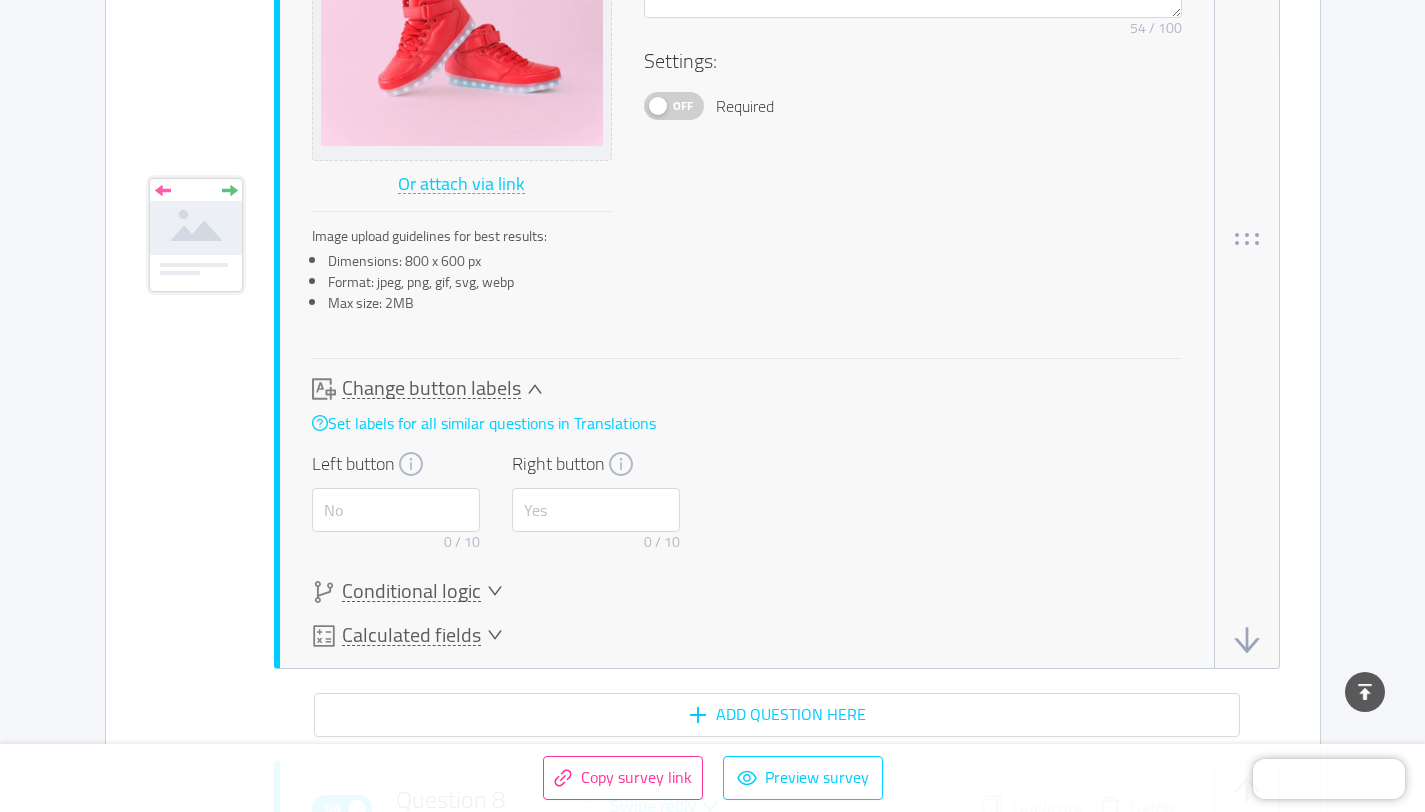 scroll, scrollTop: 6539, scrollLeft: 0, axis: vertical 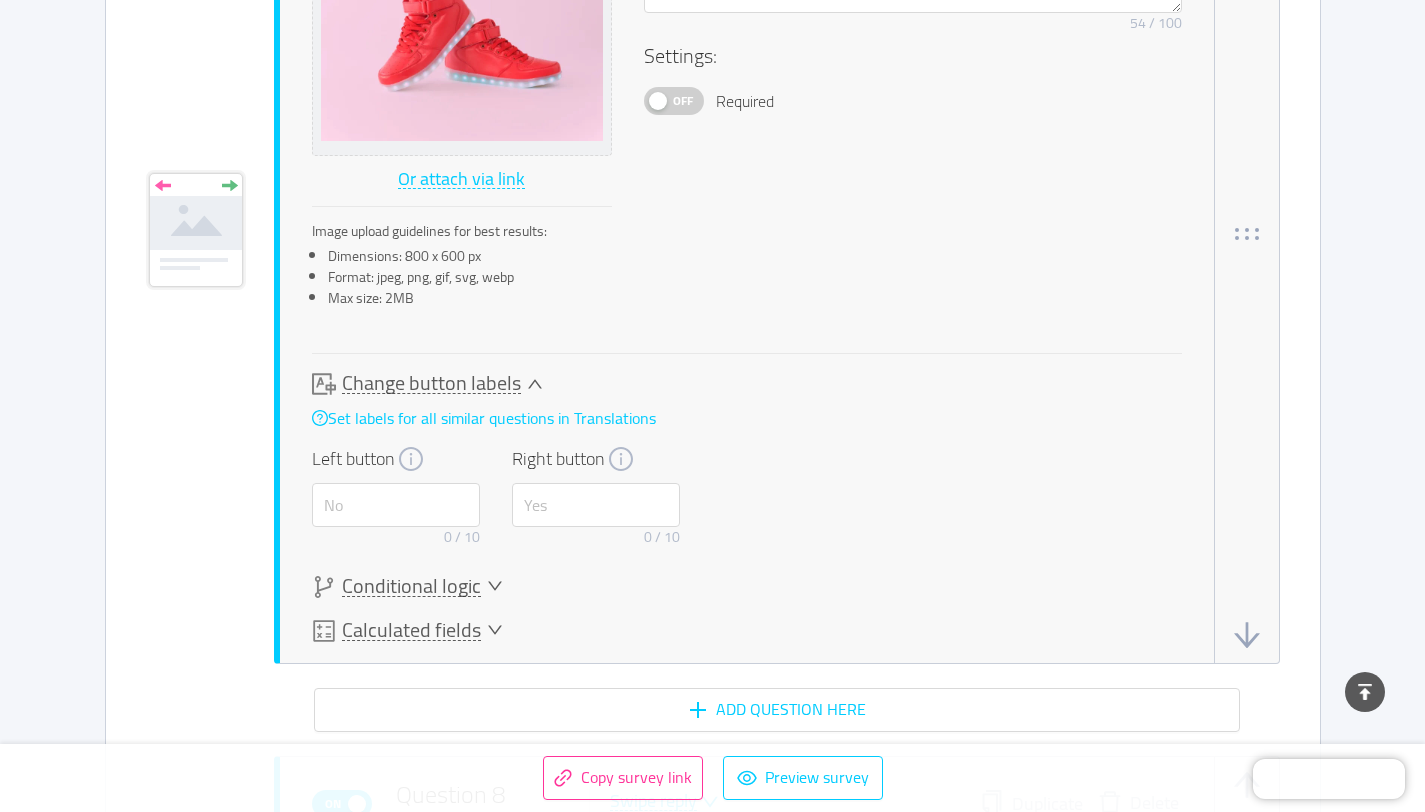 click on "0 / 10" at bounding box center [396, 537] 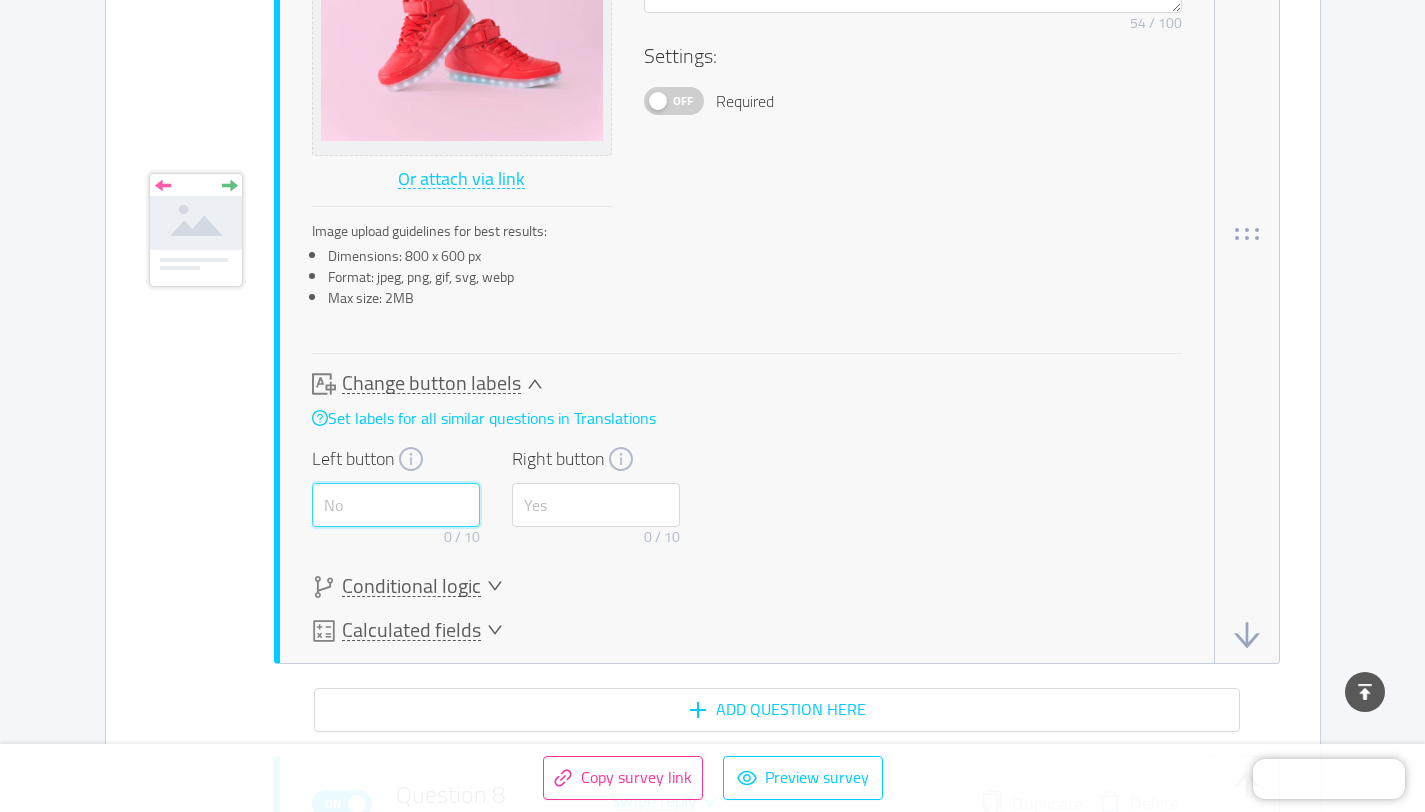 click at bounding box center (396, 505) 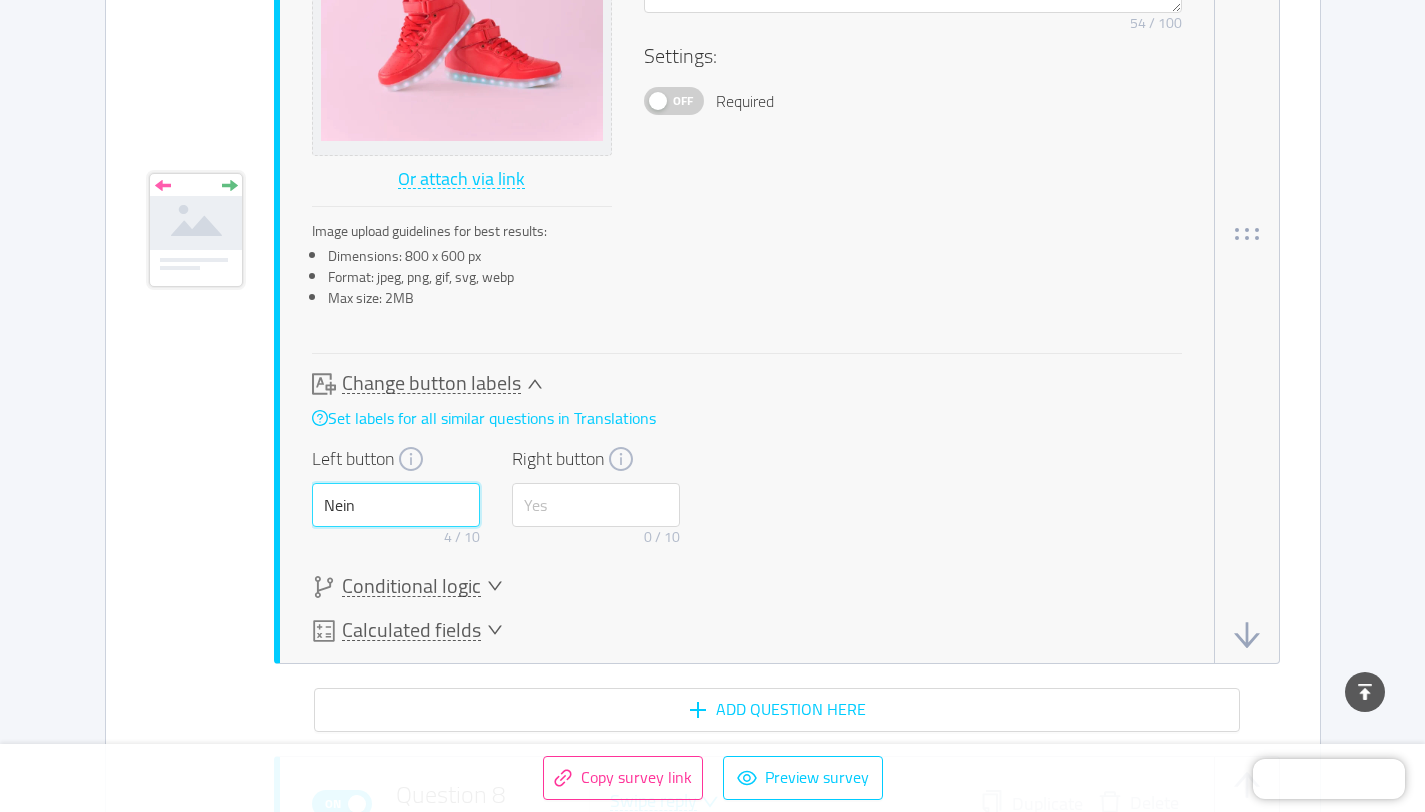 type on "Nein" 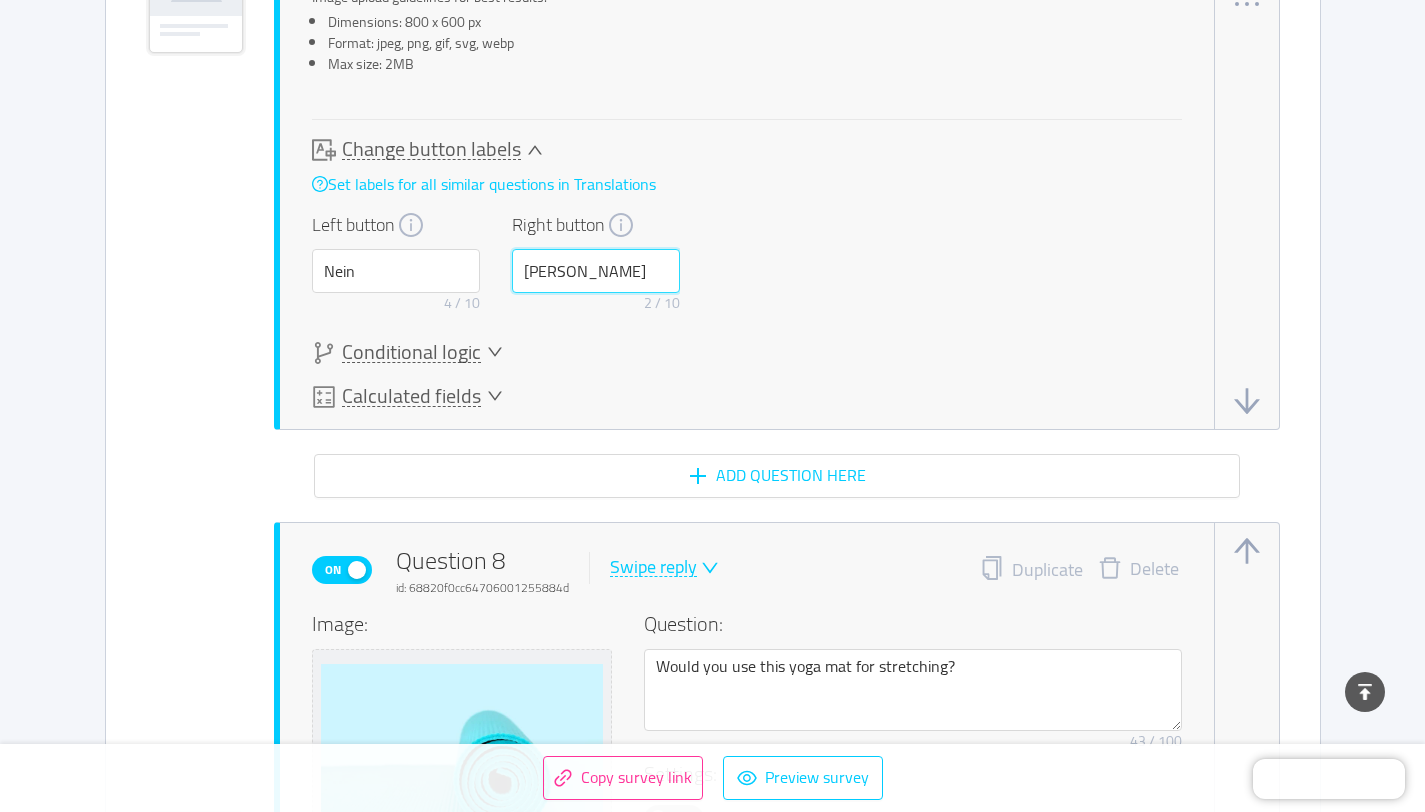 scroll, scrollTop: 6981, scrollLeft: 0, axis: vertical 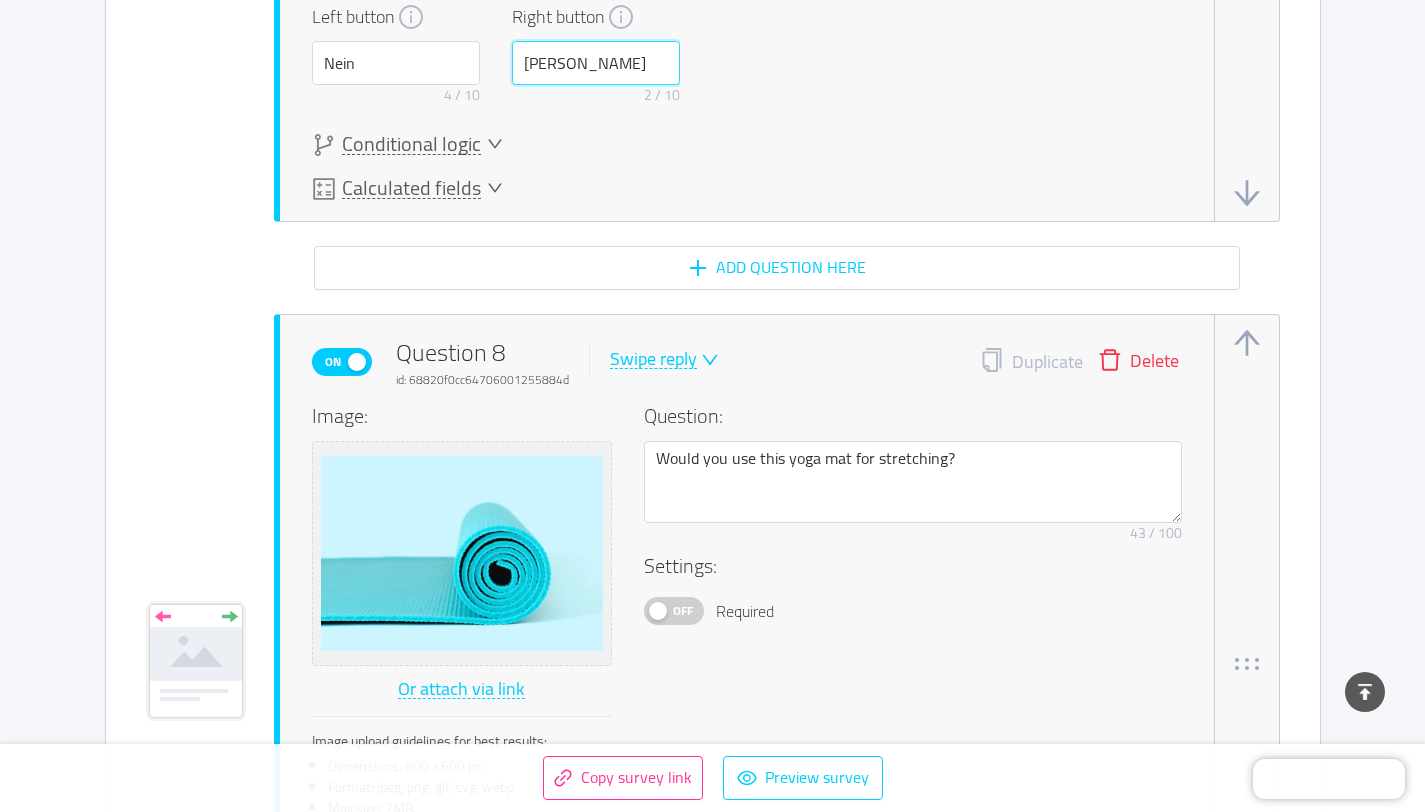 type on "Ja" 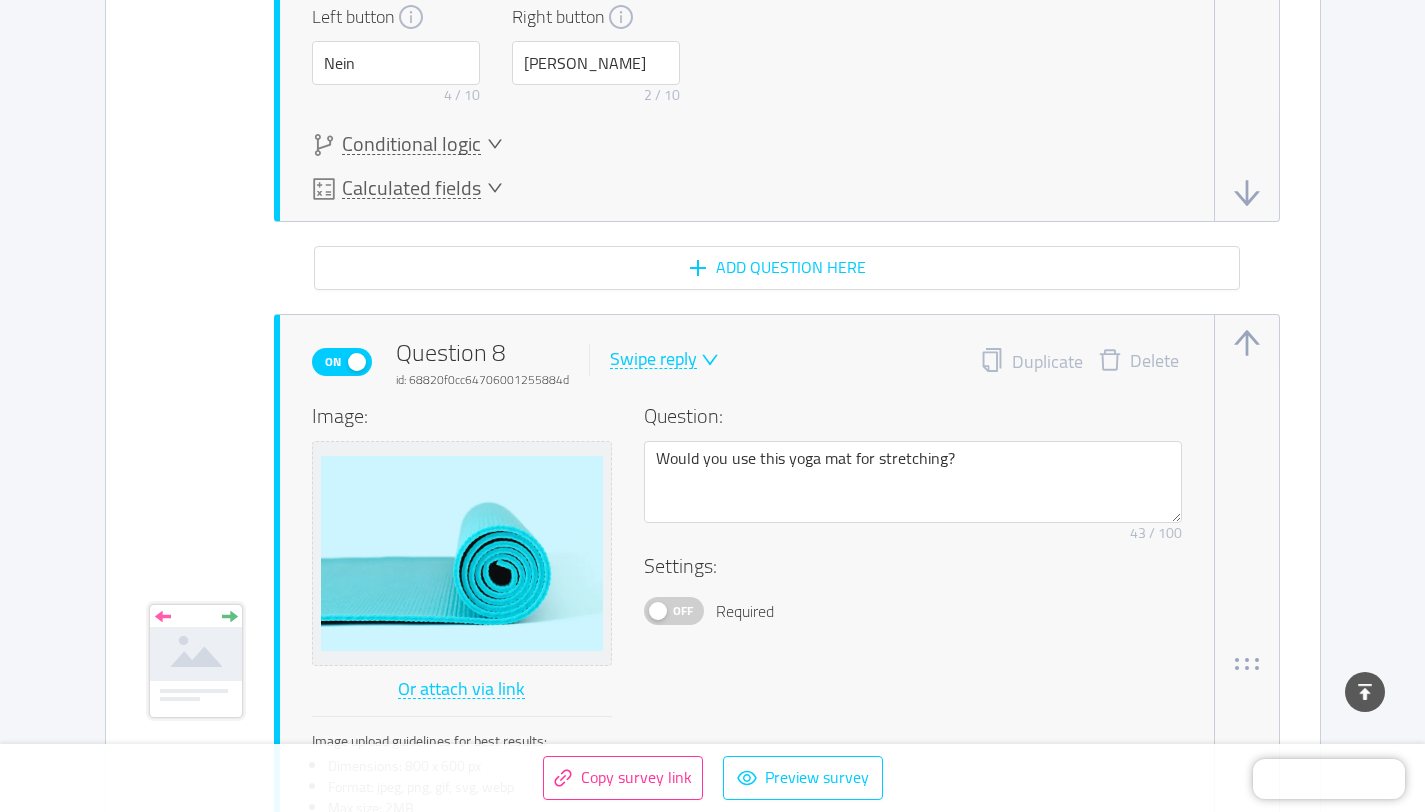 click on "Delete" at bounding box center (1138, 362) 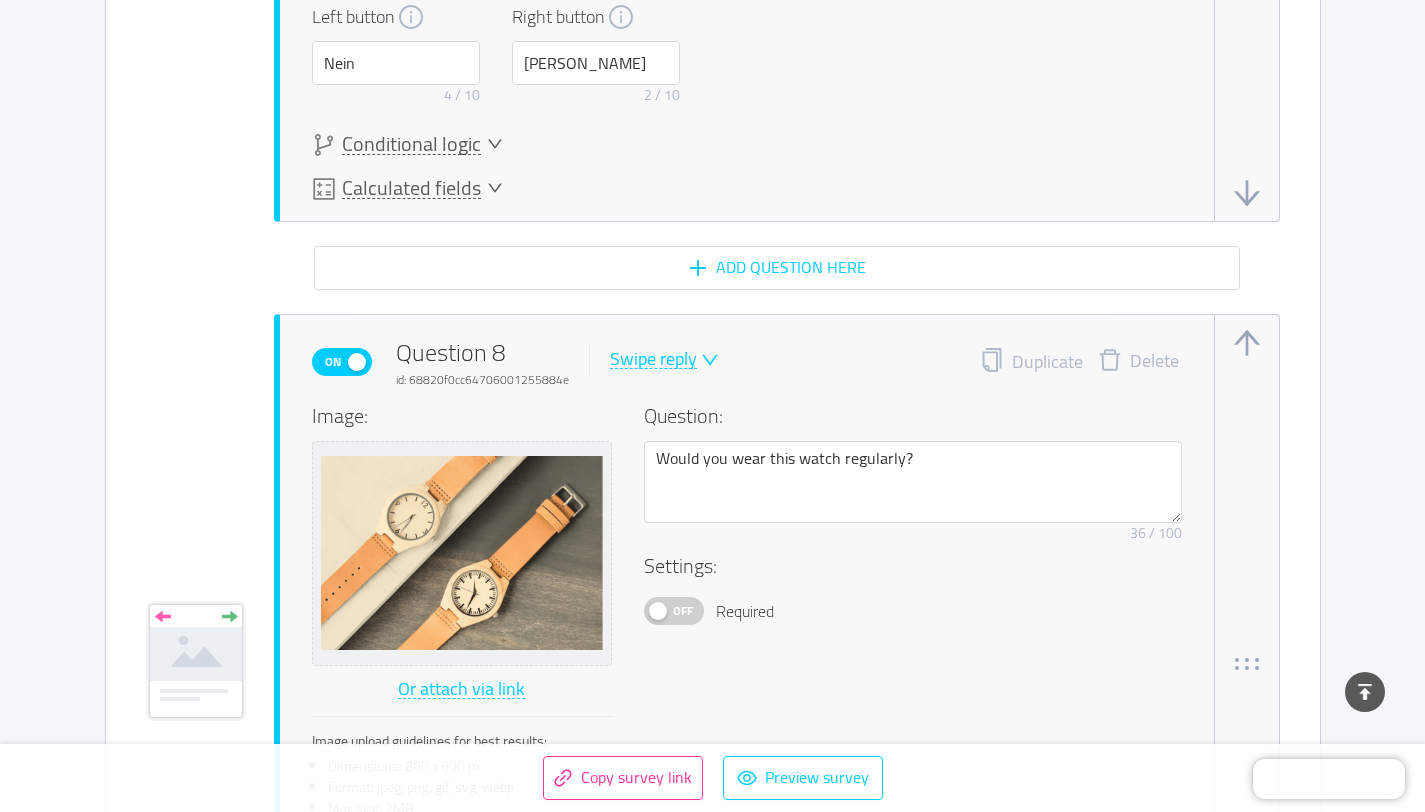click on "Delete" at bounding box center (1138, 362) 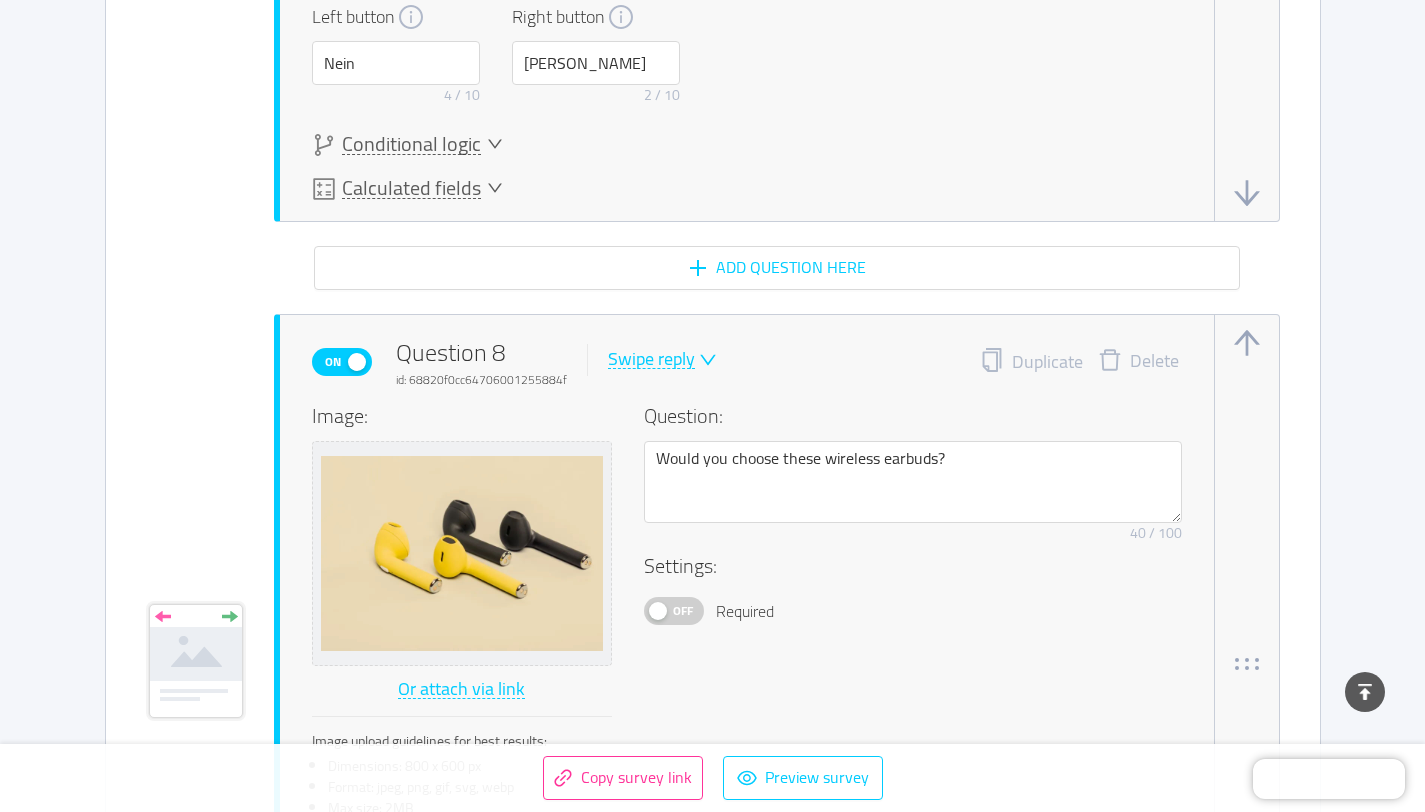 click on "Delete" at bounding box center (1138, 362) 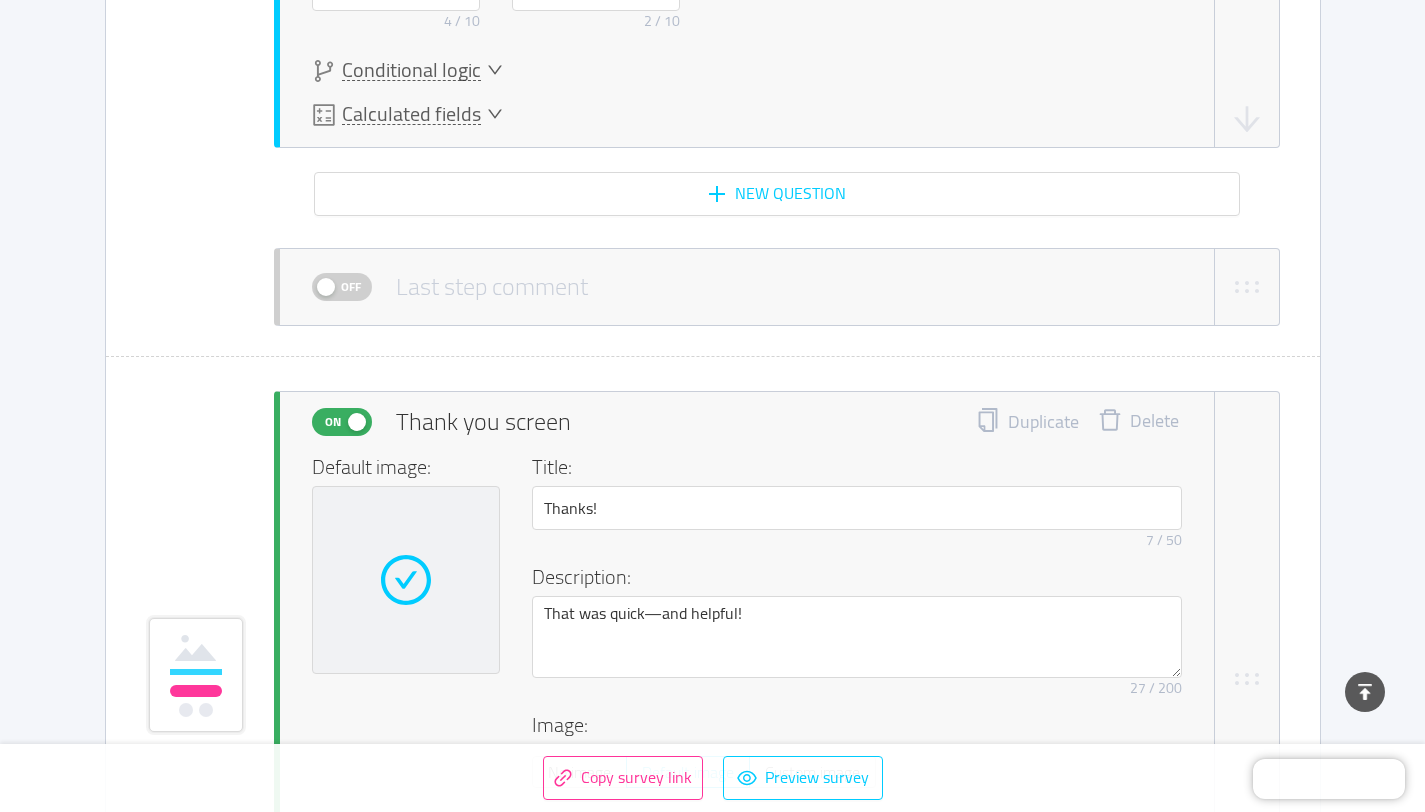 scroll, scrollTop: 7118, scrollLeft: 0, axis: vertical 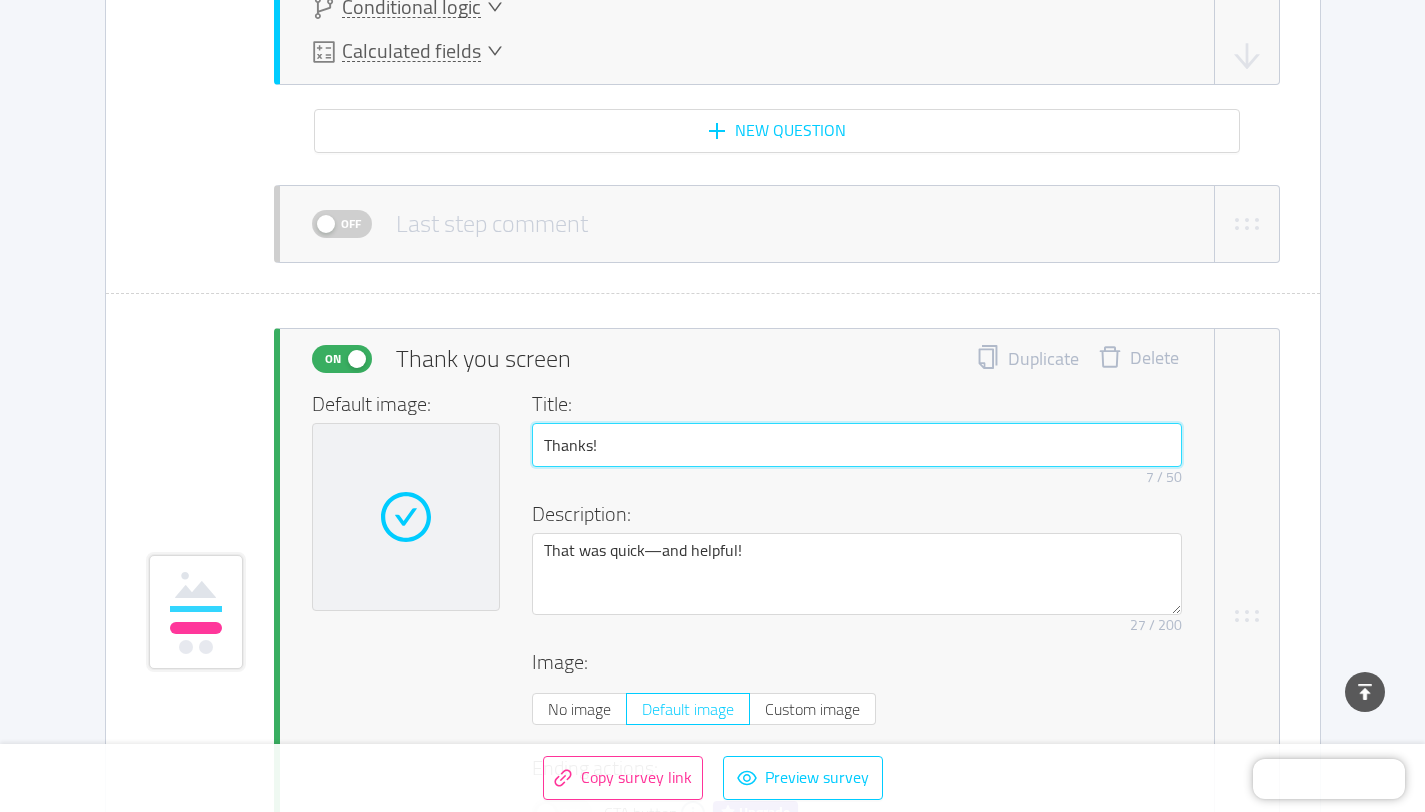 click on "Thanks!" at bounding box center [857, 445] 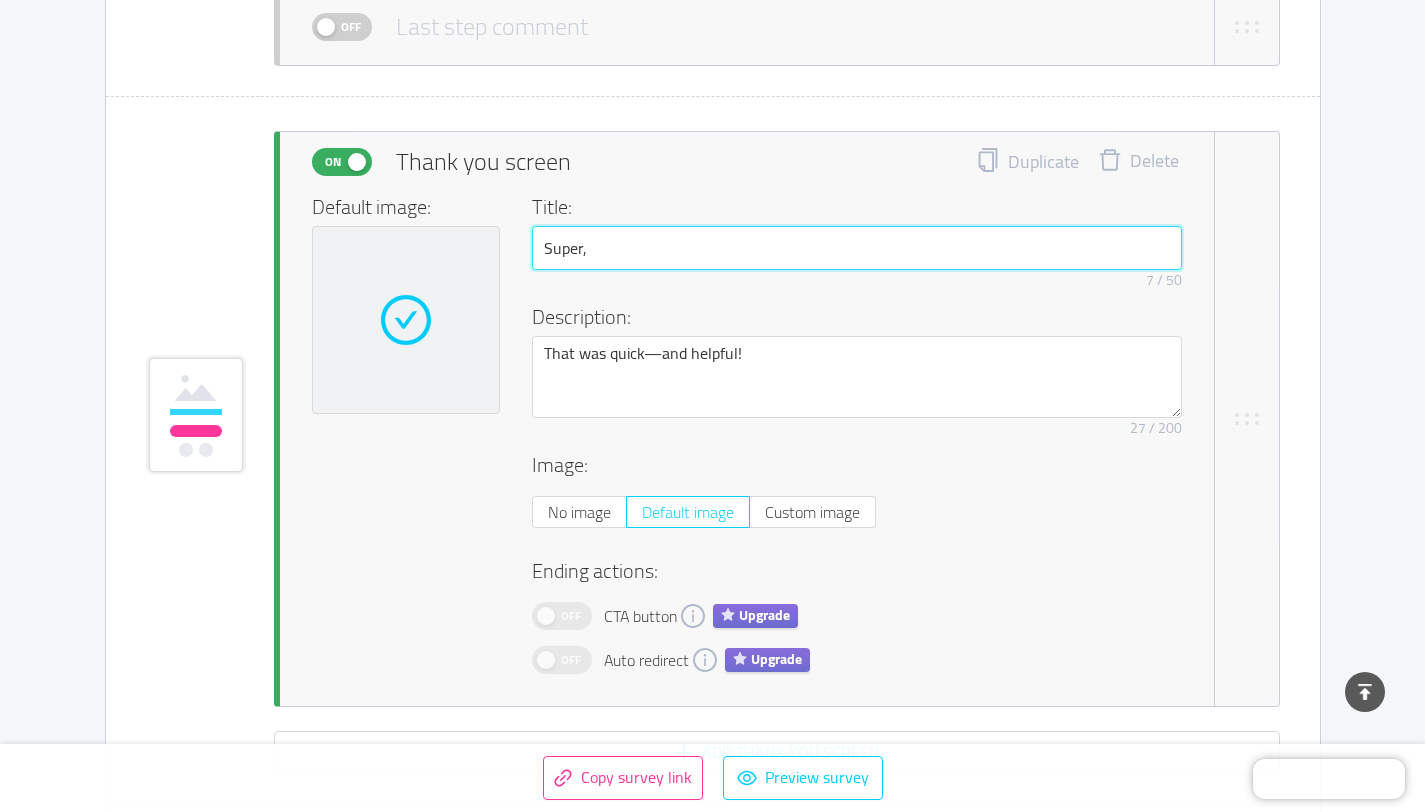 scroll, scrollTop: 7373, scrollLeft: 0, axis: vertical 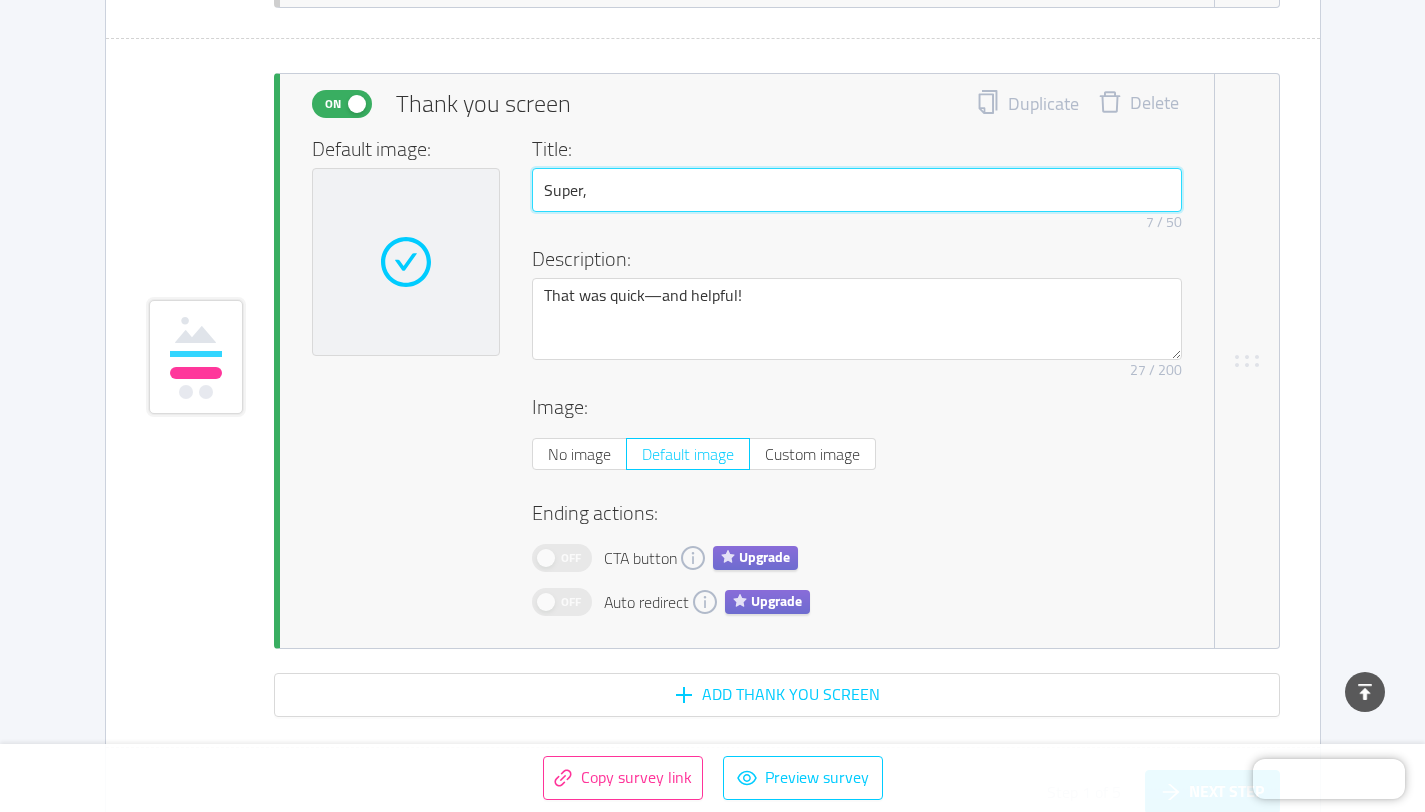 type on "Super," 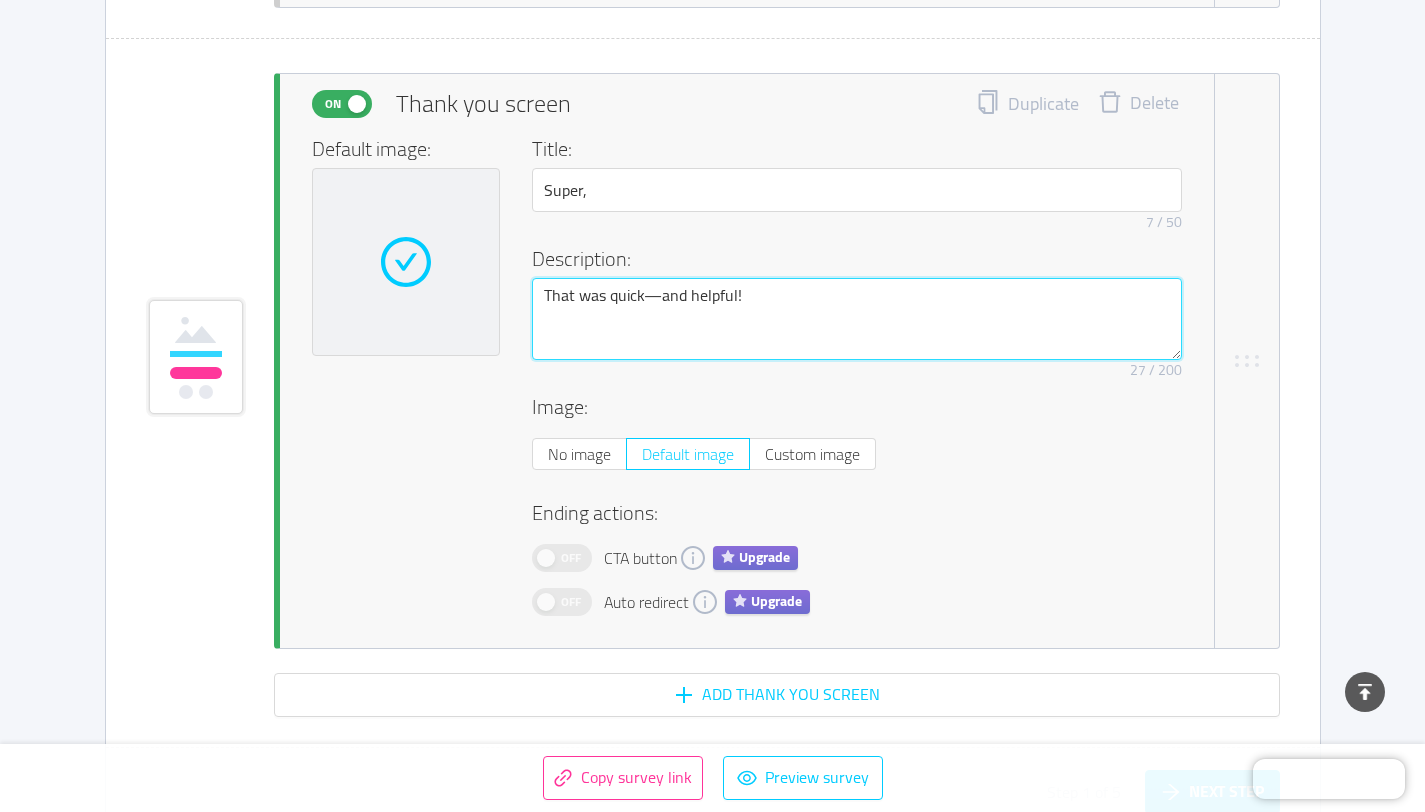 click on "That was quick—and helpful!" at bounding box center [857, 319] 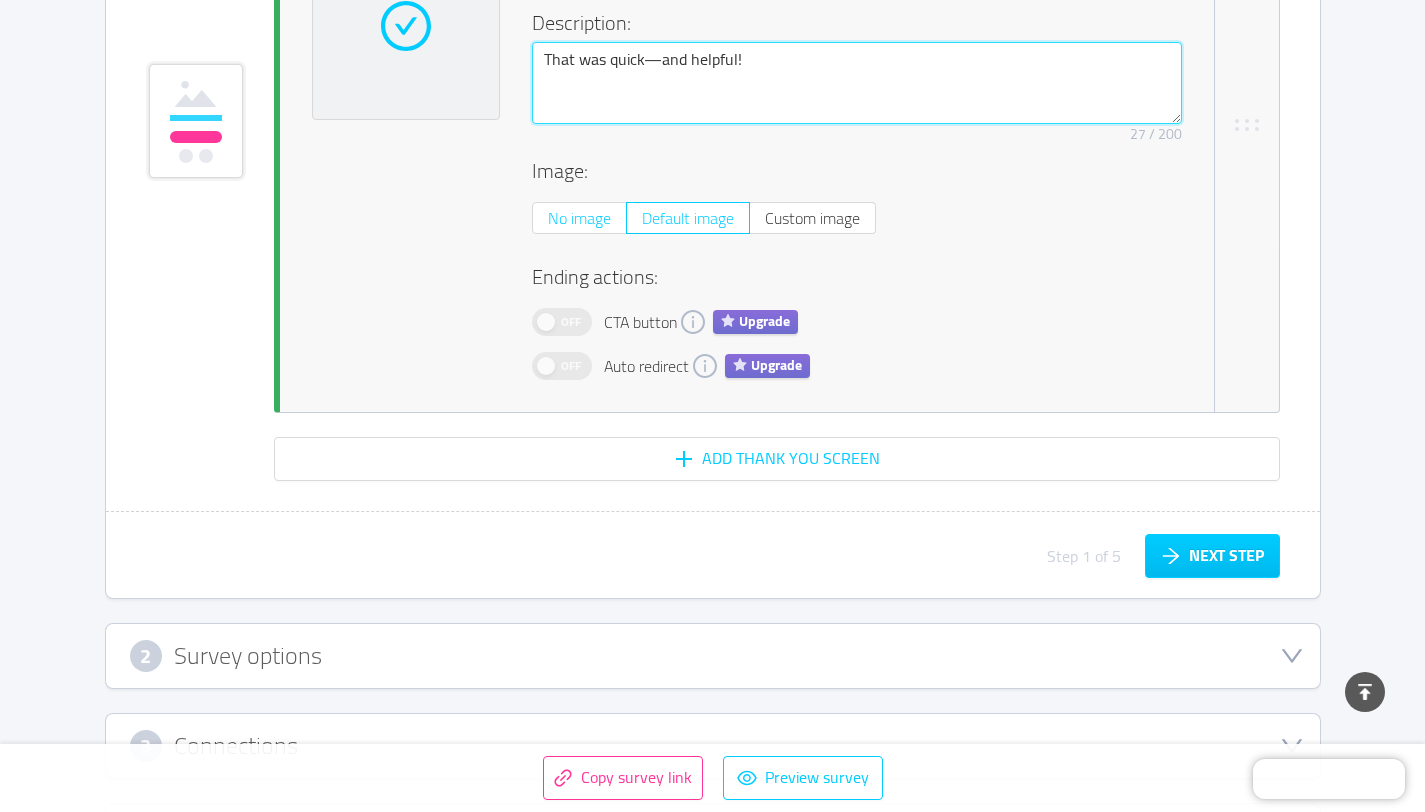 scroll, scrollTop: 7608, scrollLeft: 0, axis: vertical 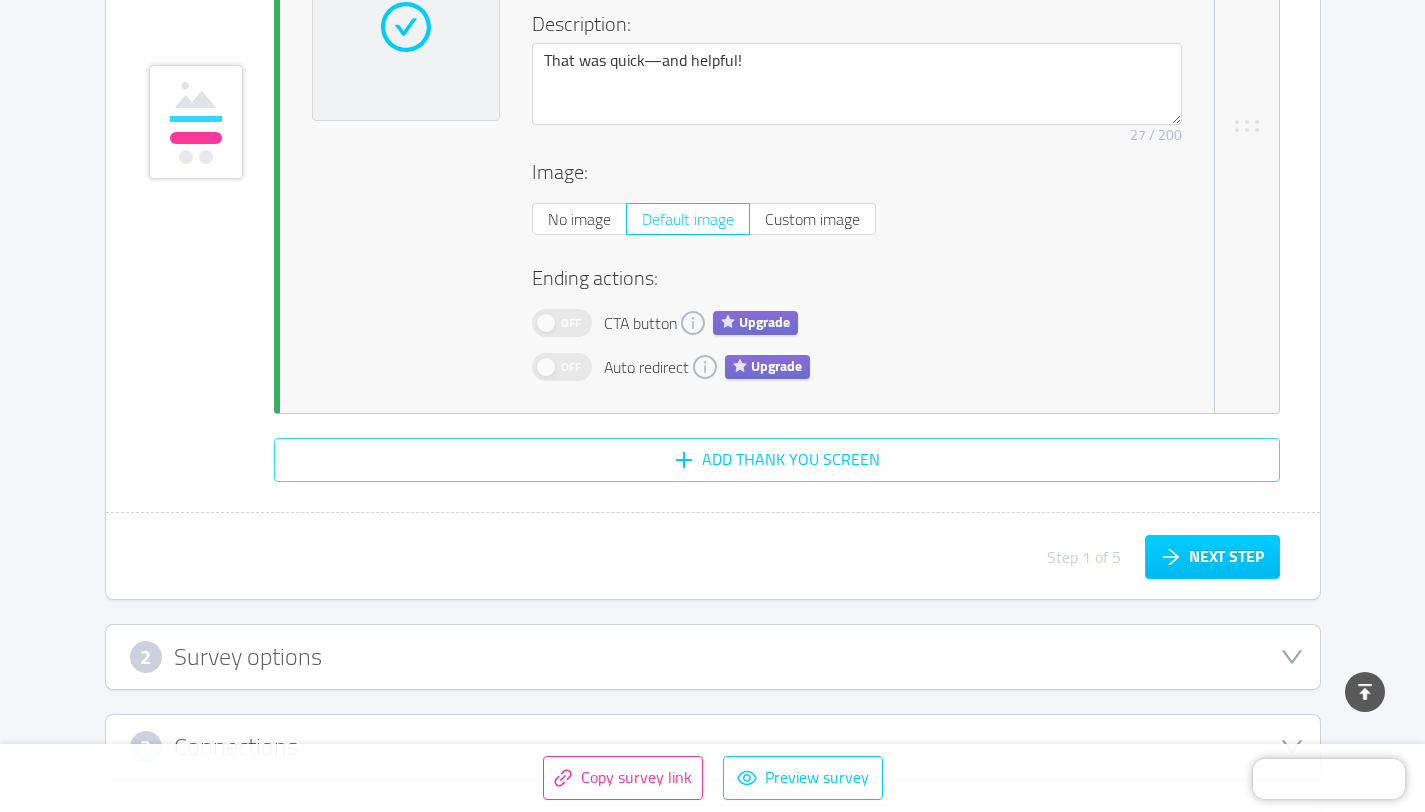 click on "Add Thank You screen" at bounding box center (777, 460) 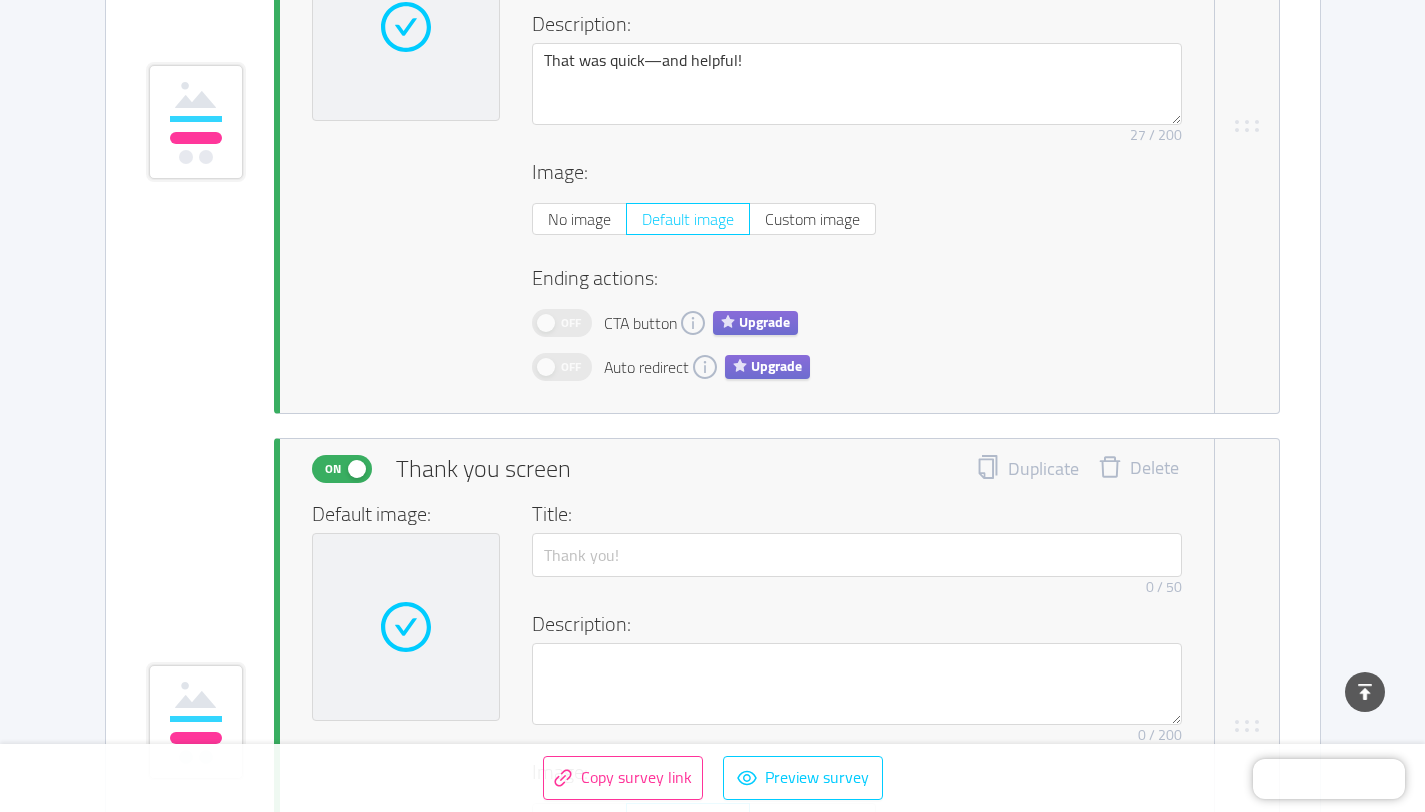 type 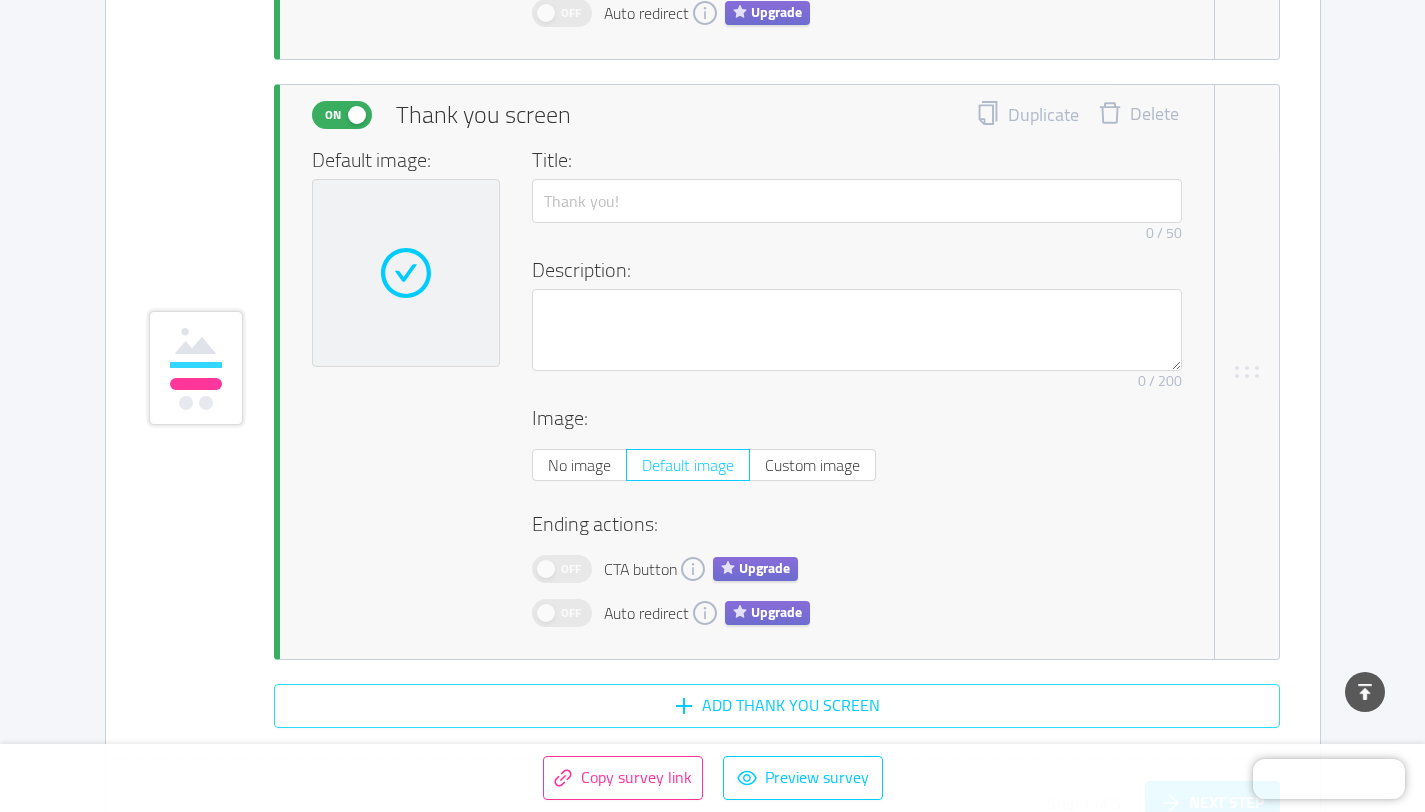 scroll, scrollTop: 7958, scrollLeft: 0, axis: vertical 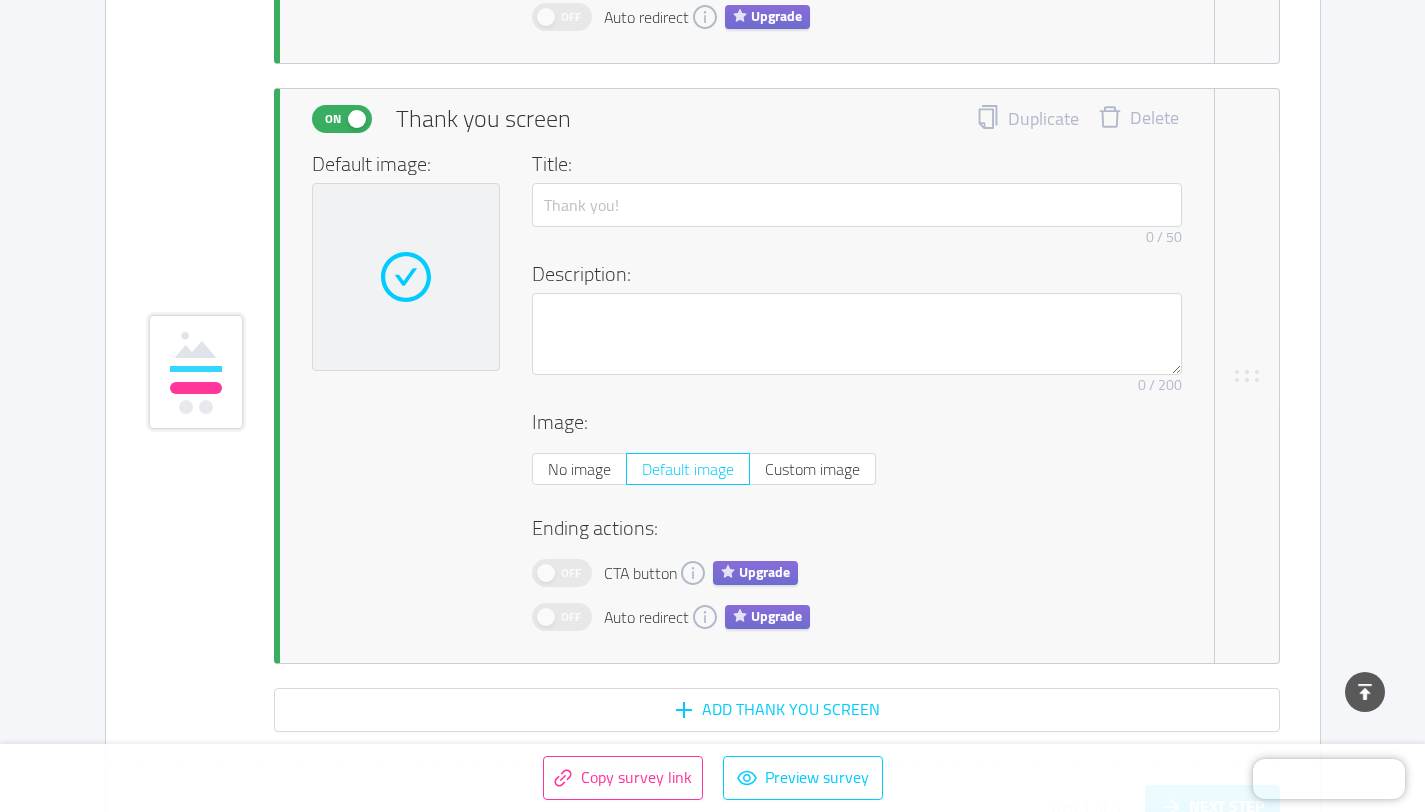 click on "Delete" at bounding box center [1138, 119] 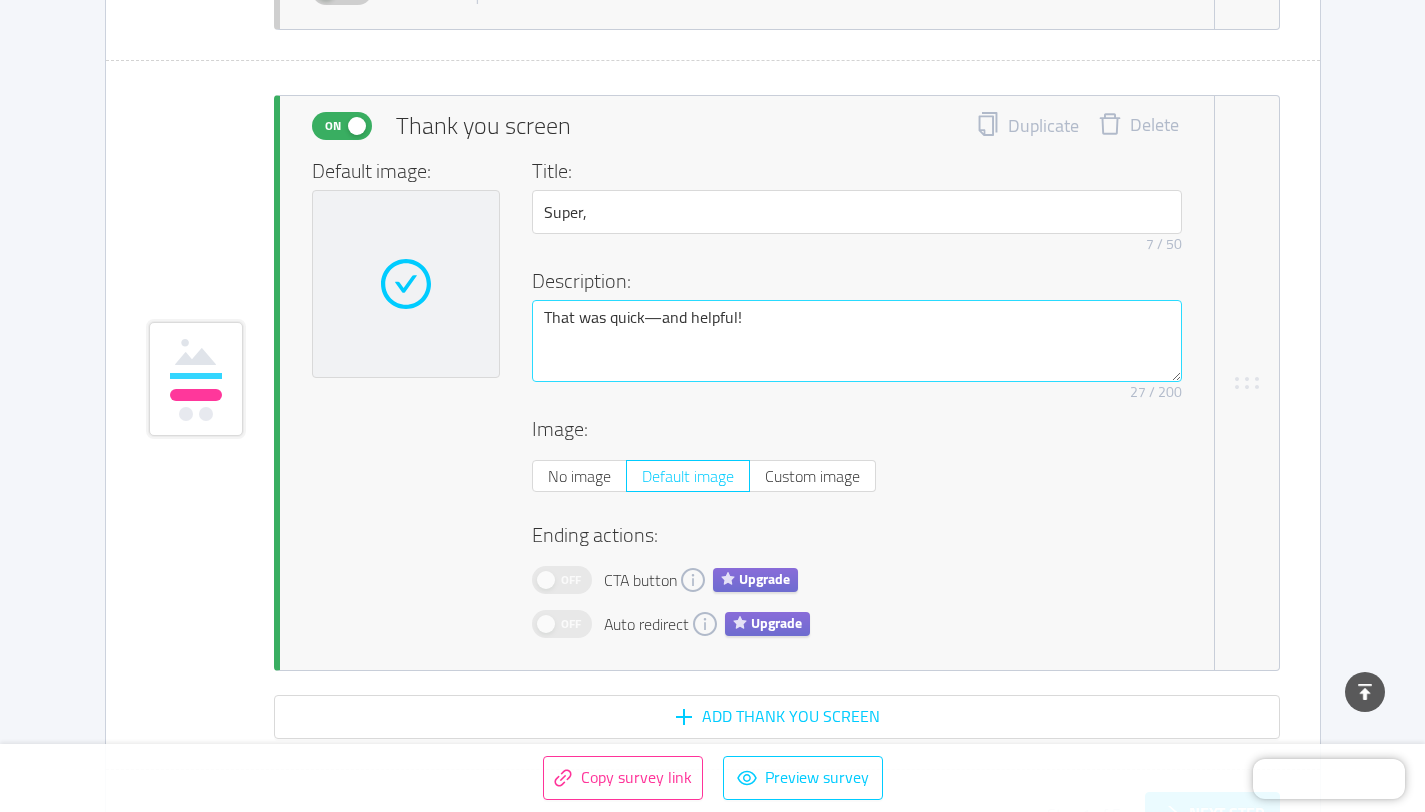scroll, scrollTop: 7295, scrollLeft: 0, axis: vertical 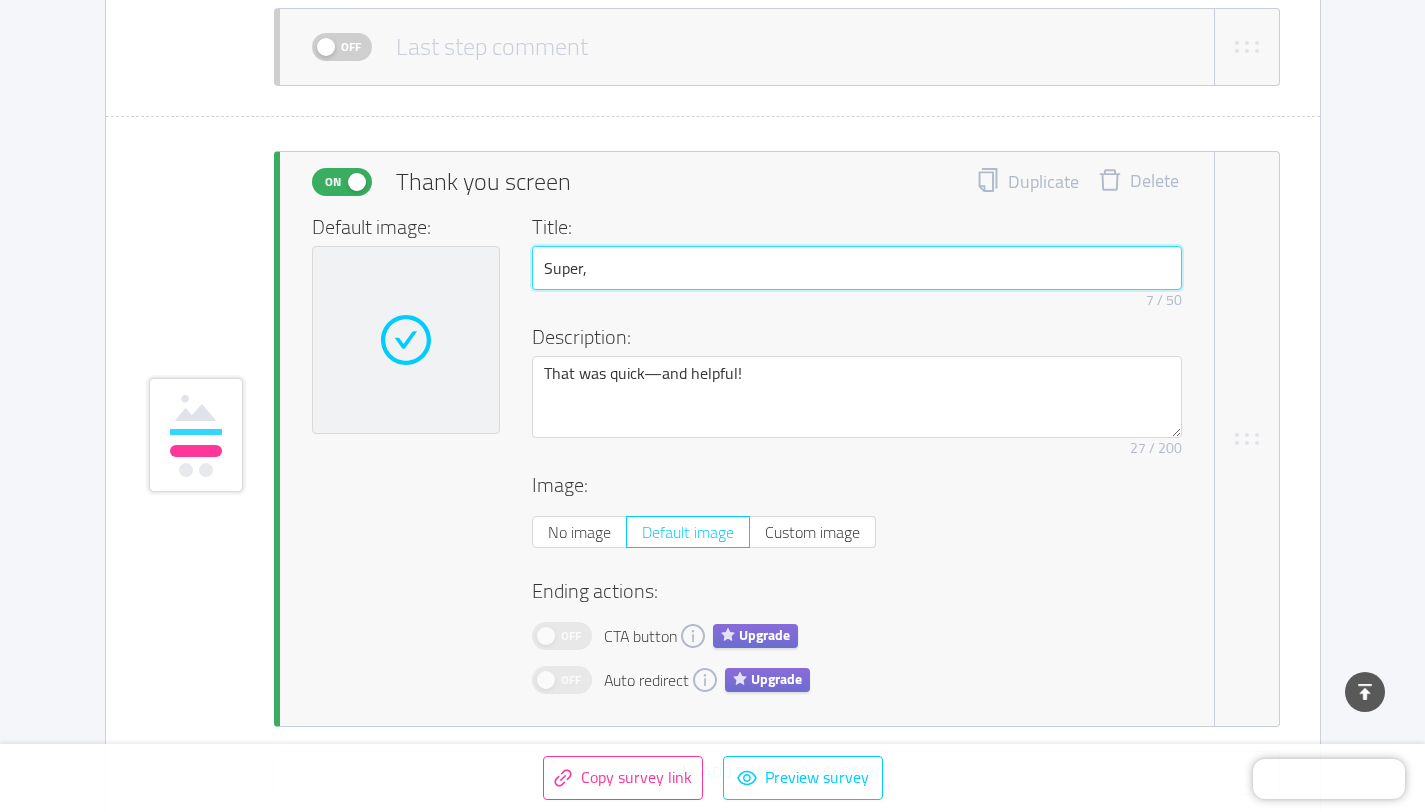 click on "Super," at bounding box center (857, 268) 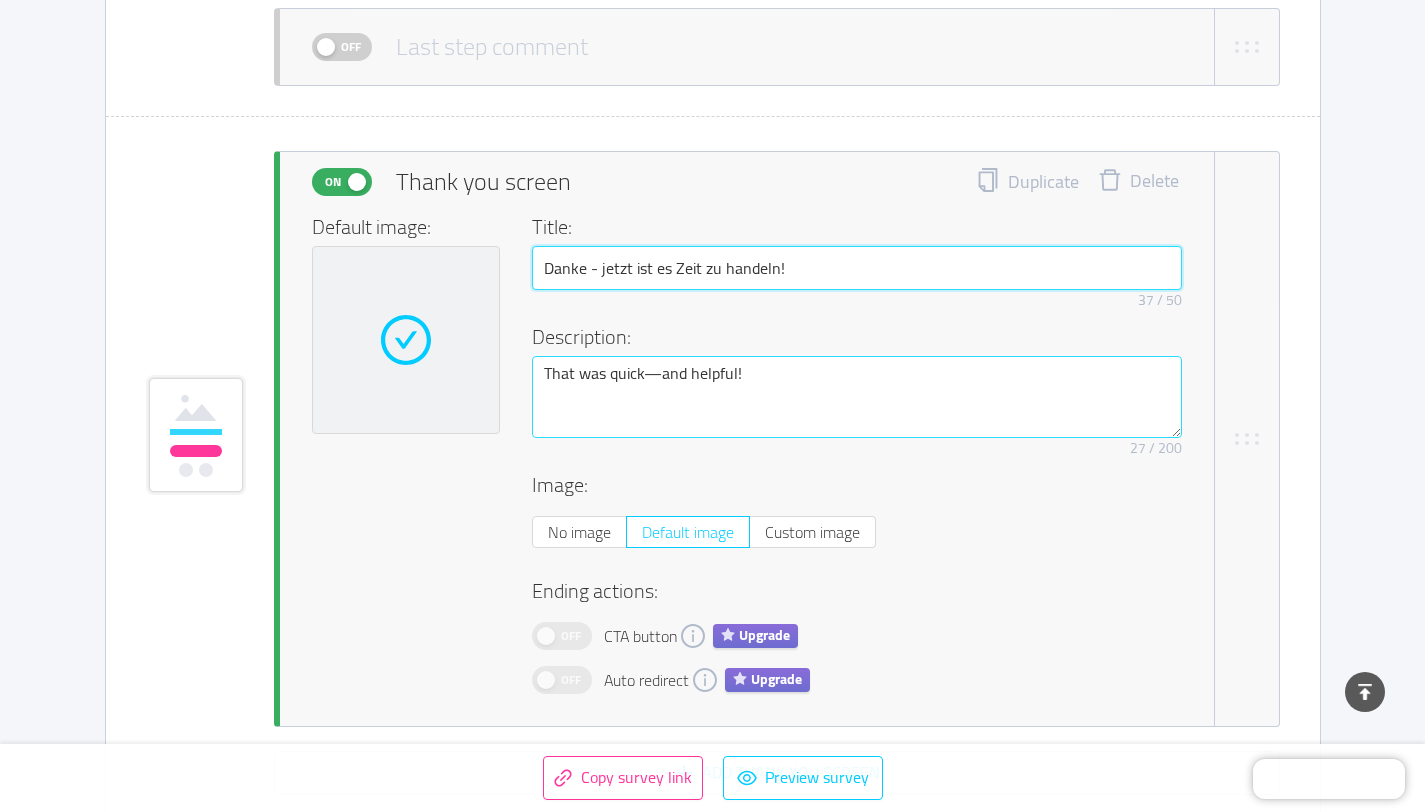 type on "Danke - jetzt ist es Zeit zu handeln!" 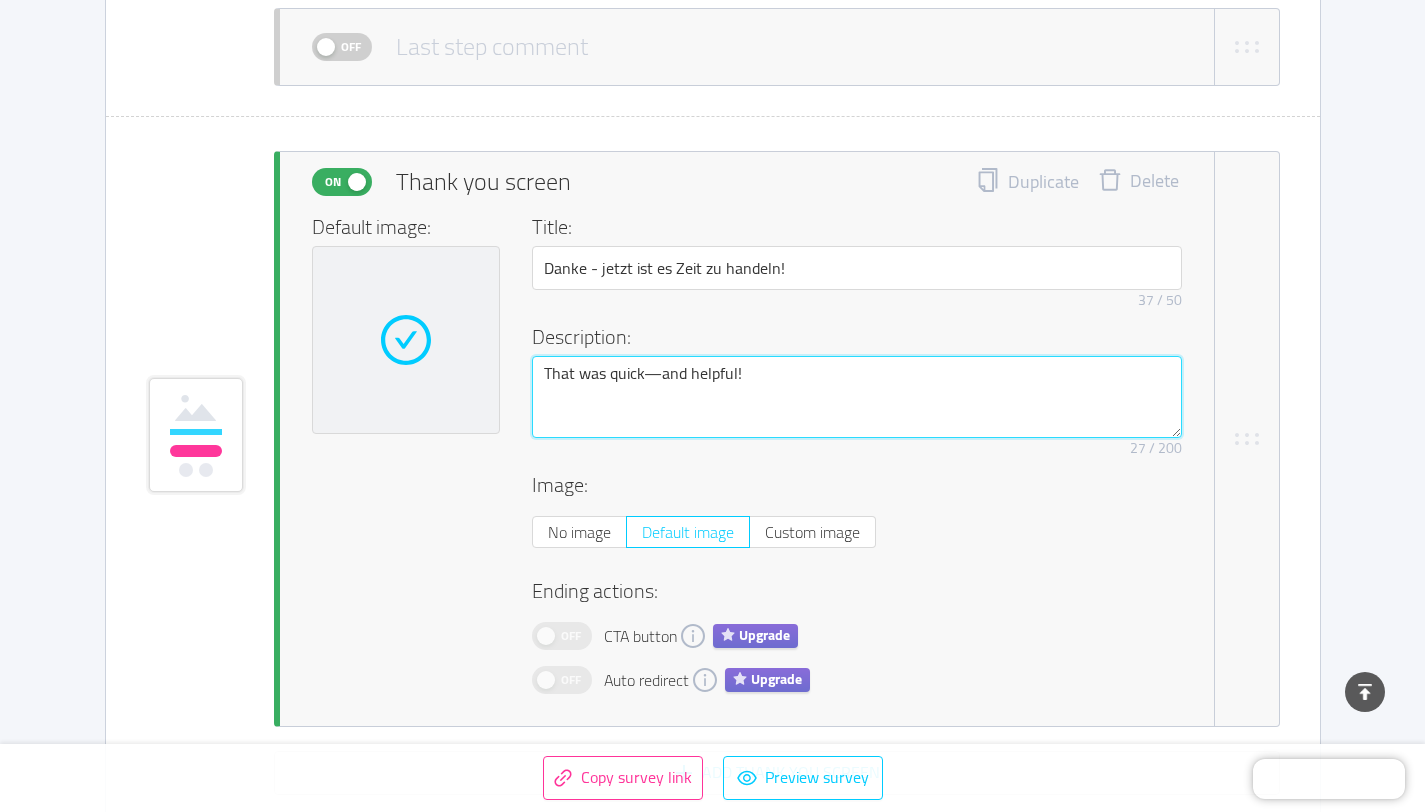 click on "That was quick—and helpful!" at bounding box center (857, 397) 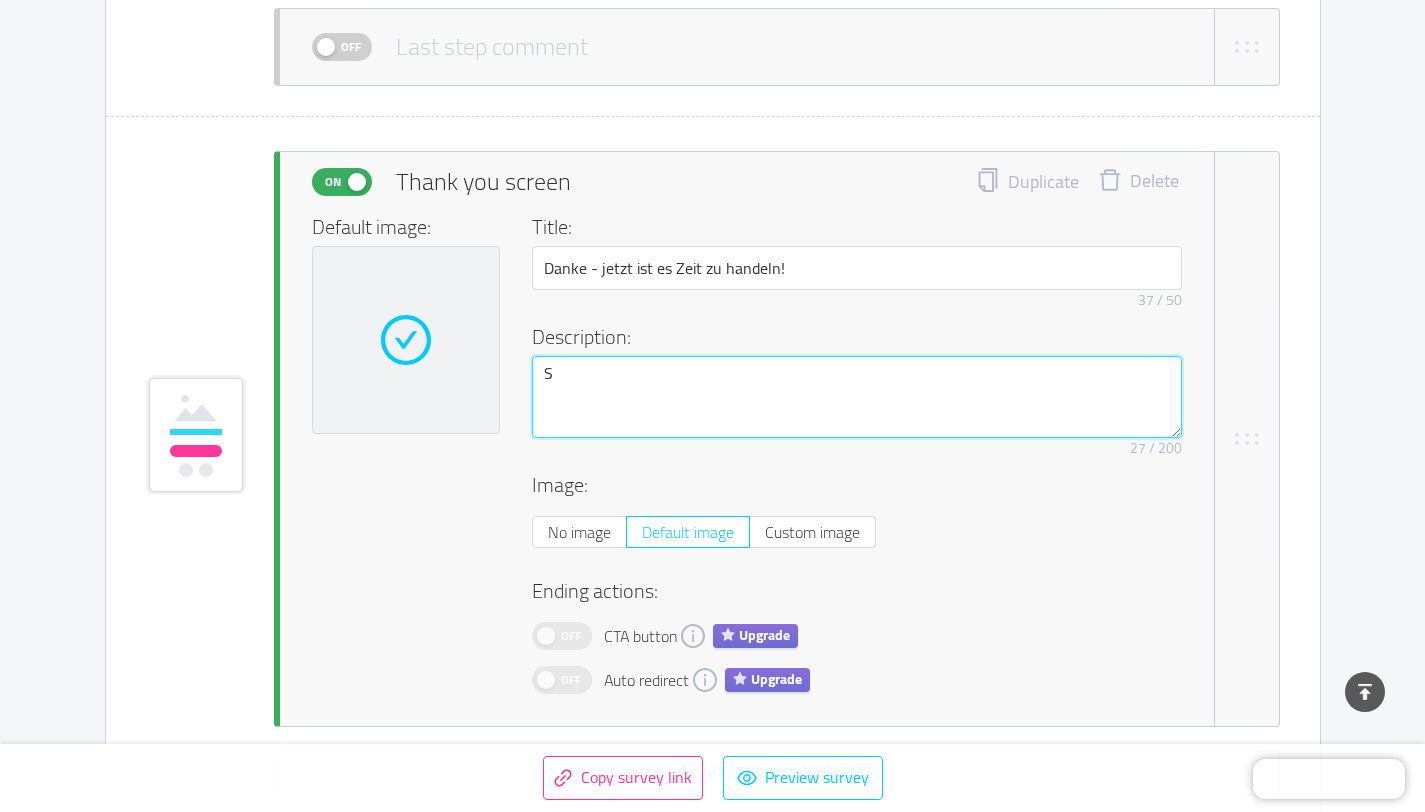 type 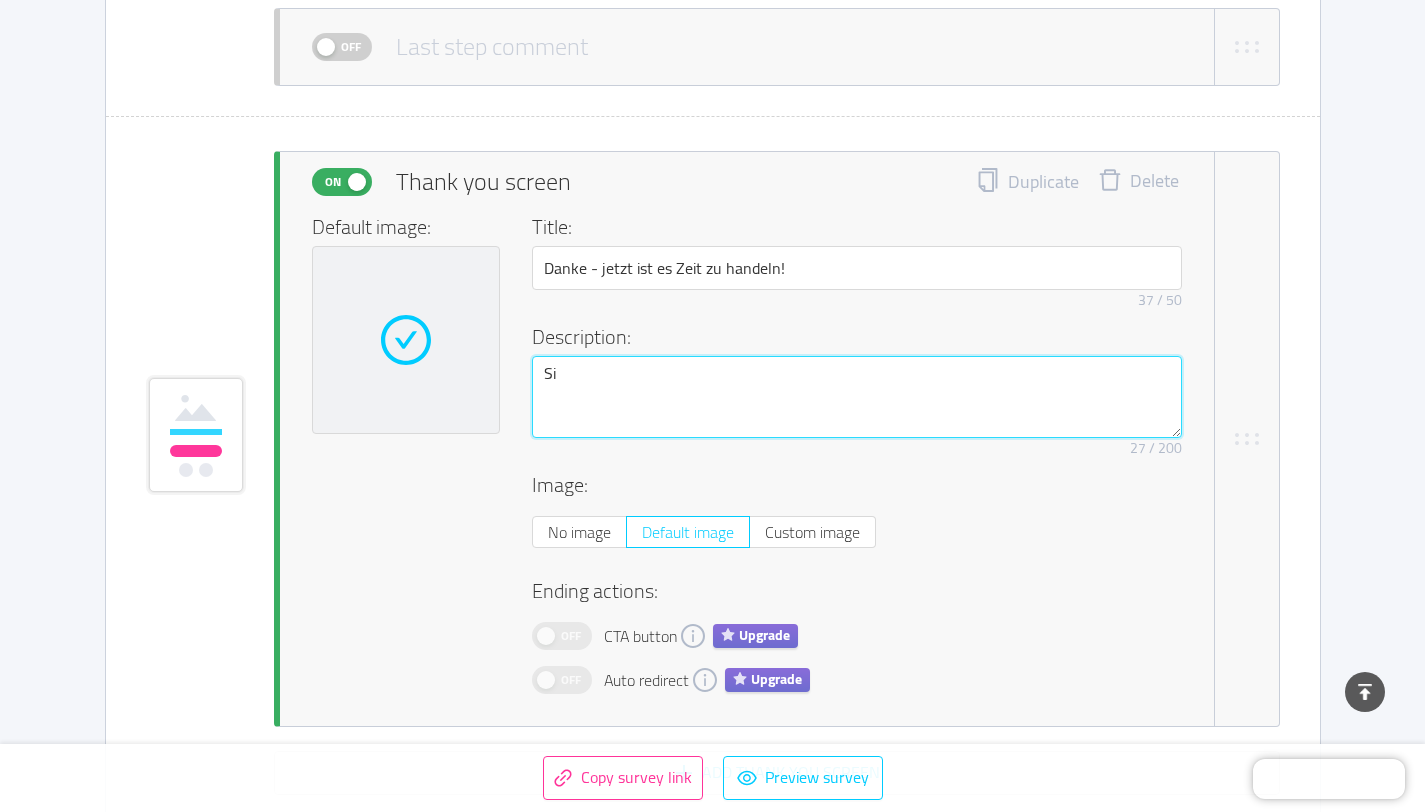 type 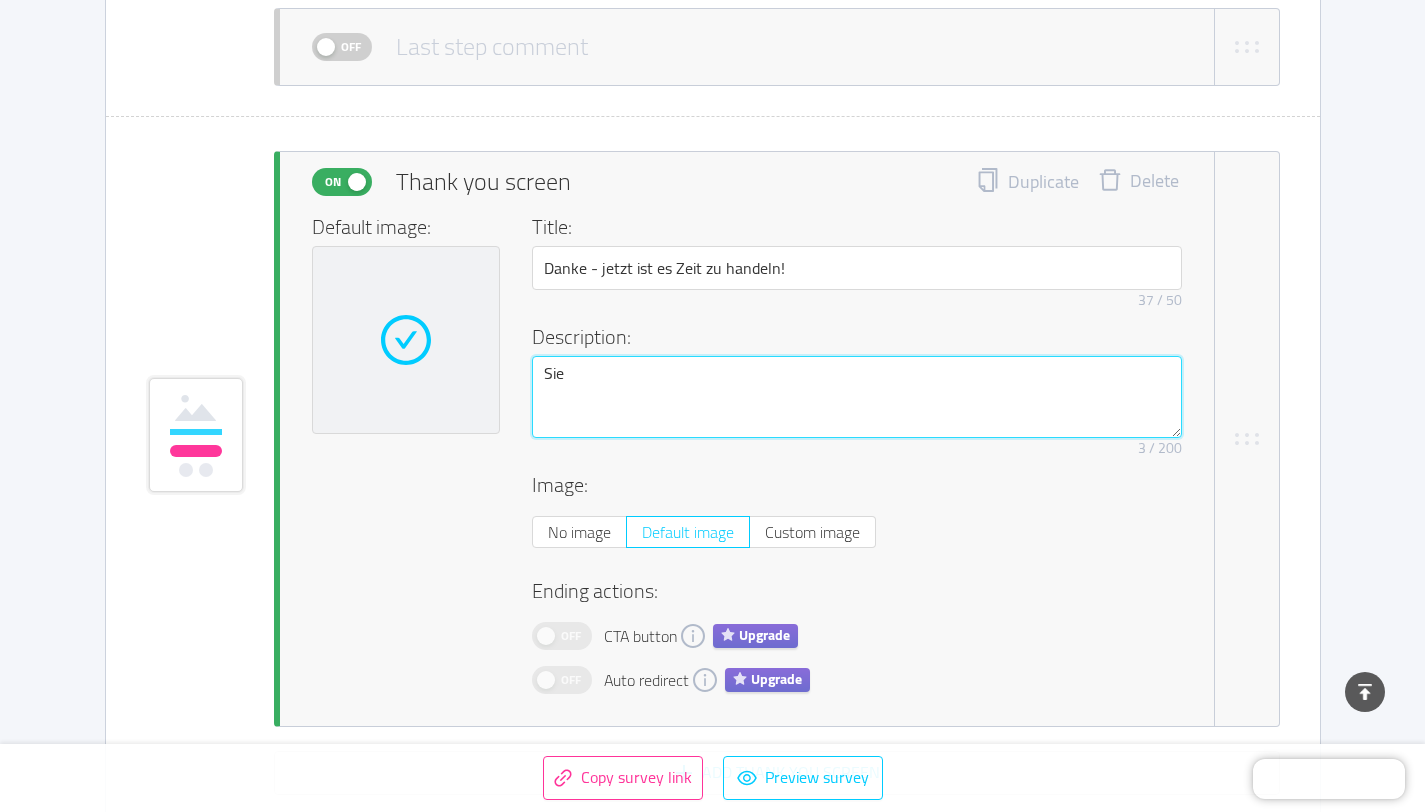 type 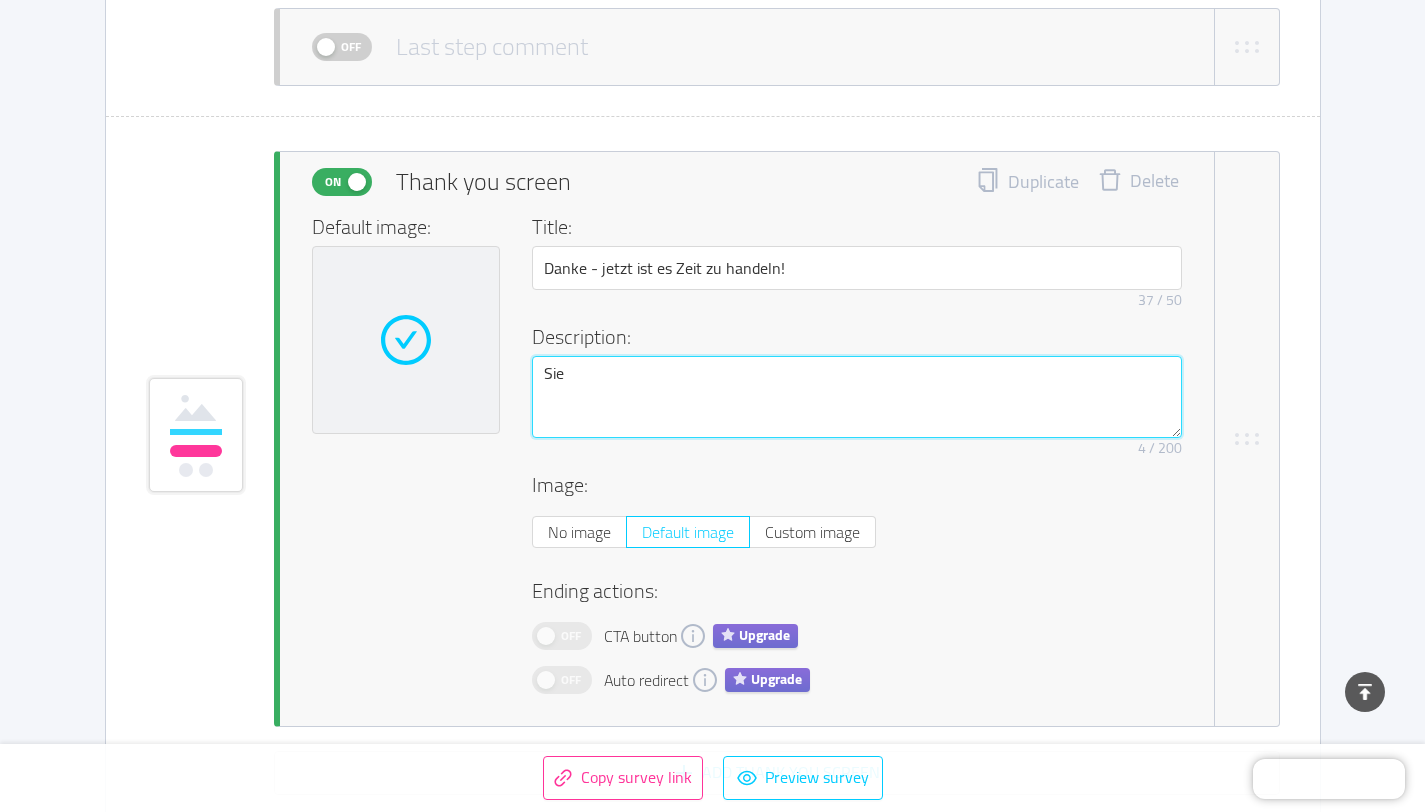 type 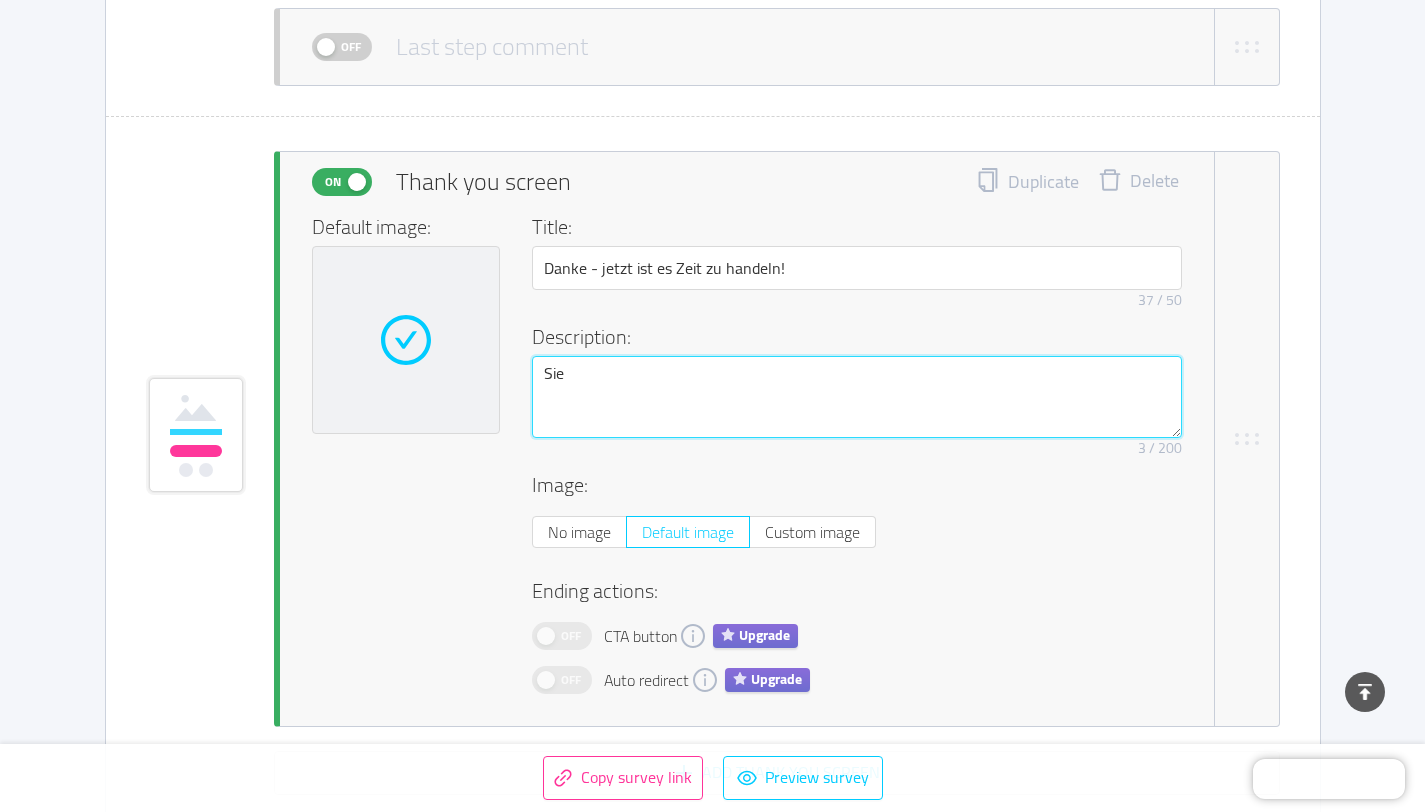 type 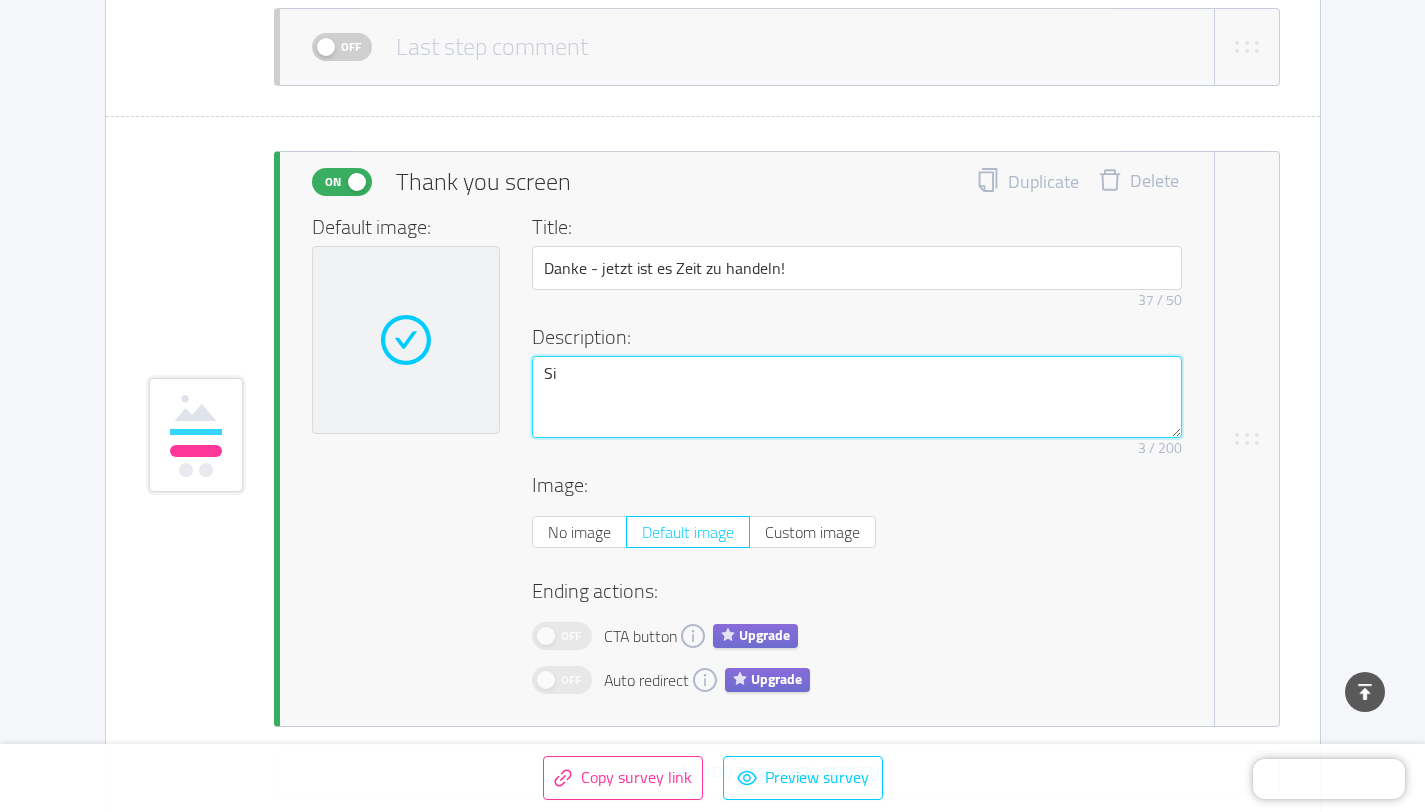 type 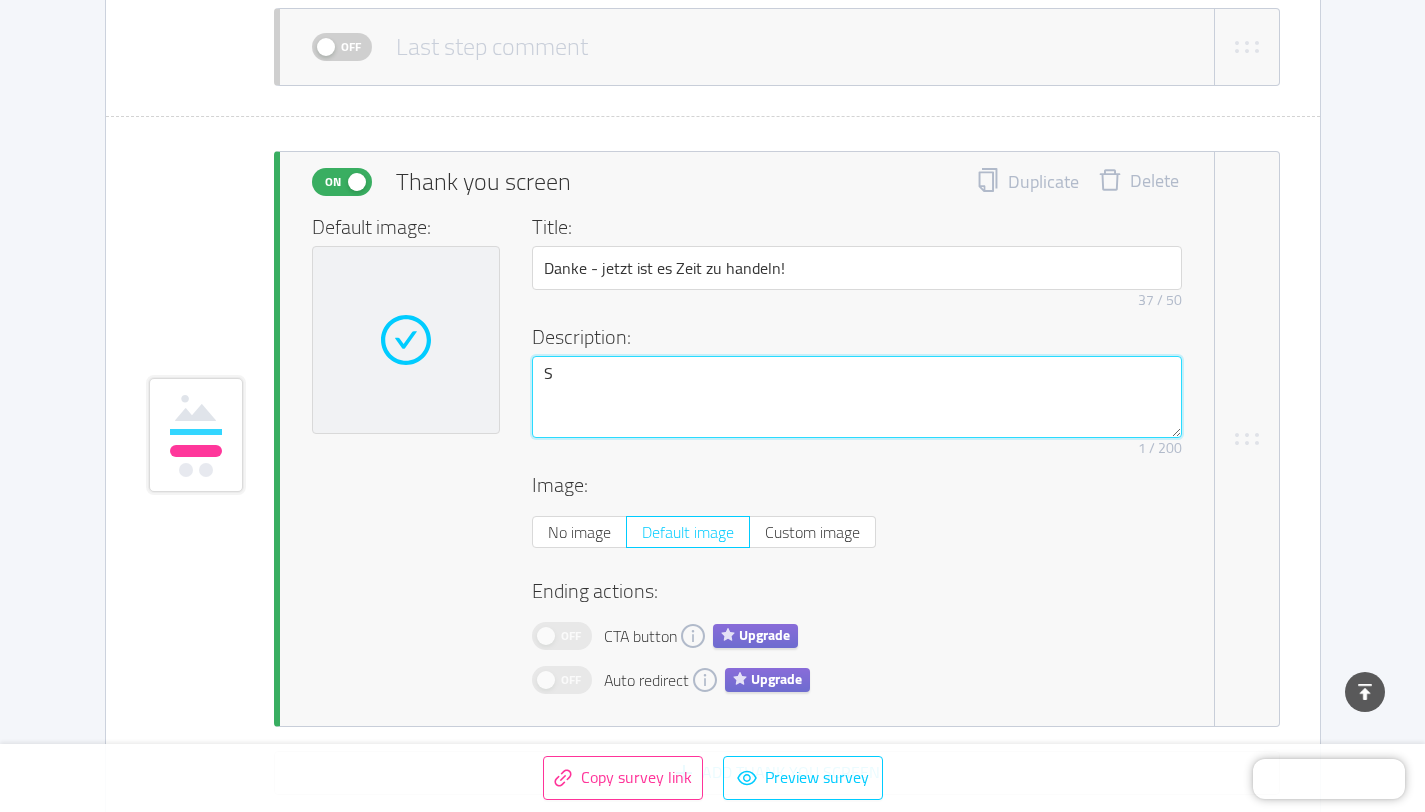 type 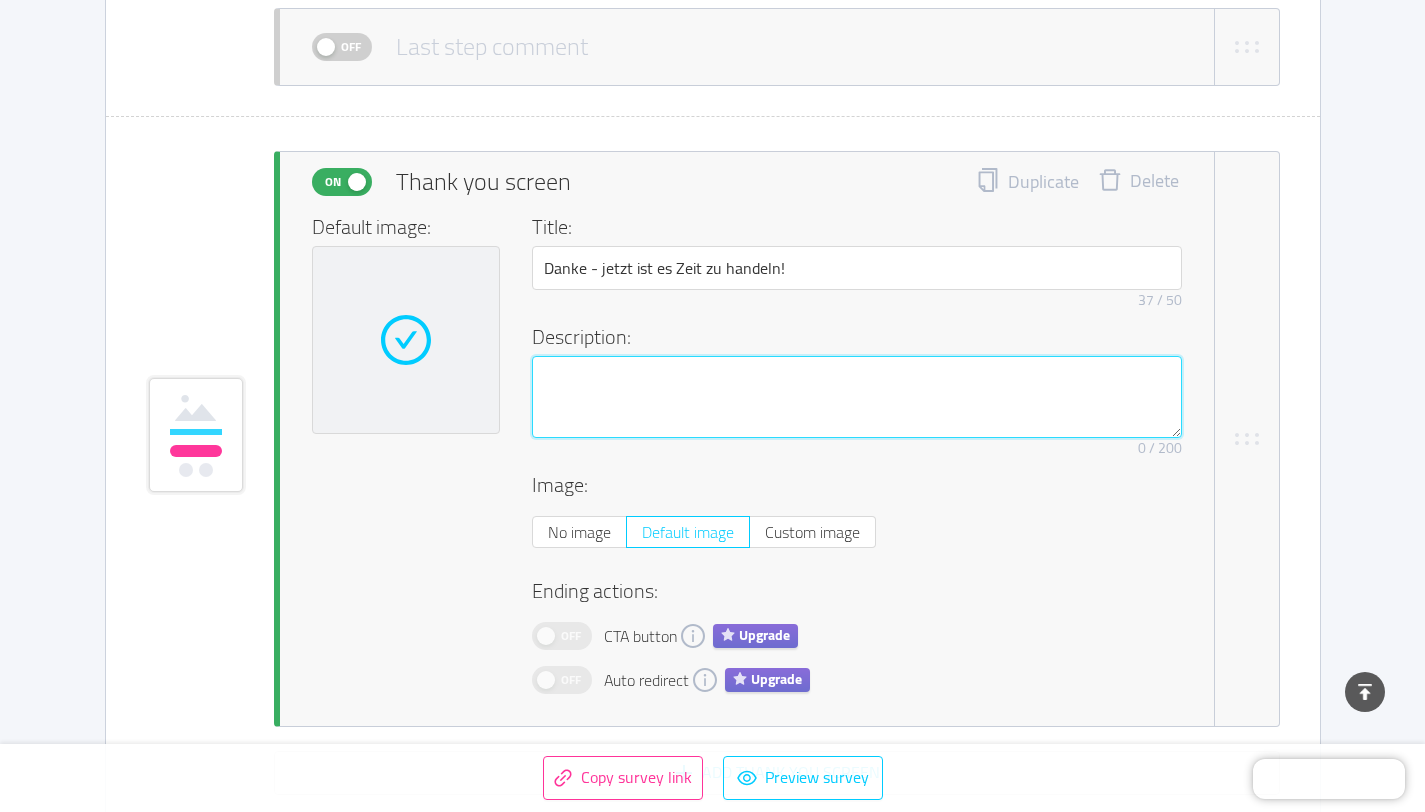 type 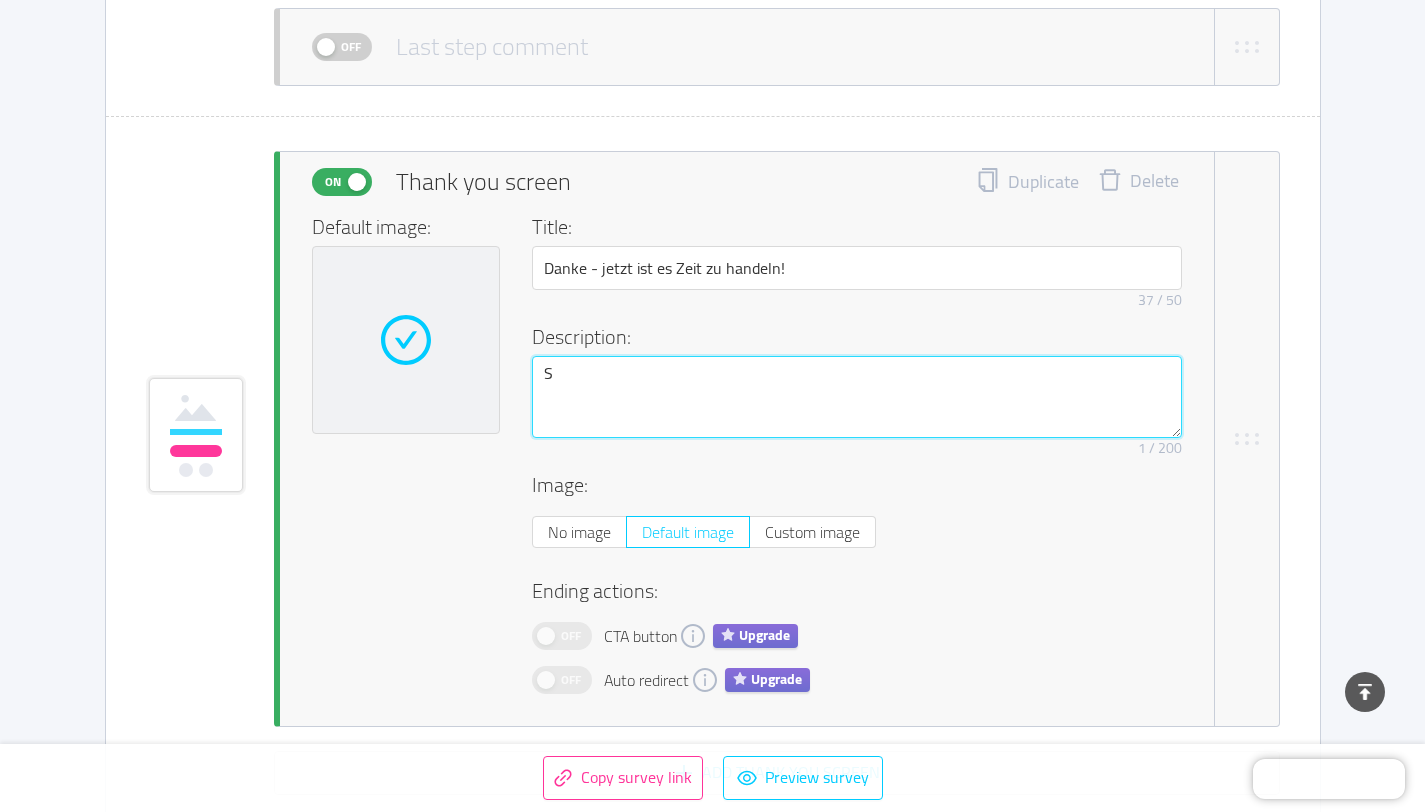 type 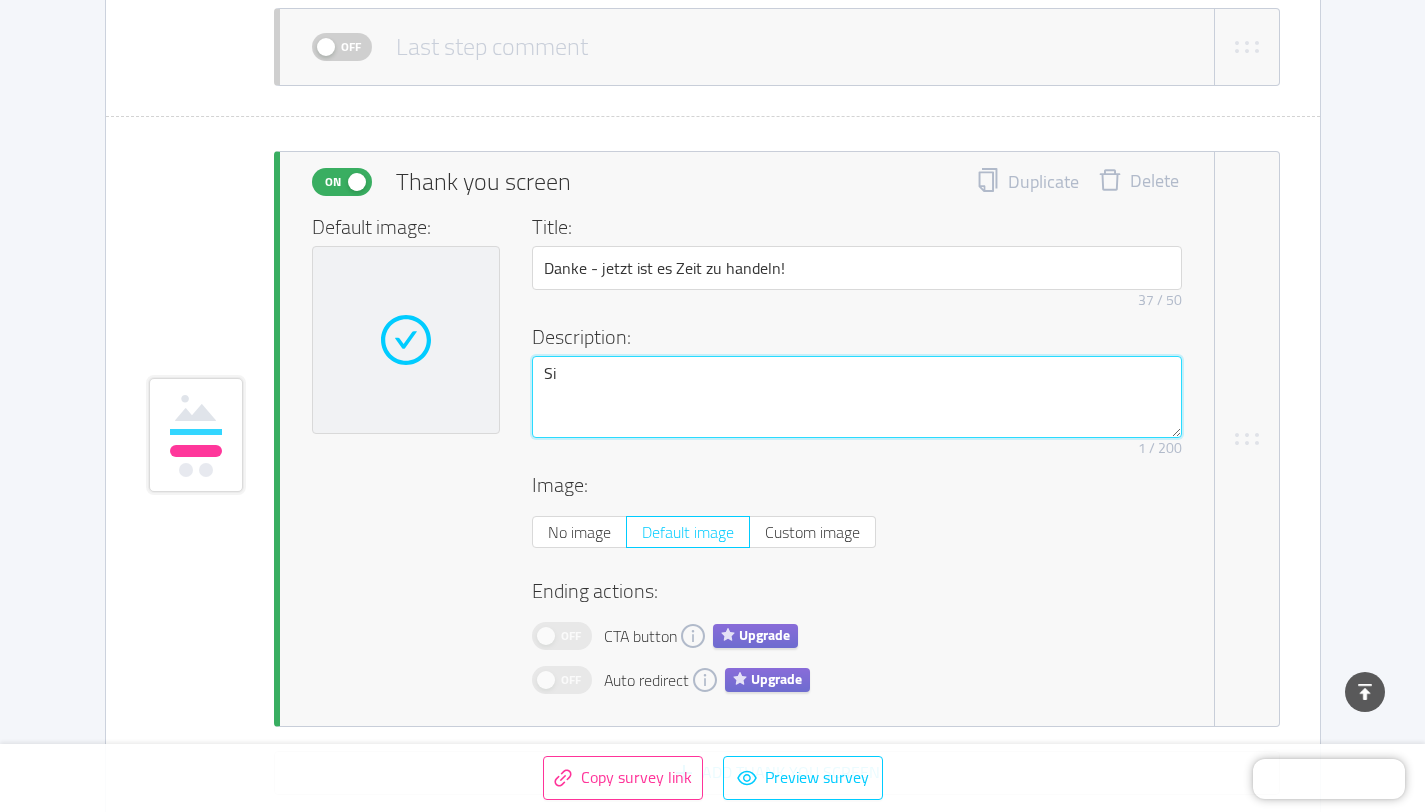 type 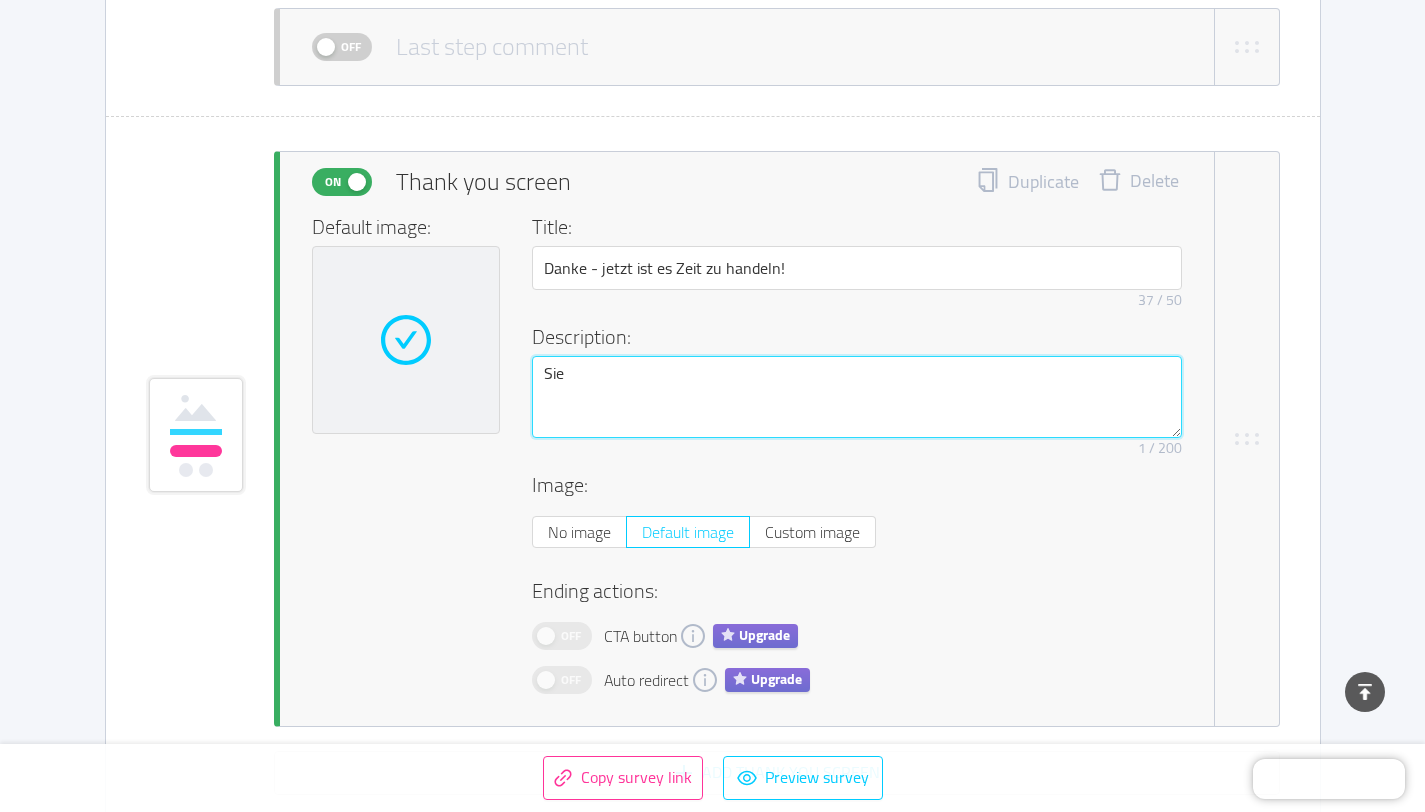 type 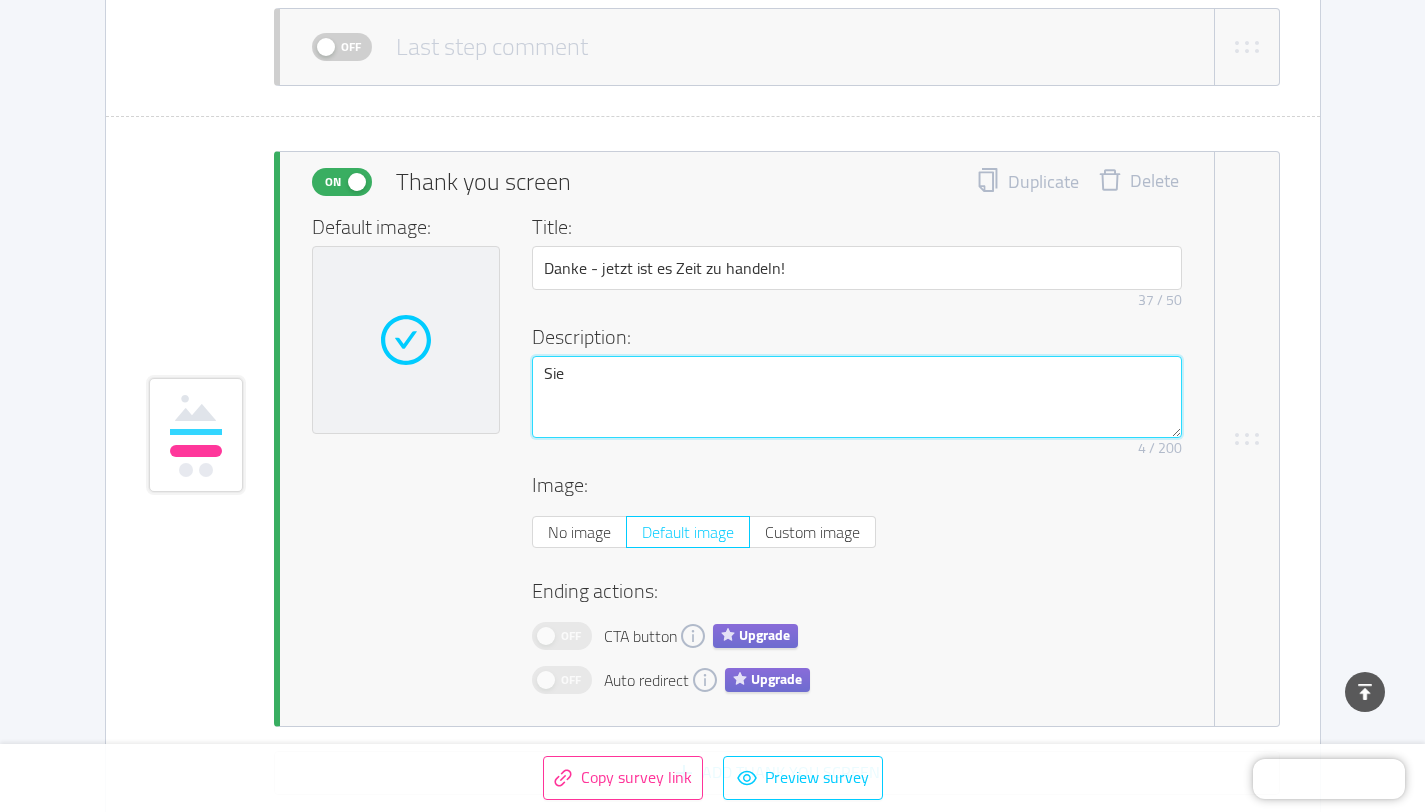 type 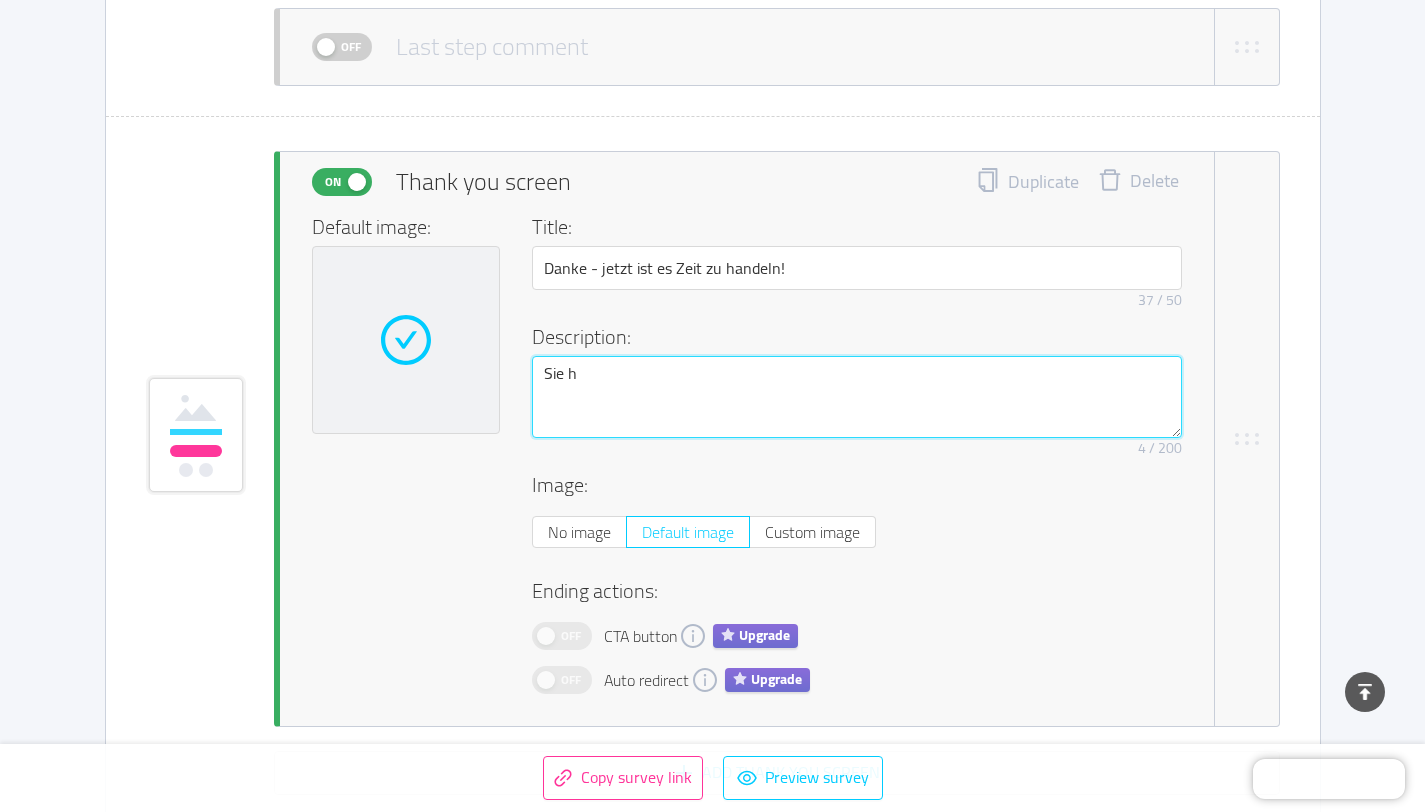 type 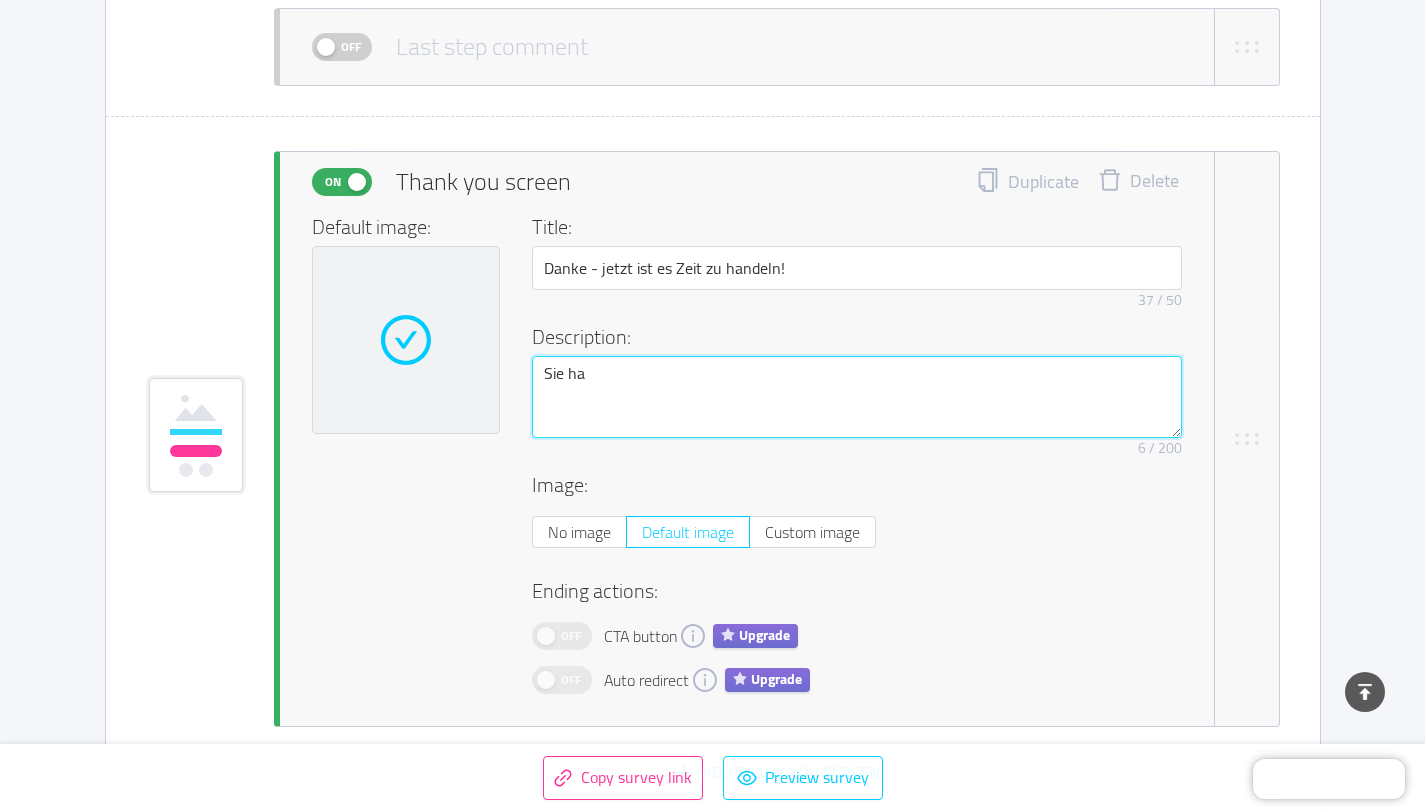 type 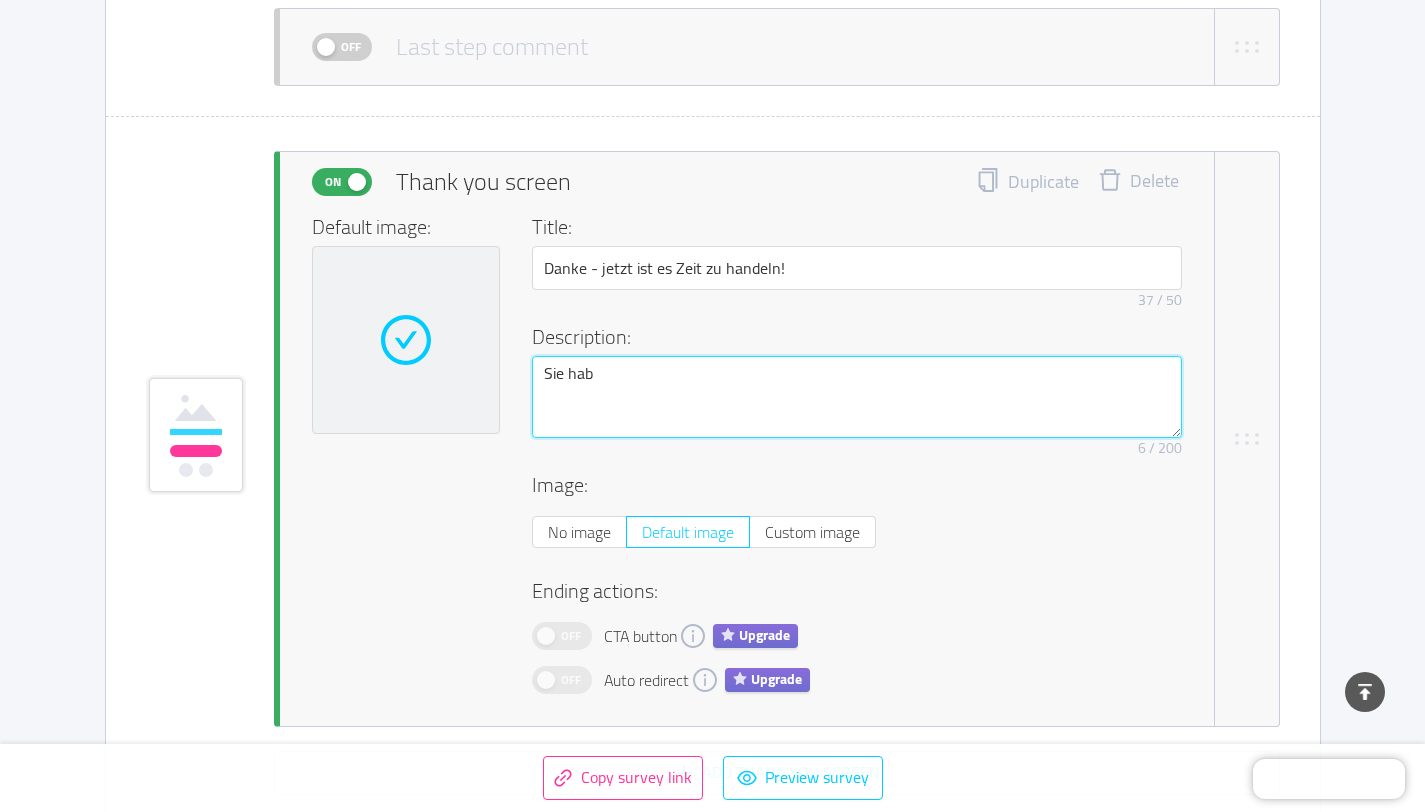 type 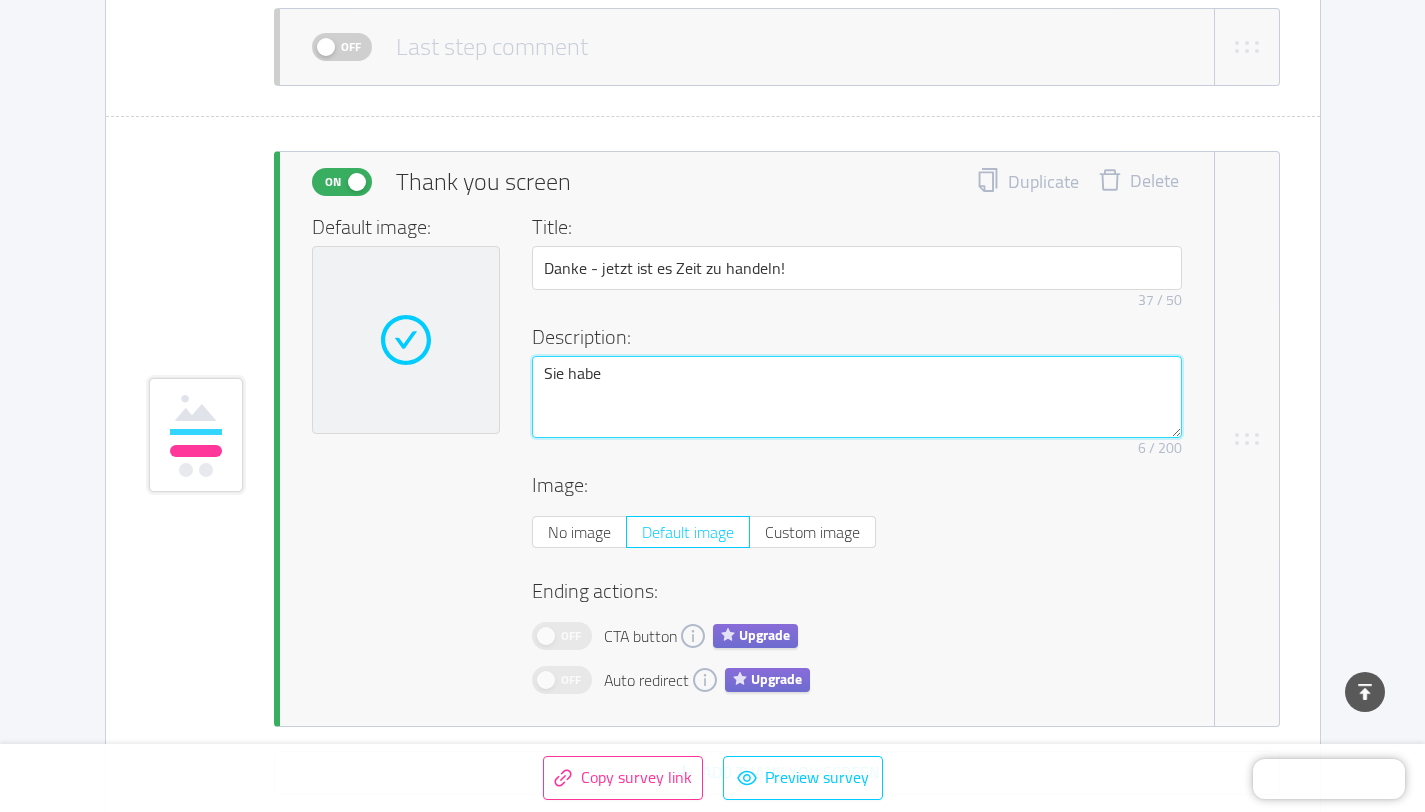 type 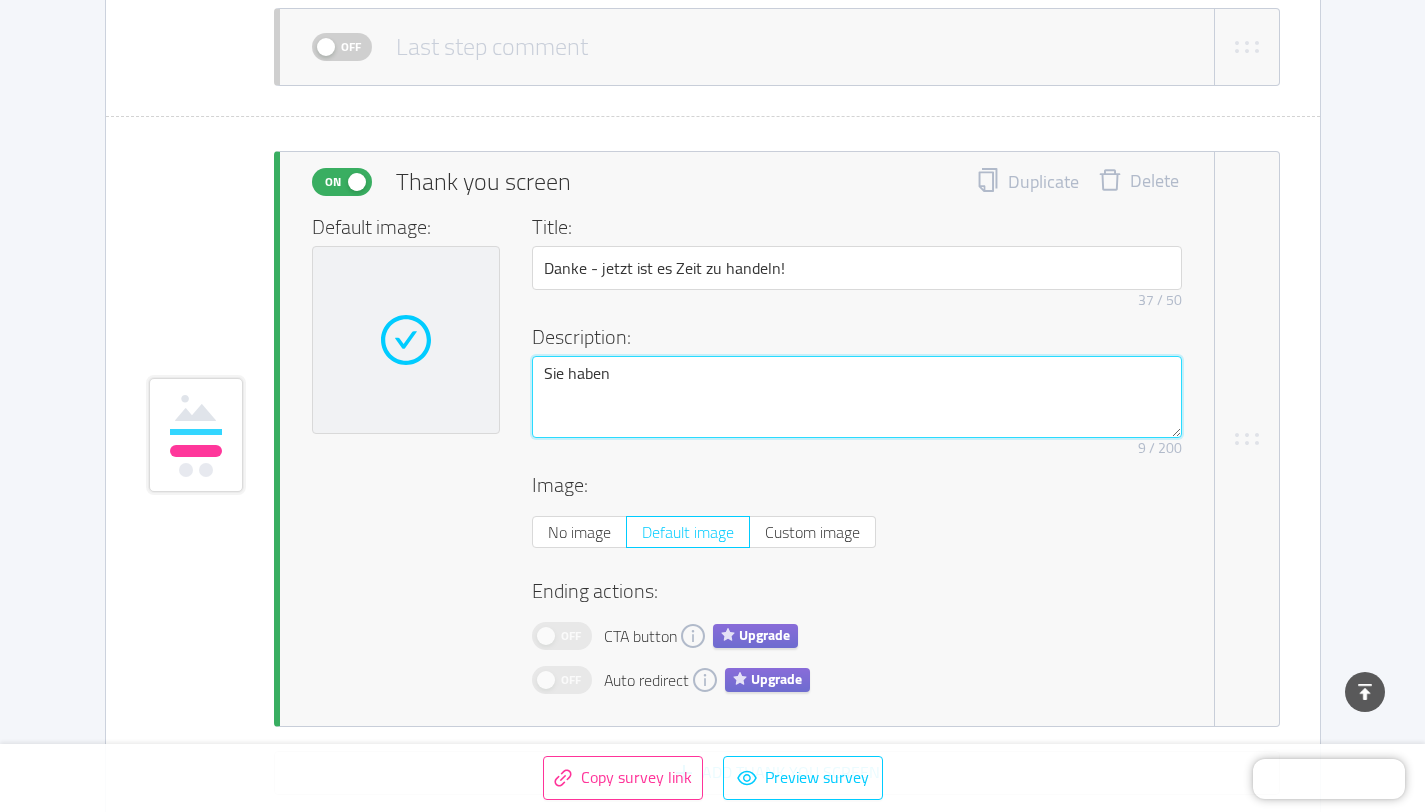 type 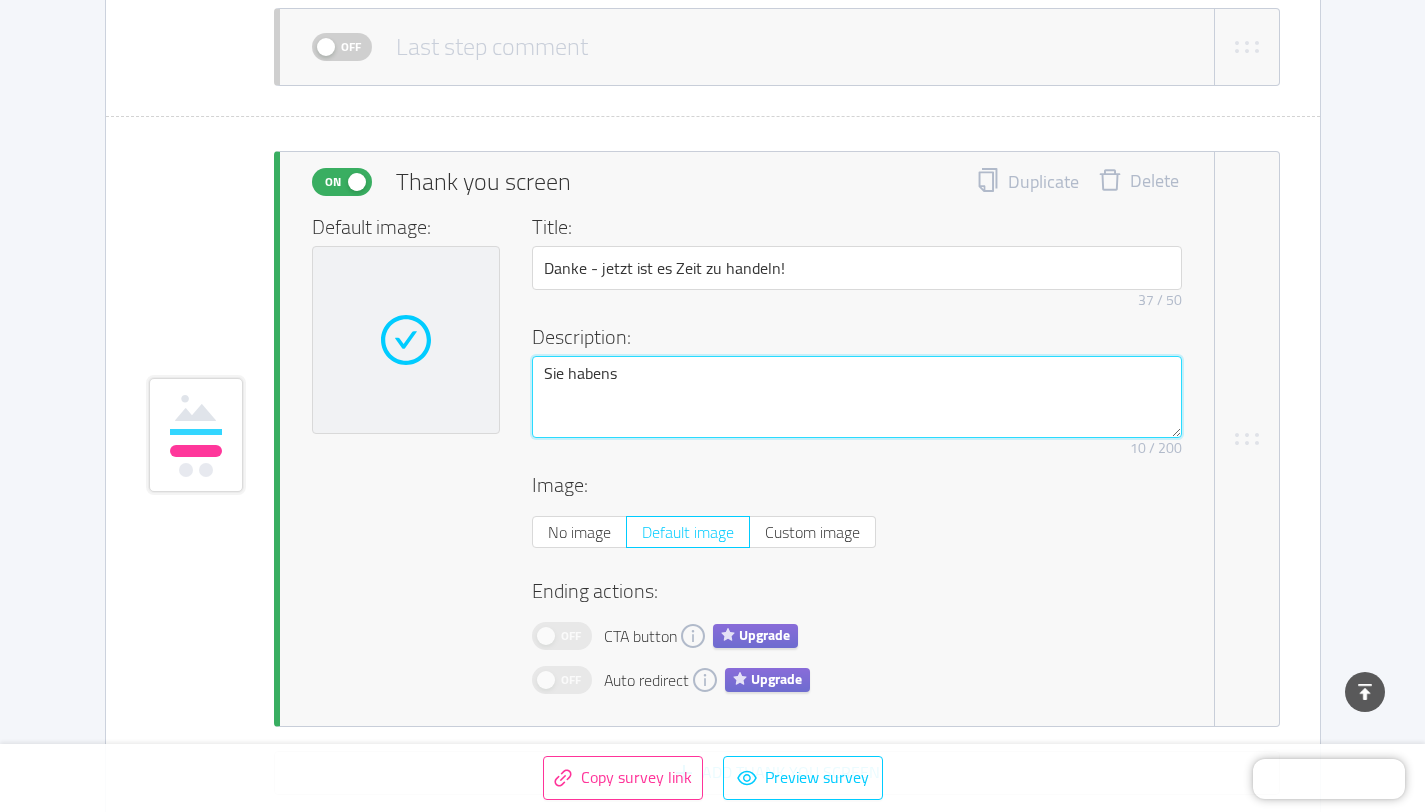 type 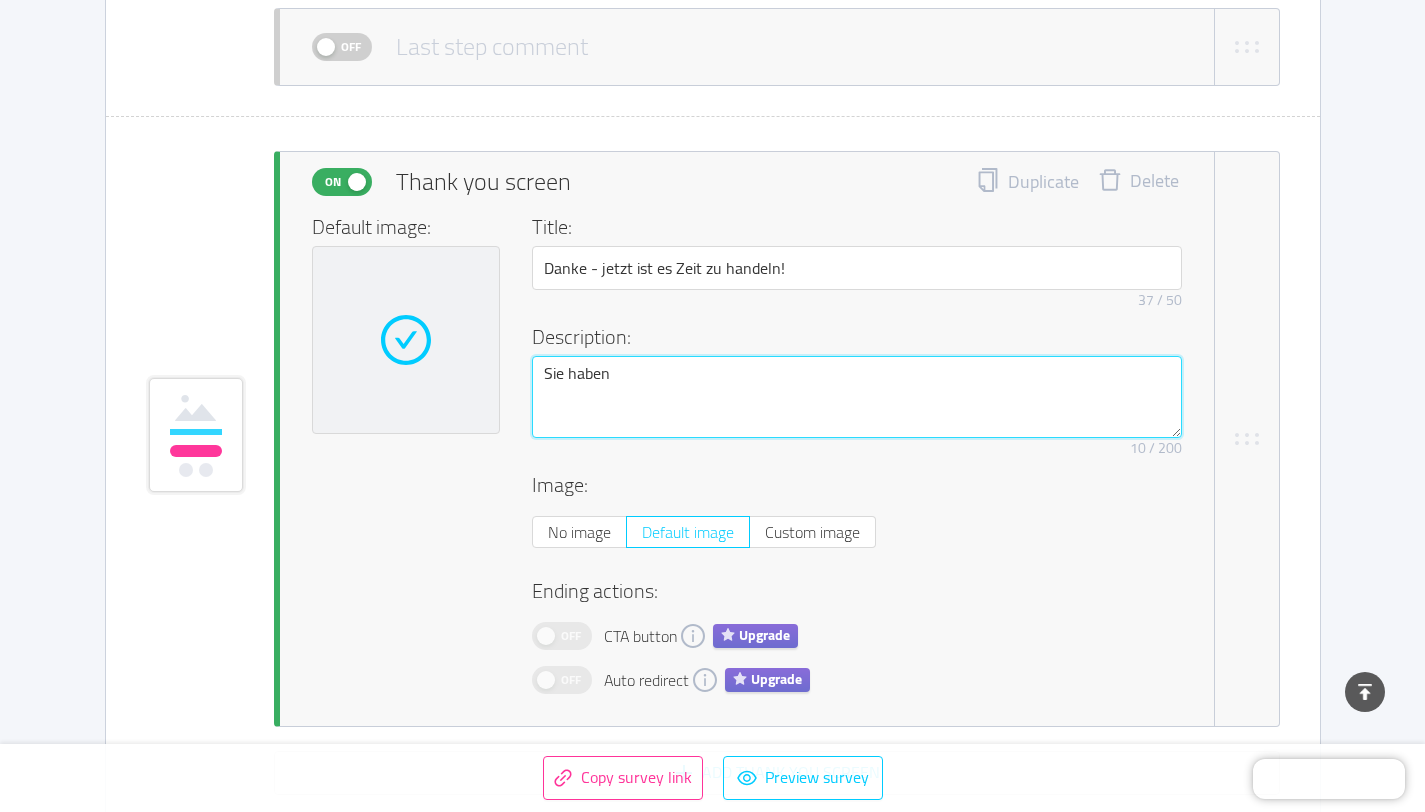 type 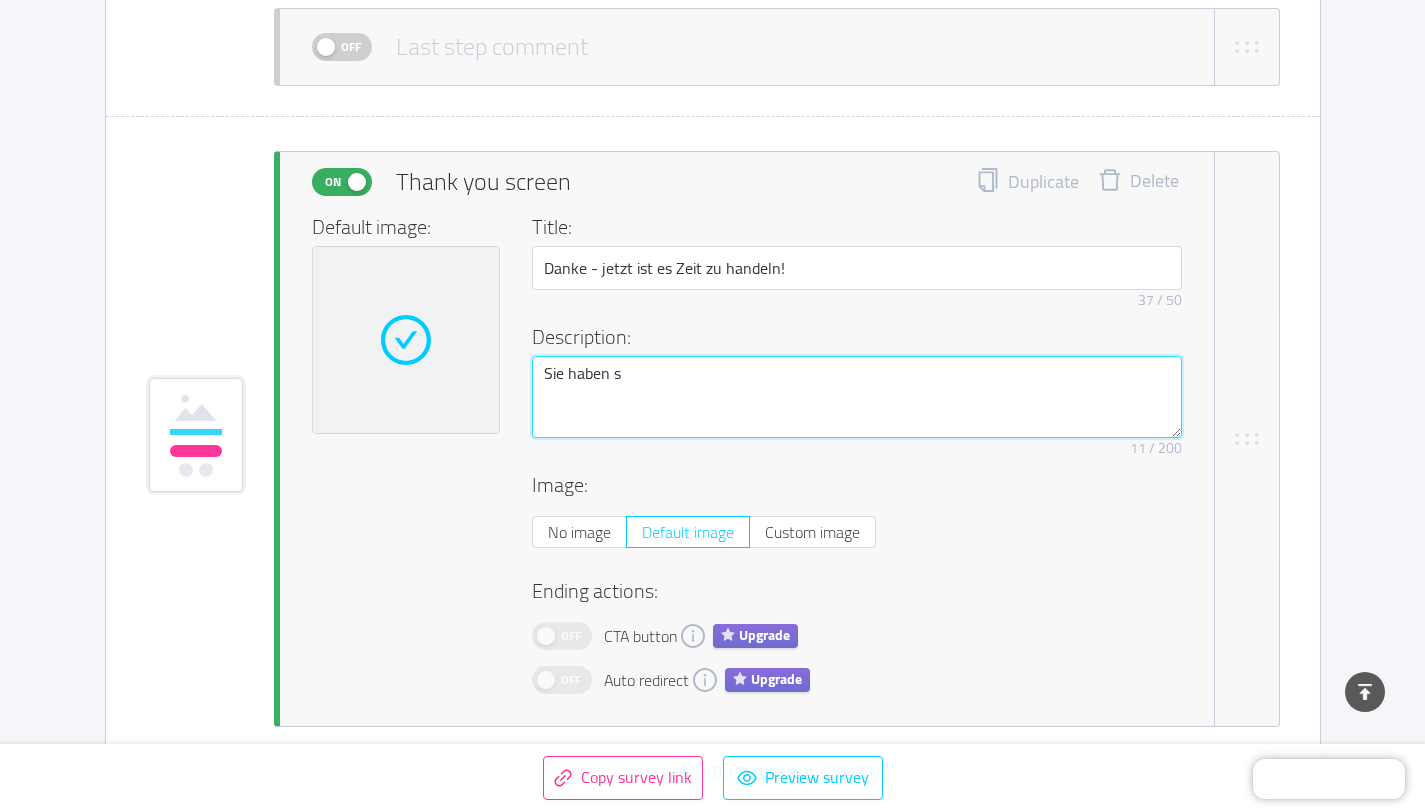type 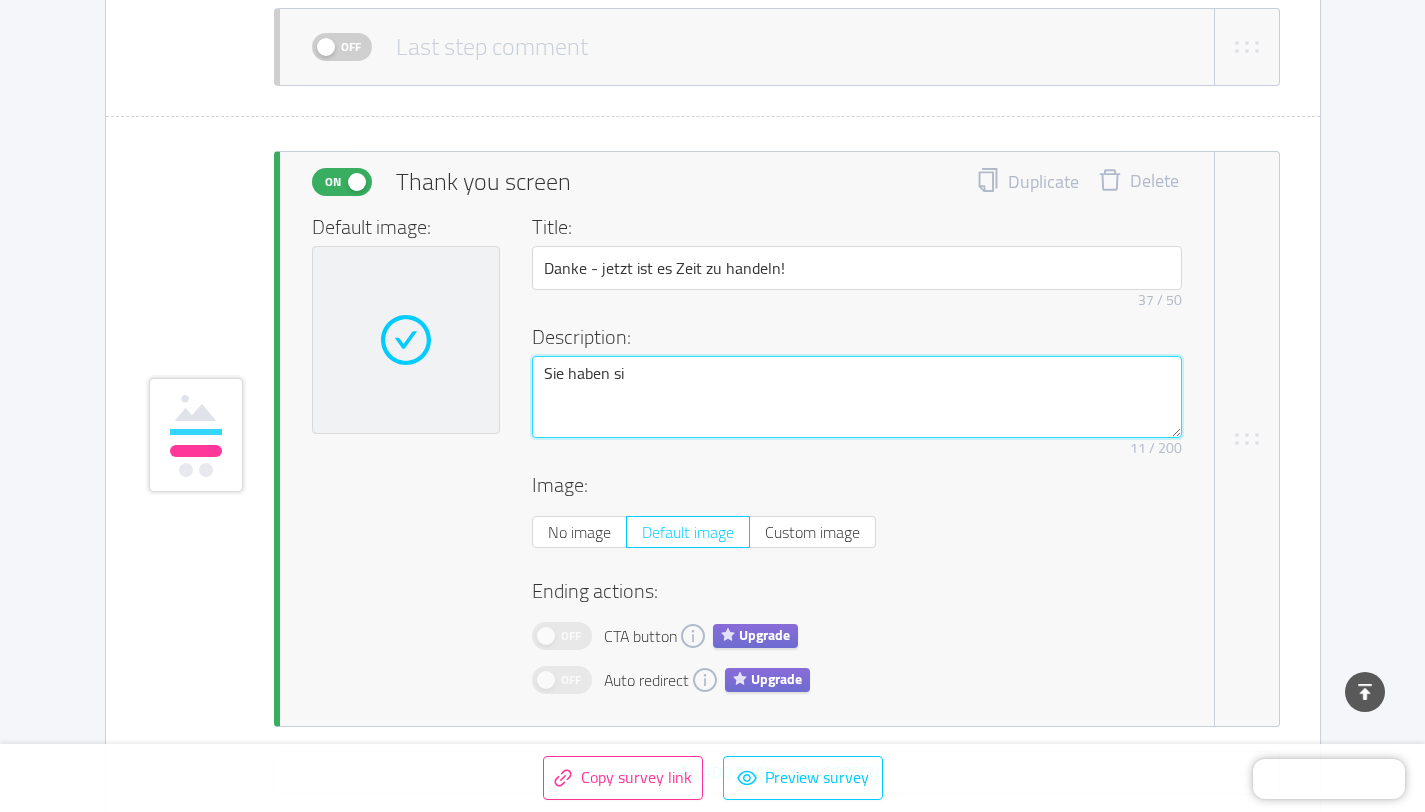 type 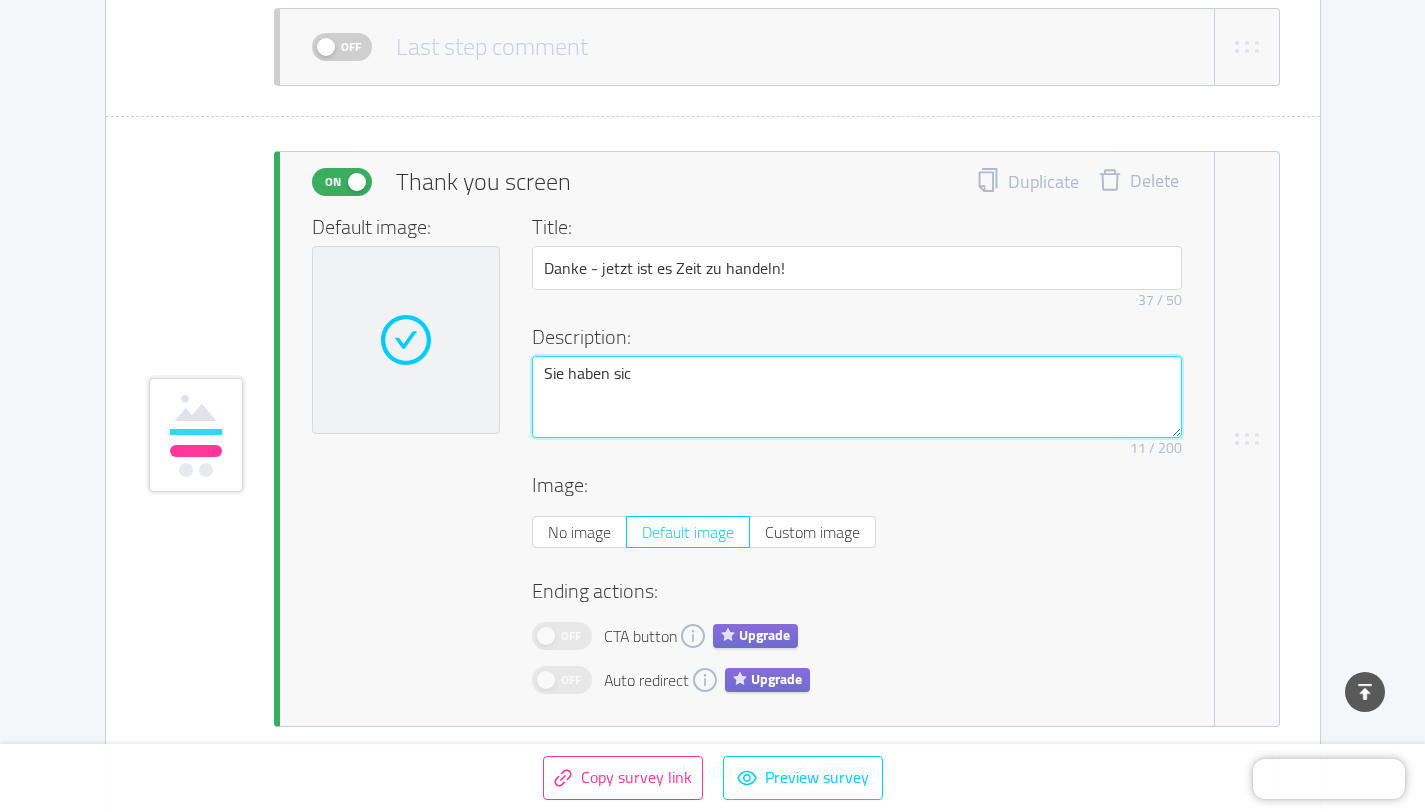 type 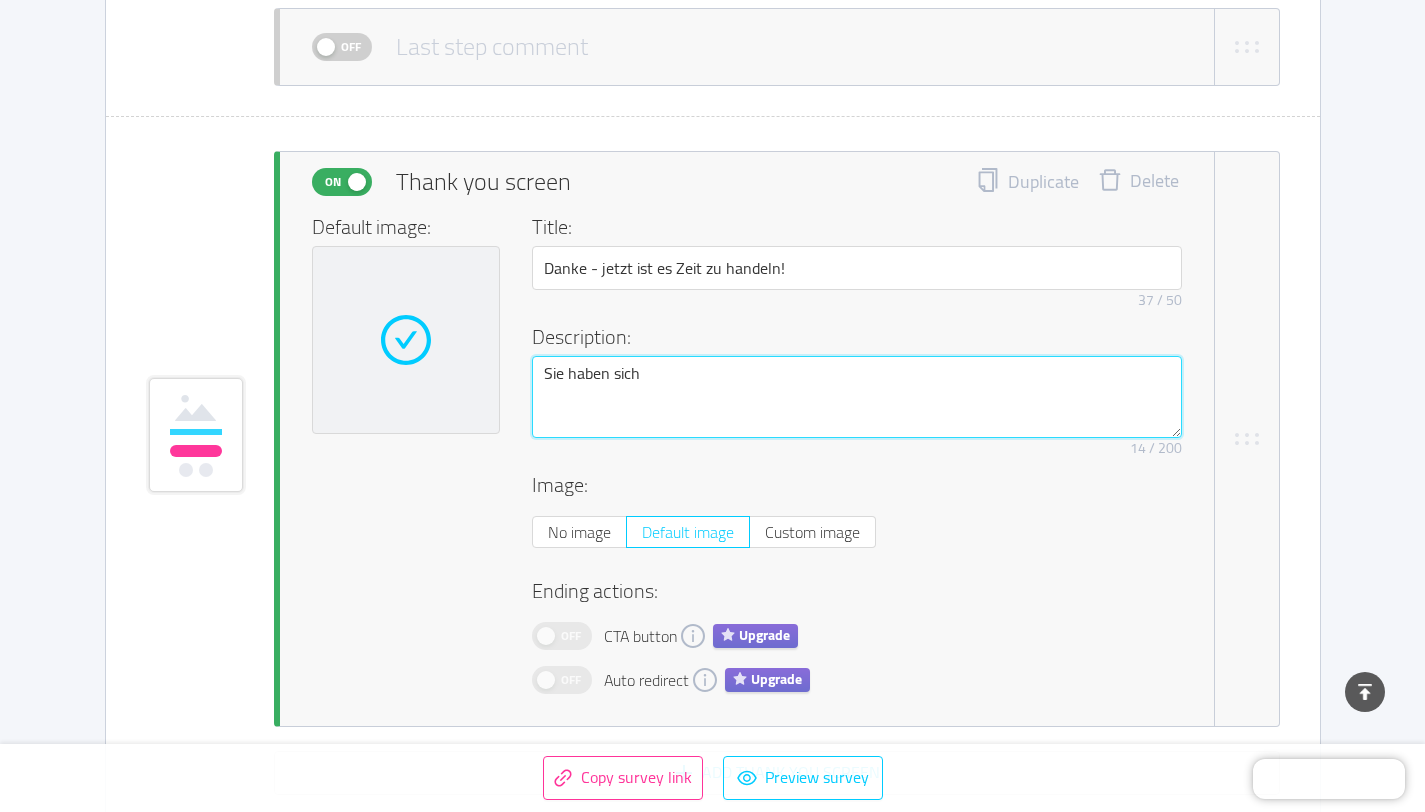 type 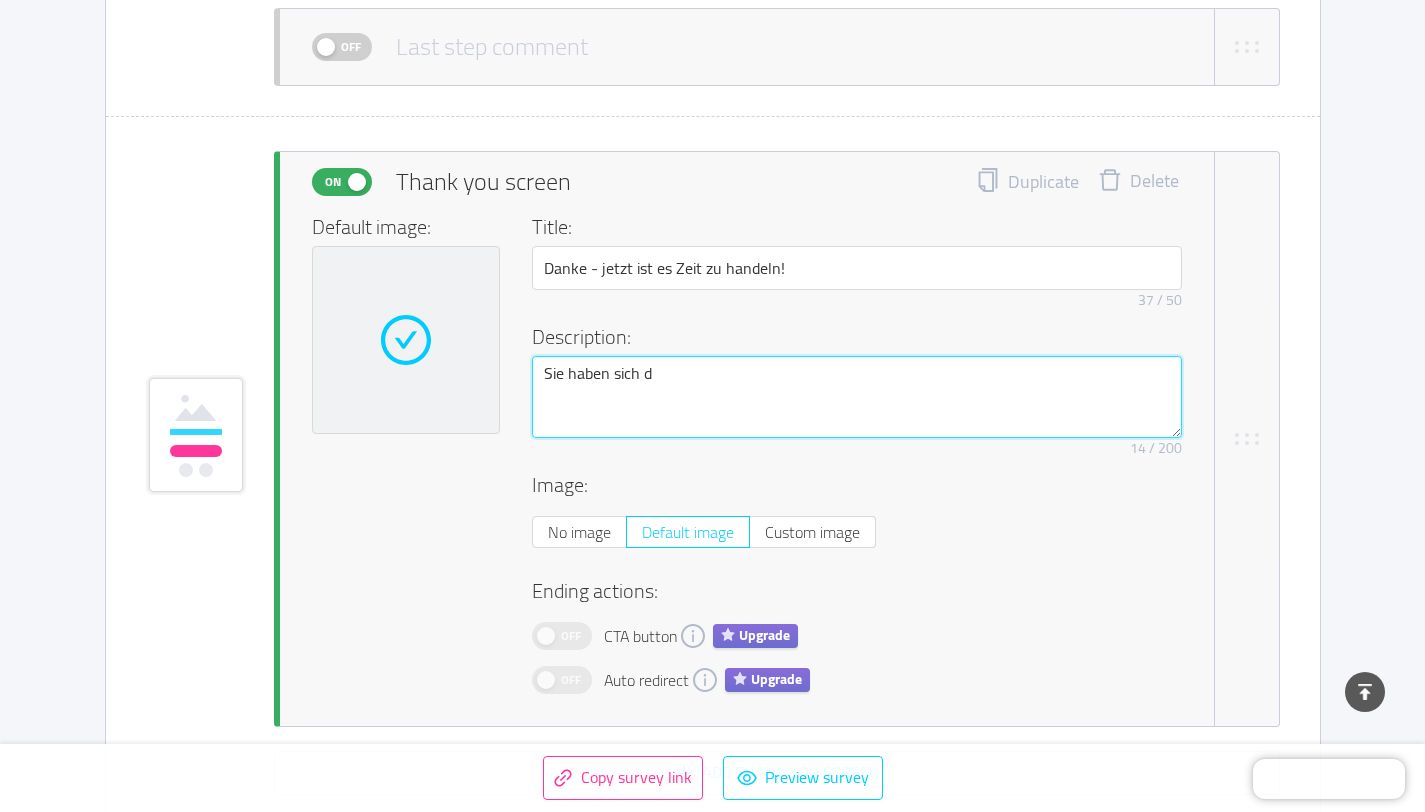 type 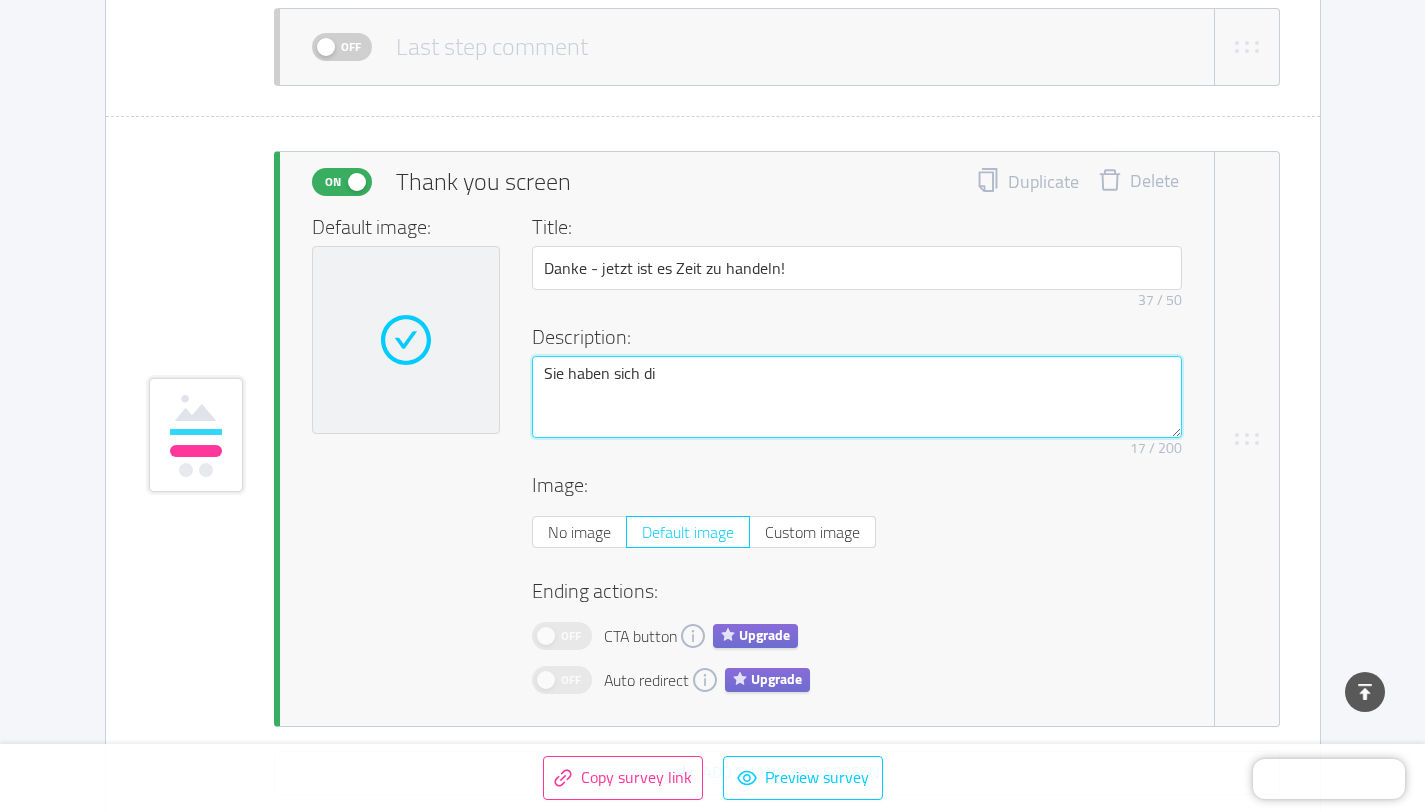 type on "Sie haben sich die" 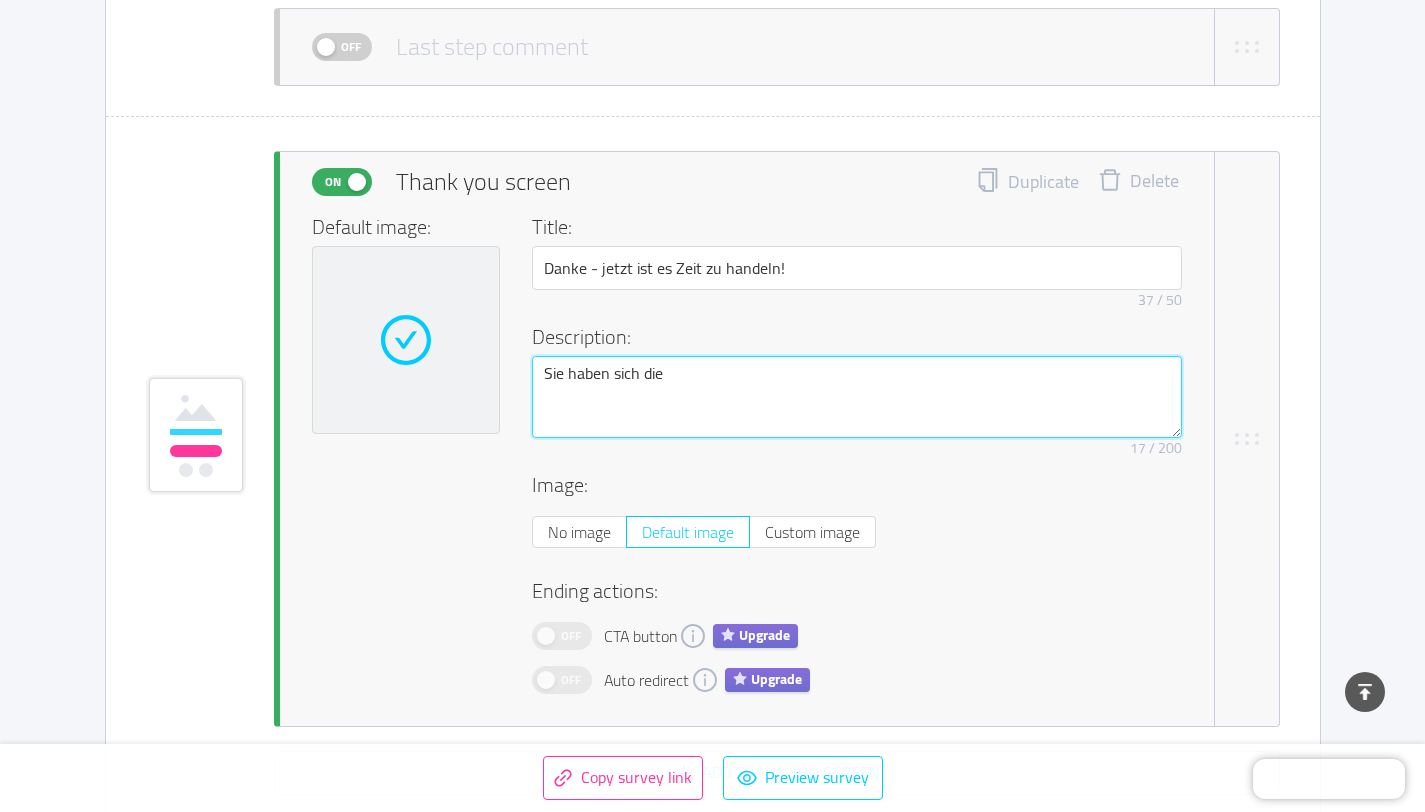 type 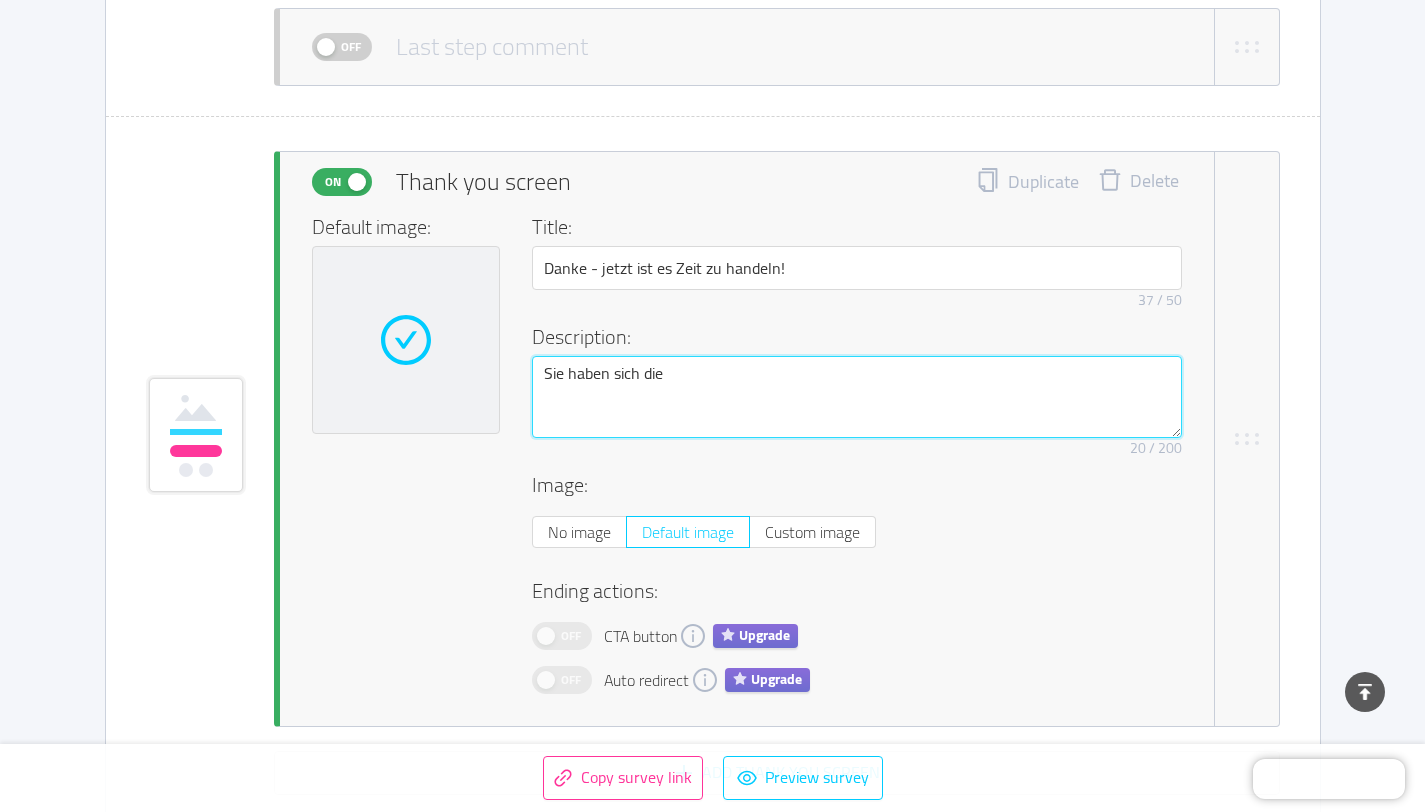 type 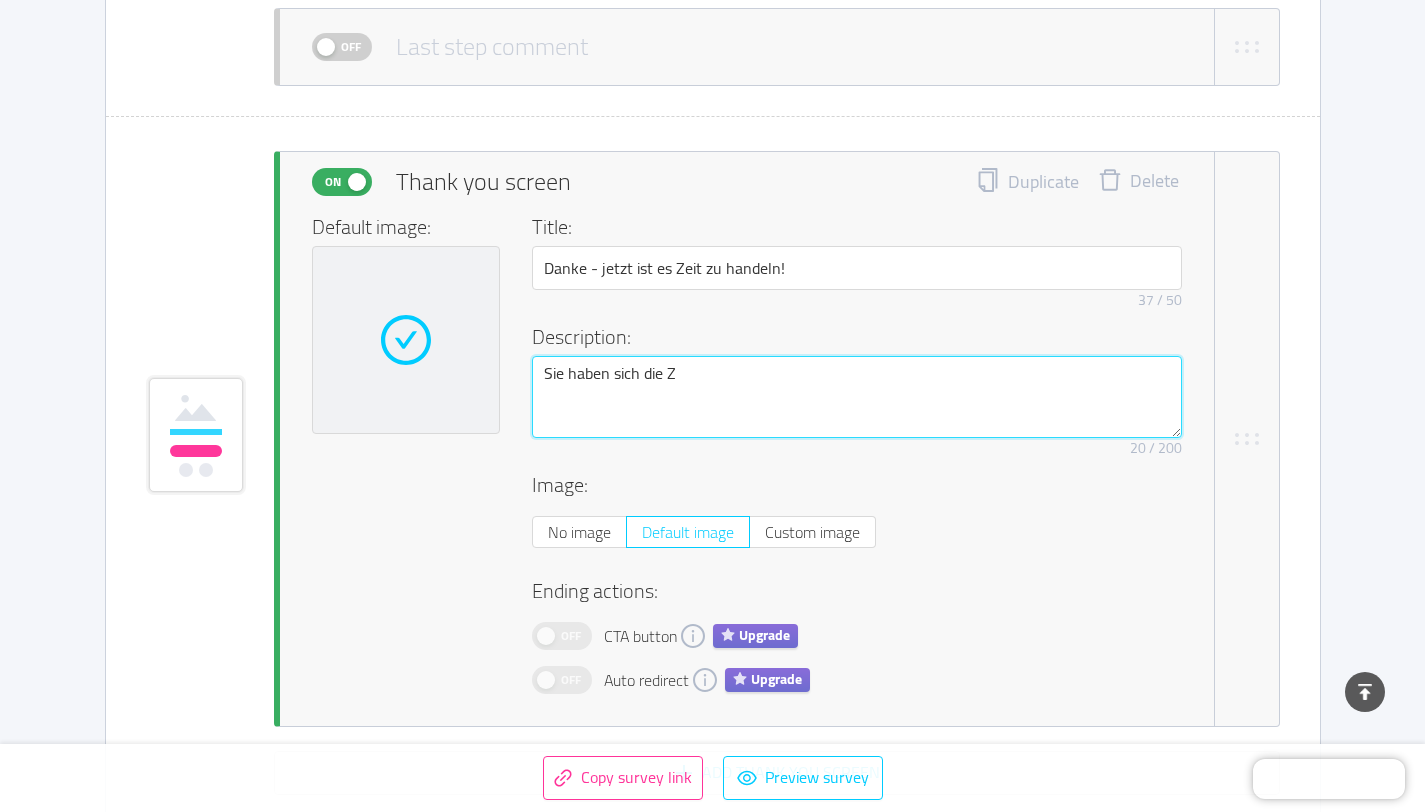 type 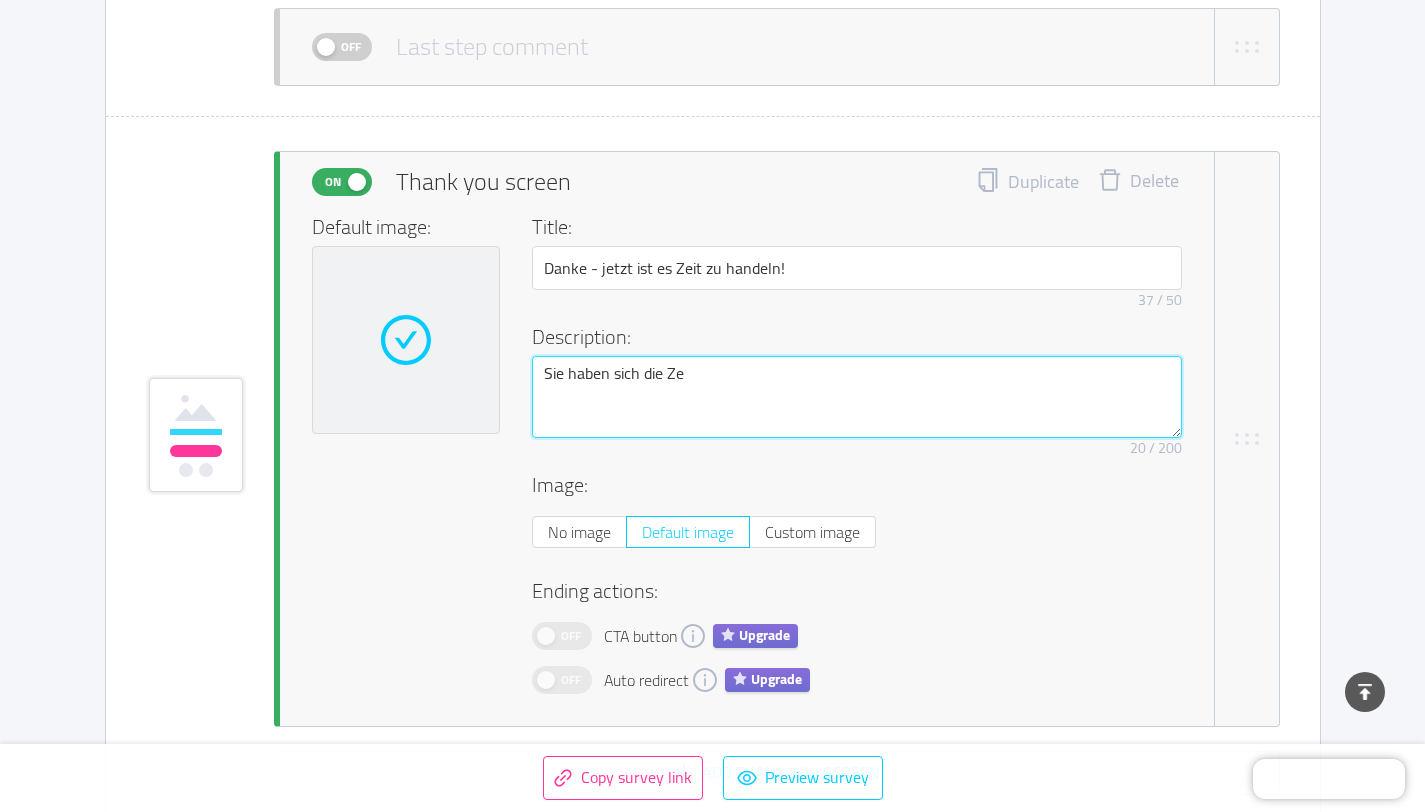 type 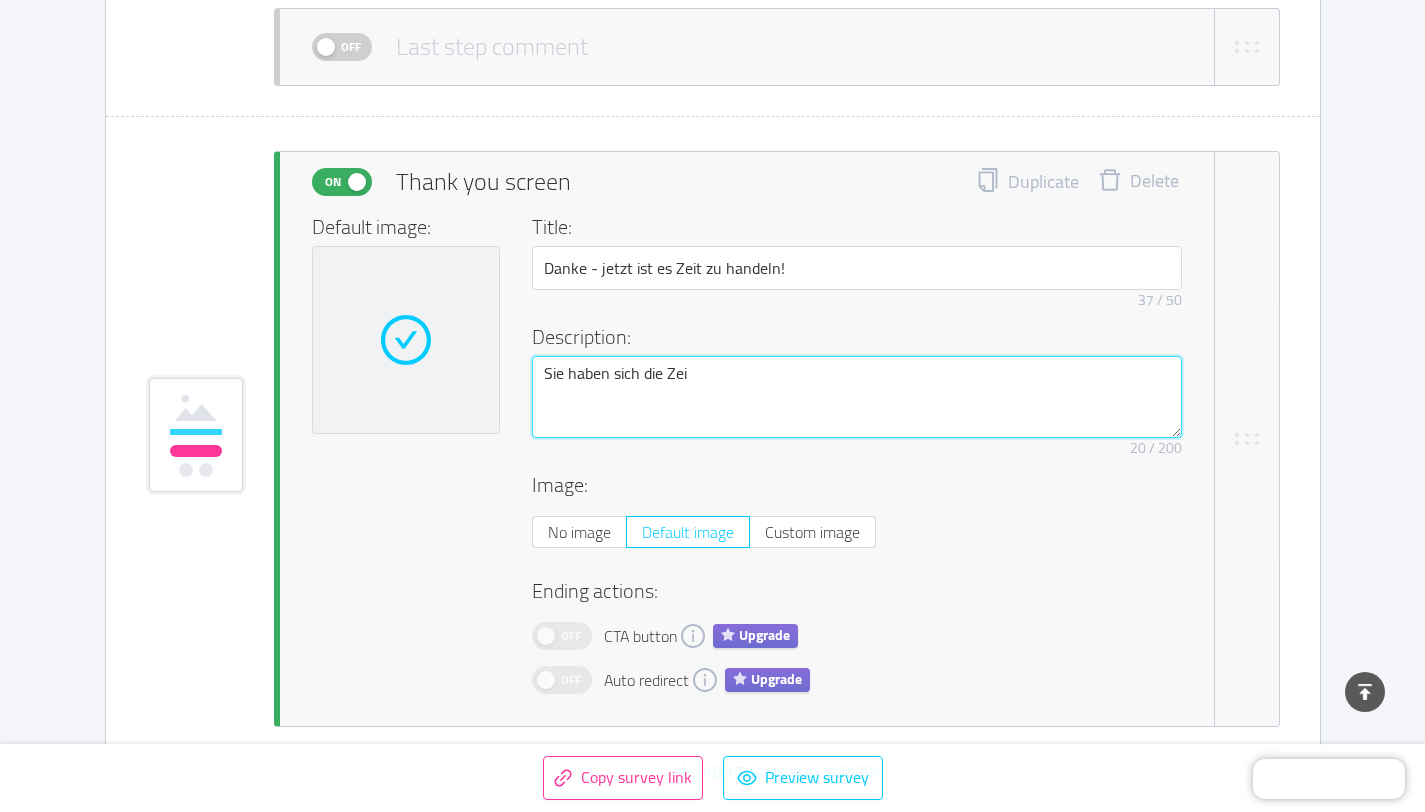 type 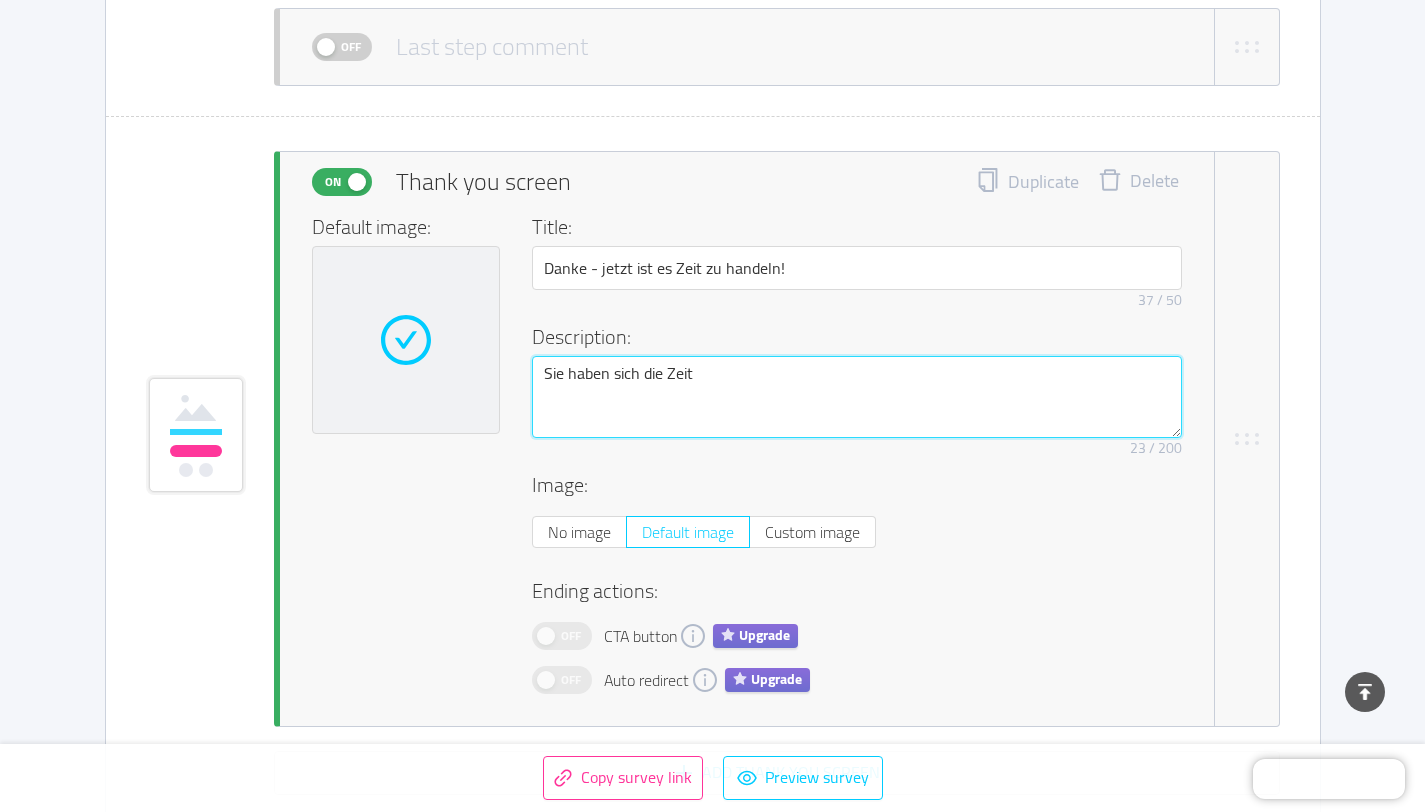 type 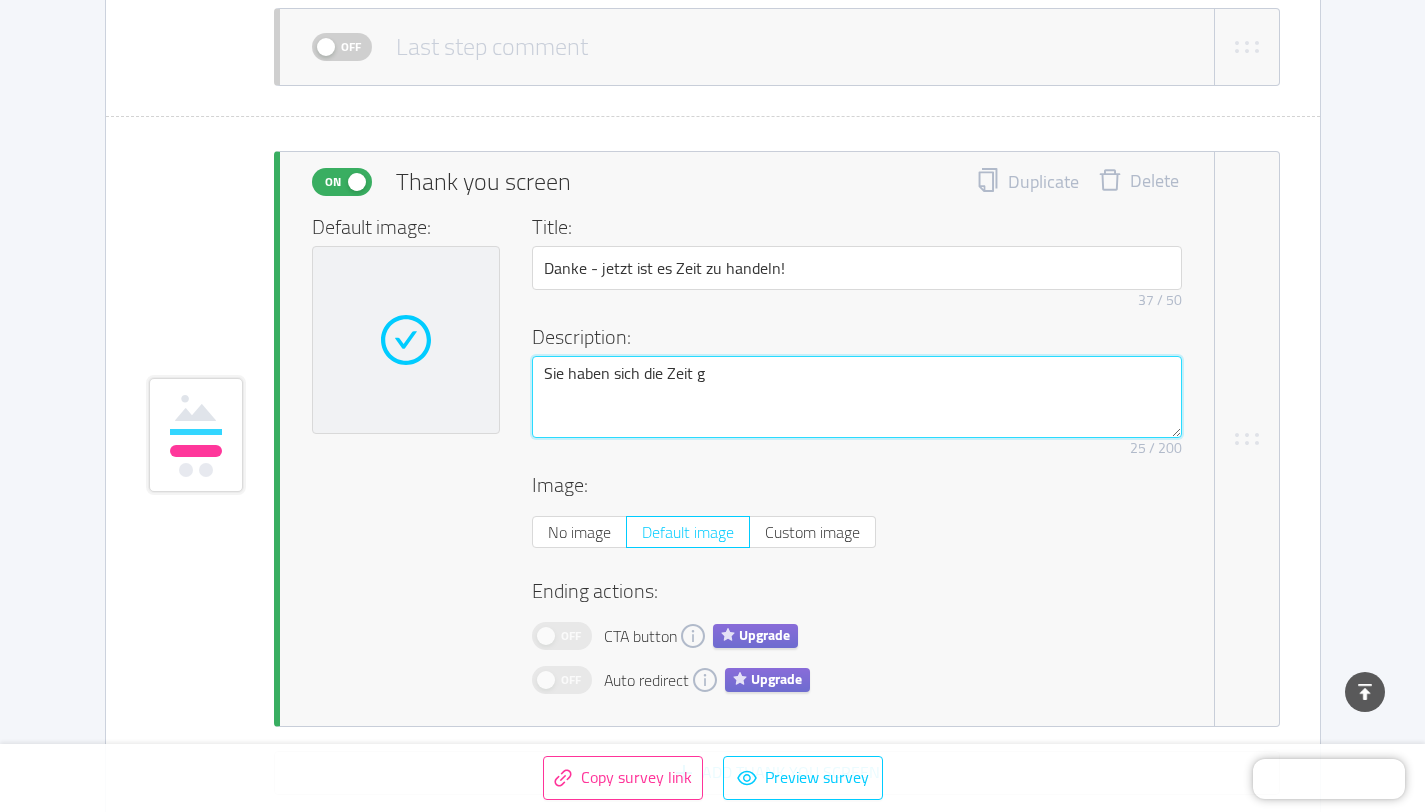 type 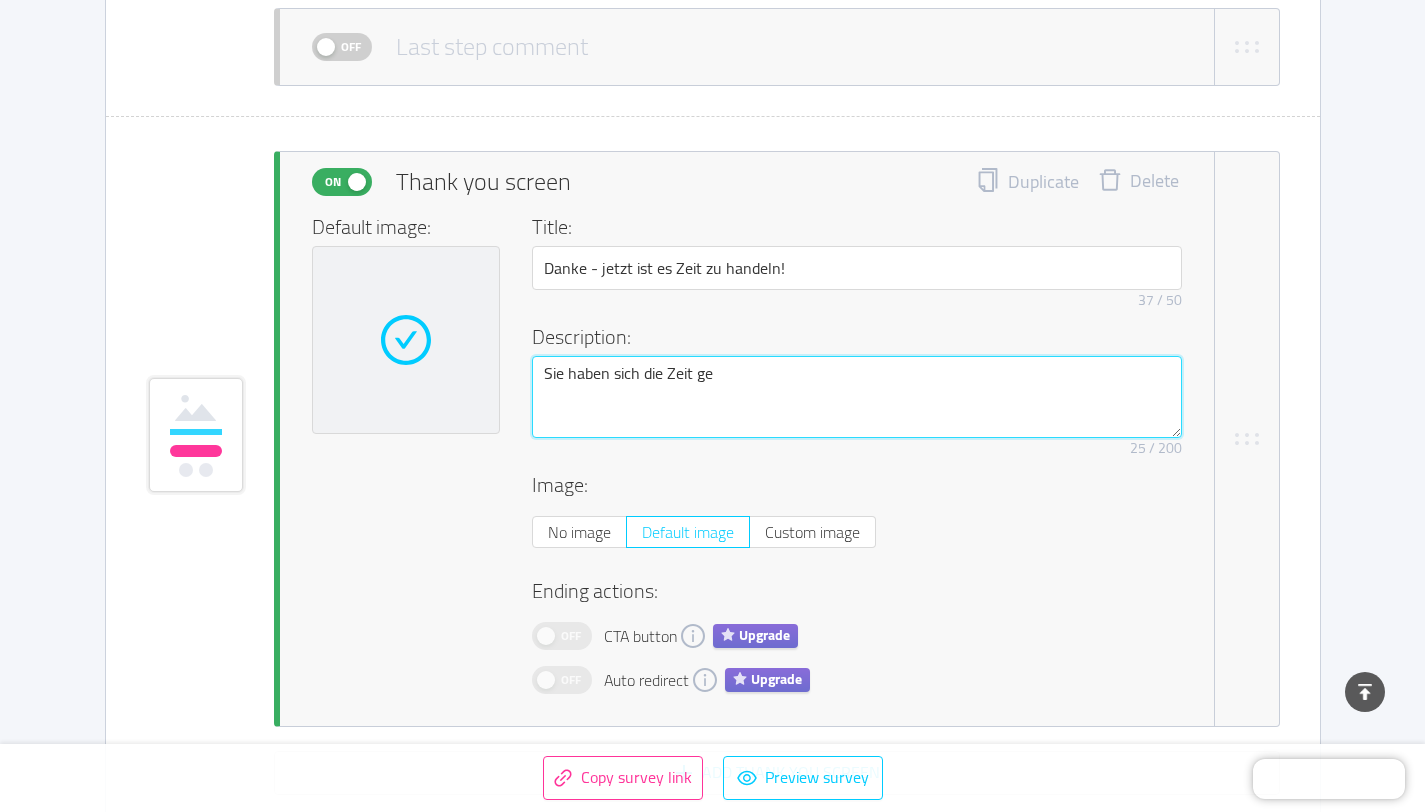 type 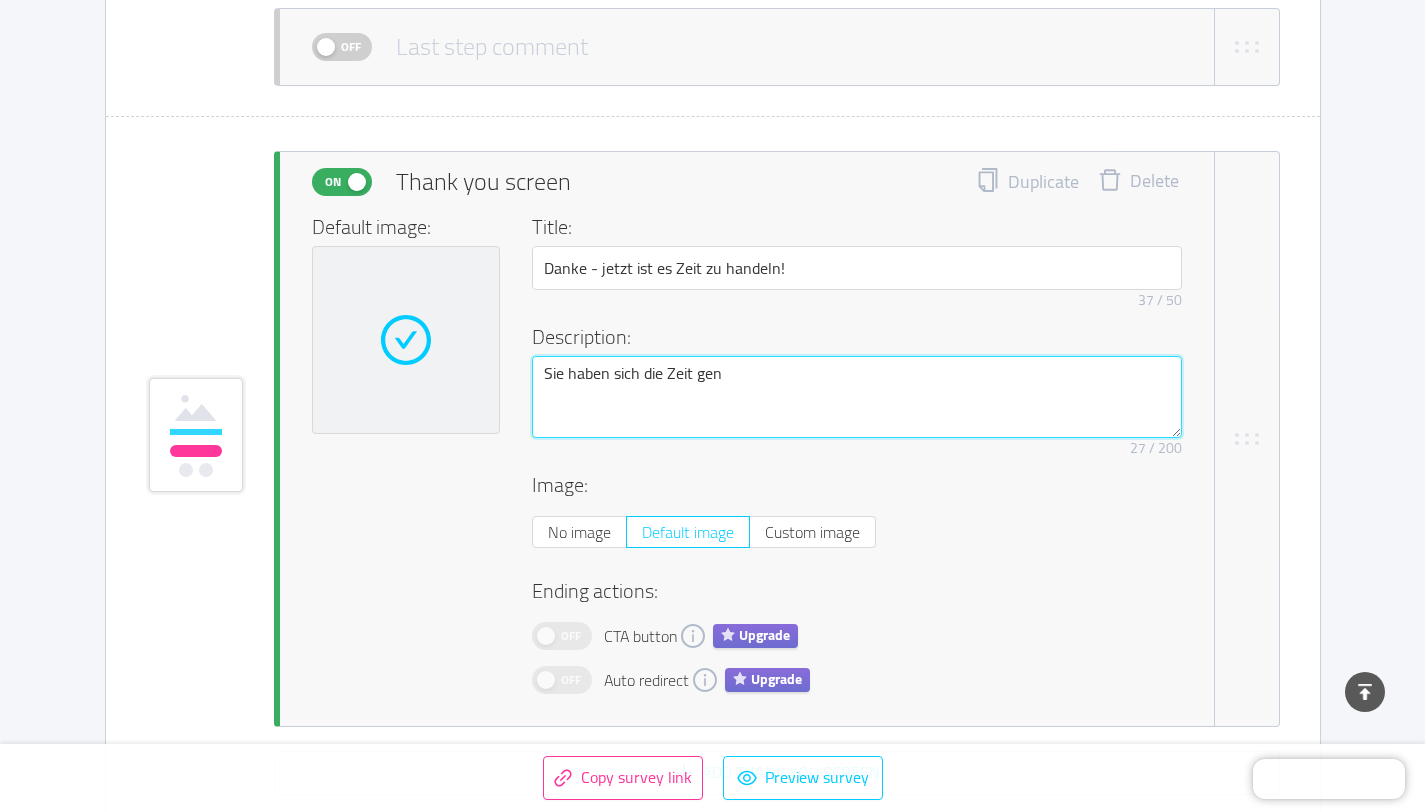 type 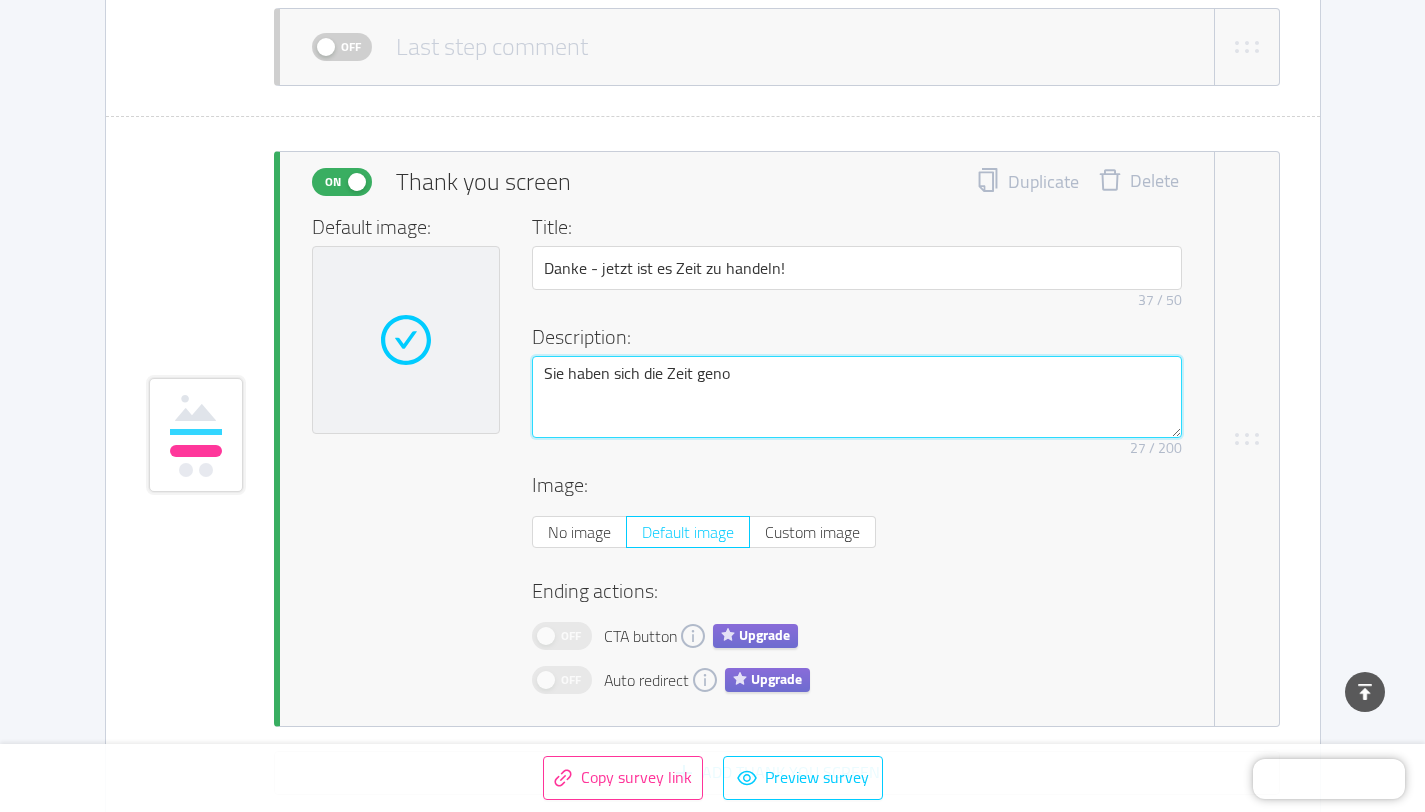 type 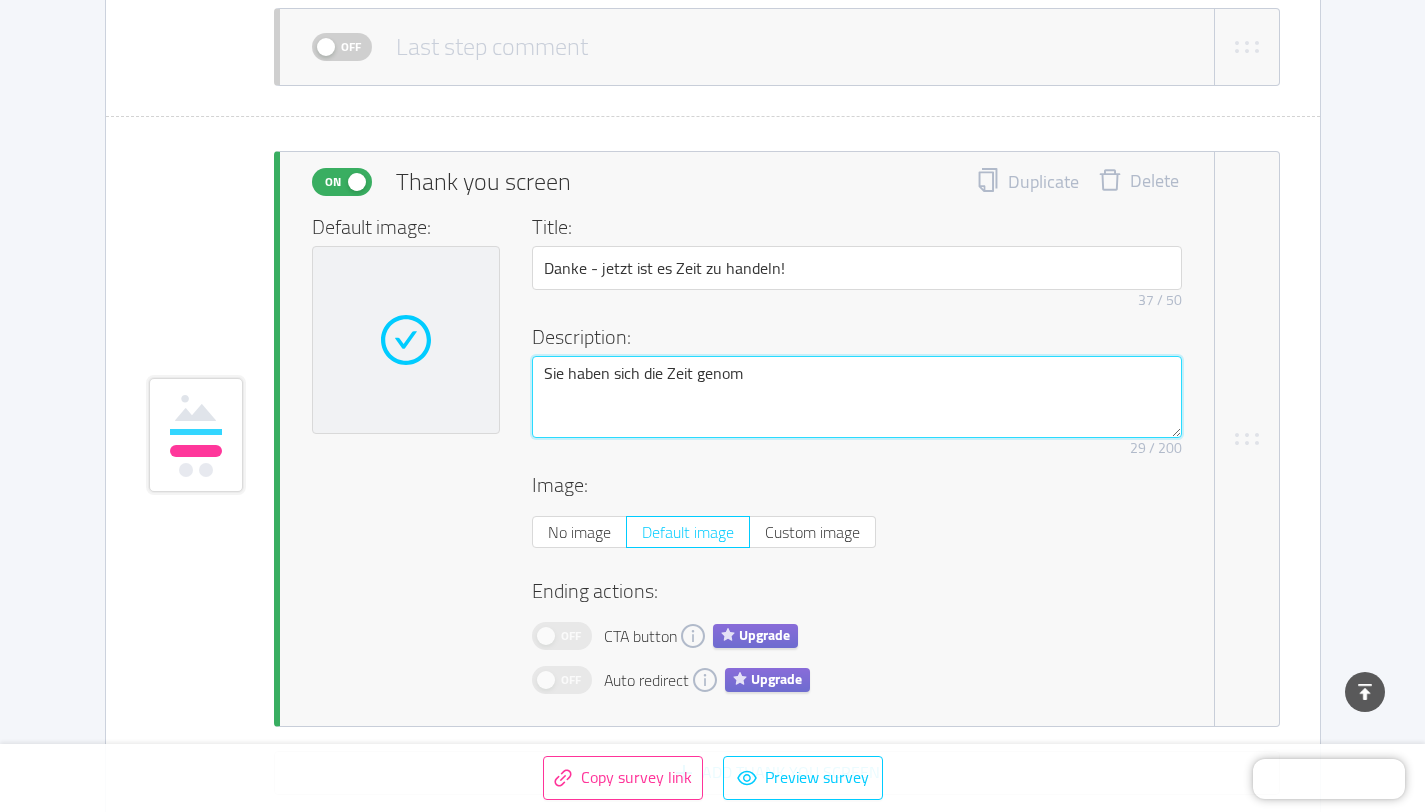 type 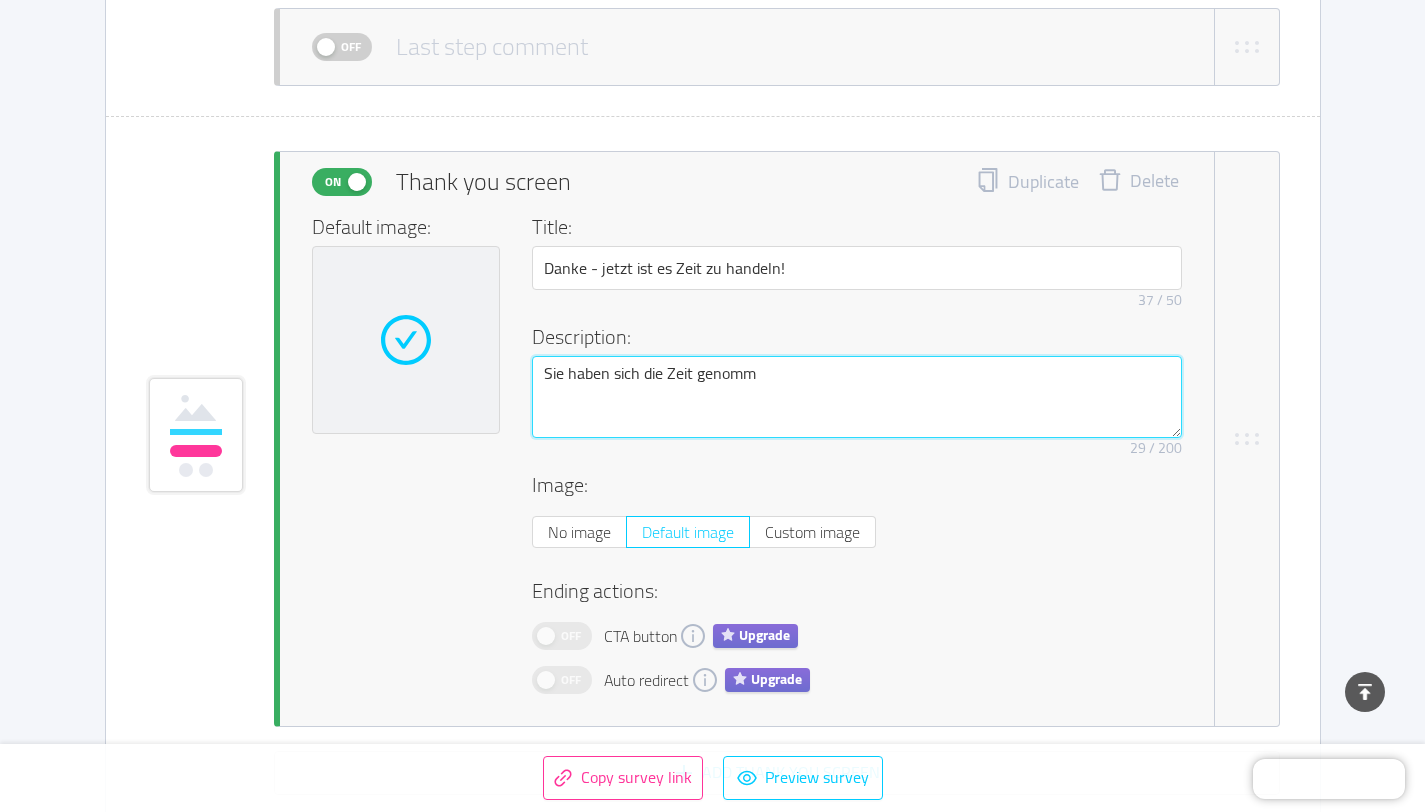 type 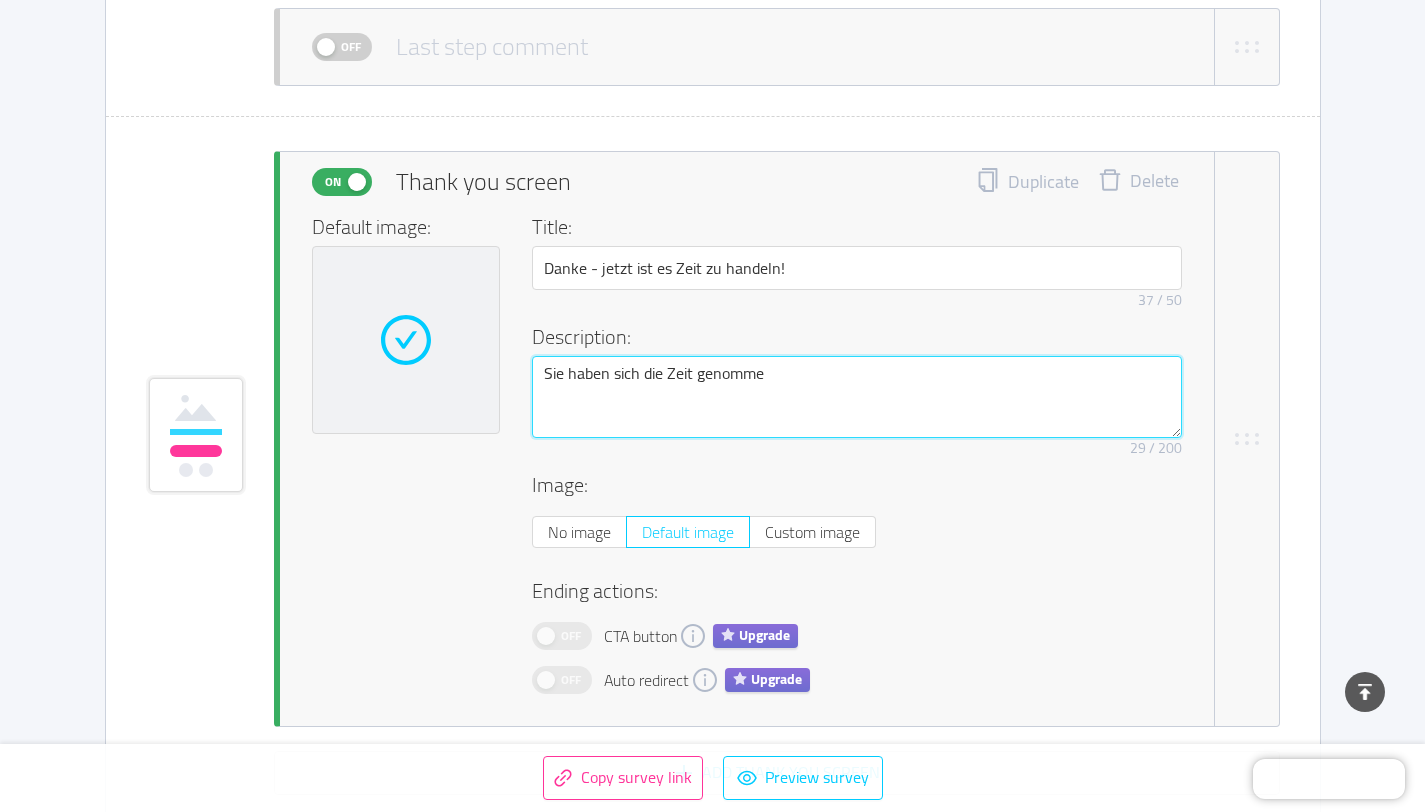 type 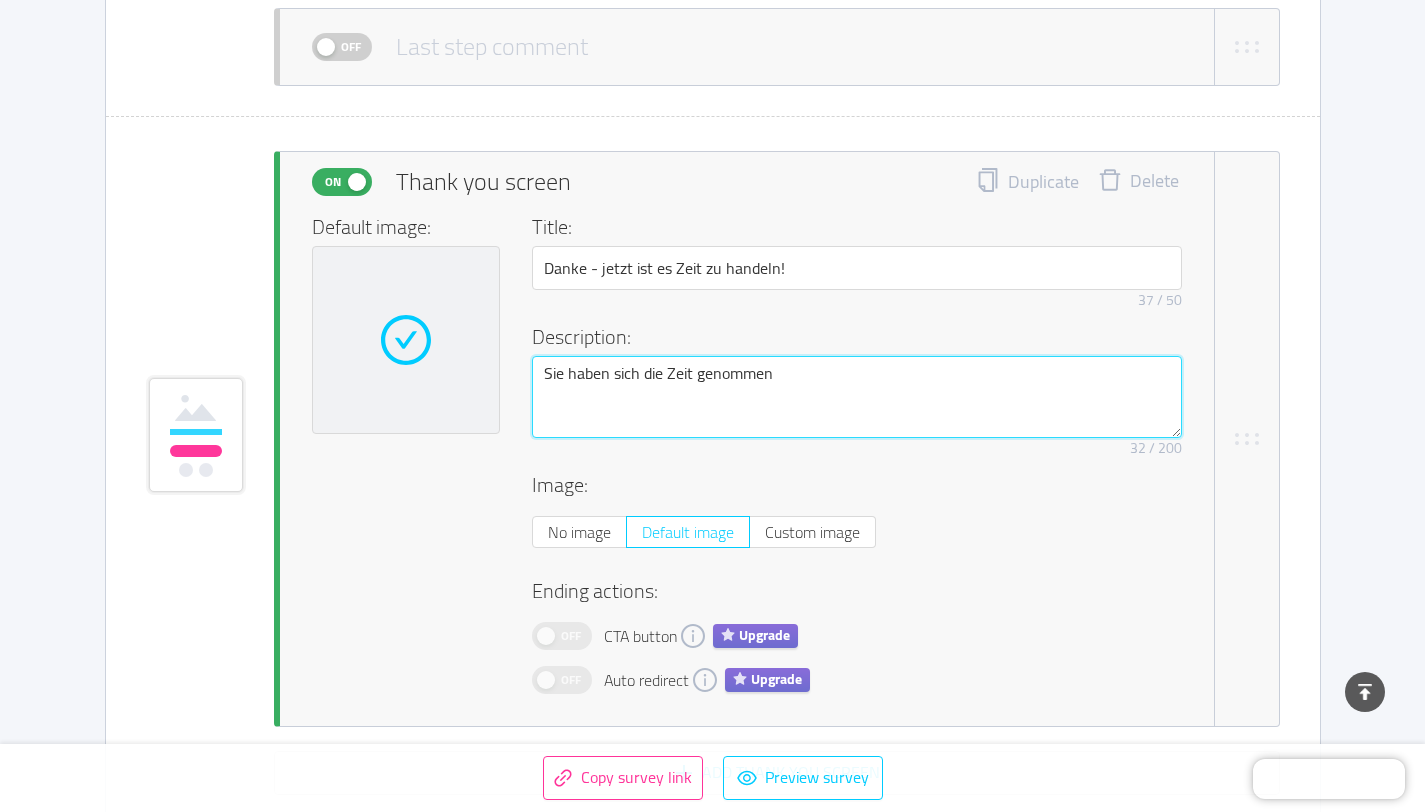 type 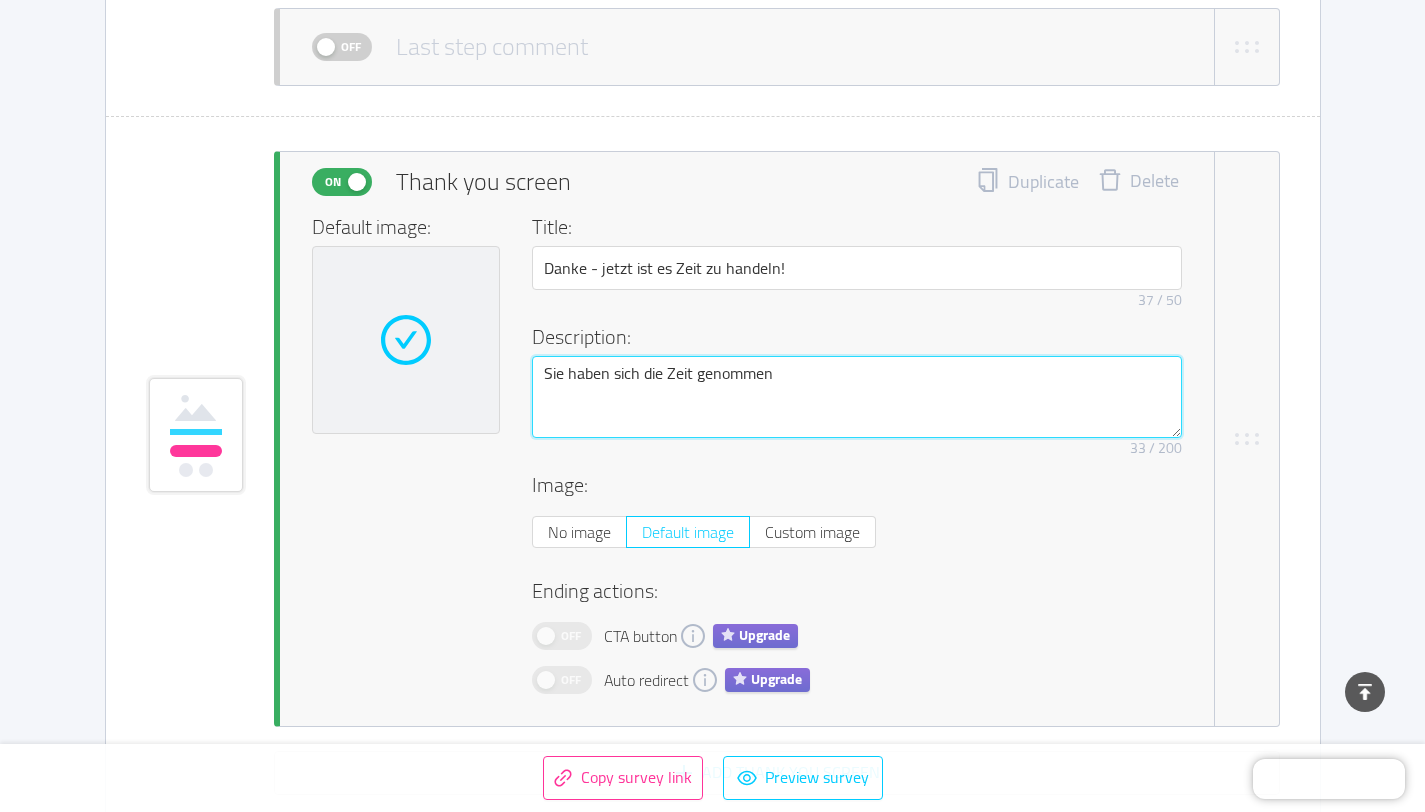 type 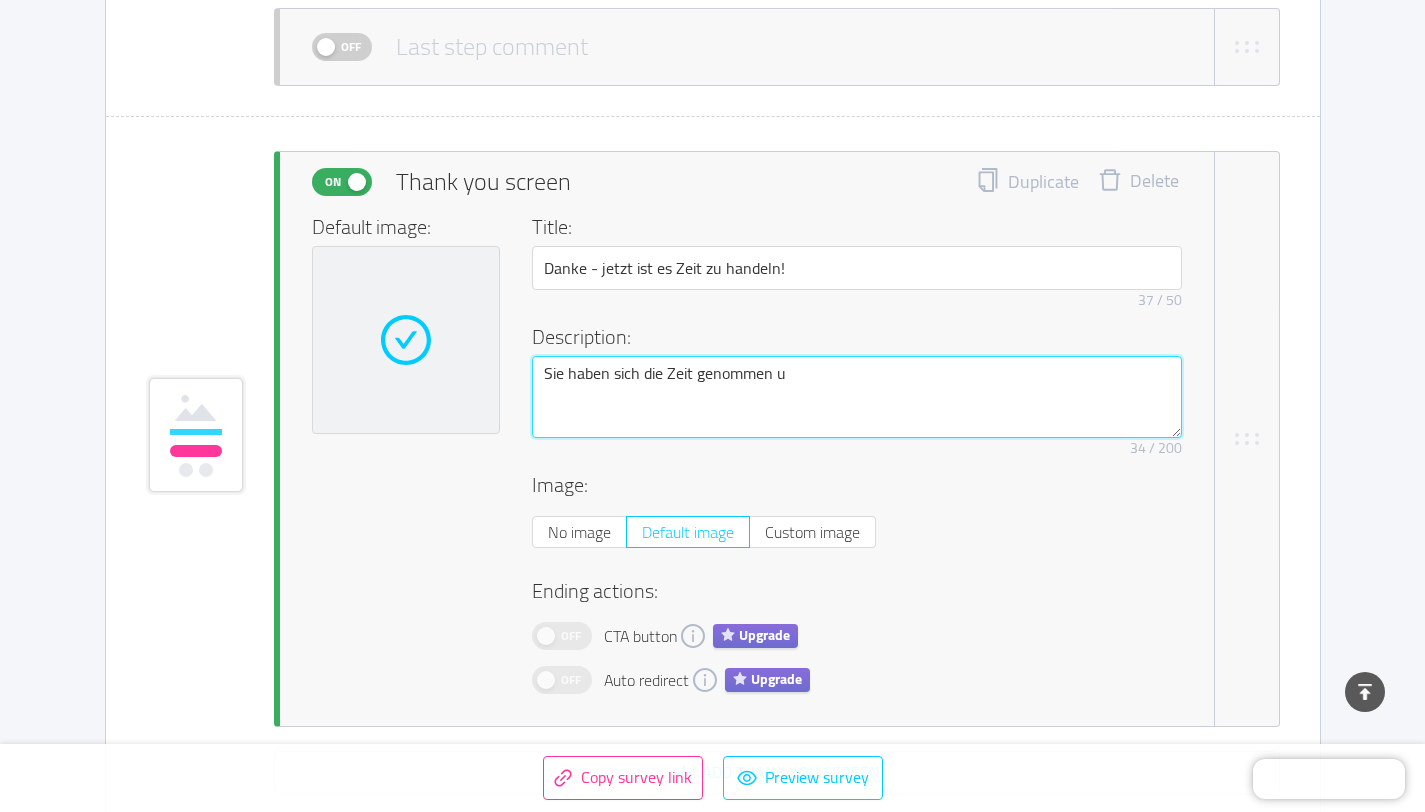 type 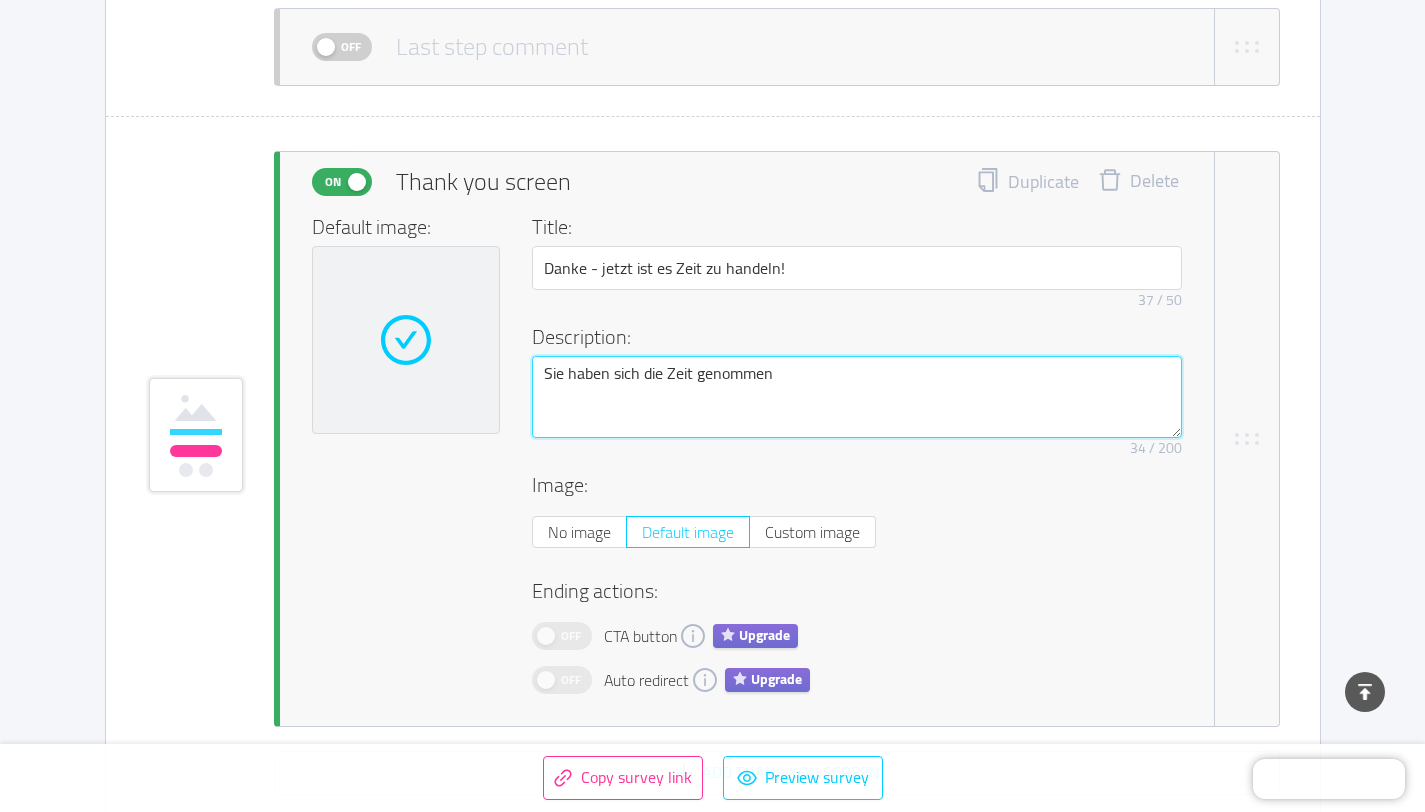 type 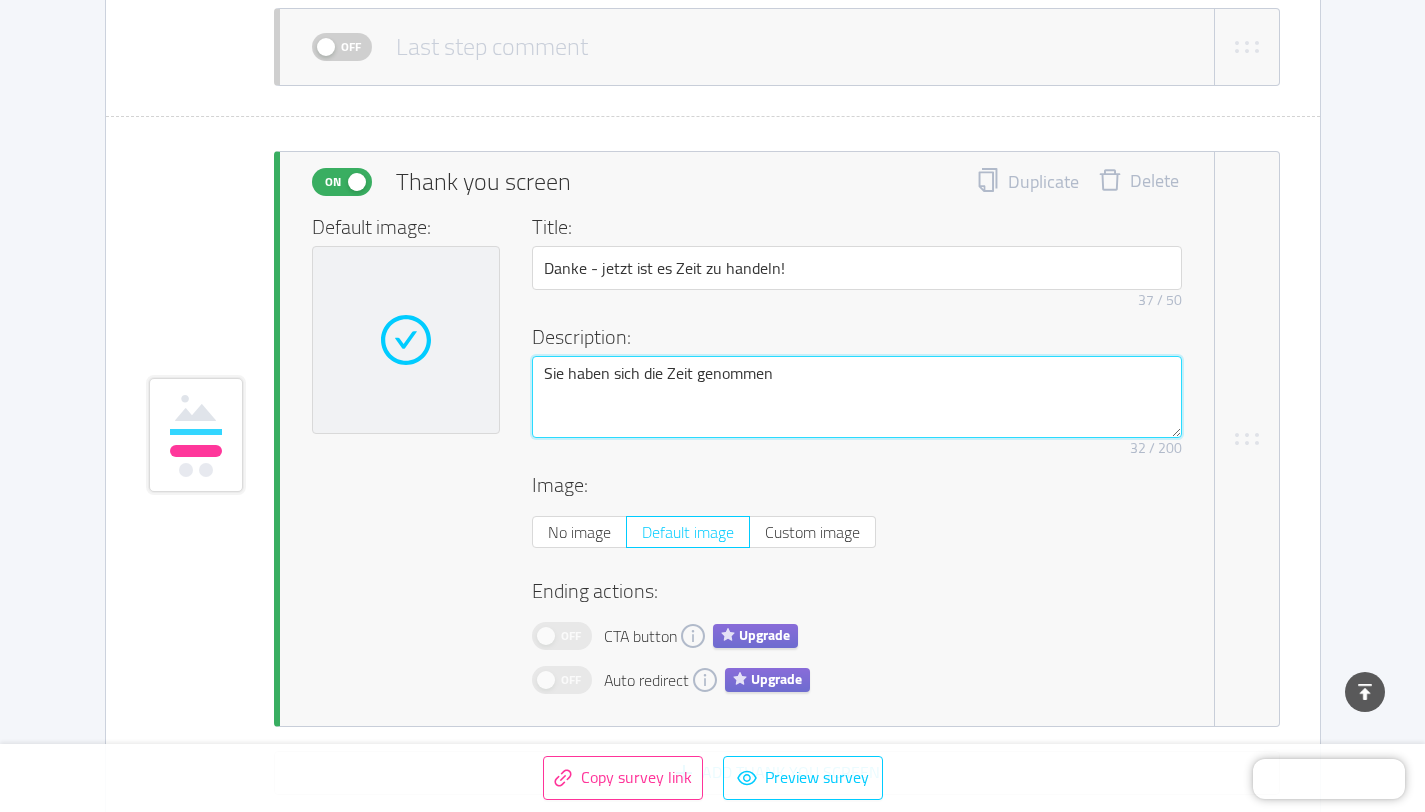 type 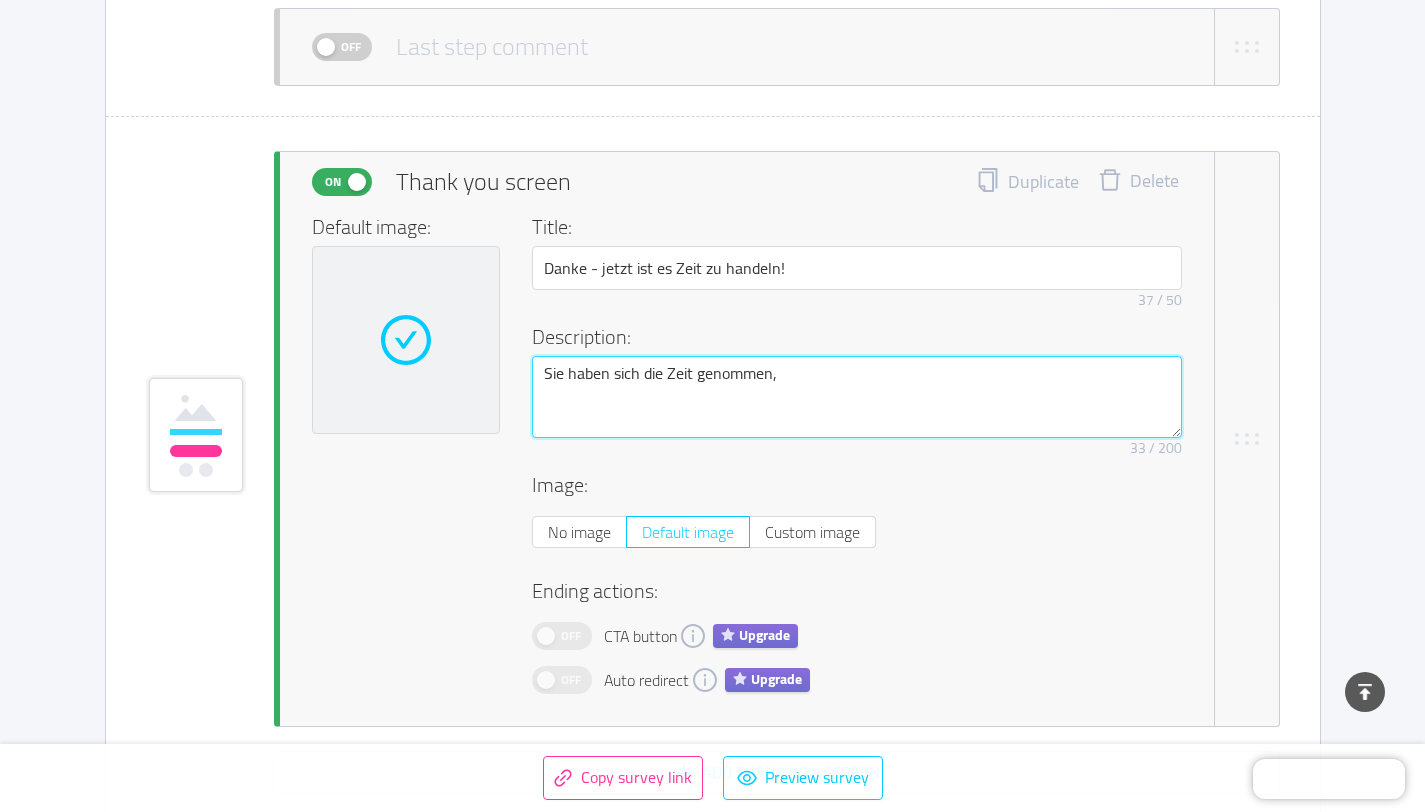 type on "Sie haben sich die Zeit genommen," 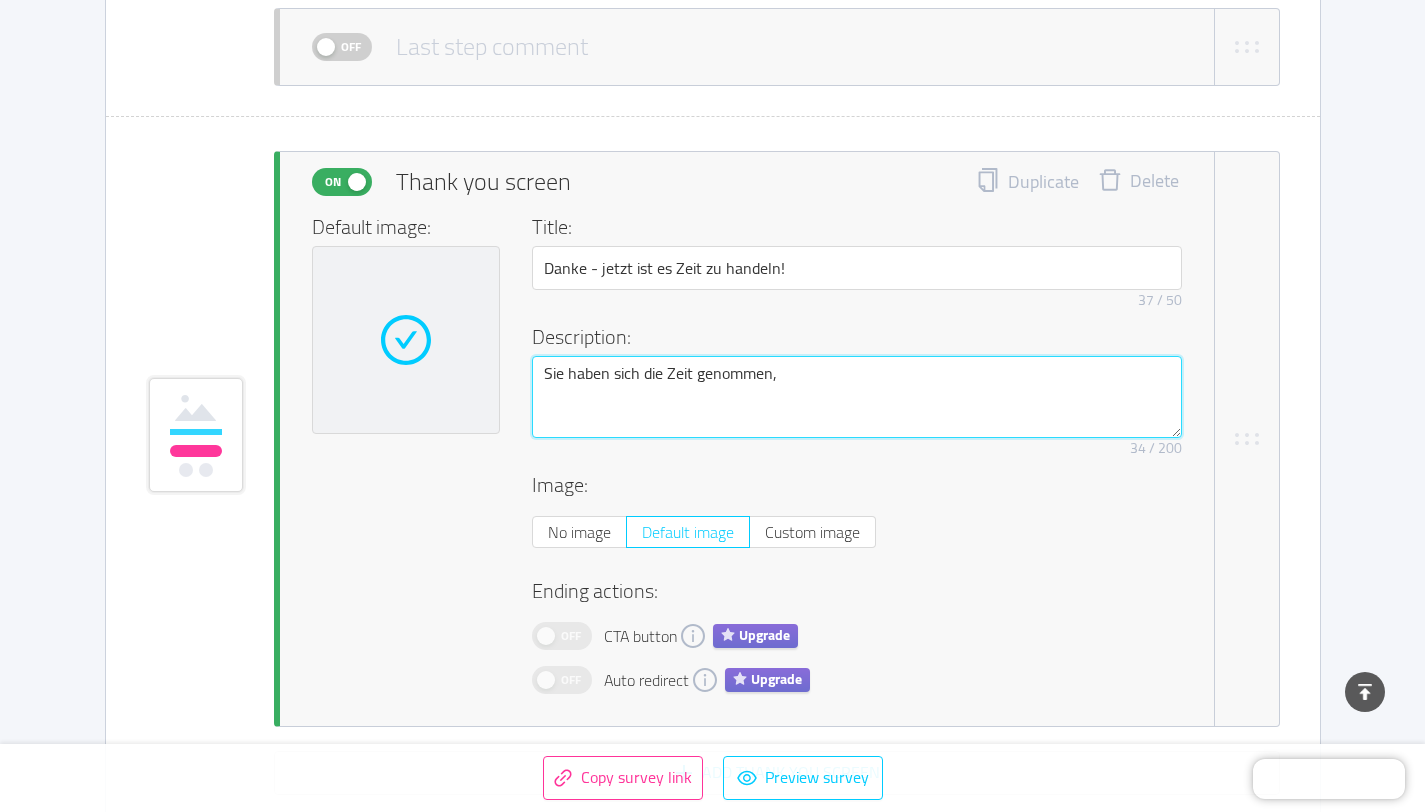 type 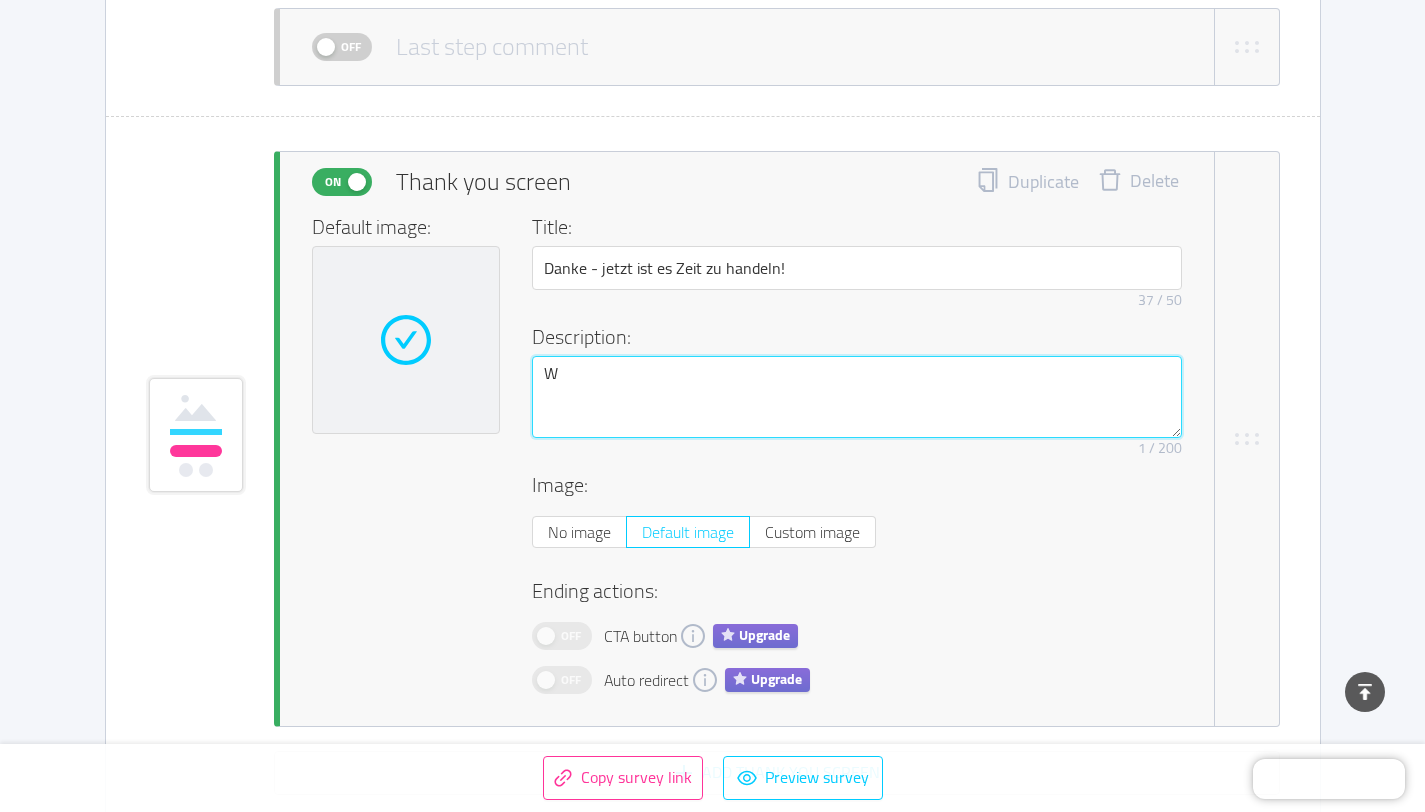 type 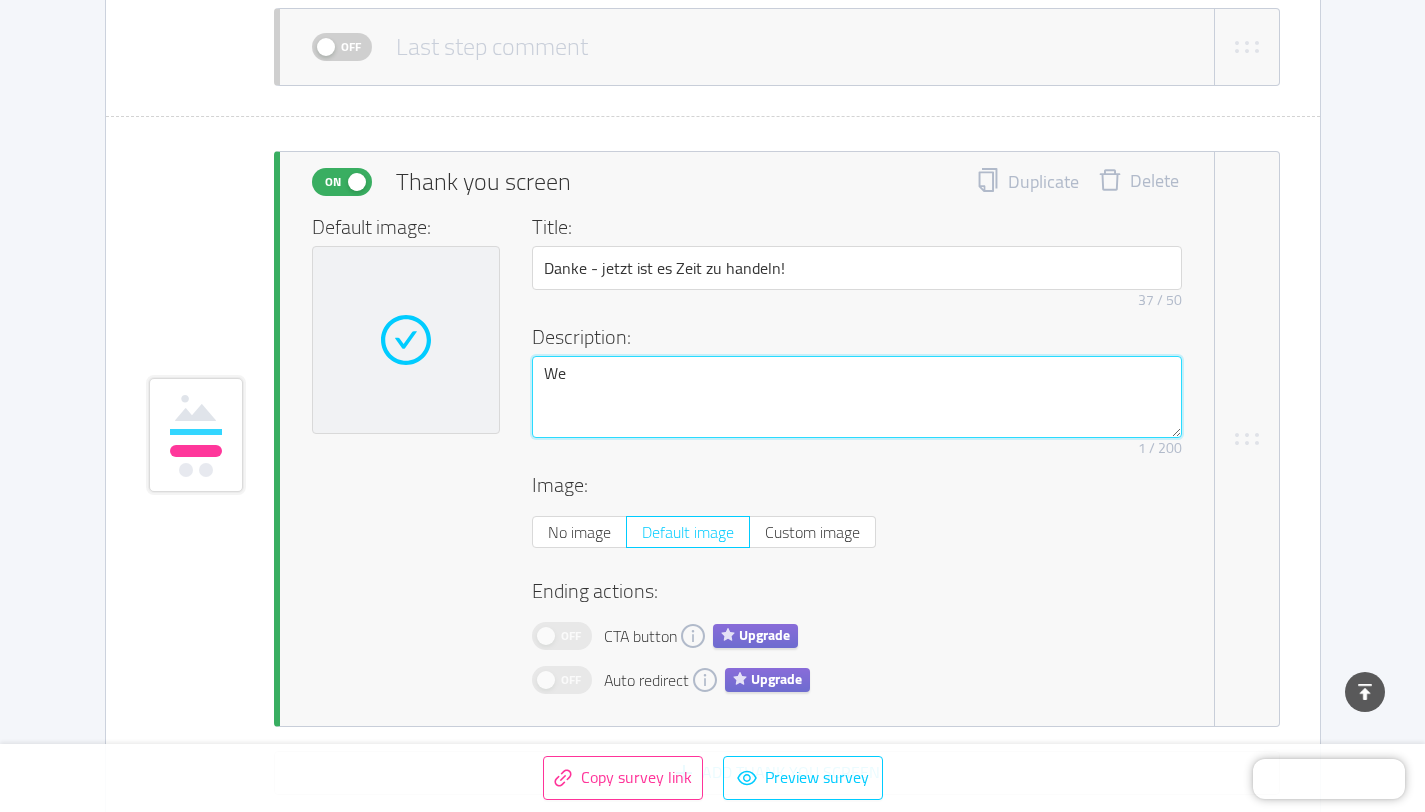 type on "Wen" 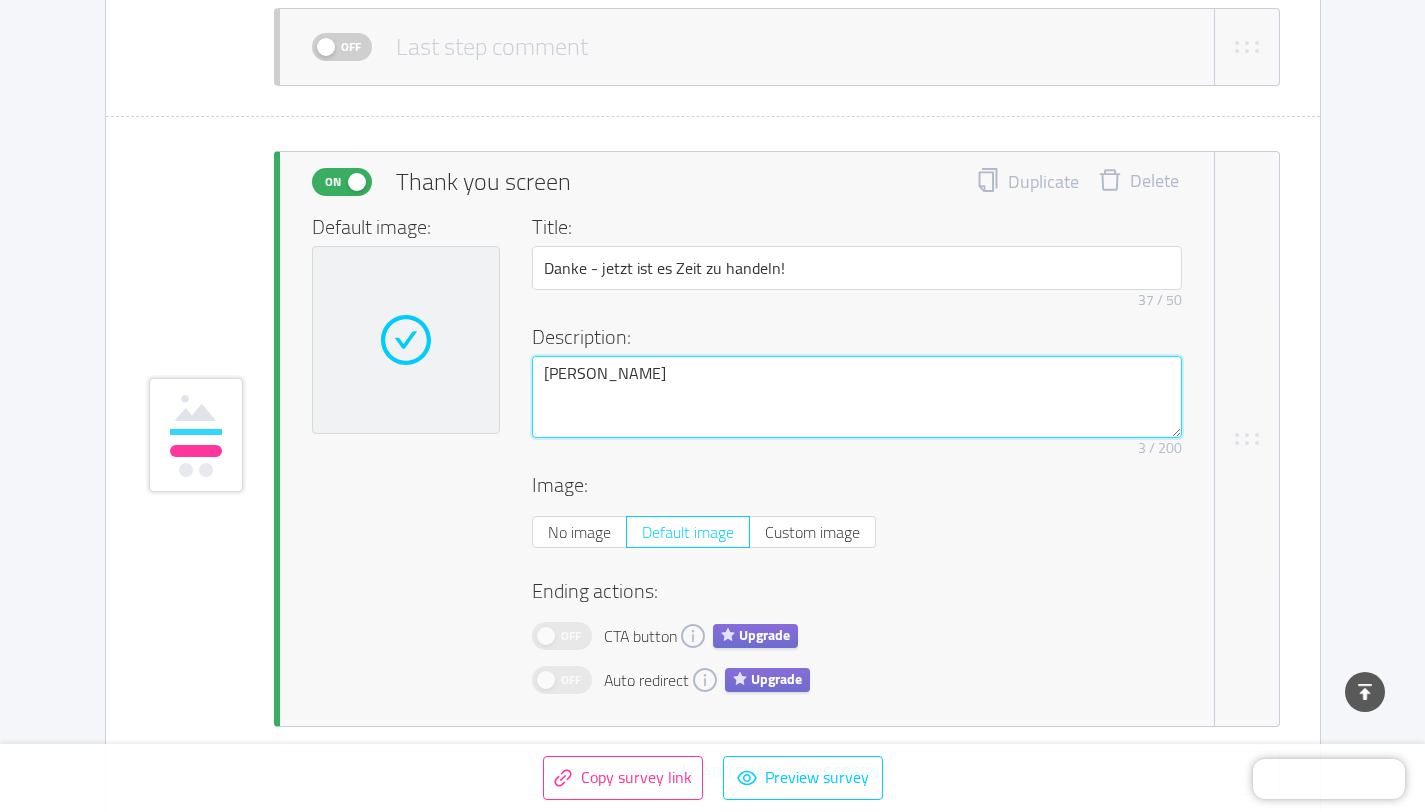 type 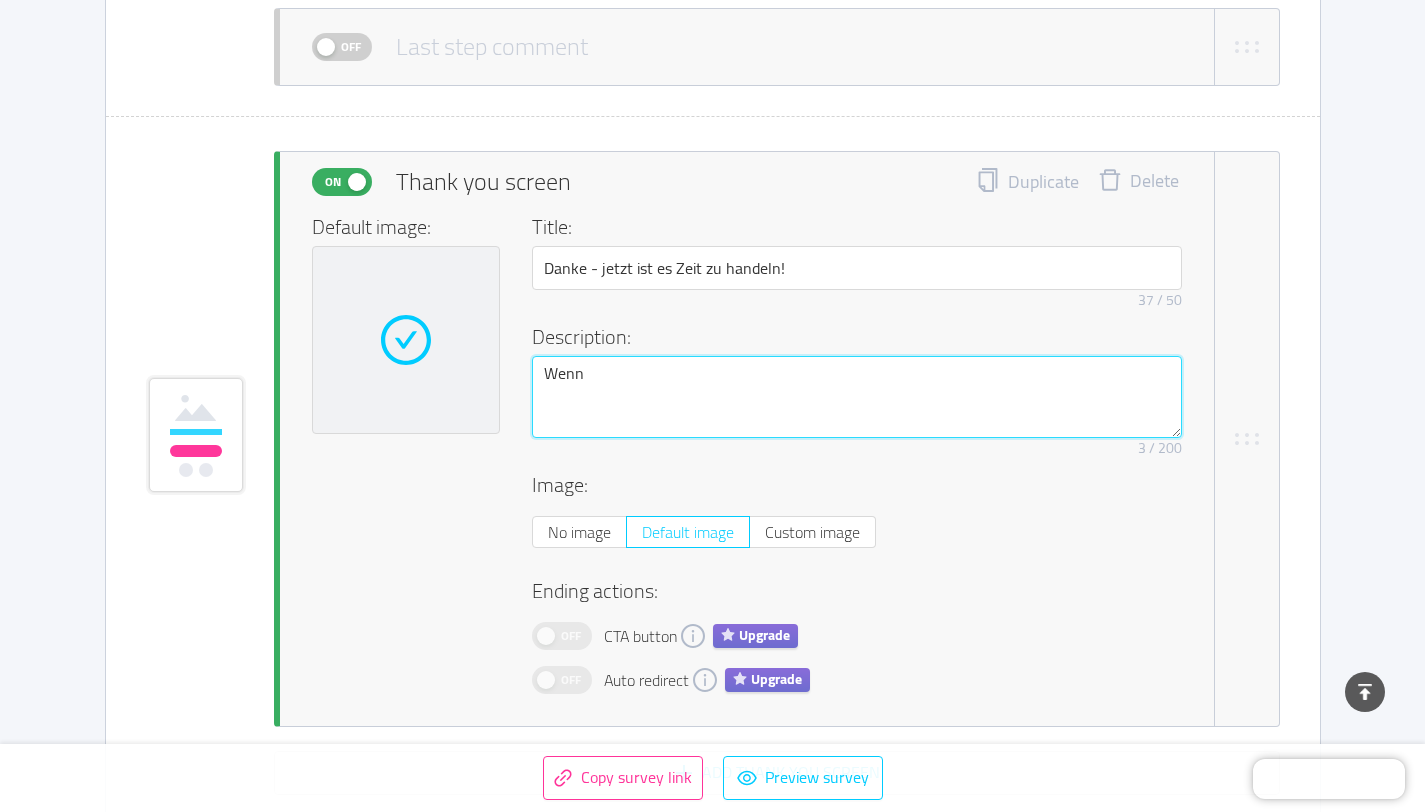type 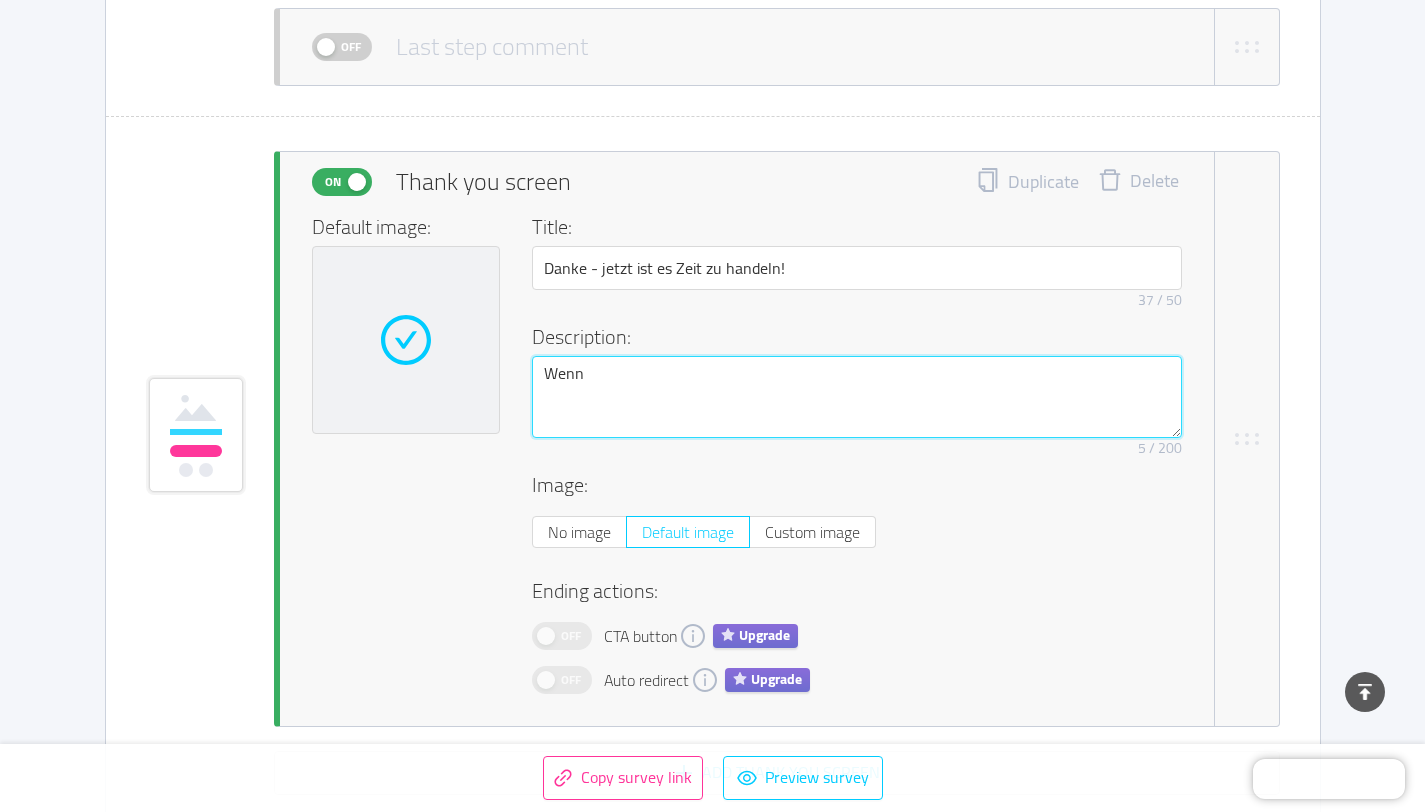 type 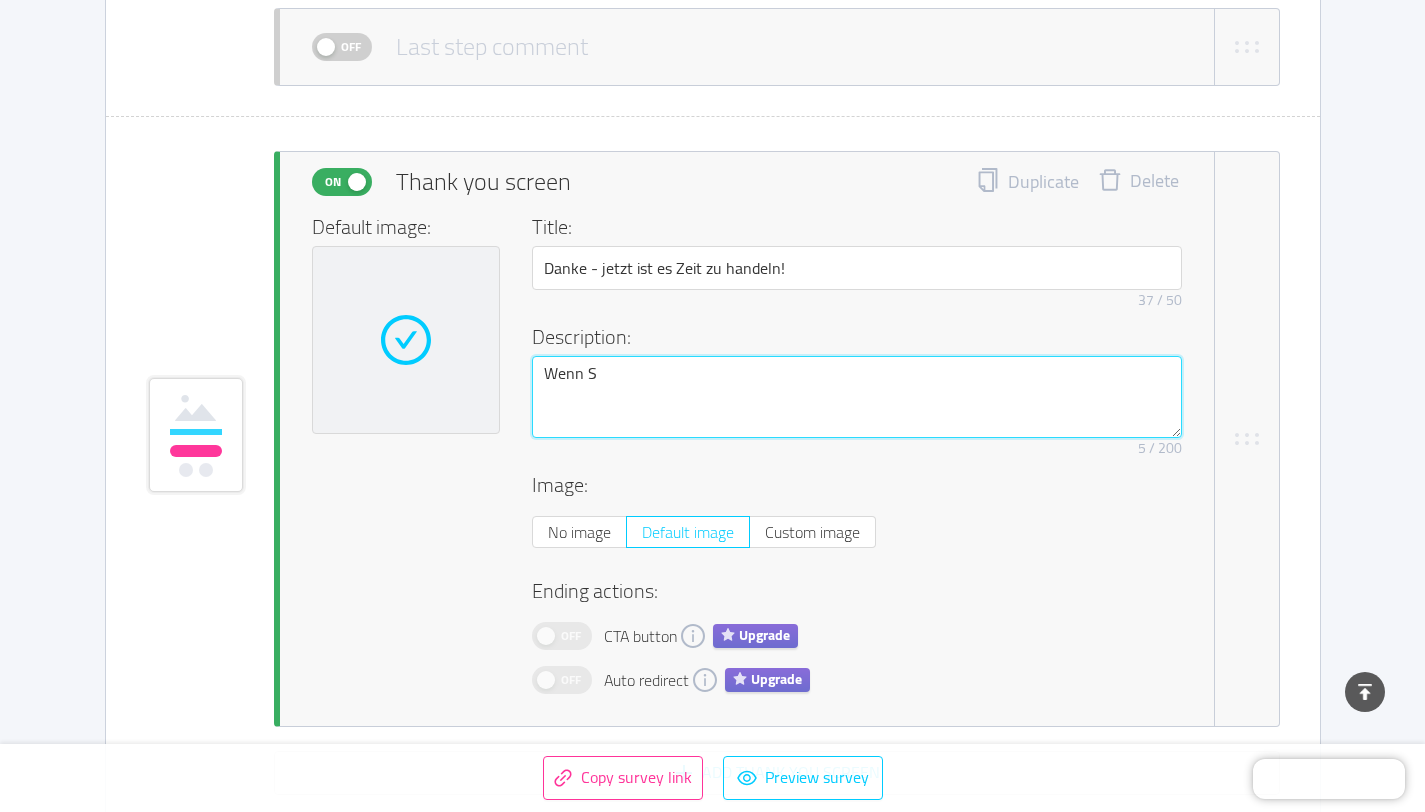 type 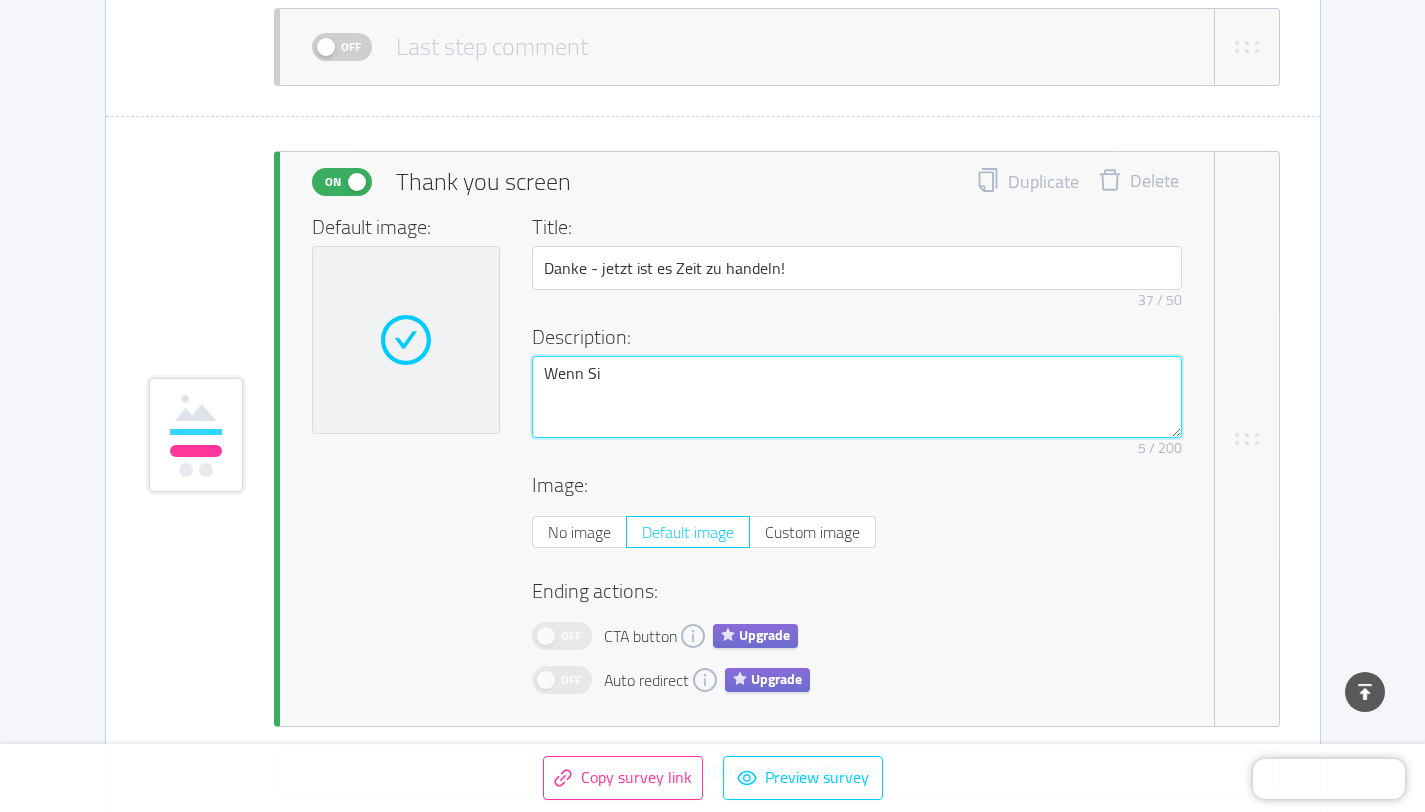 type 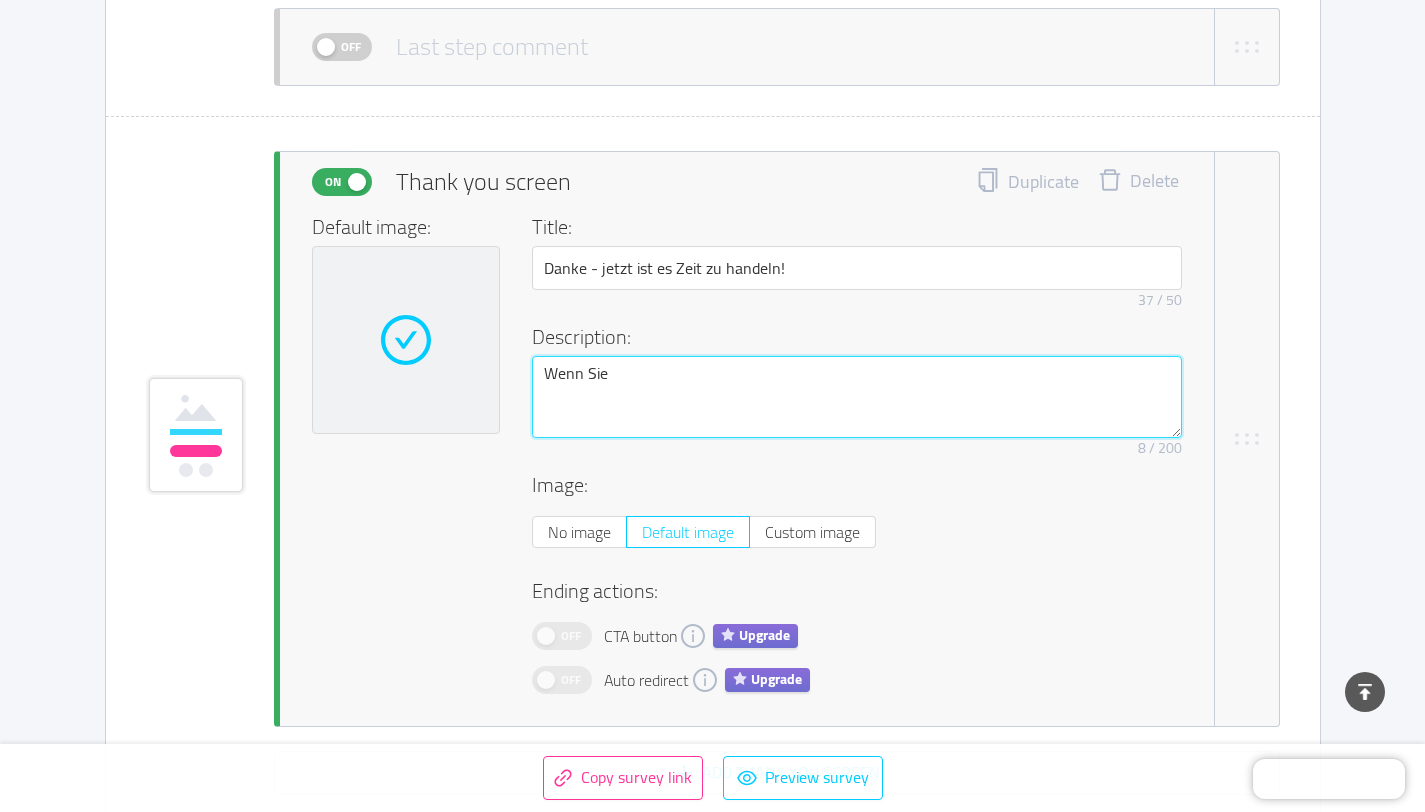 type 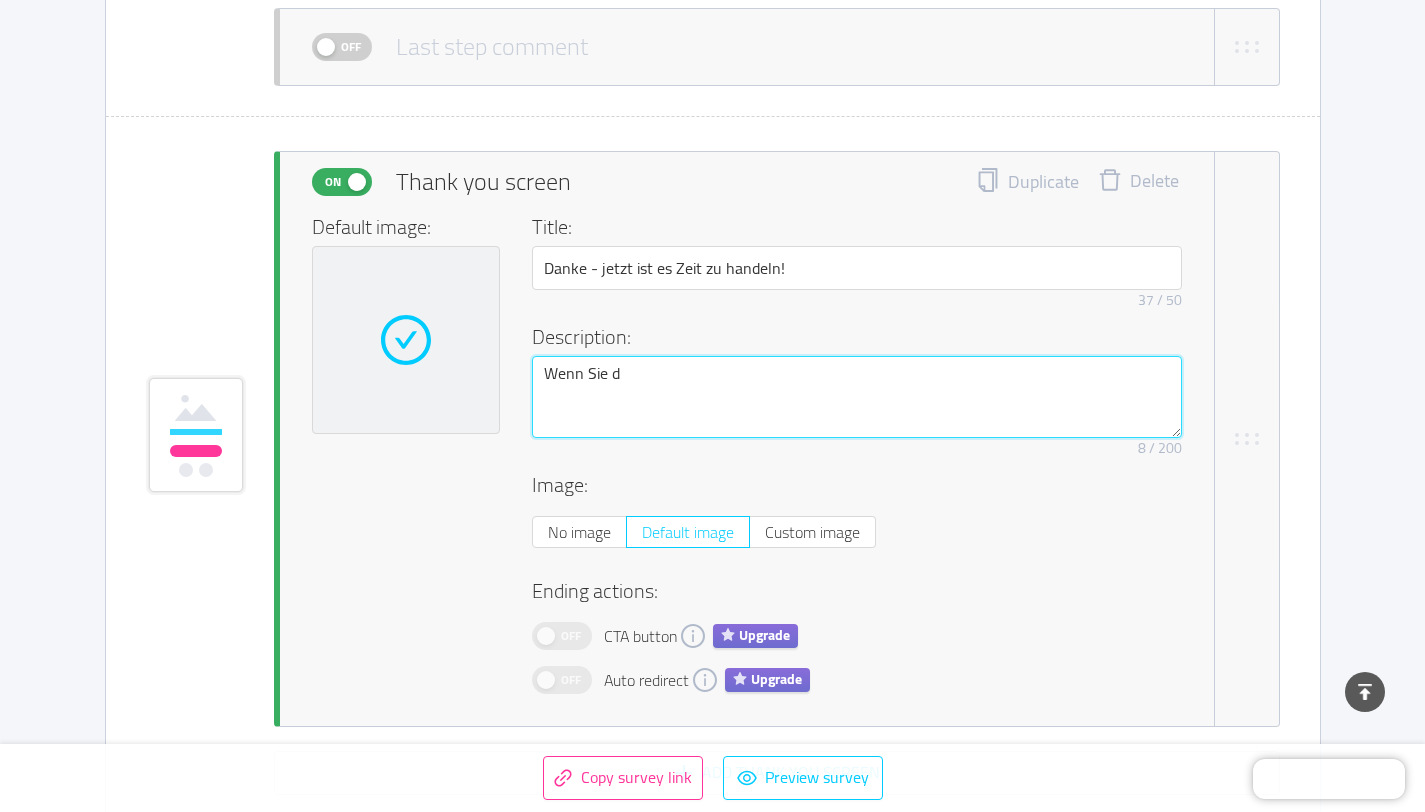 type 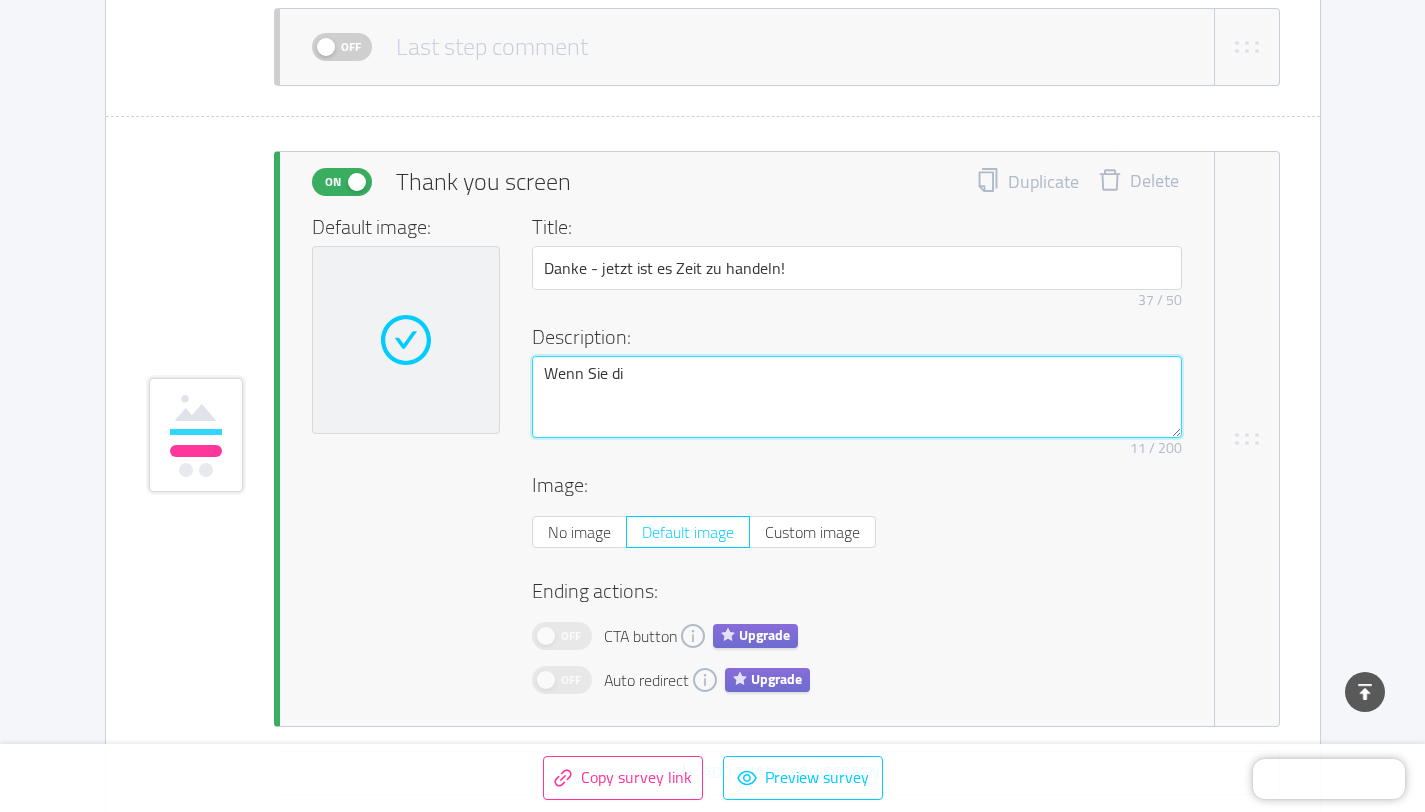 type 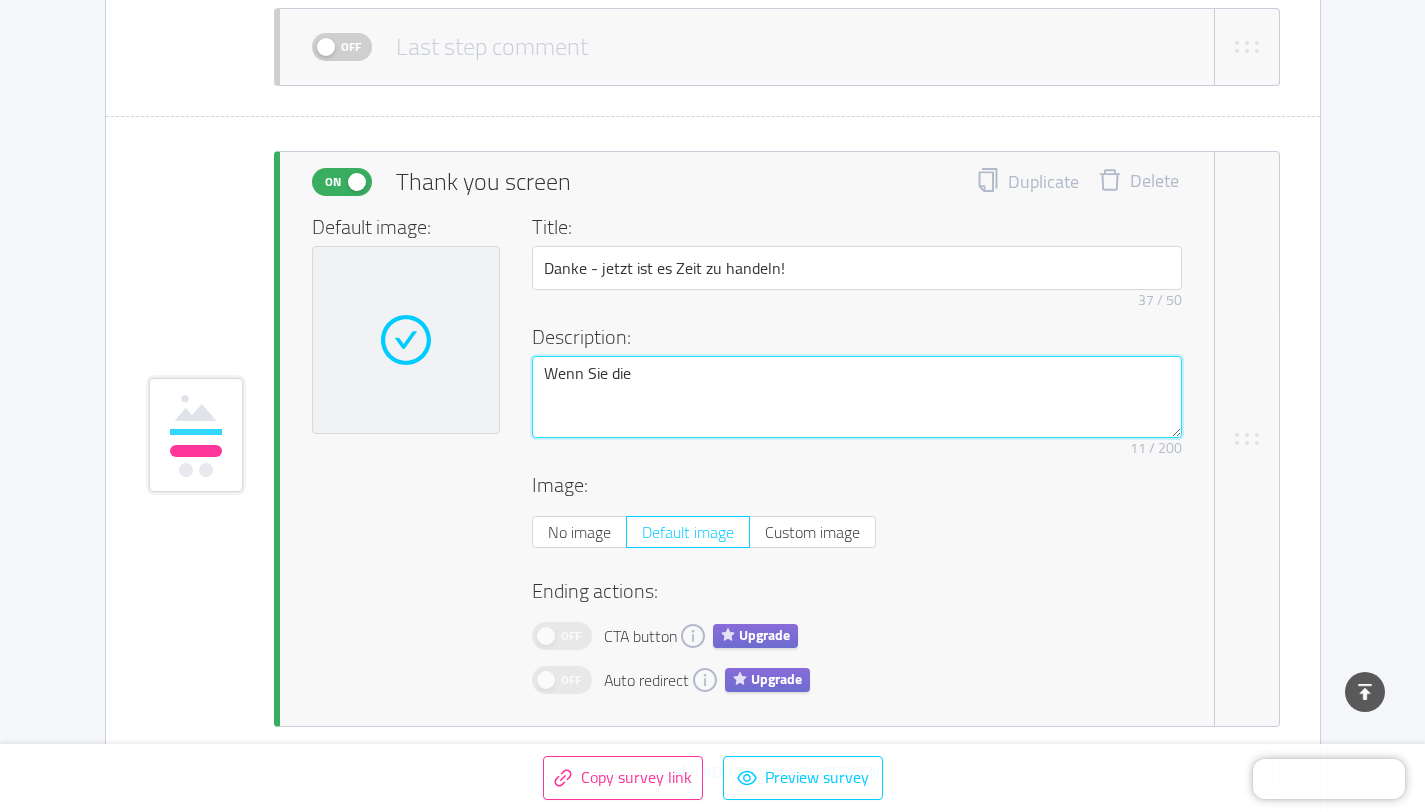 type 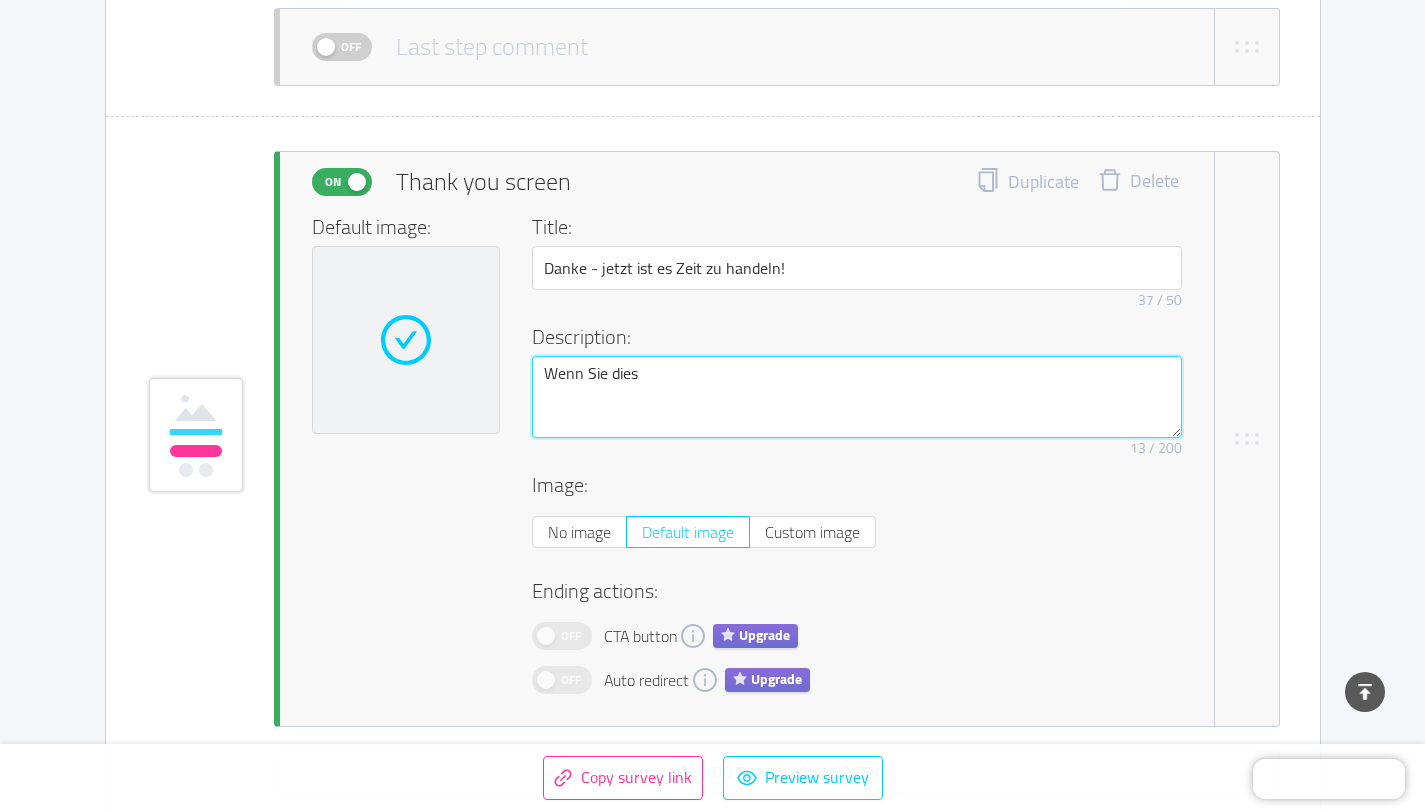type 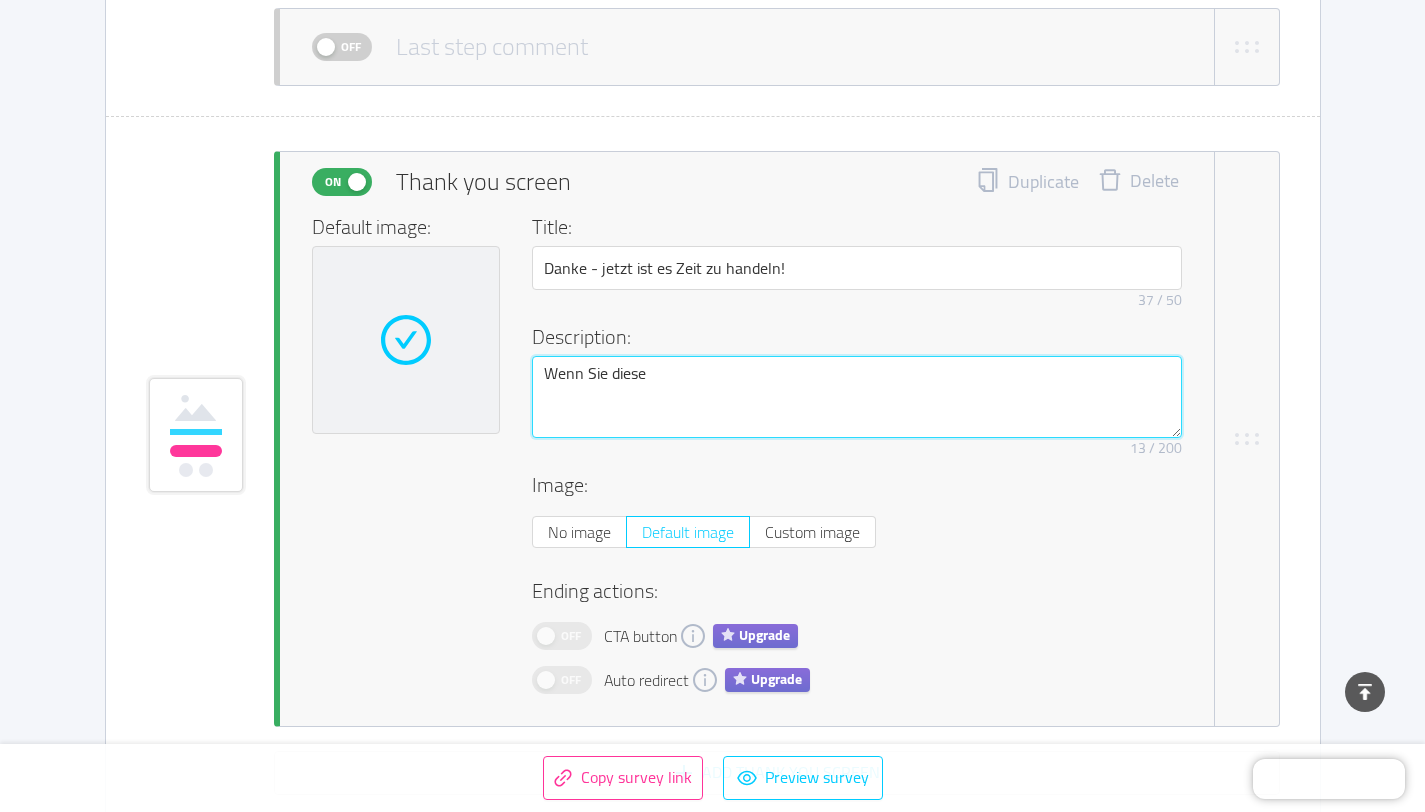 type 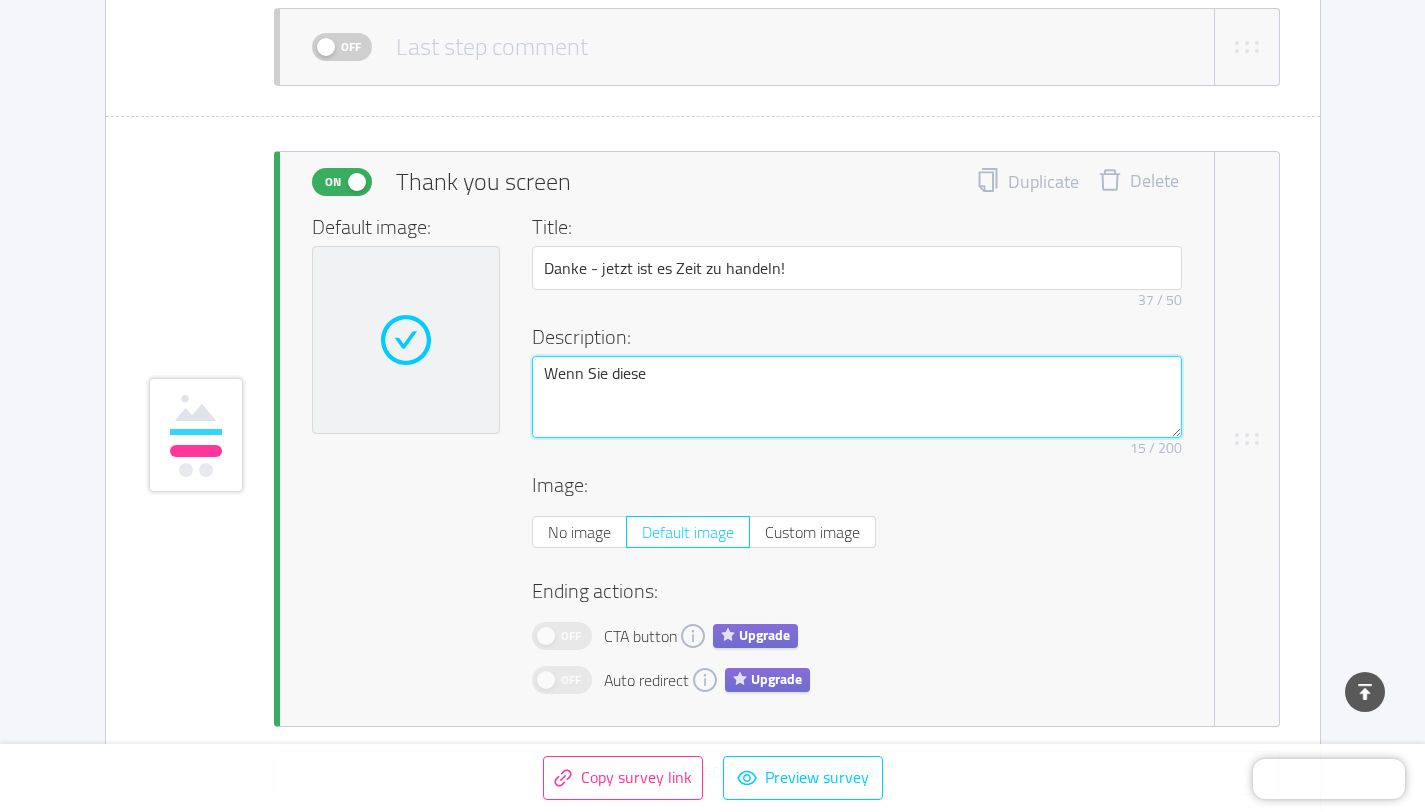 type 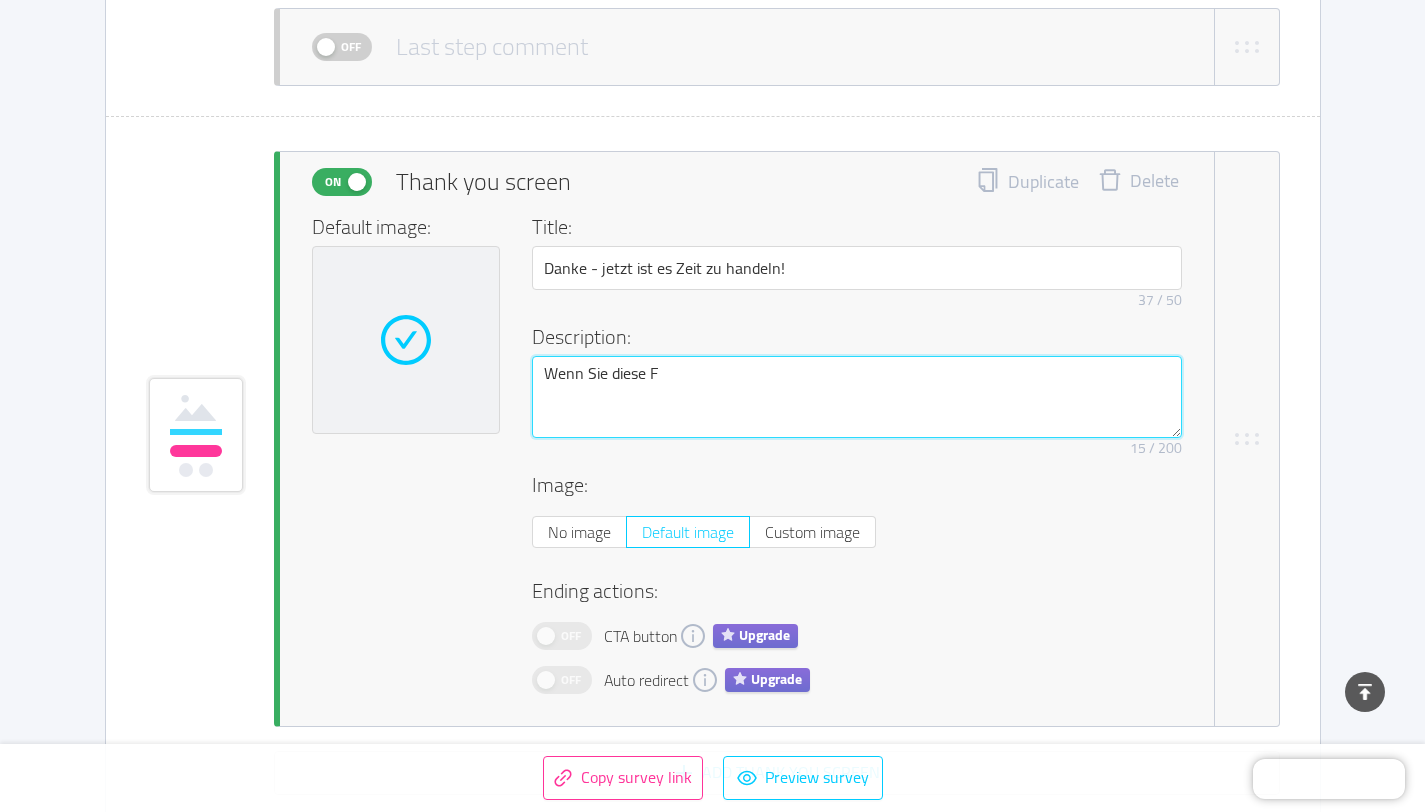 type 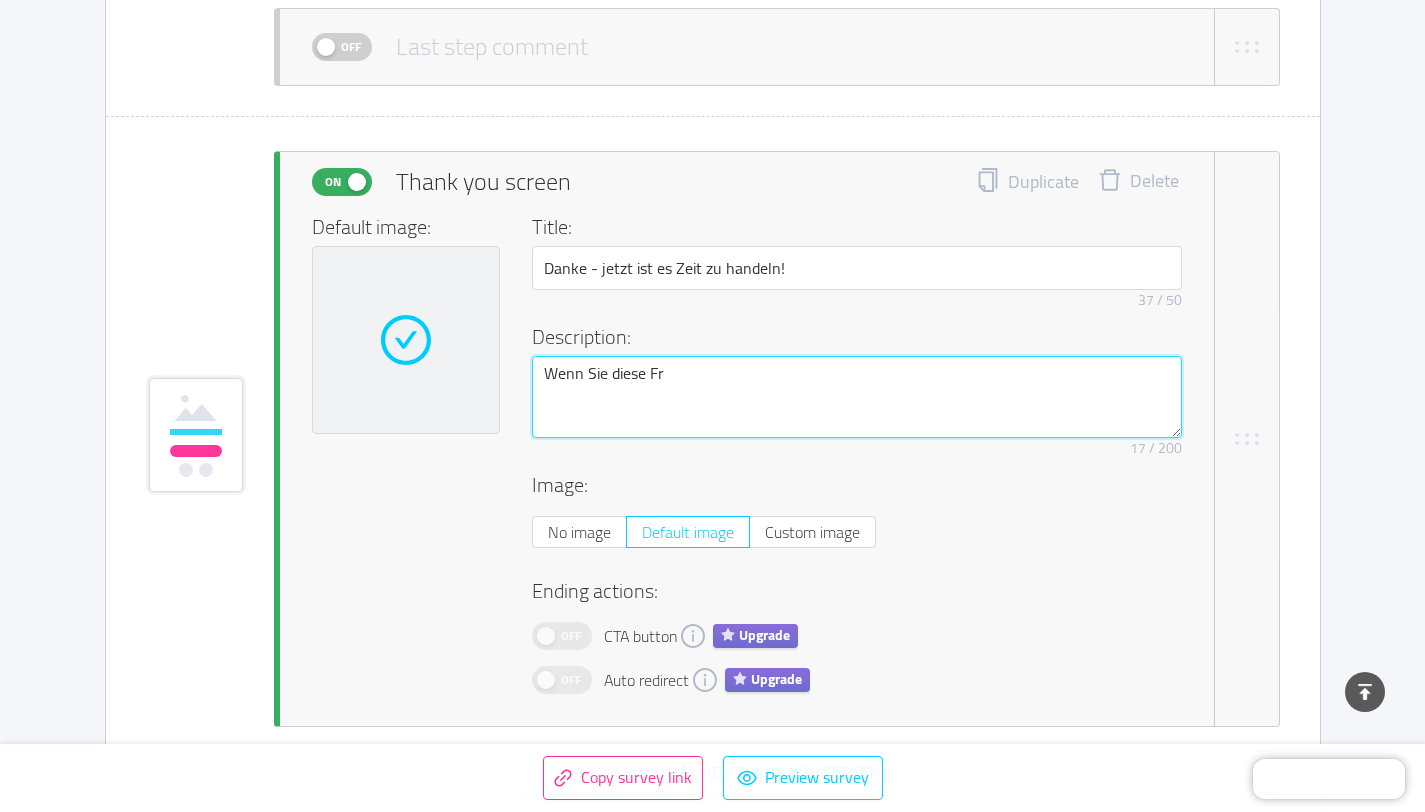 type 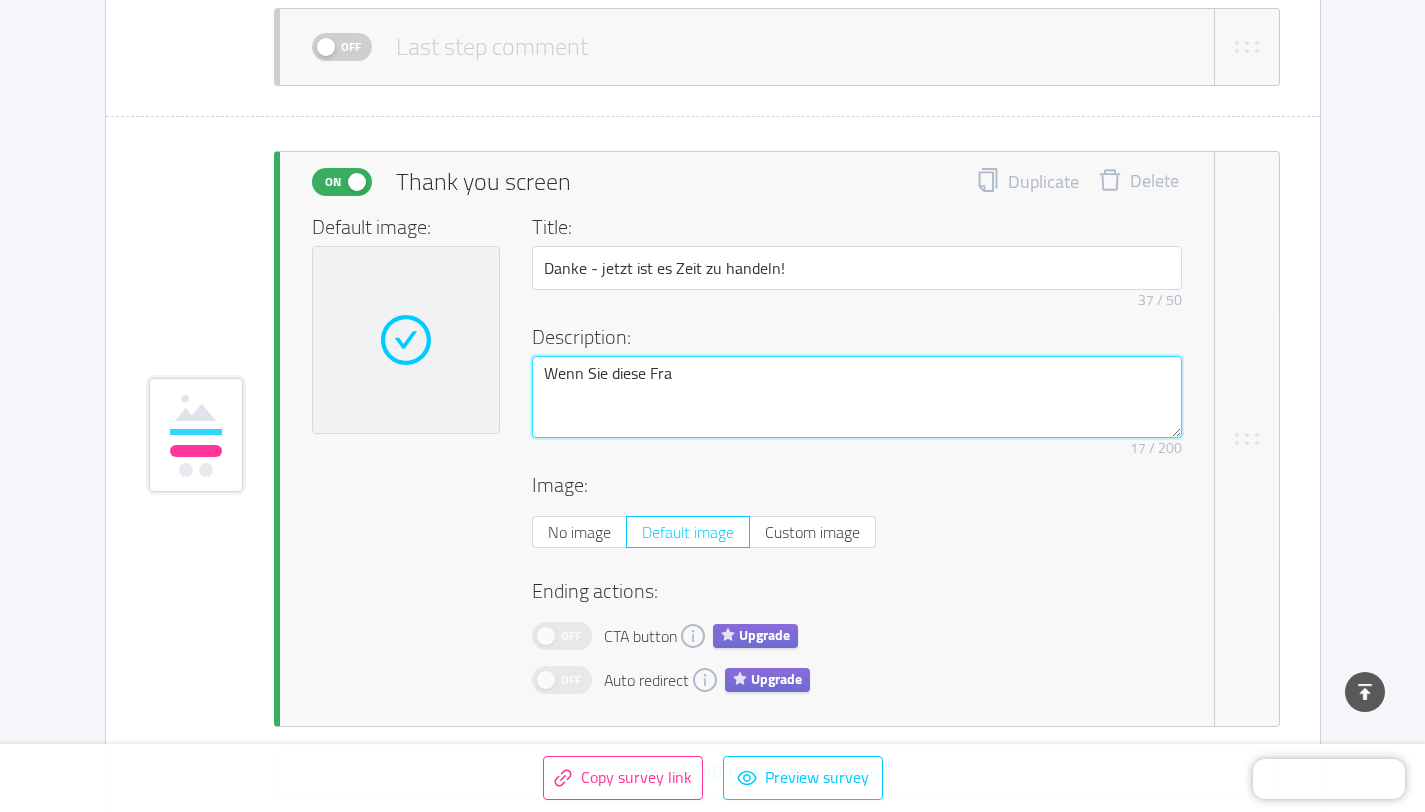 type 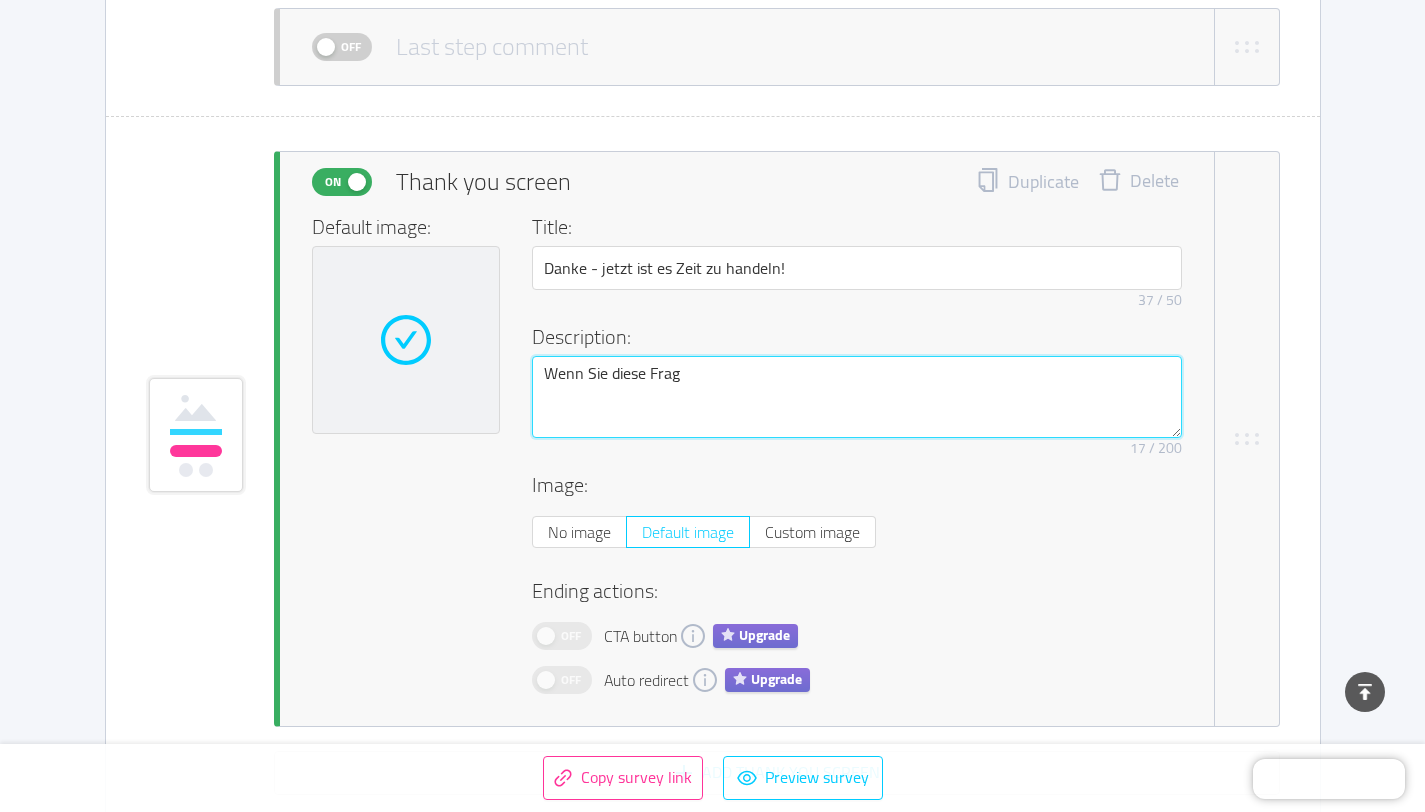 type 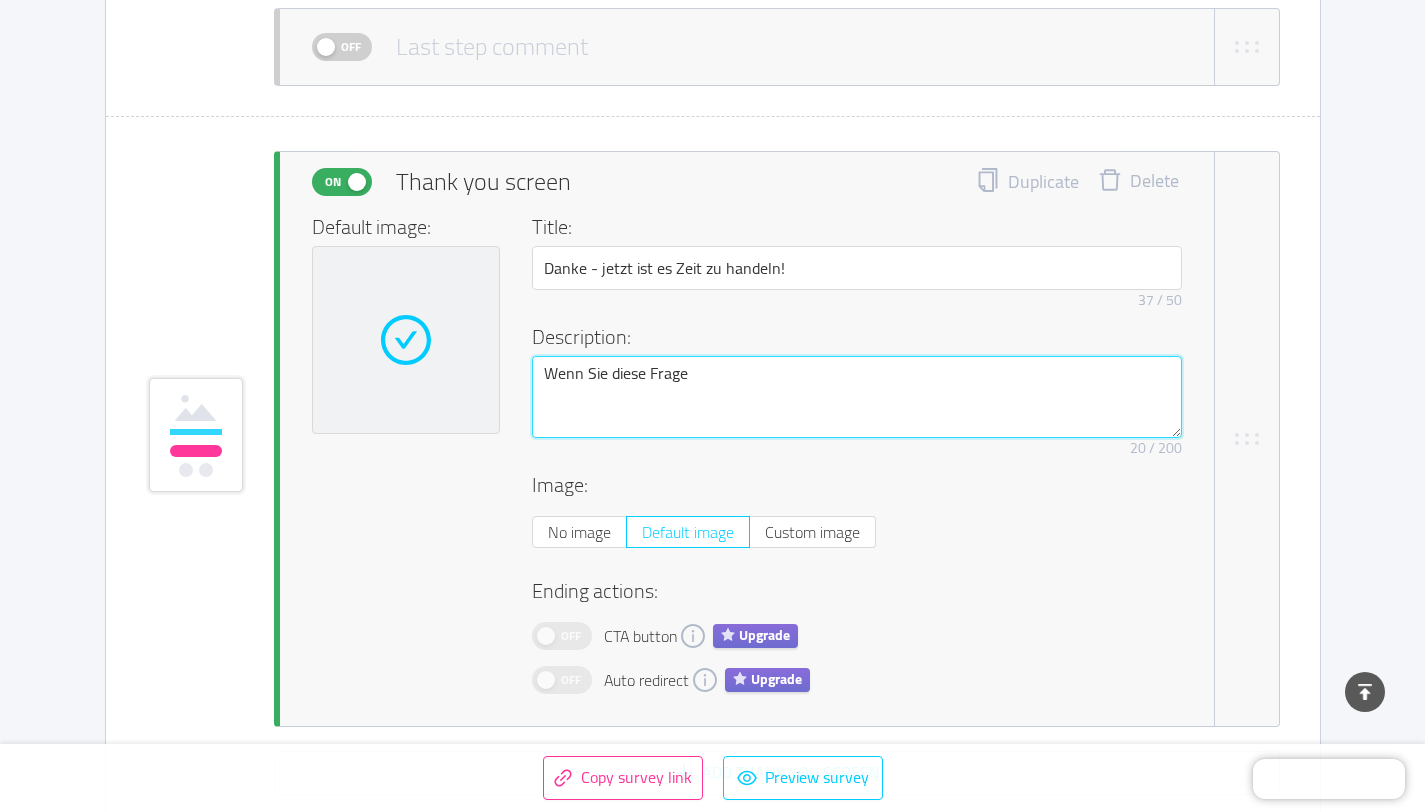 type 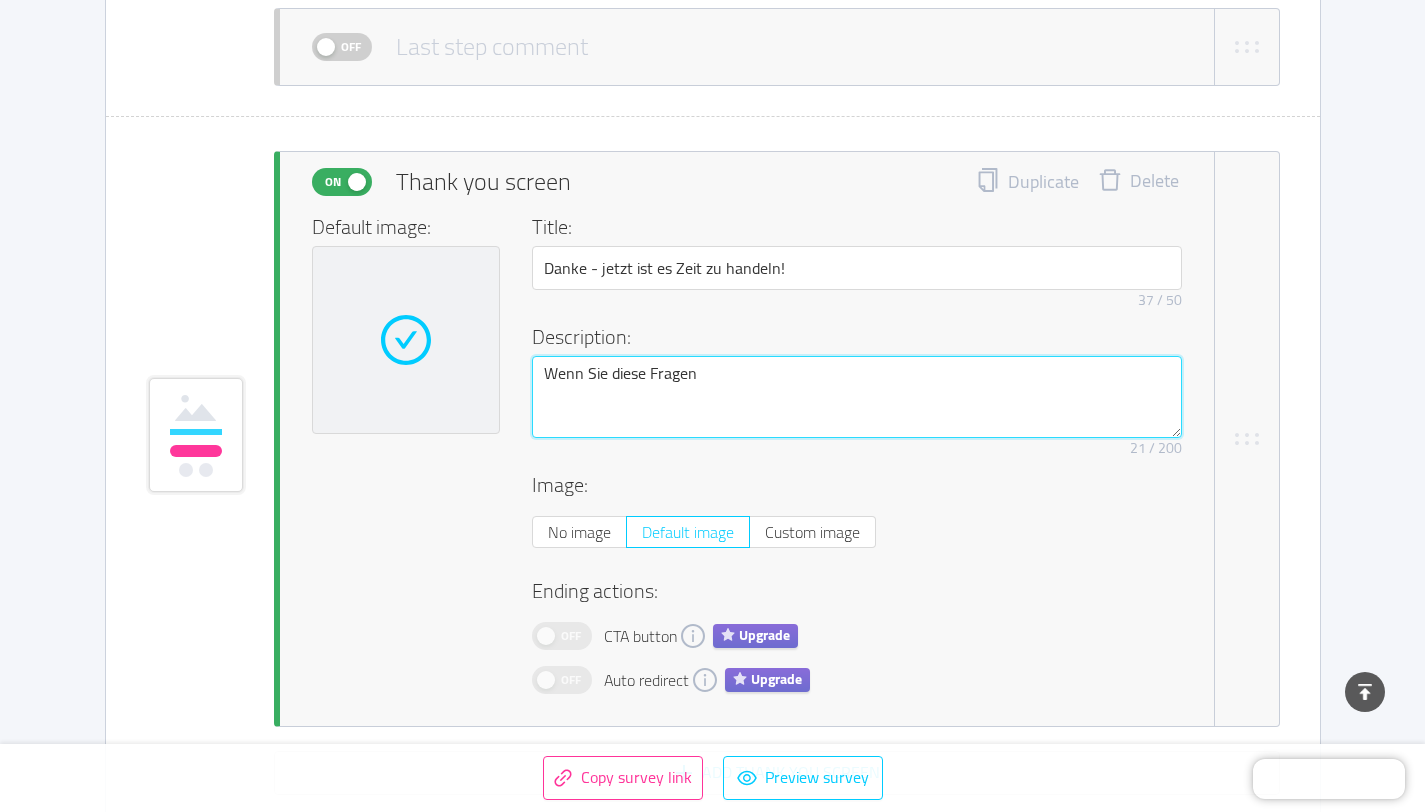 type 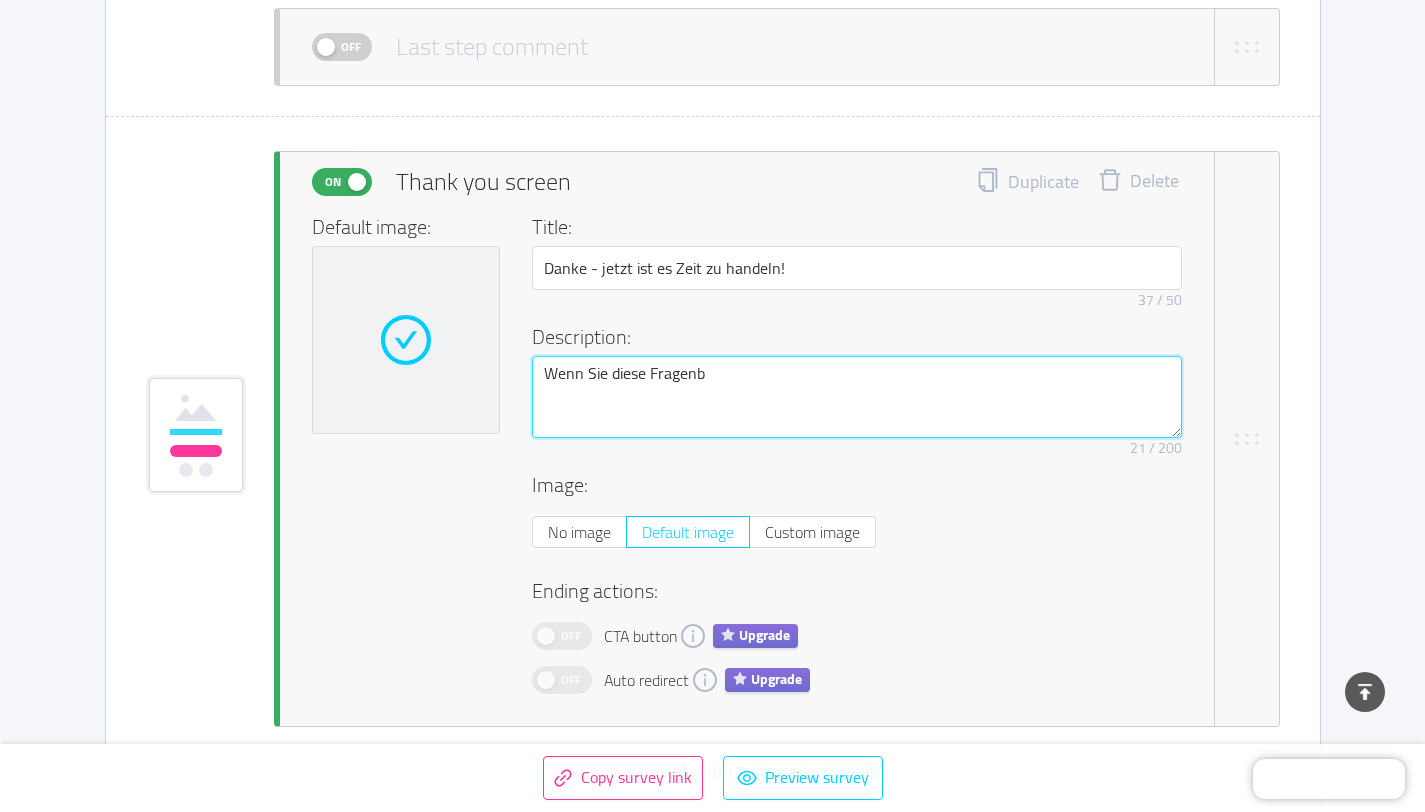 type 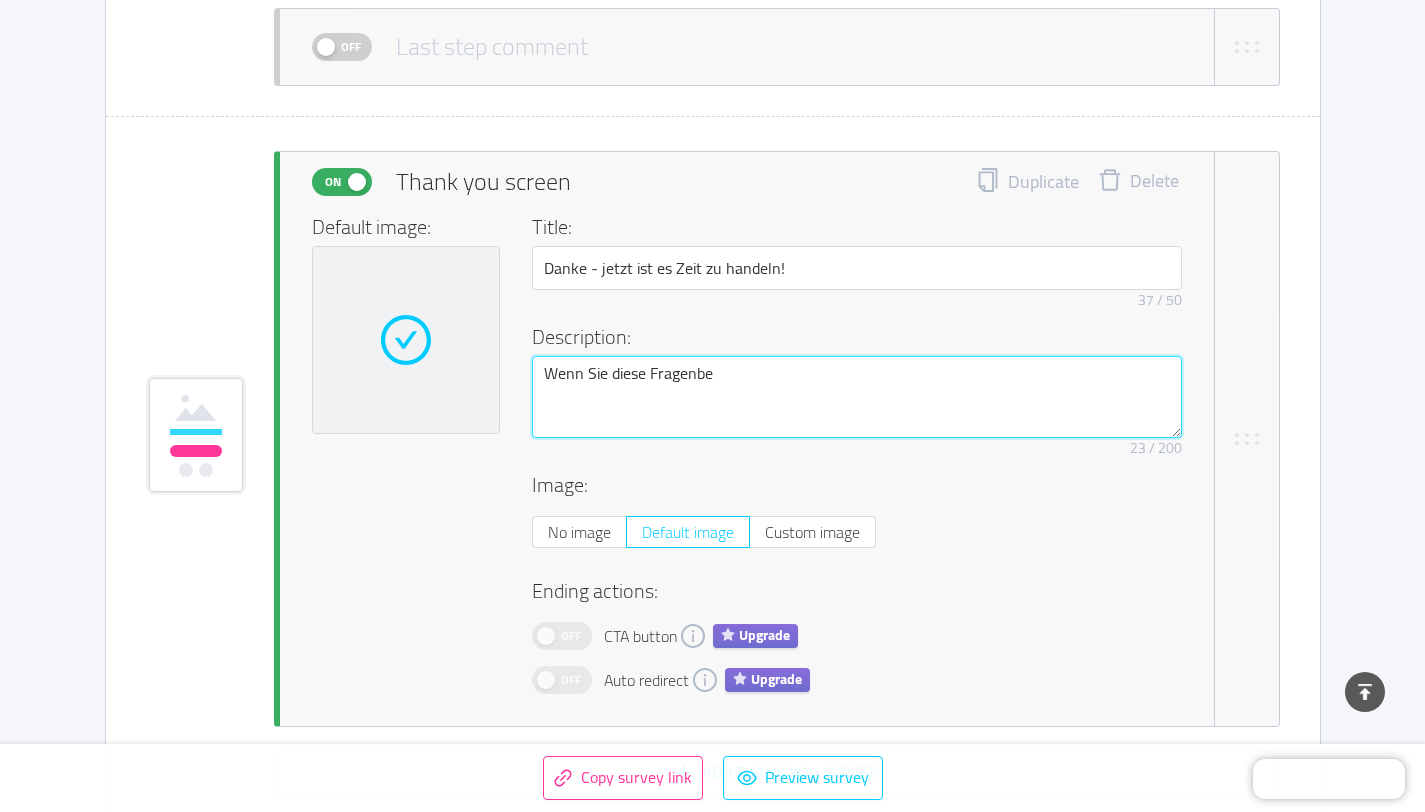 type 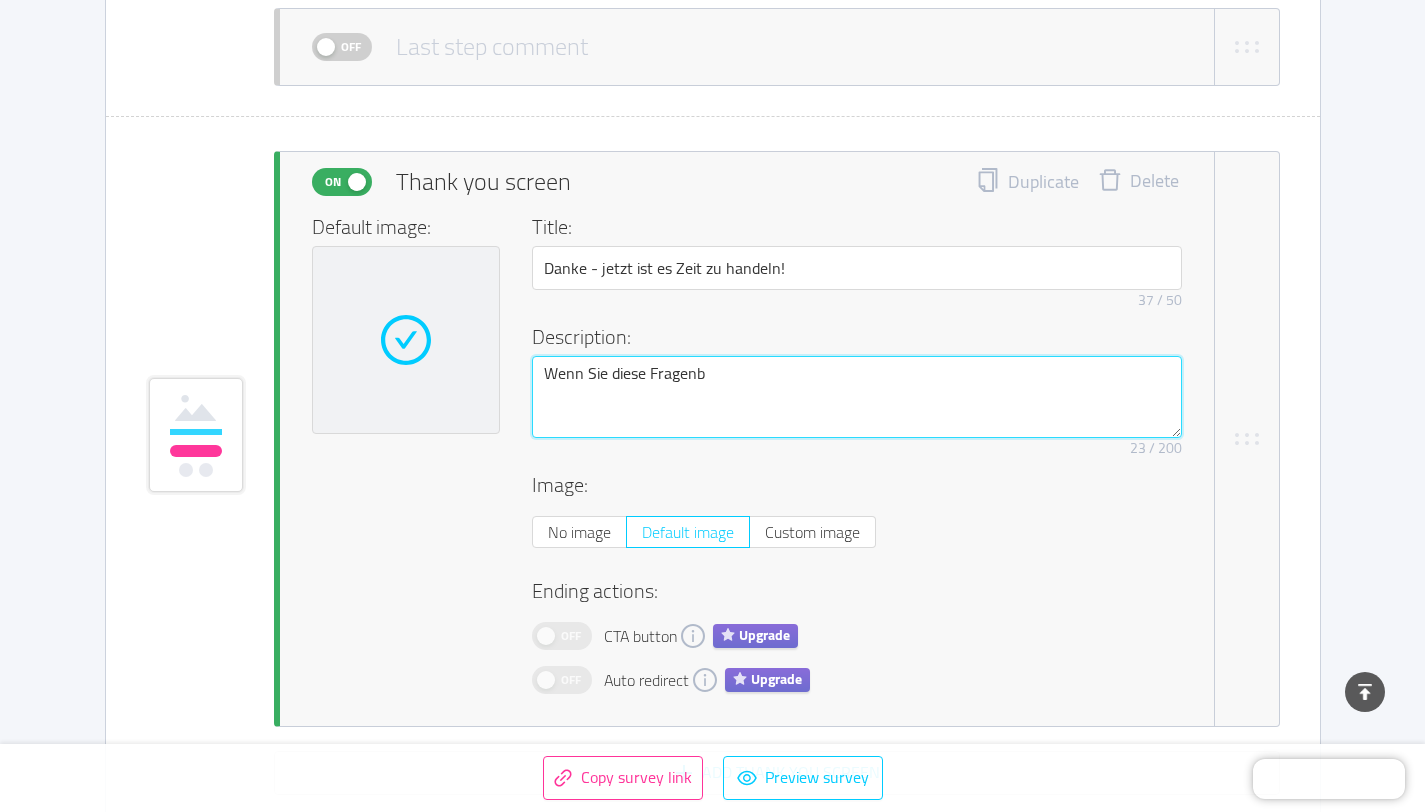 type 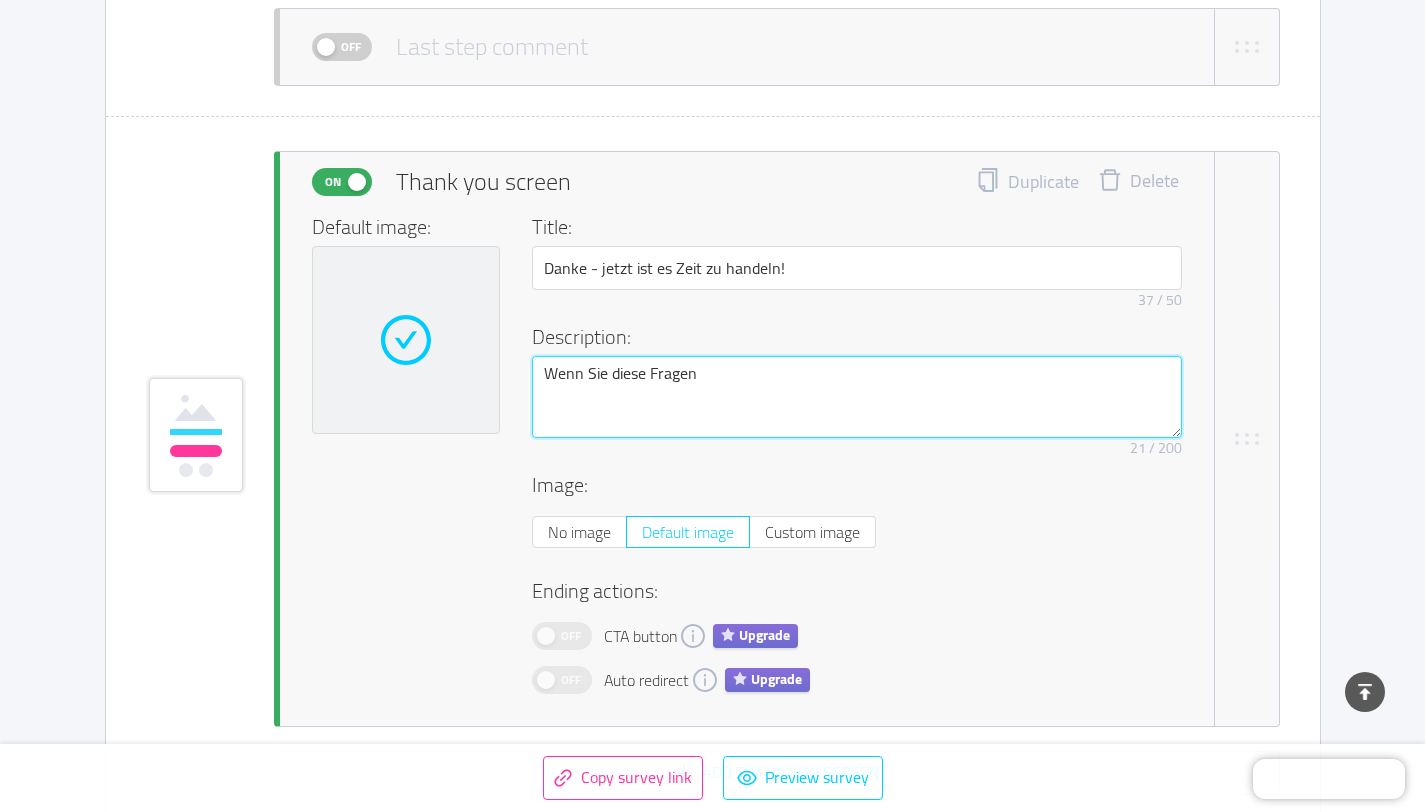 type on "Wenn Sie diese Fragen" 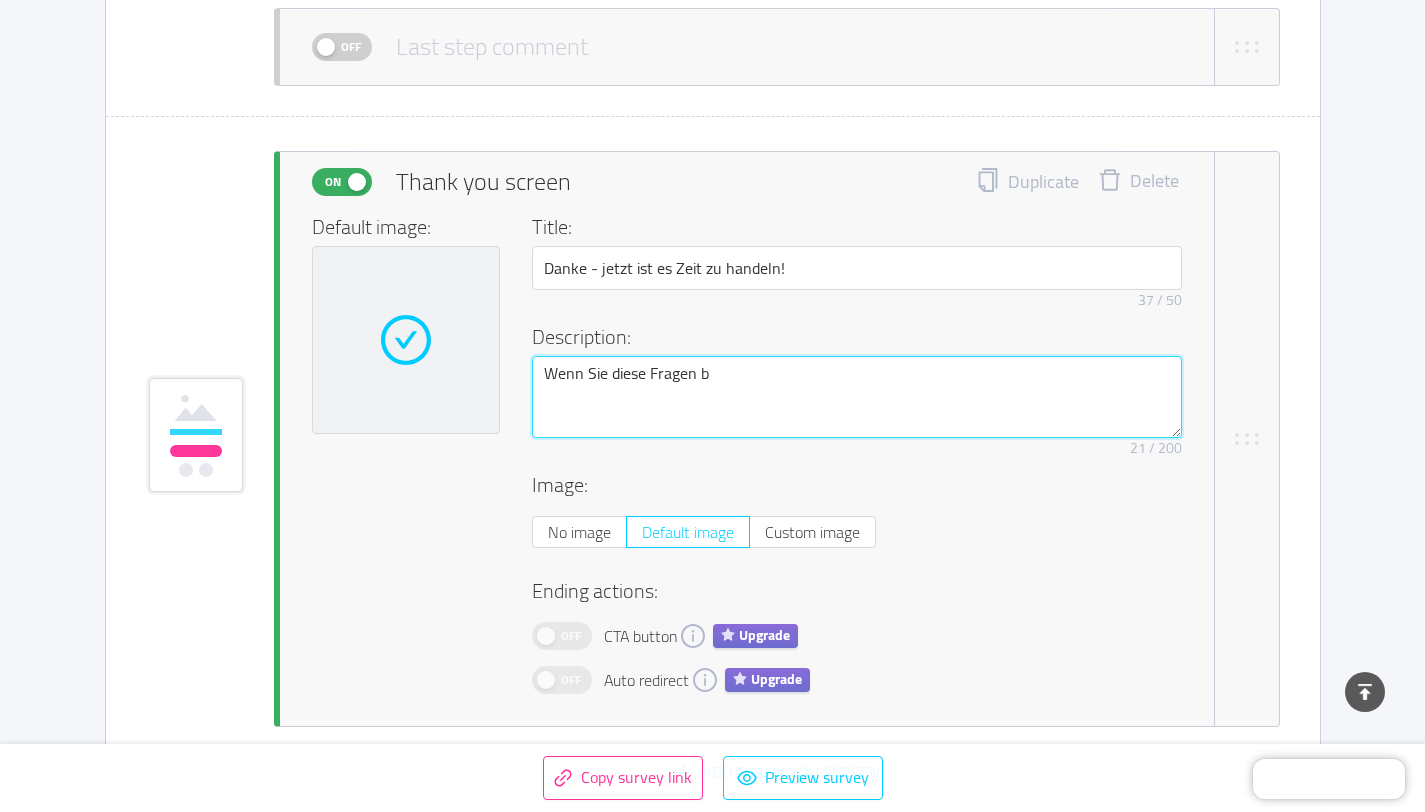 type 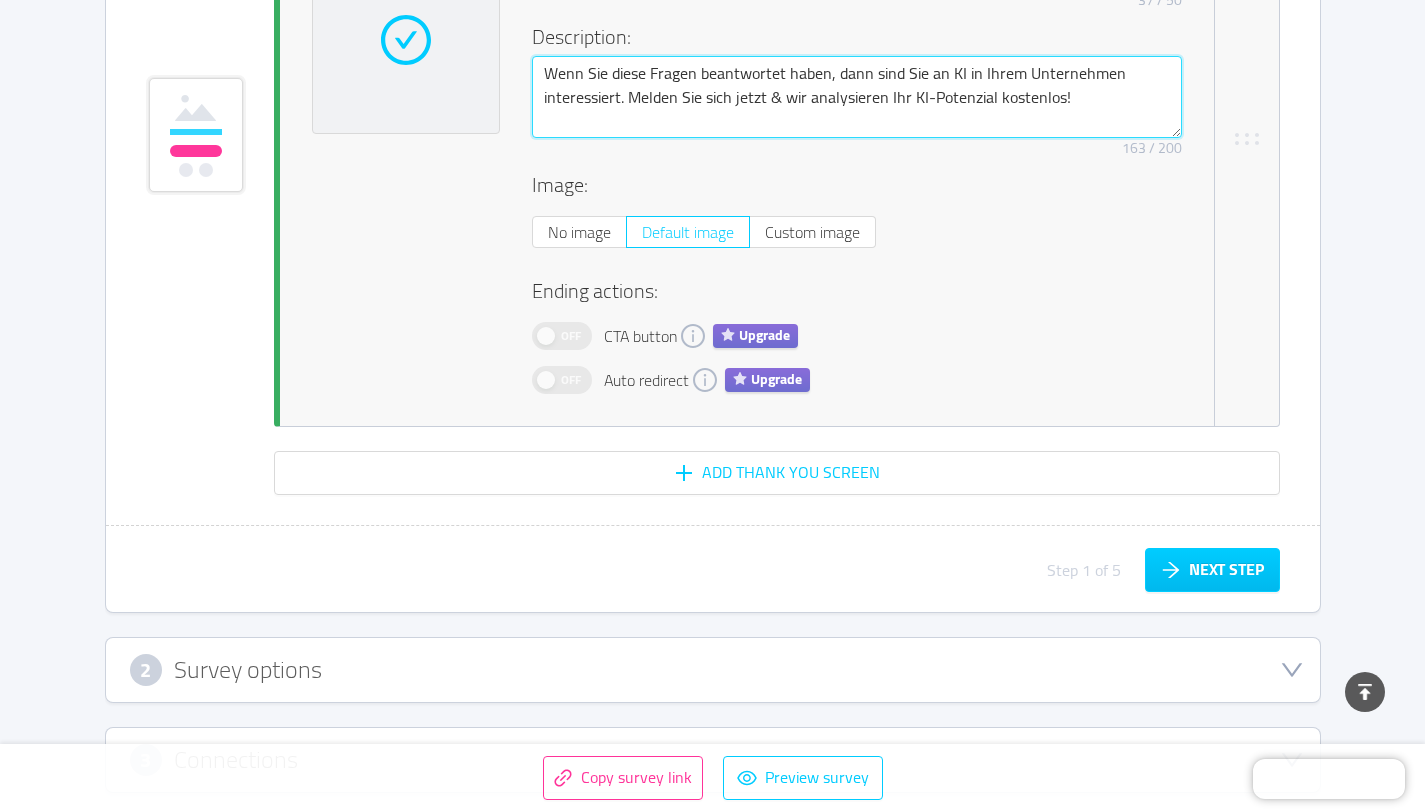 scroll, scrollTop: 7607, scrollLeft: 0, axis: vertical 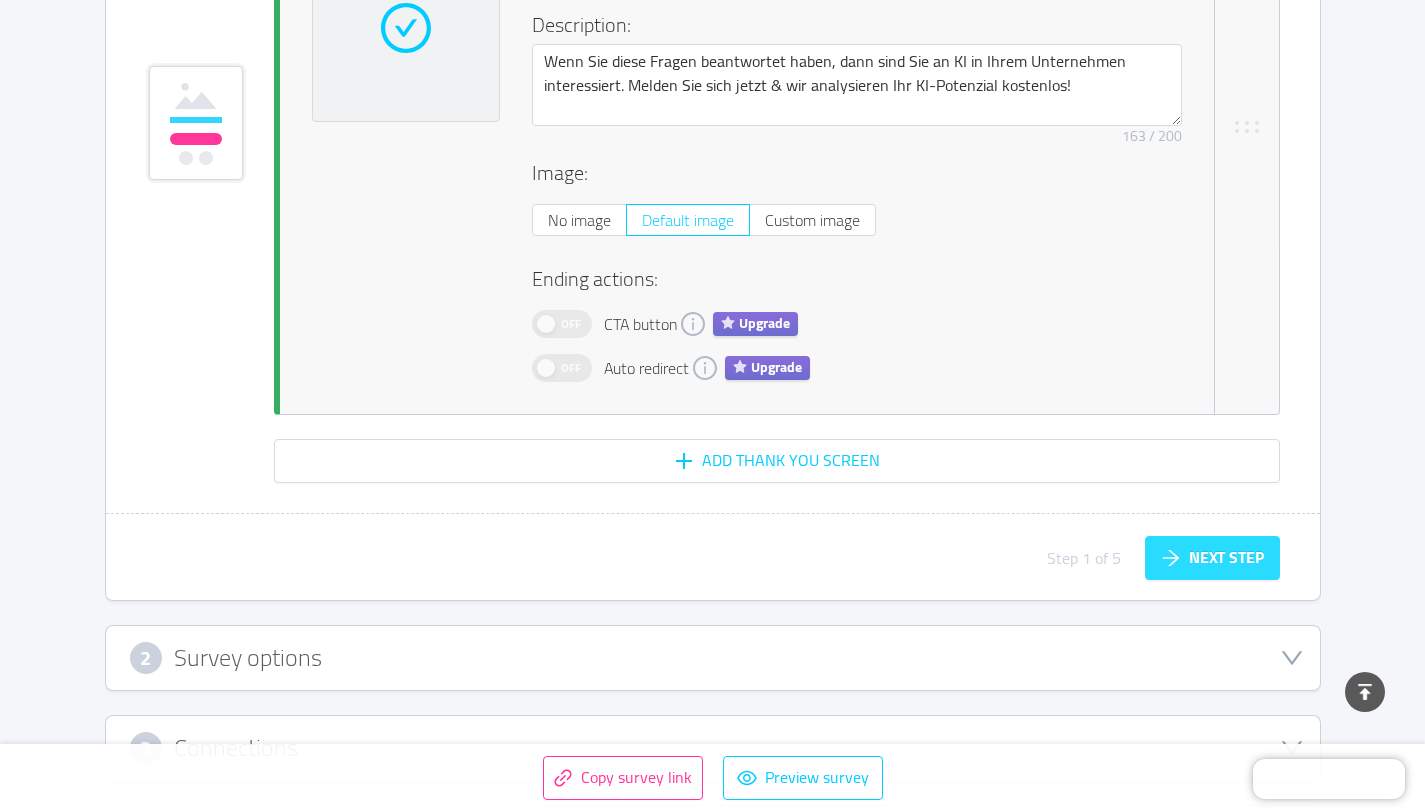 click on "Next step" at bounding box center (1212, 558) 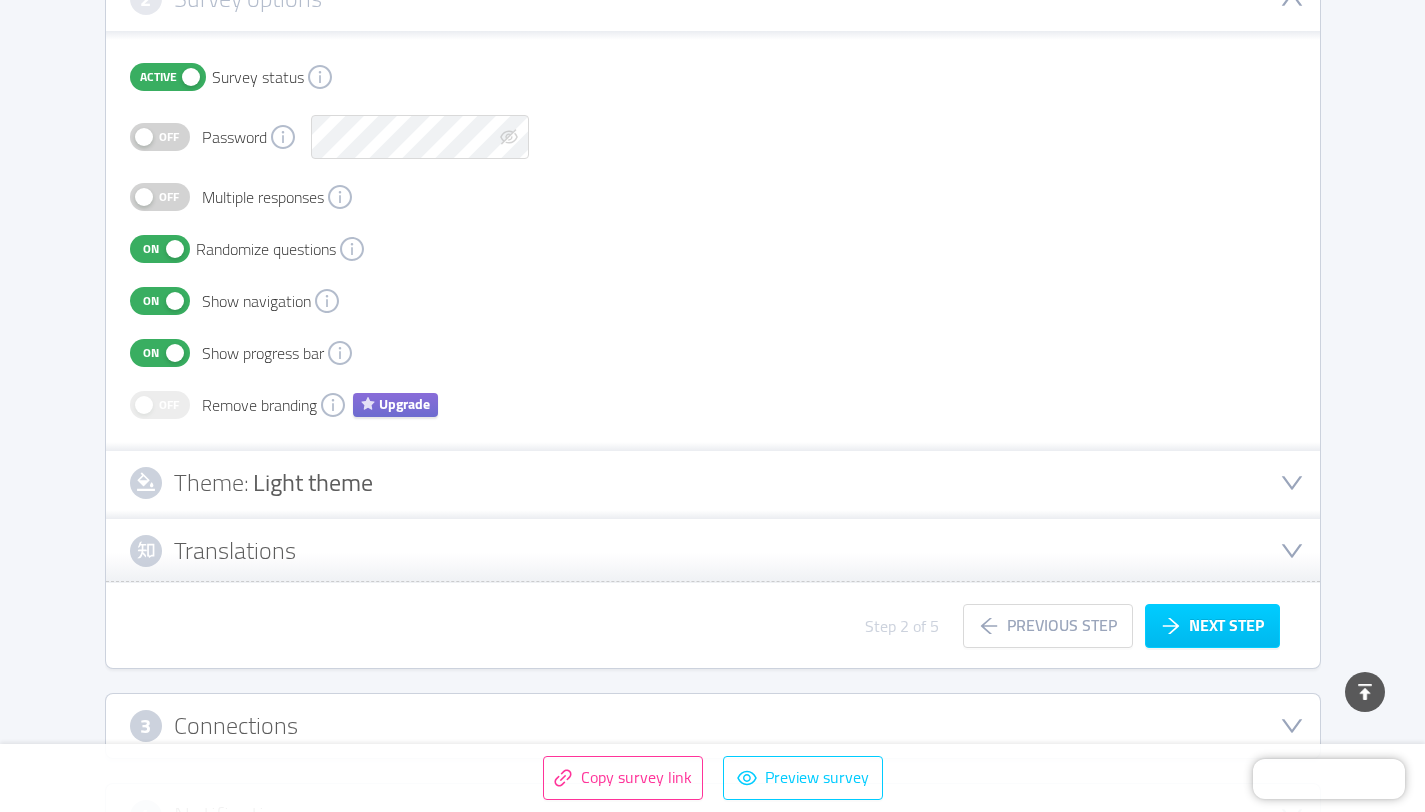 scroll, scrollTop: 406, scrollLeft: 0, axis: vertical 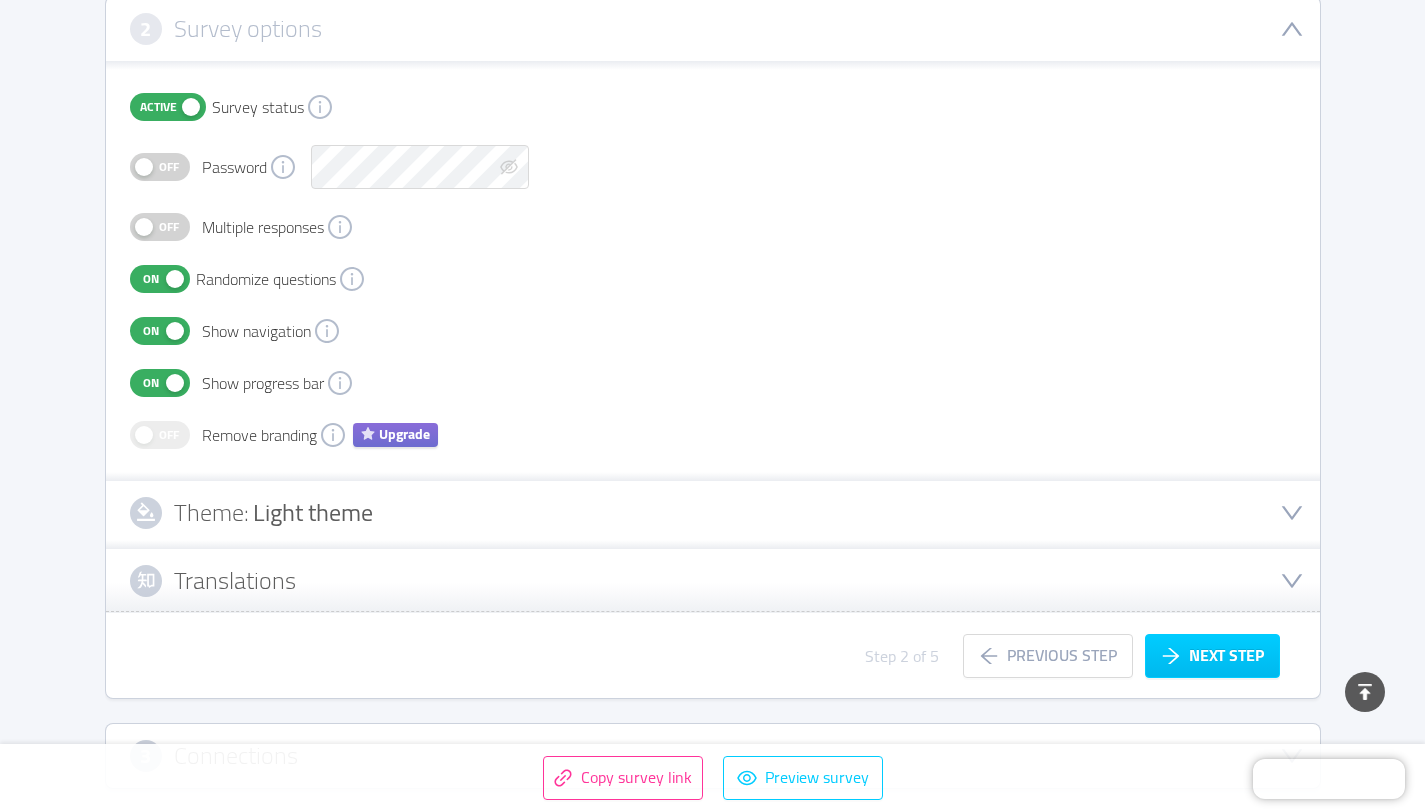 click on "On" at bounding box center [151, 279] 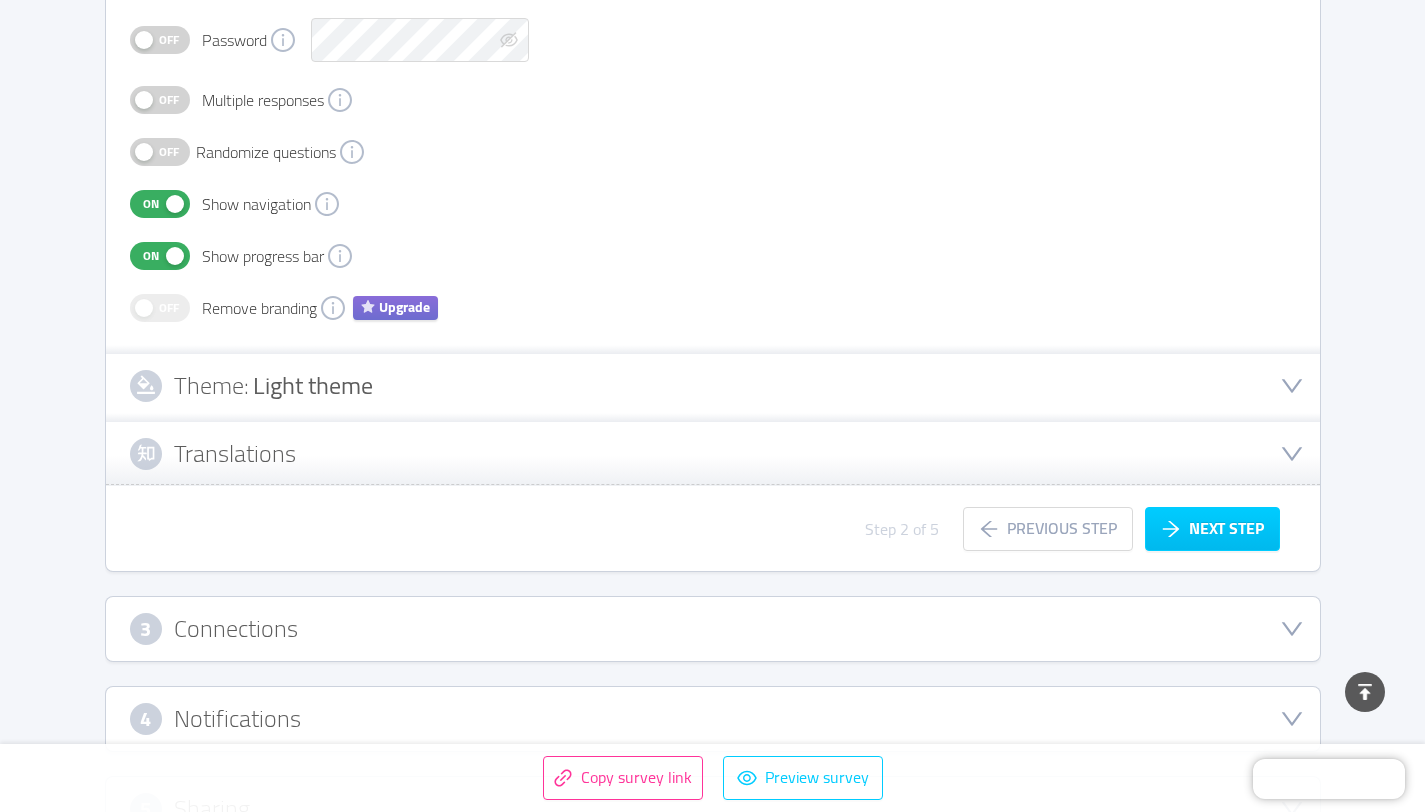 scroll, scrollTop: 595, scrollLeft: 0, axis: vertical 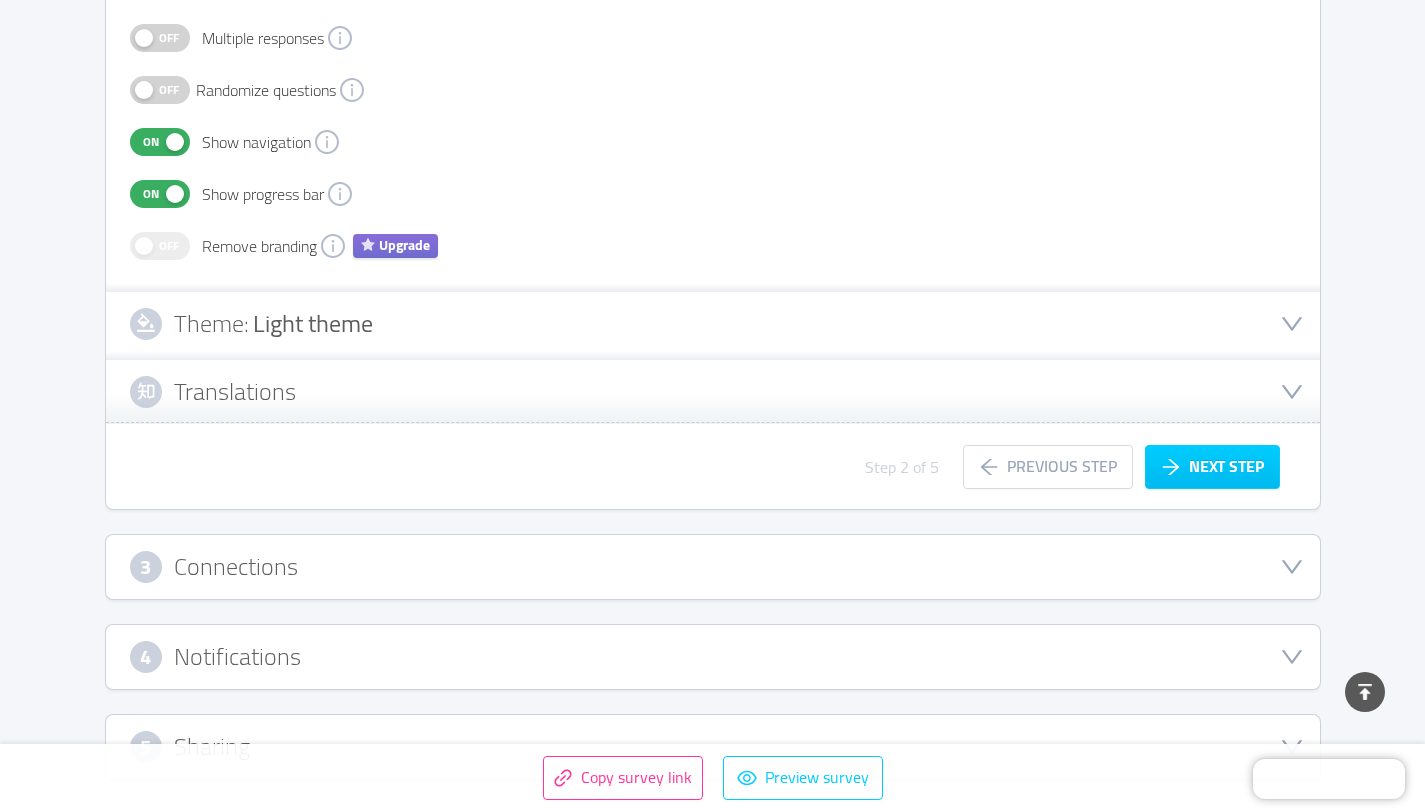 click on "Theme:" at bounding box center [211, 323] 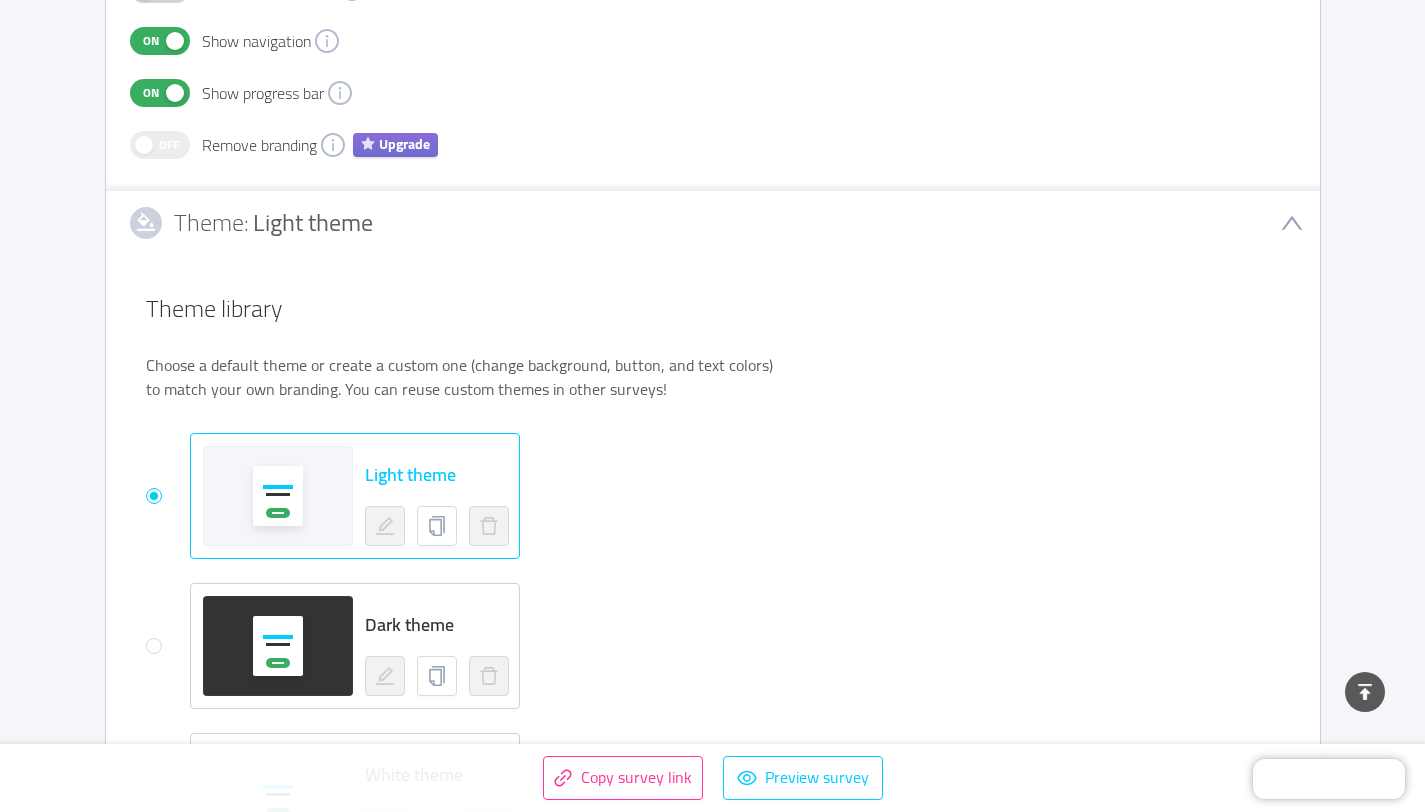 scroll, scrollTop: 946, scrollLeft: 0, axis: vertical 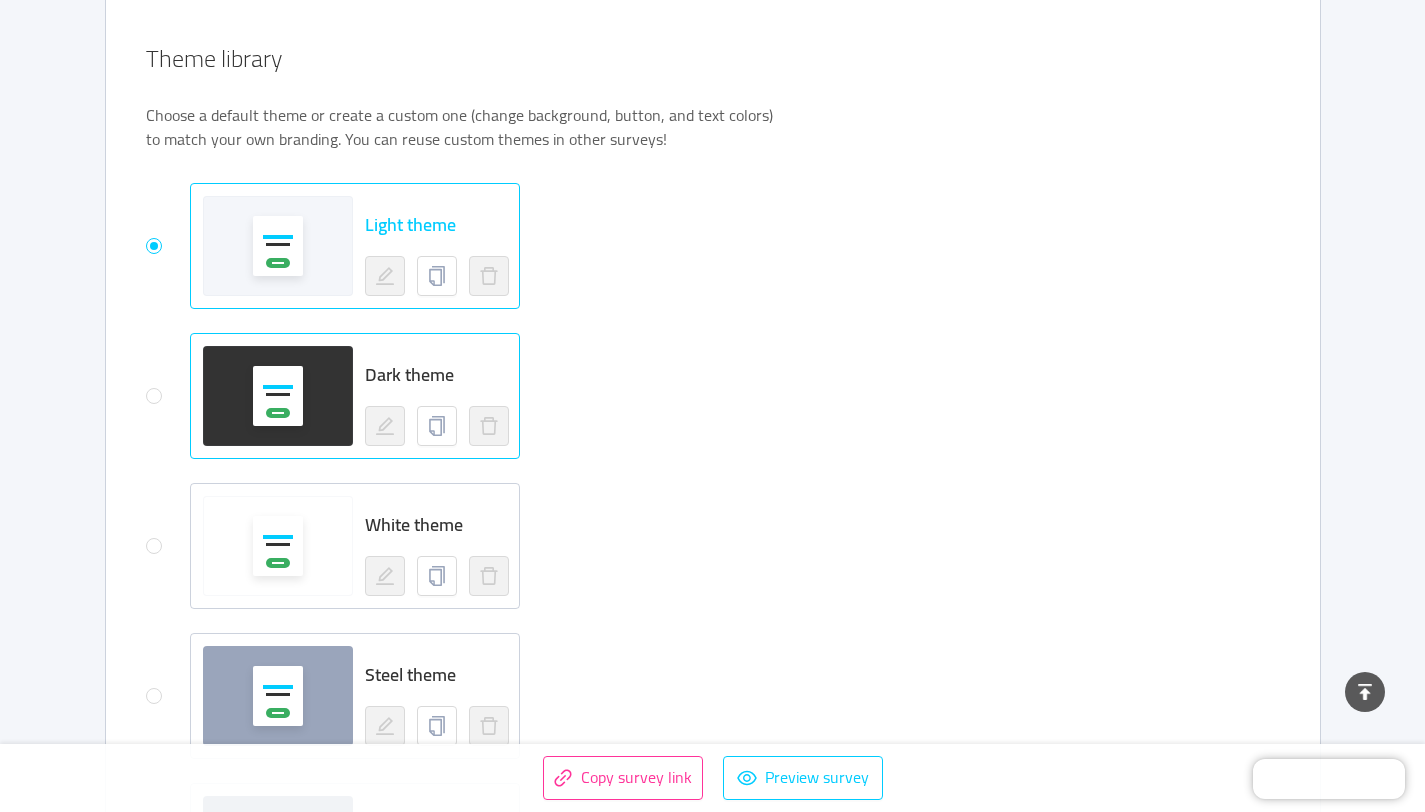 click at bounding box center [278, 396] 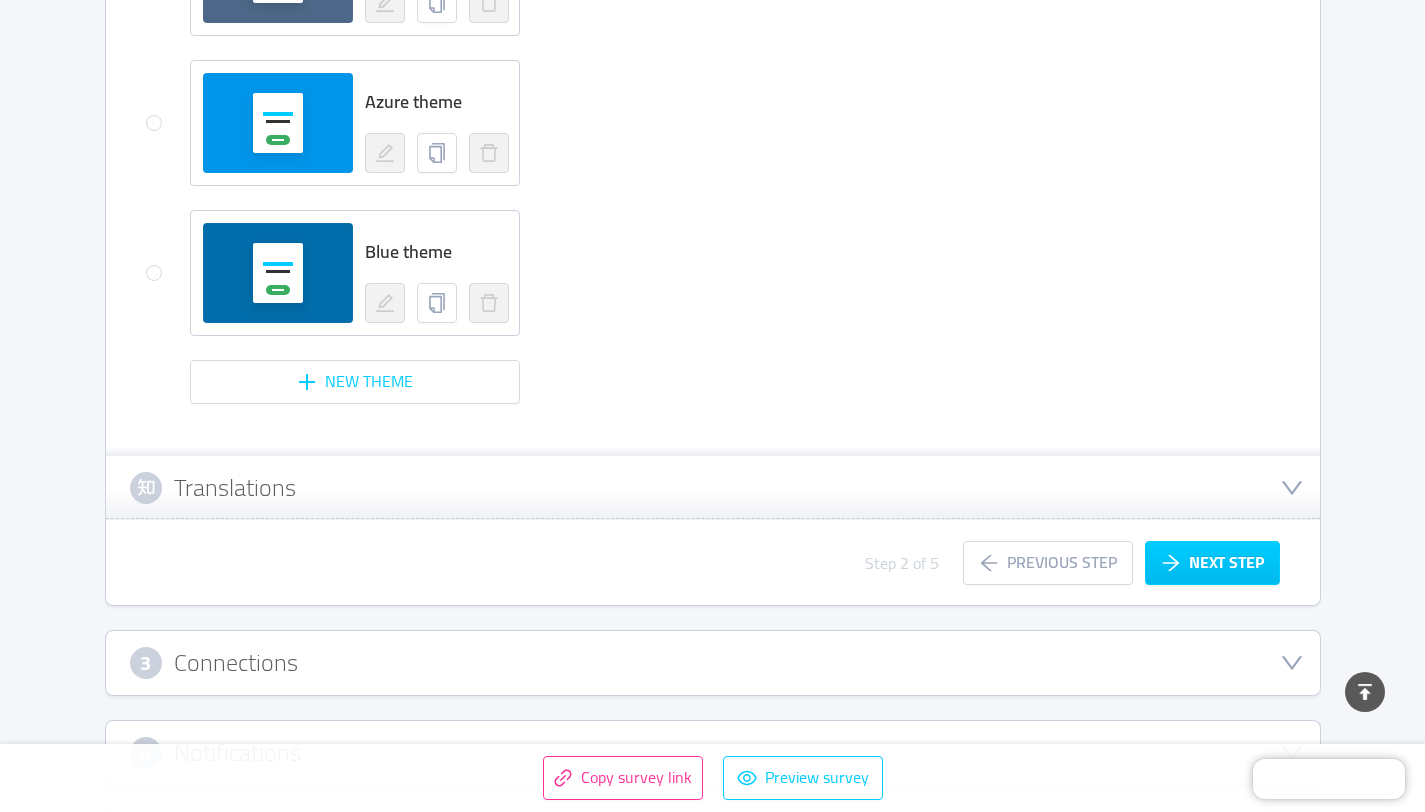 scroll, scrollTop: 1950, scrollLeft: 0, axis: vertical 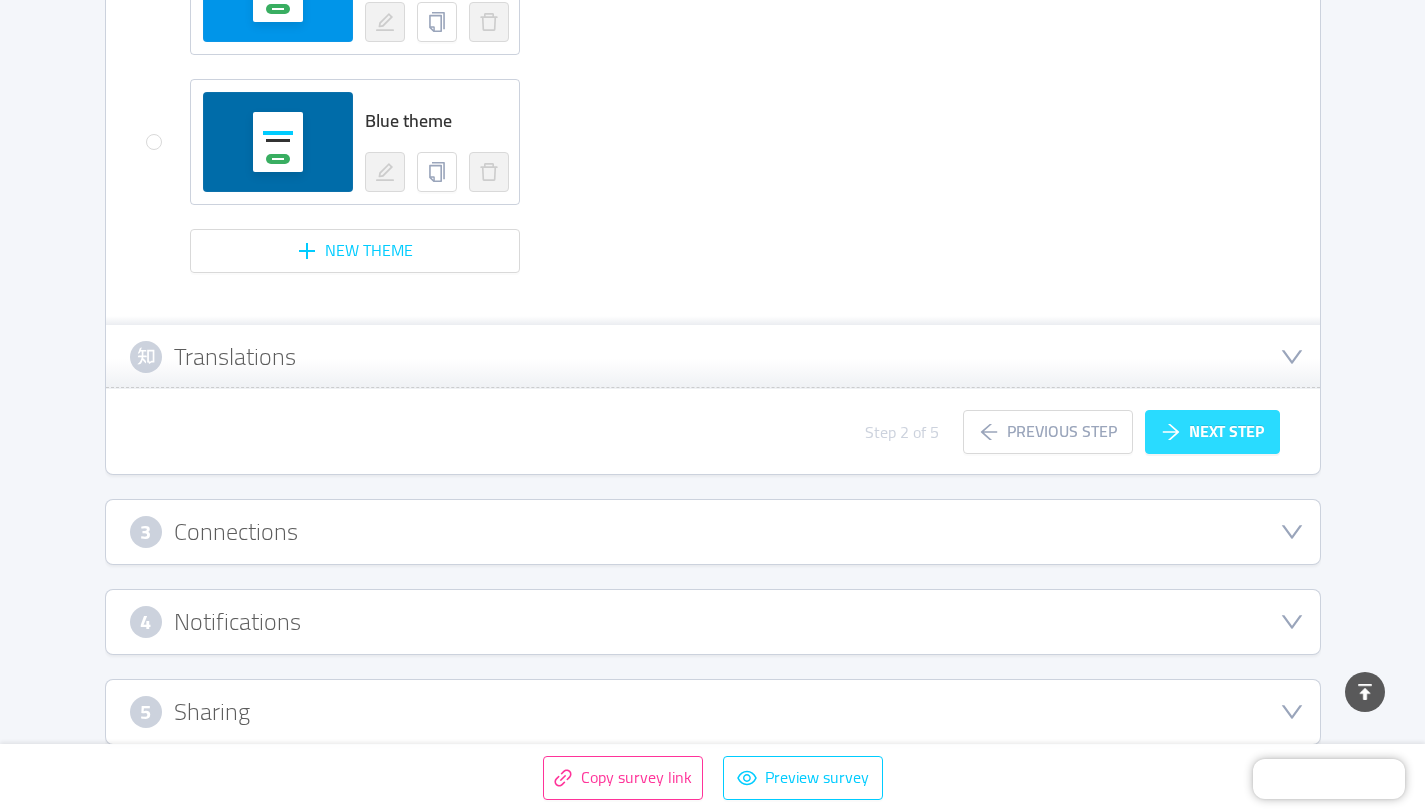 click on "Next step" at bounding box center (1212, 432) 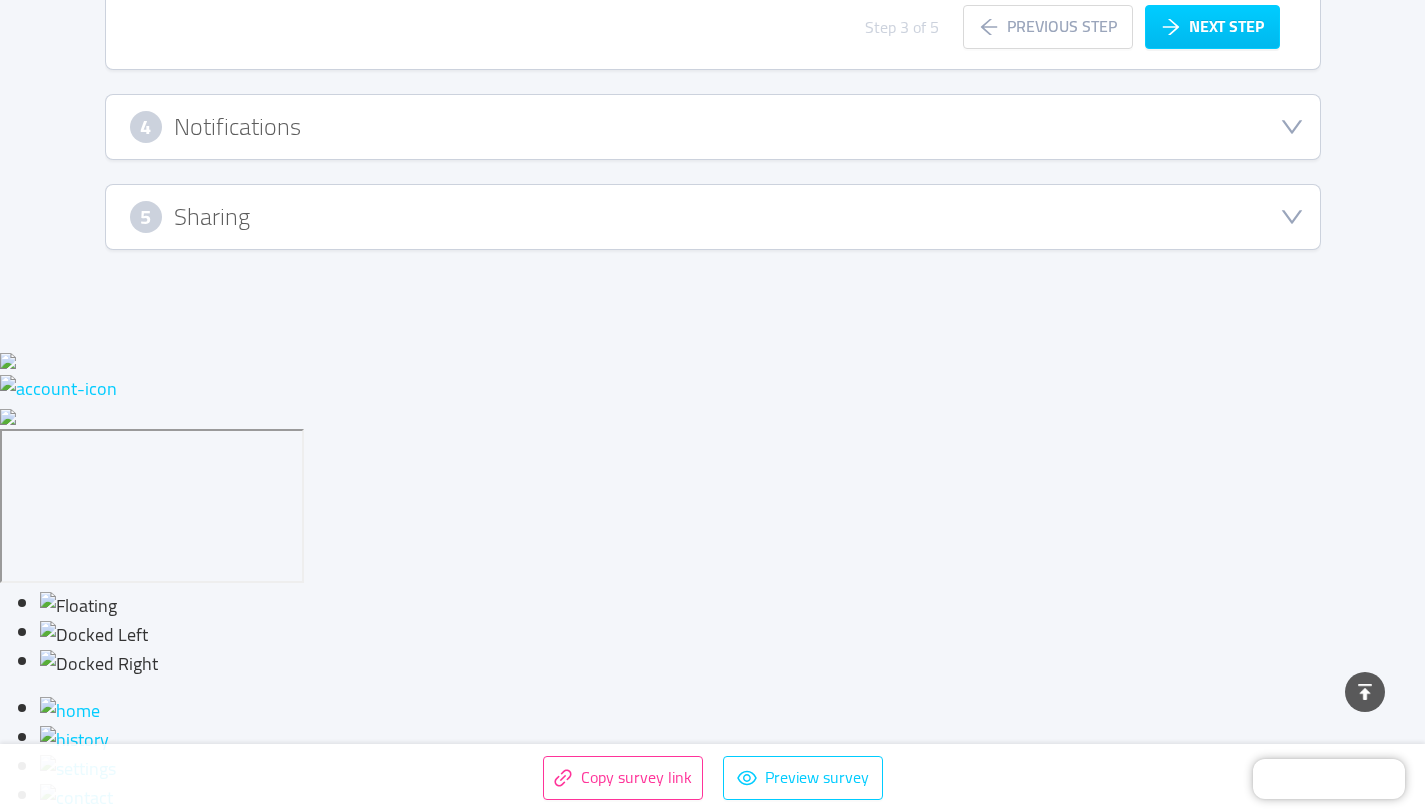 scroll, scrollTop: 388, scrollLeft: 0, axis: vertical 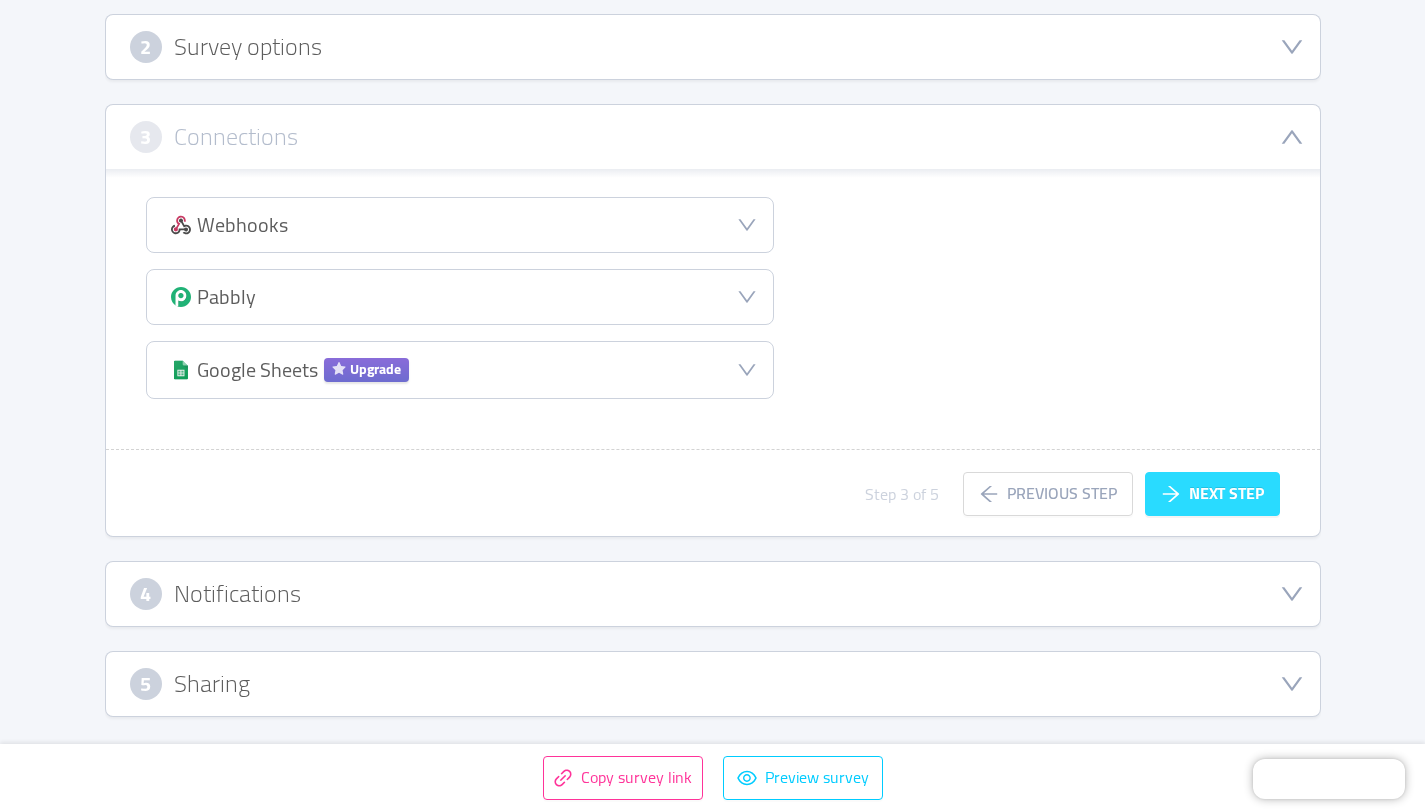 click on "Next step" at bounding box center (1212, 494) 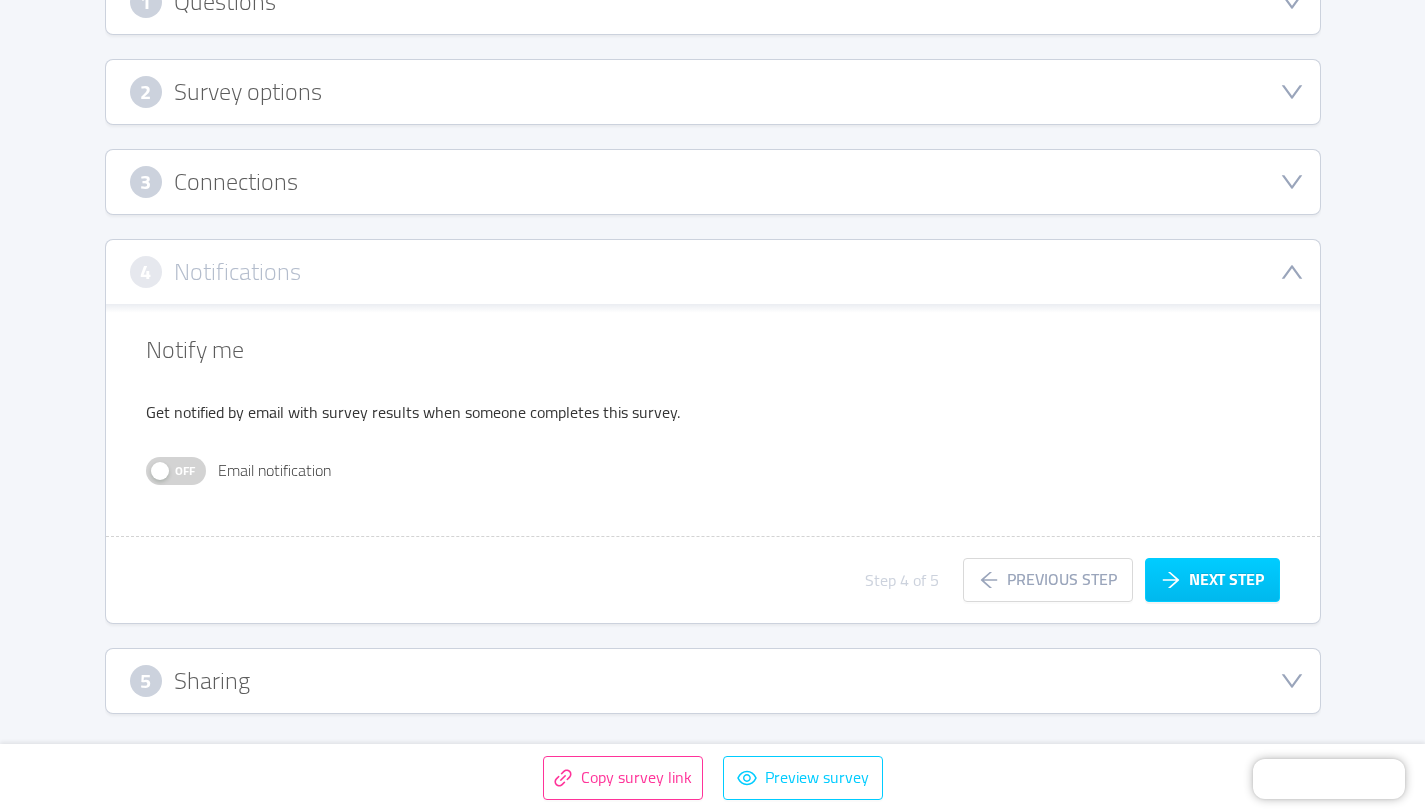 scroll, scrollTop: 340, scrollLeft: 0, axis: vertical 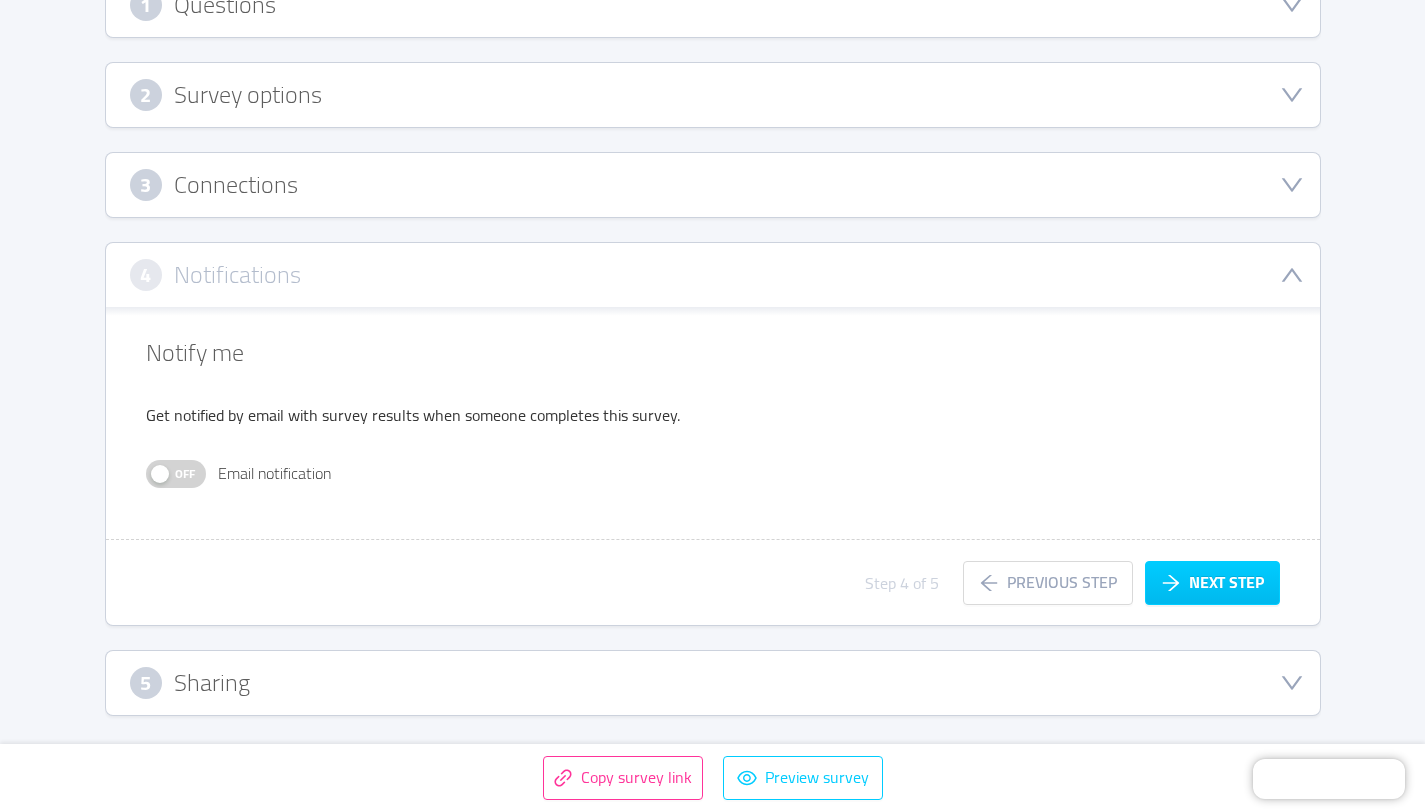 click on "Off" at bounding box center (176, 474) 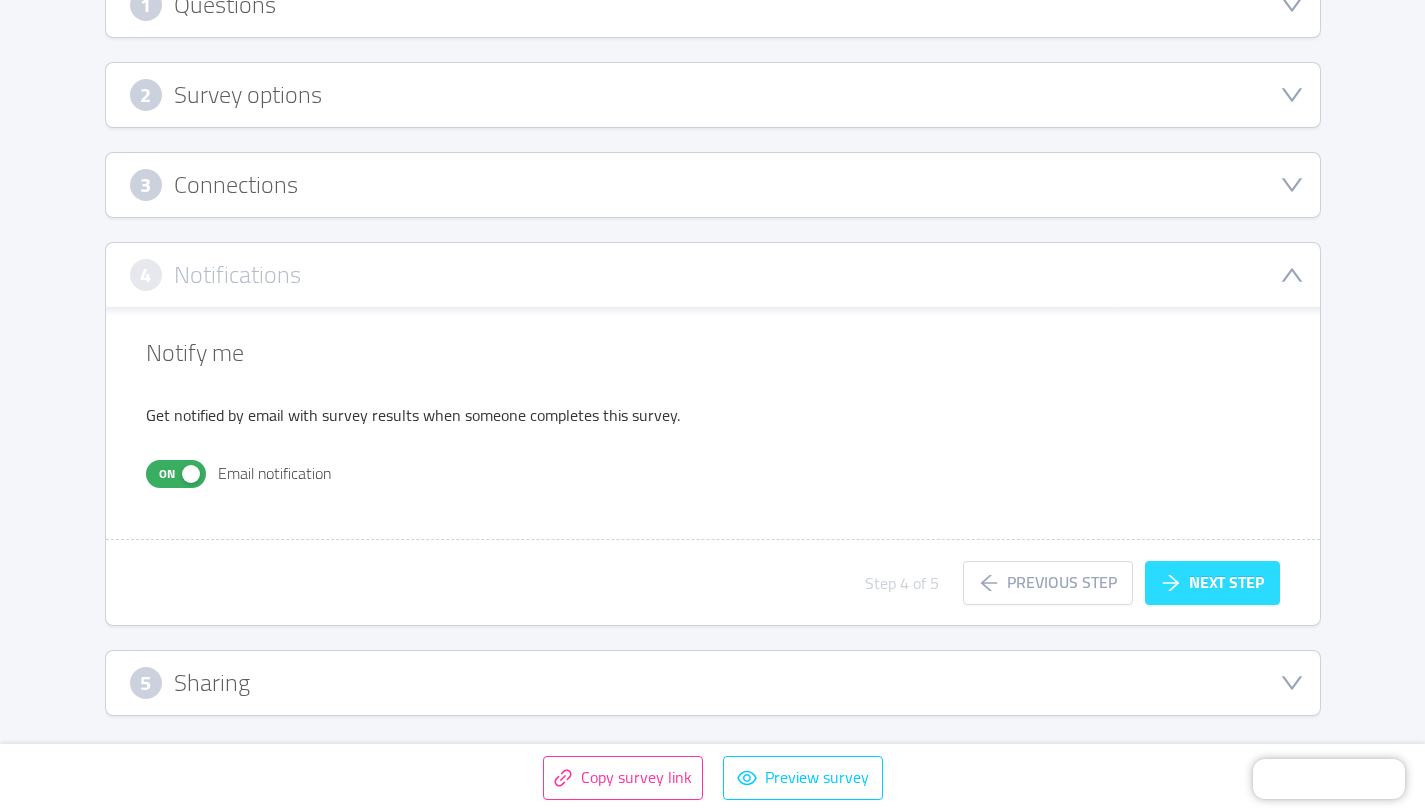 click on "Next step" at bounding box center [1212, 583] 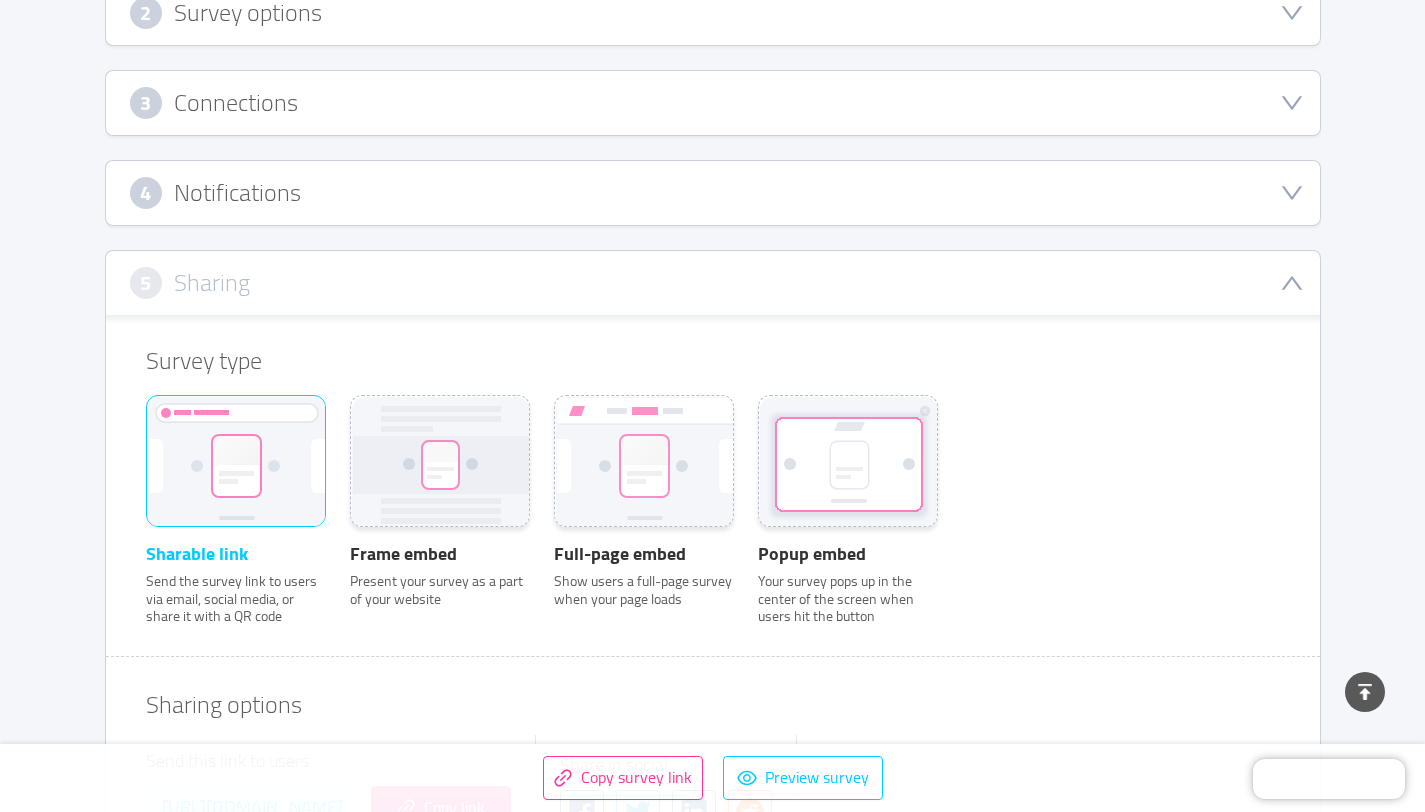 scroll, scrollTop: 728, scrollLeft: 0, axis: vertical 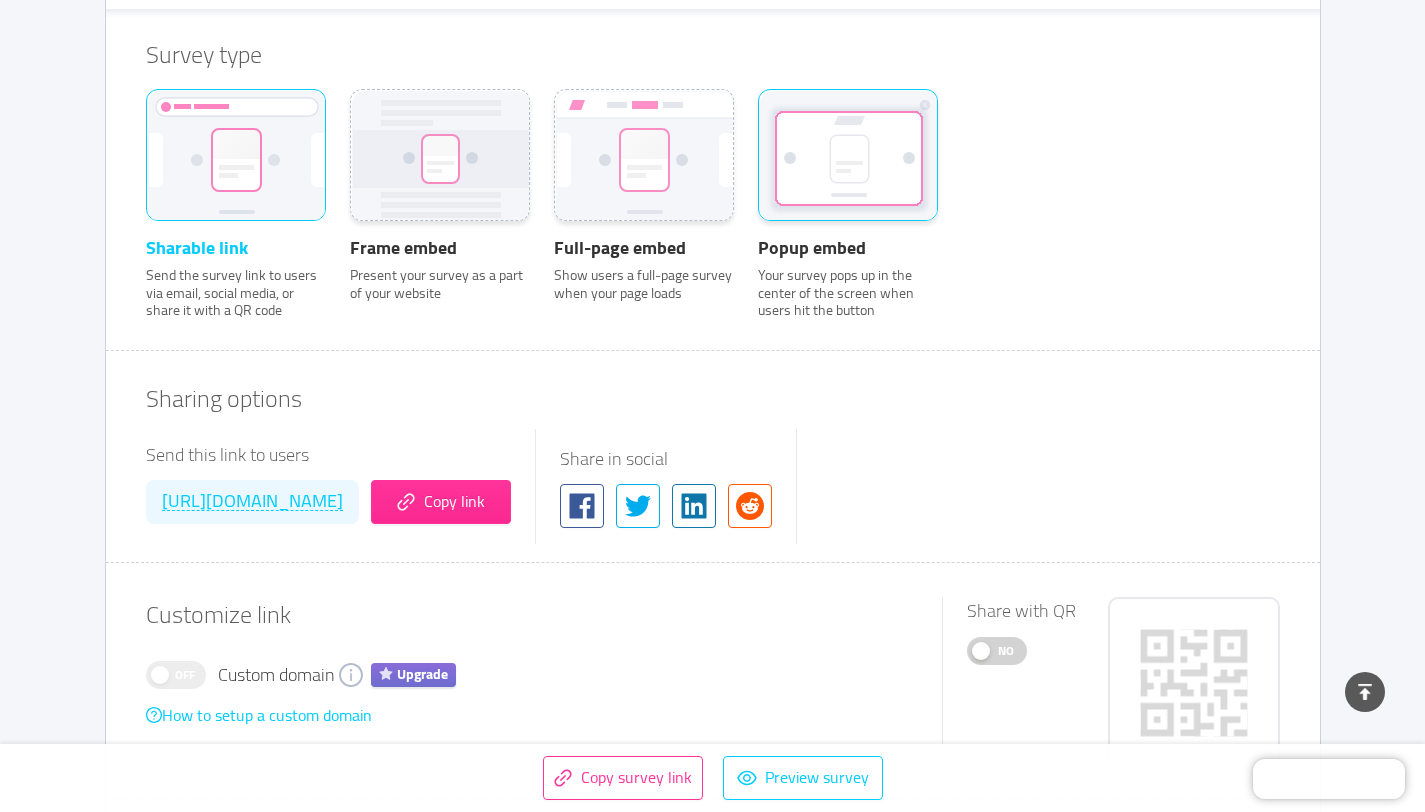 click 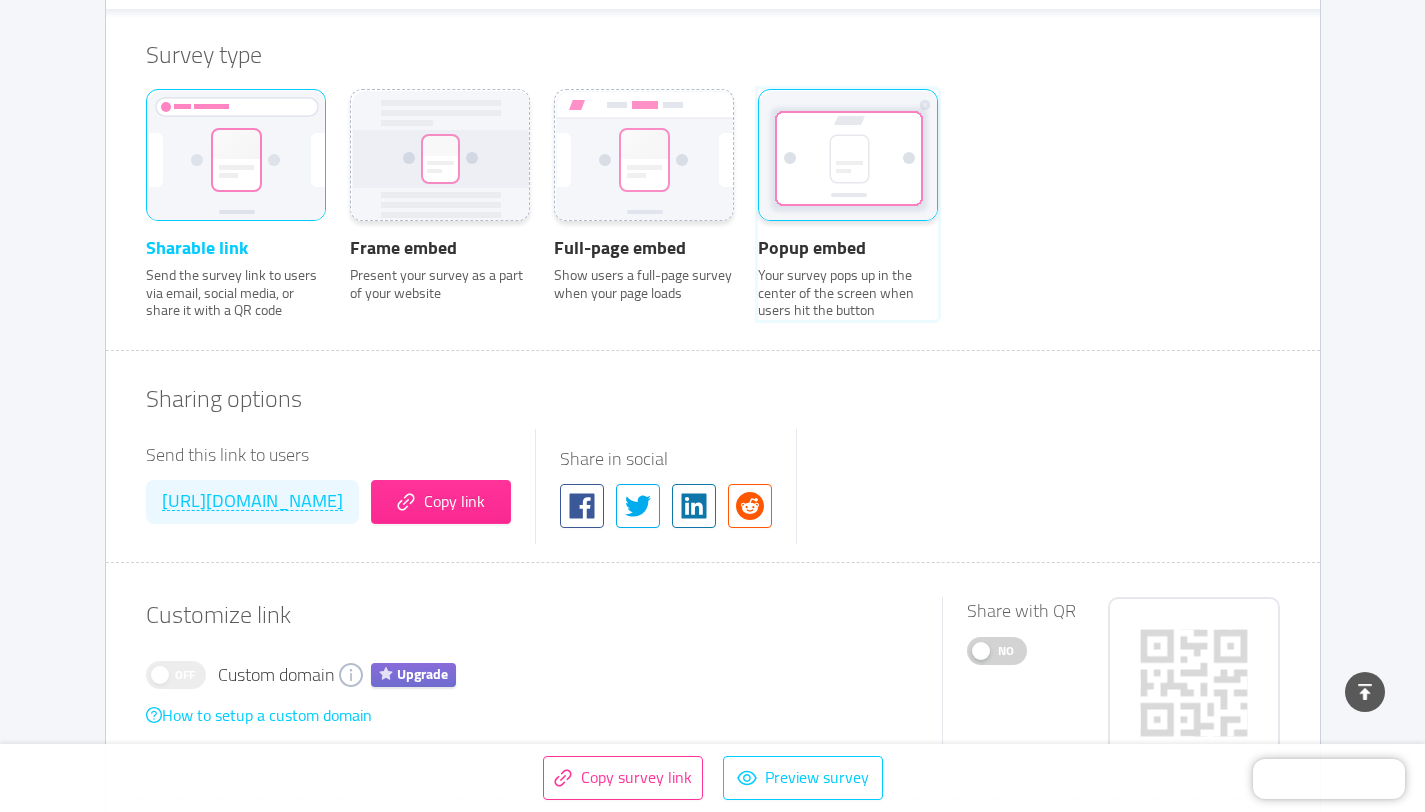 click on "Popup embed   Your survey pops up in the center of the screen when users hit the button" at bounding box center [758, 116] 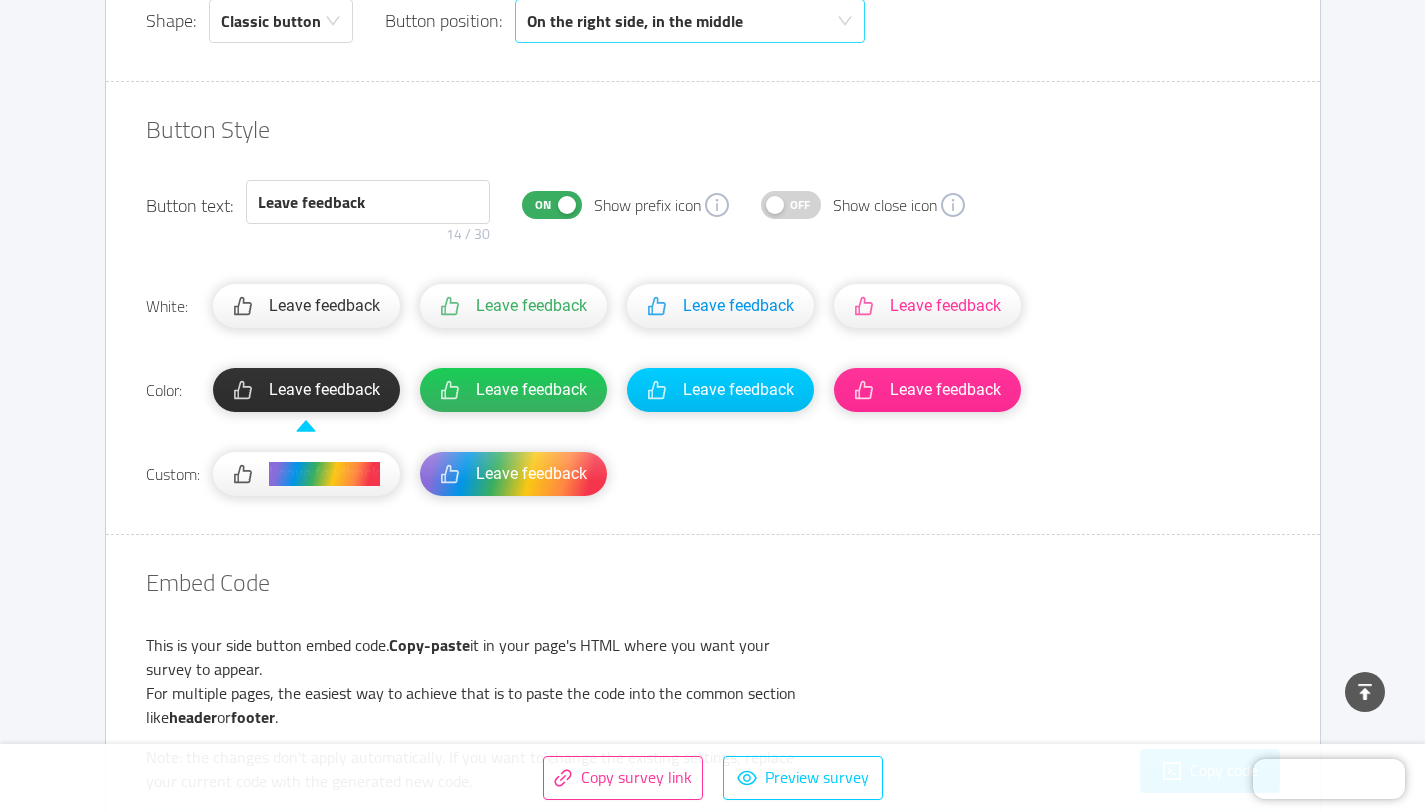 scroll, scrollTop: 1528, scrollLeft: 0, axis: vertical 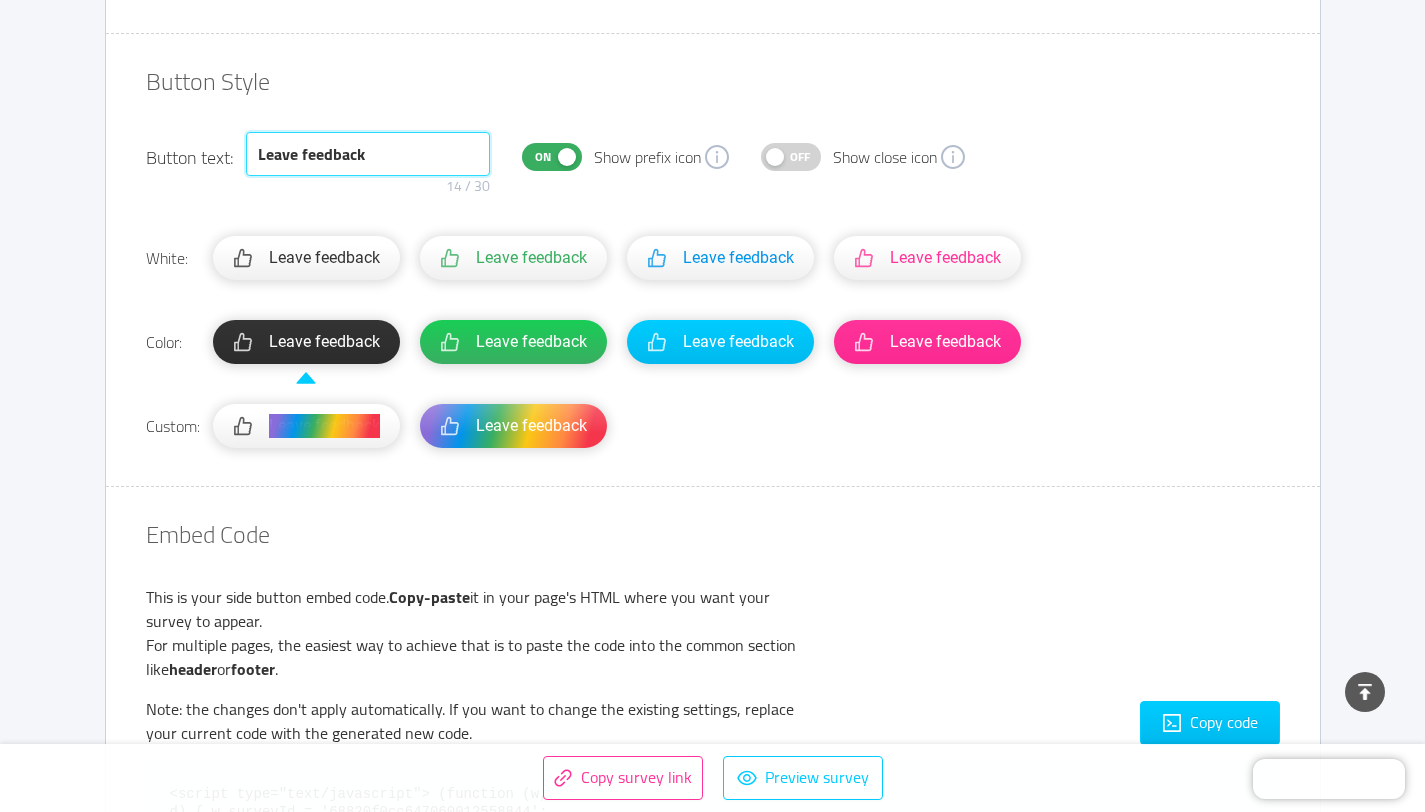 click on "Leave feedback" at bounding box center [368, 154] 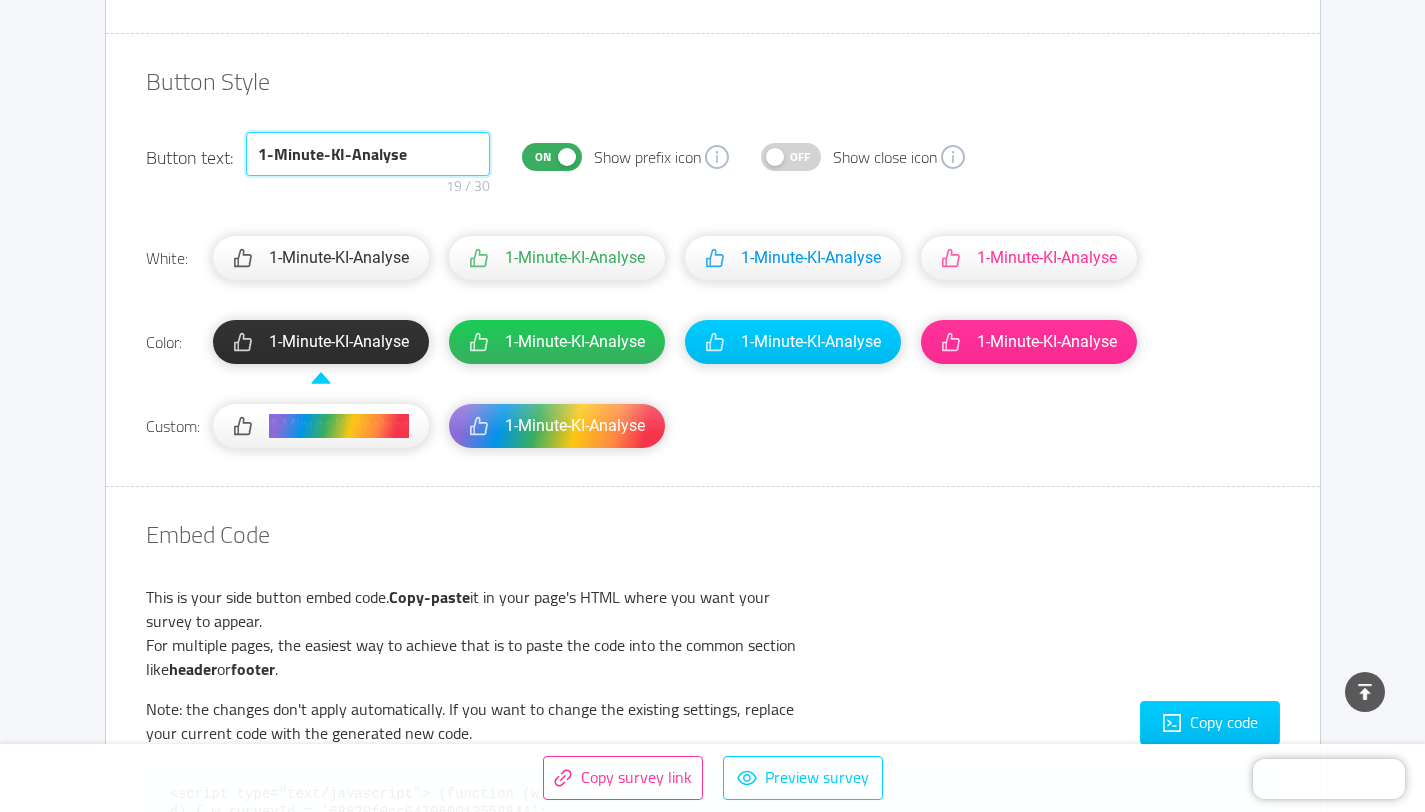 click on "1-Minute-KI-Analyse" at bounding box center [368, 154] 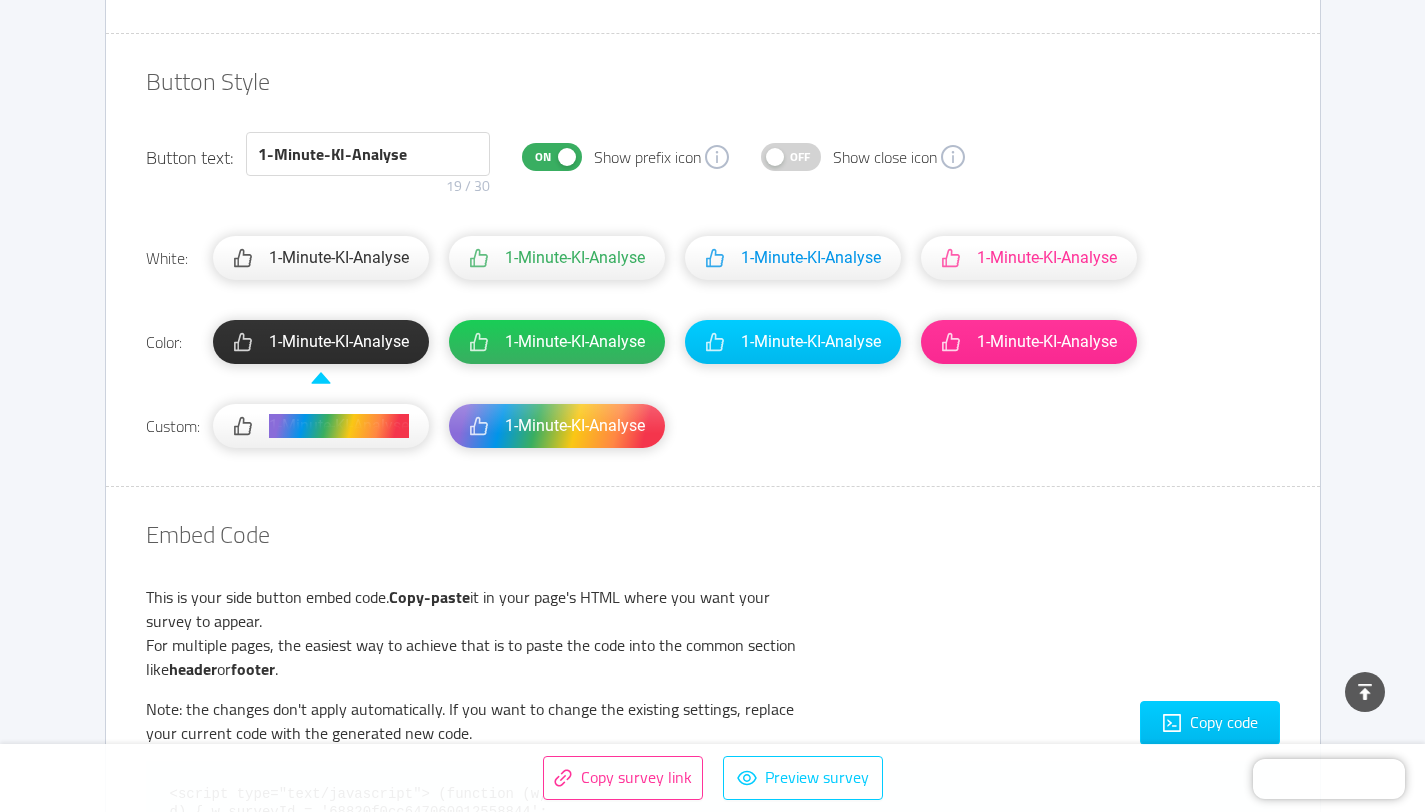 click on "Button Style" at bounding box center [713, 82] 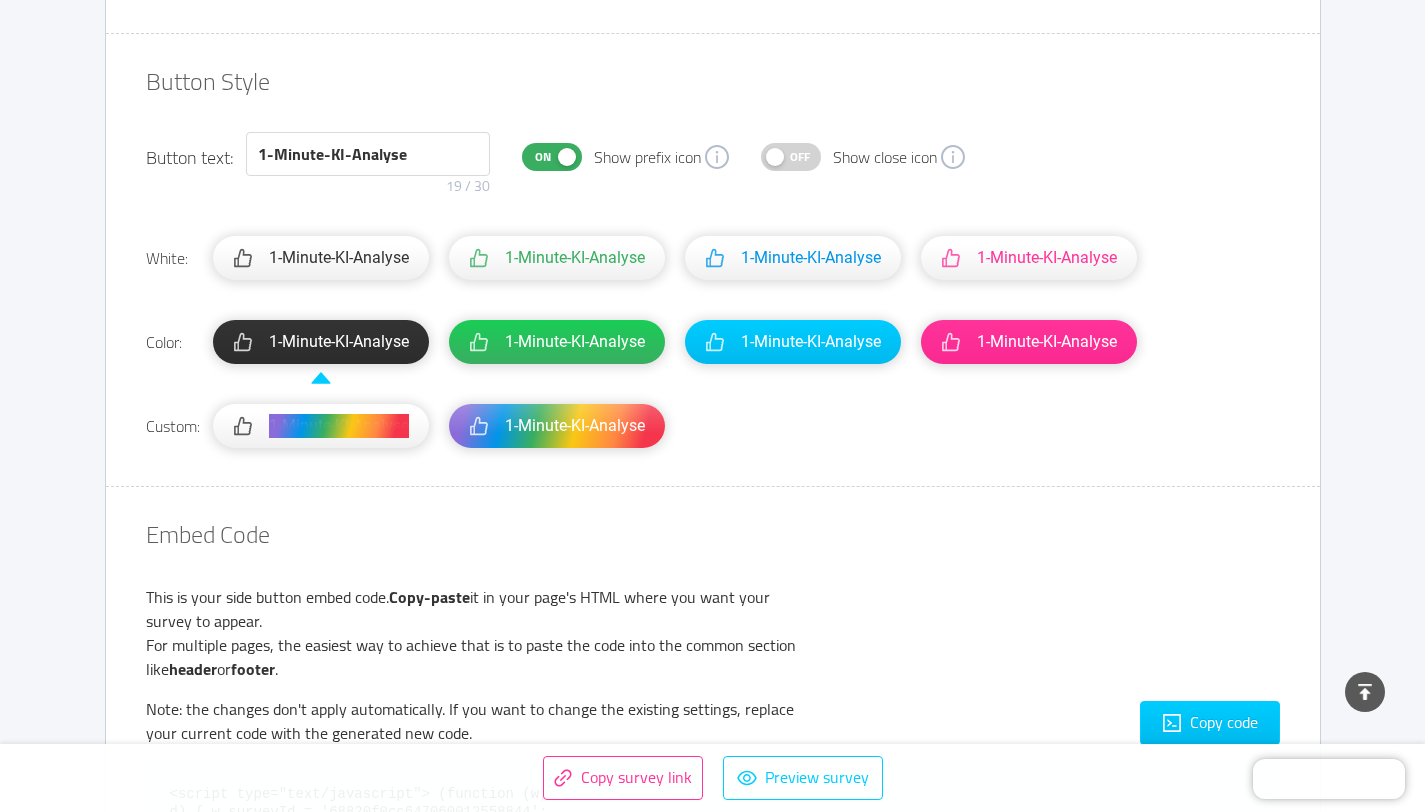 drag, startPoint x: 829, startPoint y: 170, endPoint x: 817, endPoint y: 162, distance: 14.422205 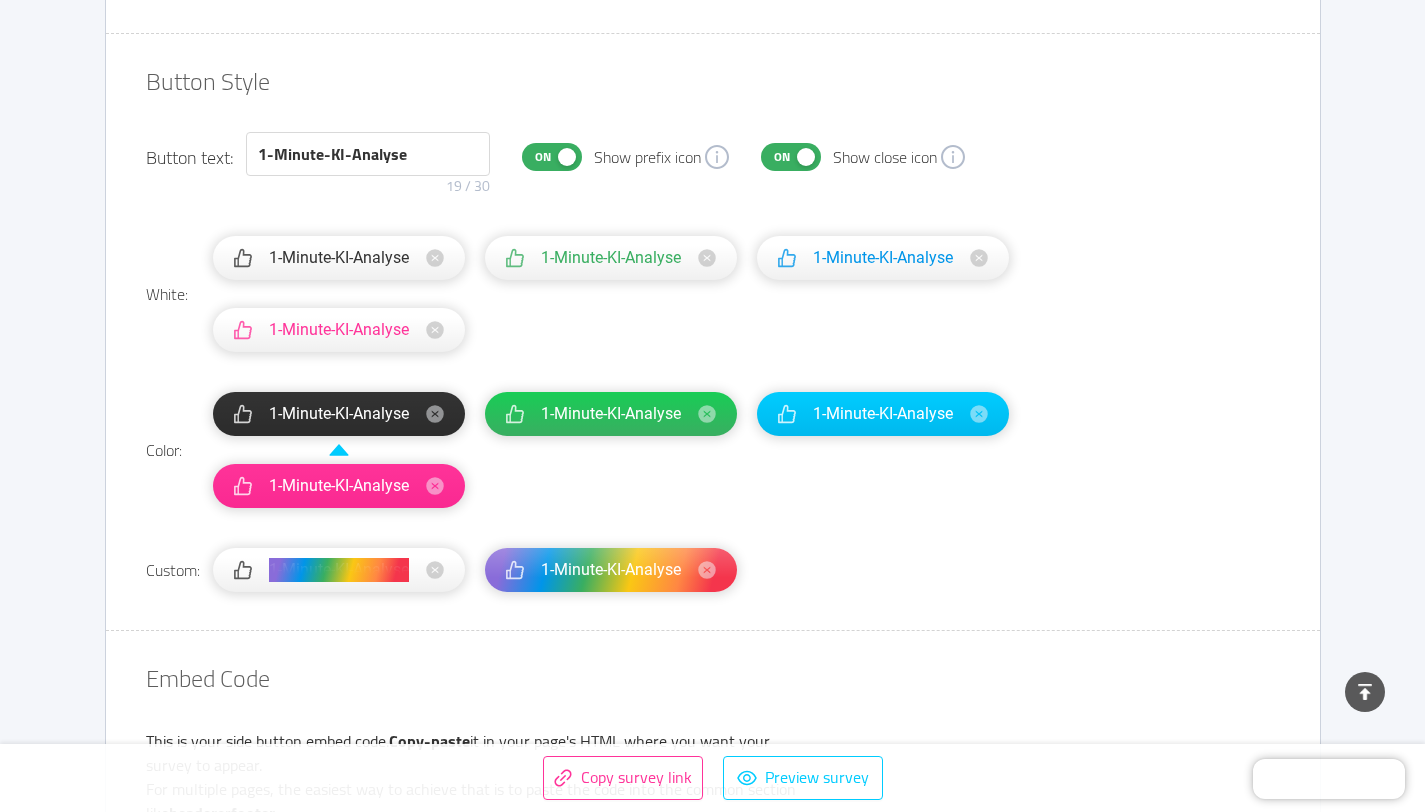 click on "On" at bounding box center (791, 157) 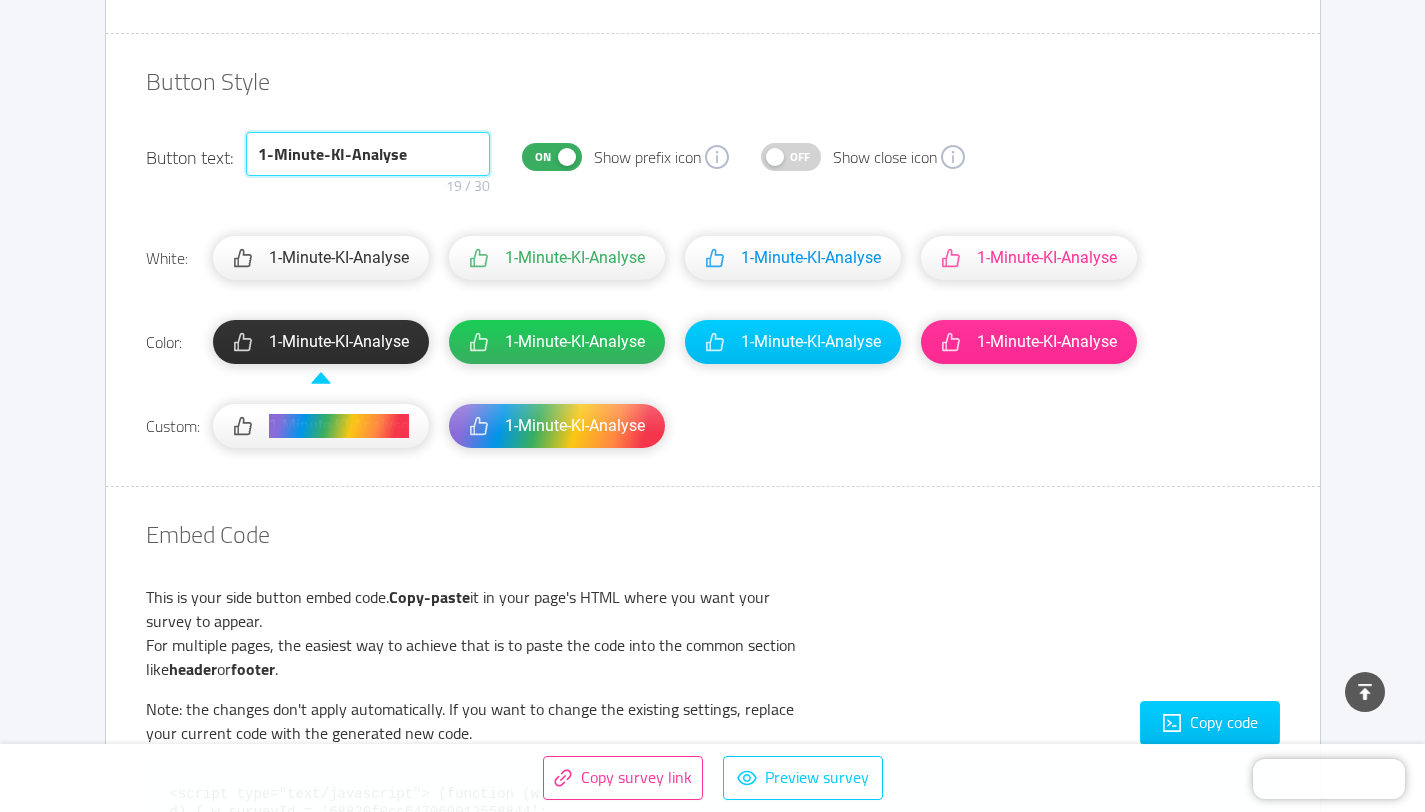 click on "1-Minute-KI-Analyse" at bounding box center (368, 154) 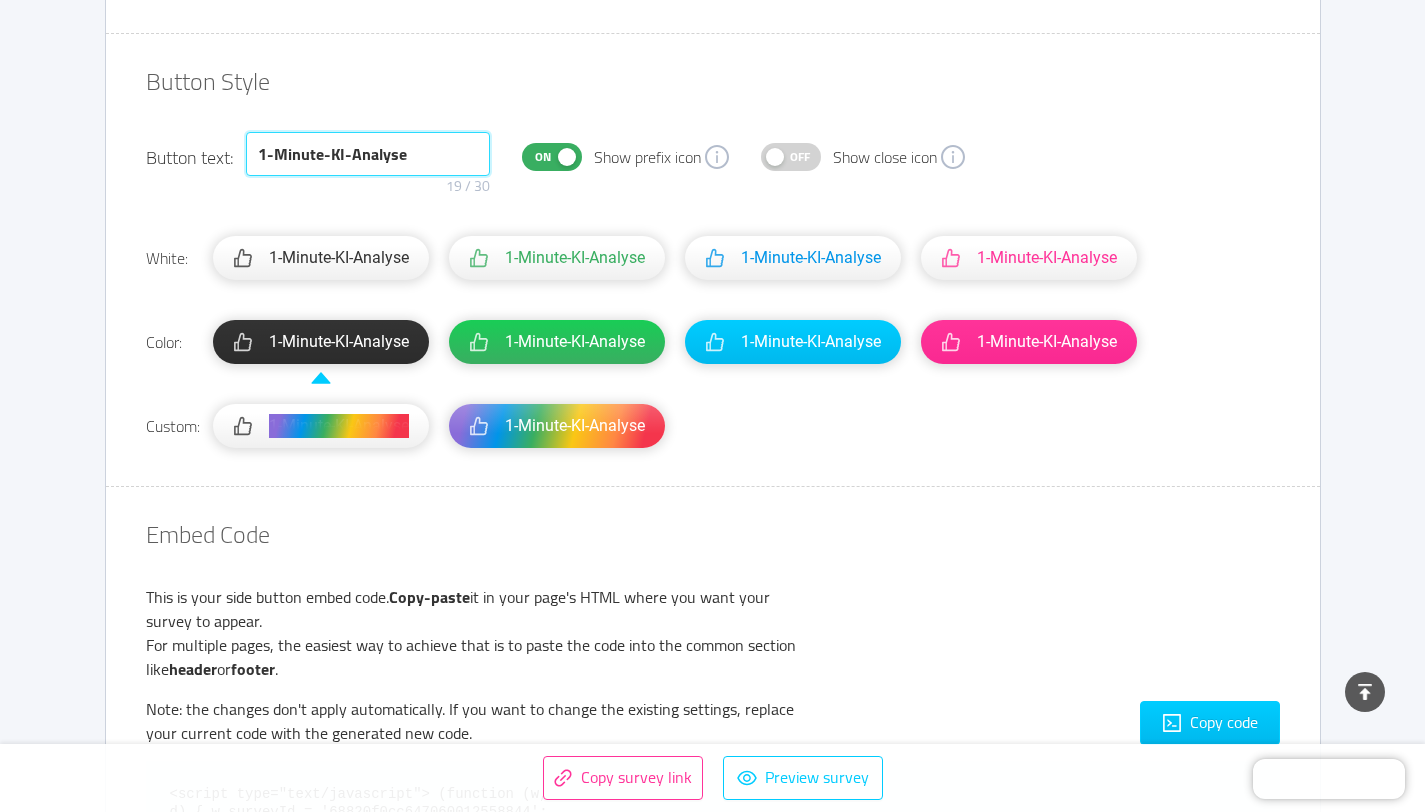 click on "1-Minute-KI-Analyse" at bounding box center (368, 154) 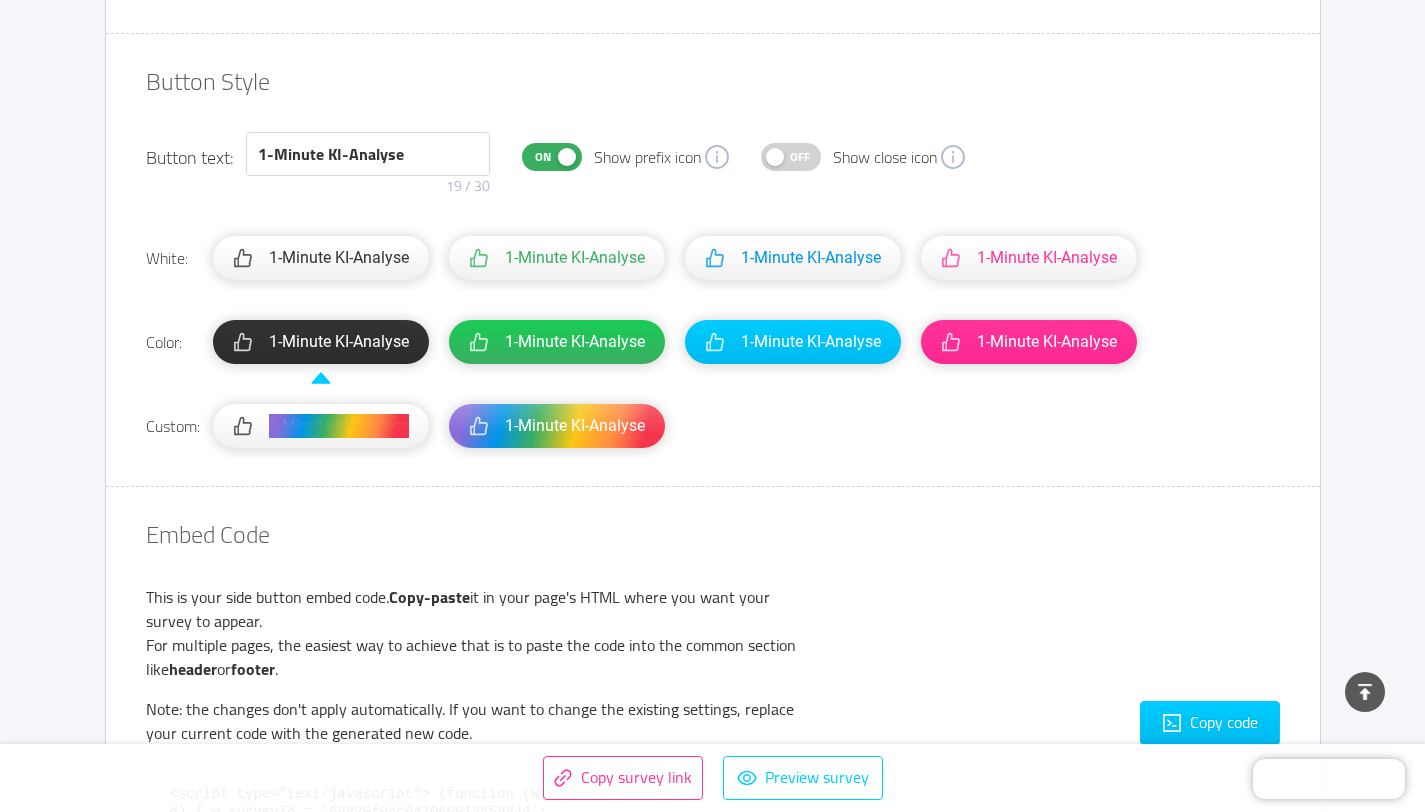 click on "Button Style" at bounding box center [713, 82] 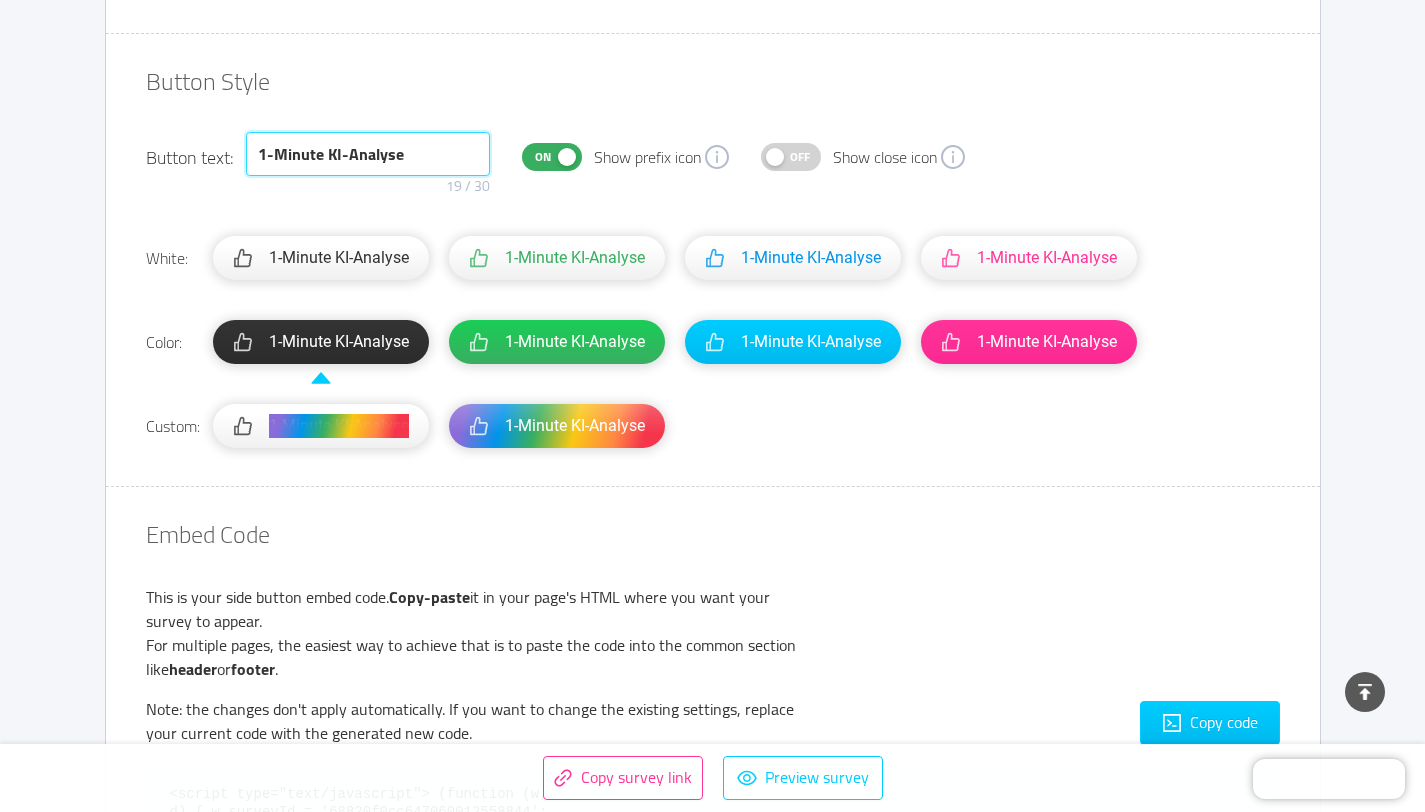click on "1-Minute KI-Analyse" at bounding box center [368, 154] 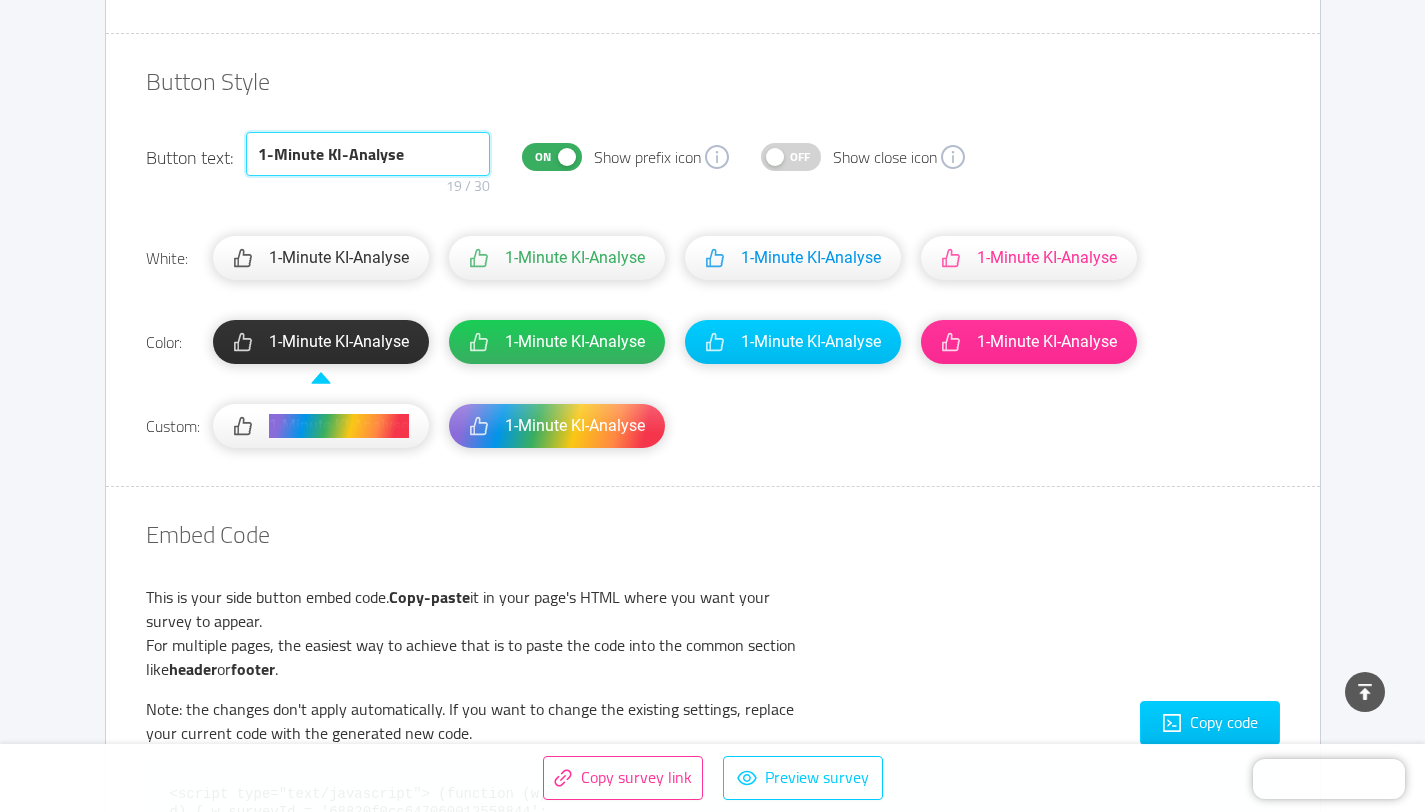 click on "1-Minute KI-Analyse" at bounding box center (368, 154) 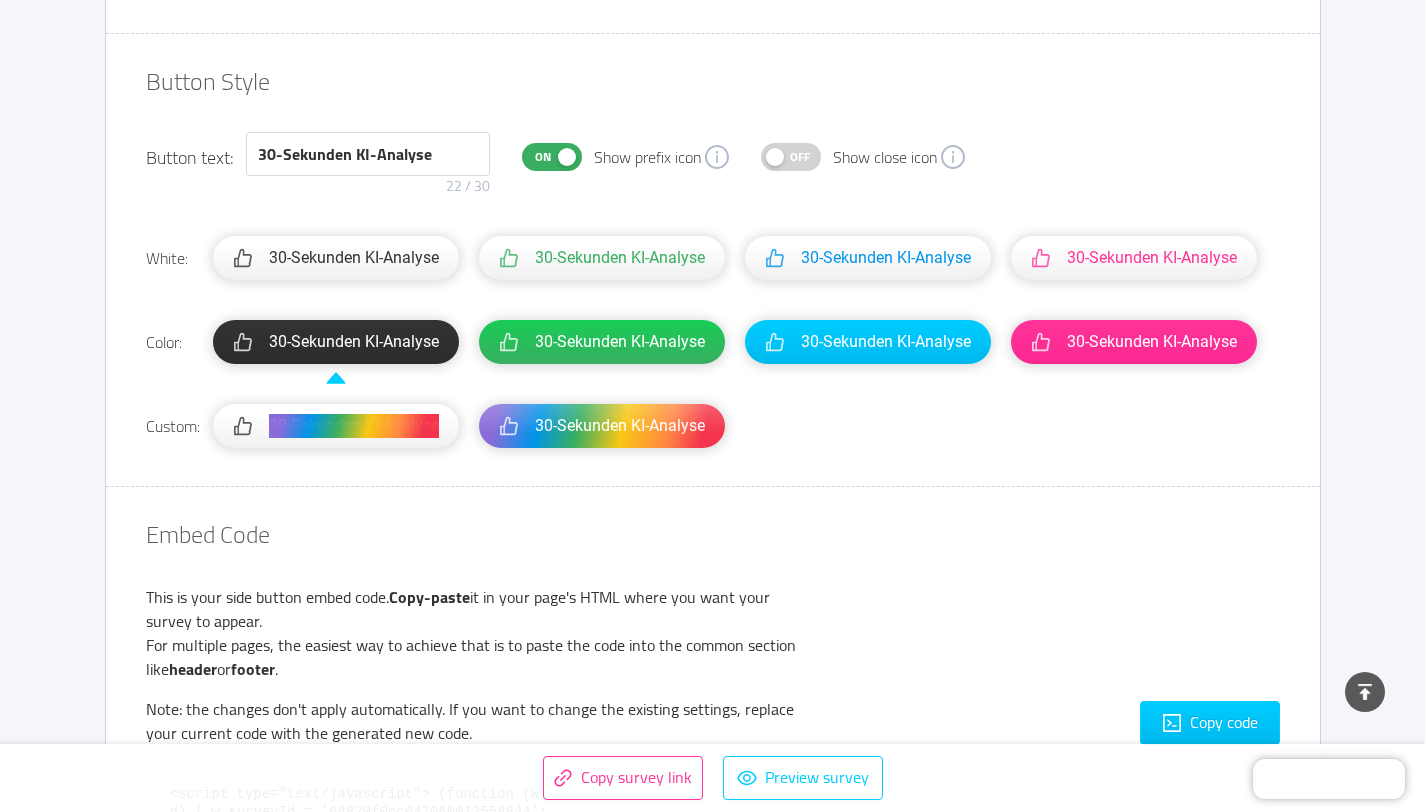 click on "Appearance Shape:  Classic button  Button position:  On the right side, in the middle  Button Style Button text: 30-Sekunden KI-Analyse  22 / 30  On Show prefix icon Off Show close icon White: 30-Sekunden KI-Analyse 30-Sekunden KI-Analyse 30-Sekunden KI-Analyse 30-Sekunden KI-Analyse Color: 30-Sekunden KI-Analyse 30-Sekunden KI-Analyse 30-Sekunden KI-Analyse 30-Sekunden KI-Analyse Custom: 30-Sekunden KI-Analyse 30-Sekunden KI-Analyse Embed Code This is your side button embed code.  Copy-paste  it in your page's HTML where you want your survey to appear.   For multiple pages, the easiest way to achieve that is to paste the code into the common section like  header  or  footer . Note: the changes don't apply automatically. If you want to change the existing settings, replace your current code with the generated new code. Copy code" at bounding box center (713, 443) 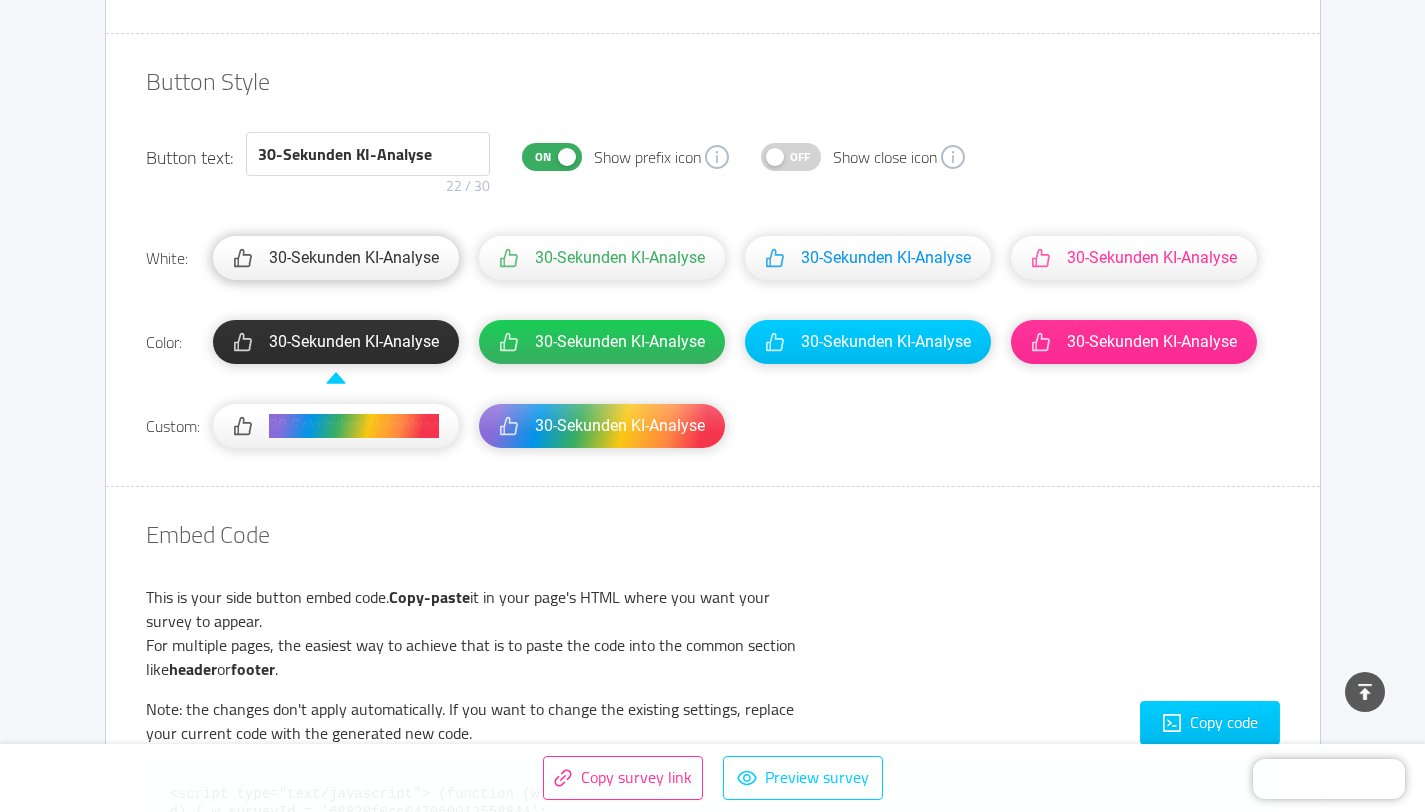 click on "30-Sekunden KI-Analyse" at bounding box center (354, 258) 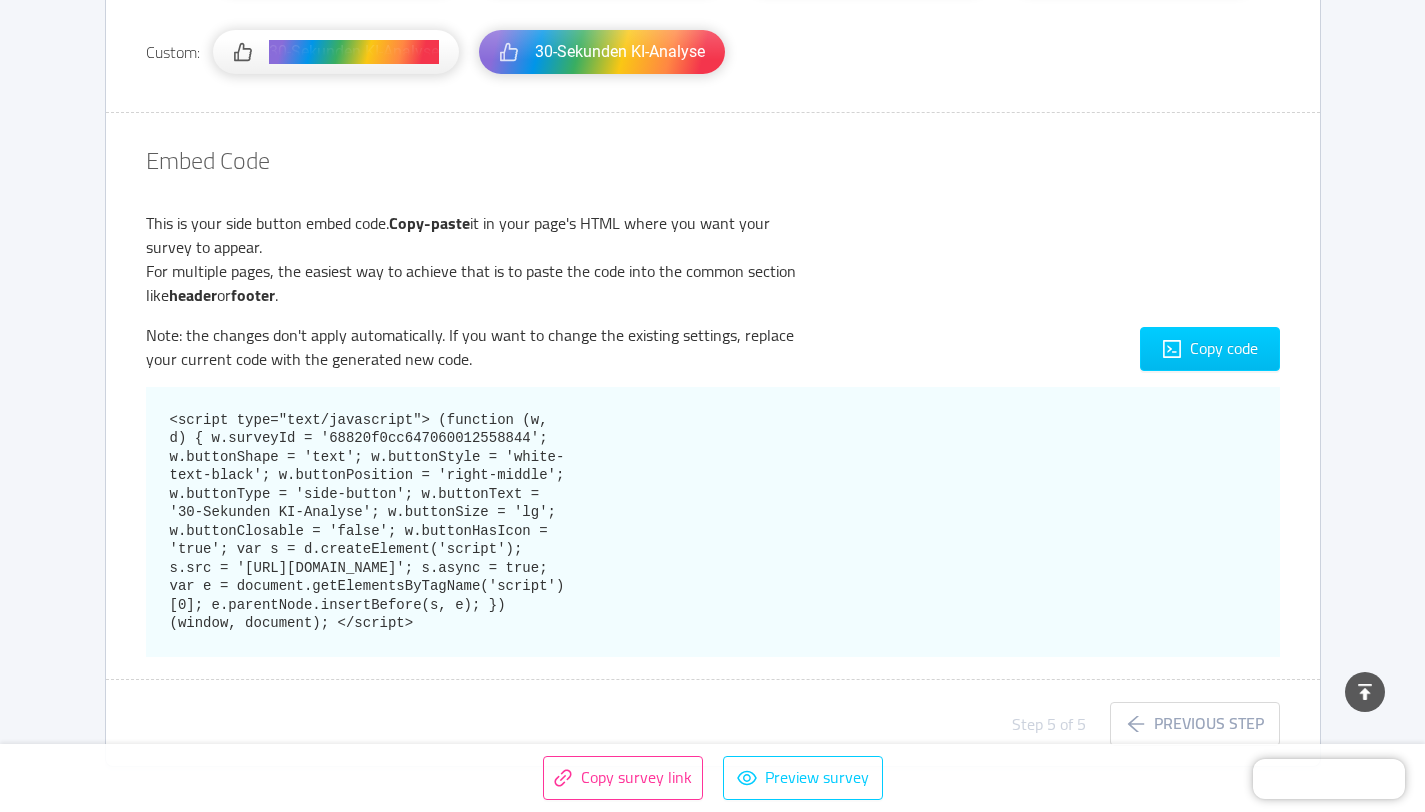 scroll, scrollTop: 1948, scrollLeft: 0, axis: vertical 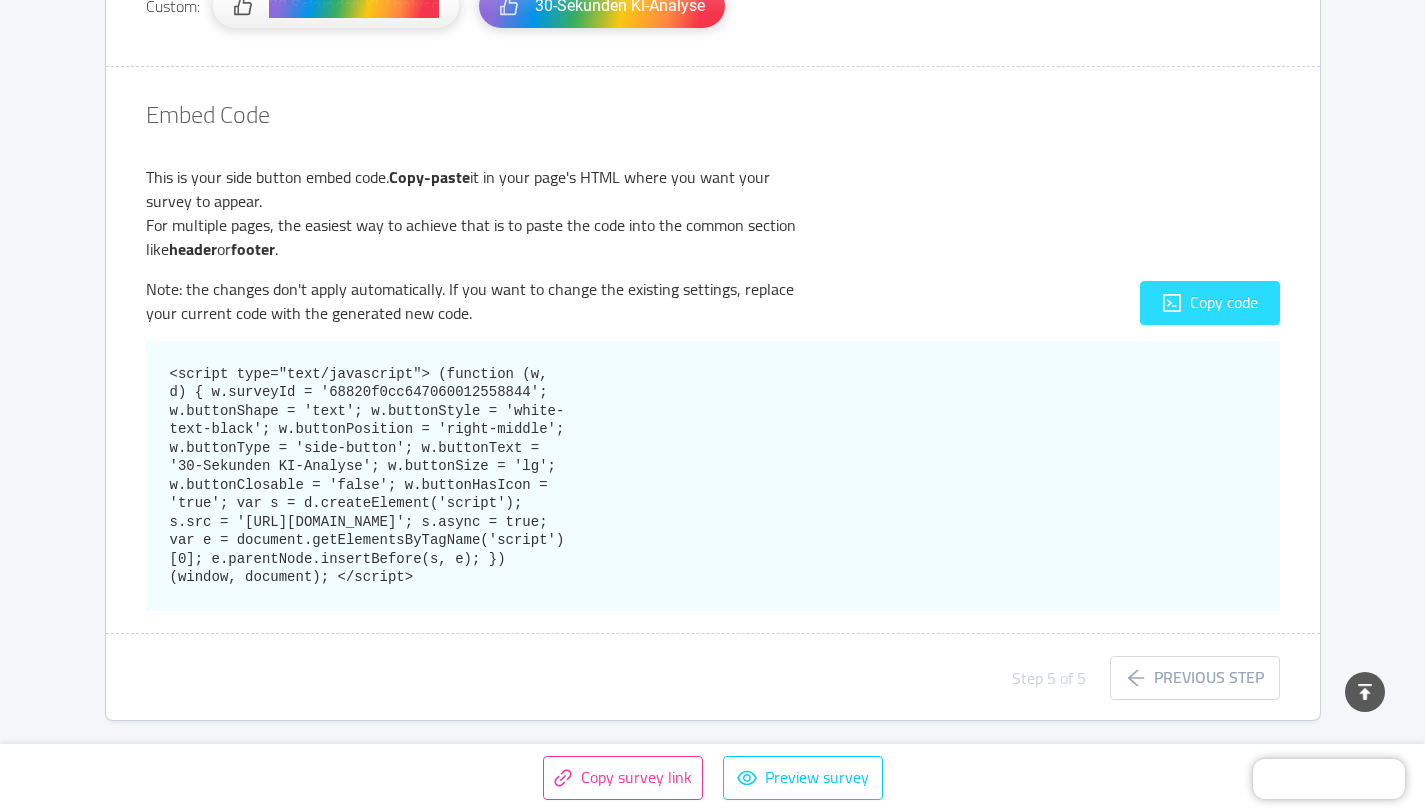 click on "Copy code" at bounding box center (1210, 303) 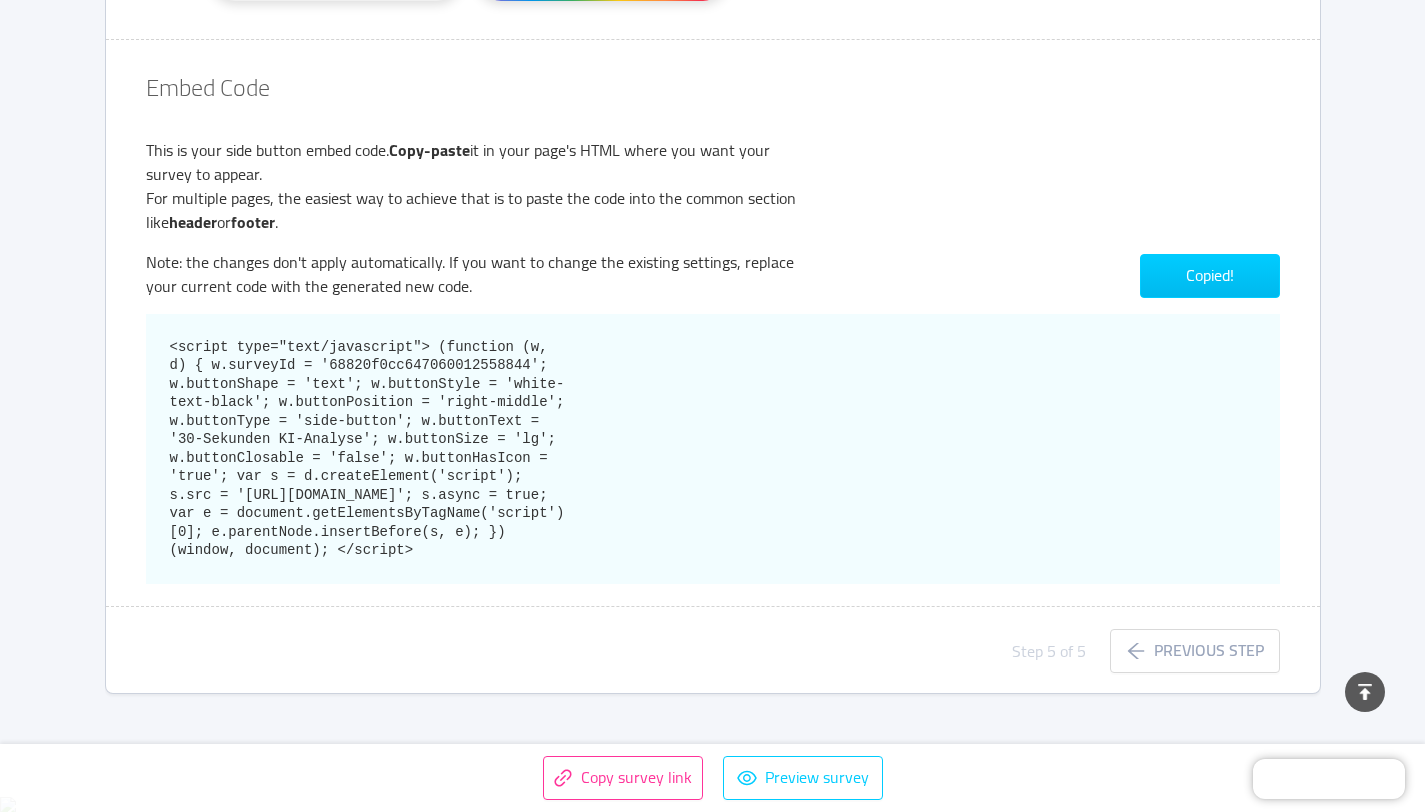 scroll, scrollTop: 1975, scrollLeft: 0, axis: vertical 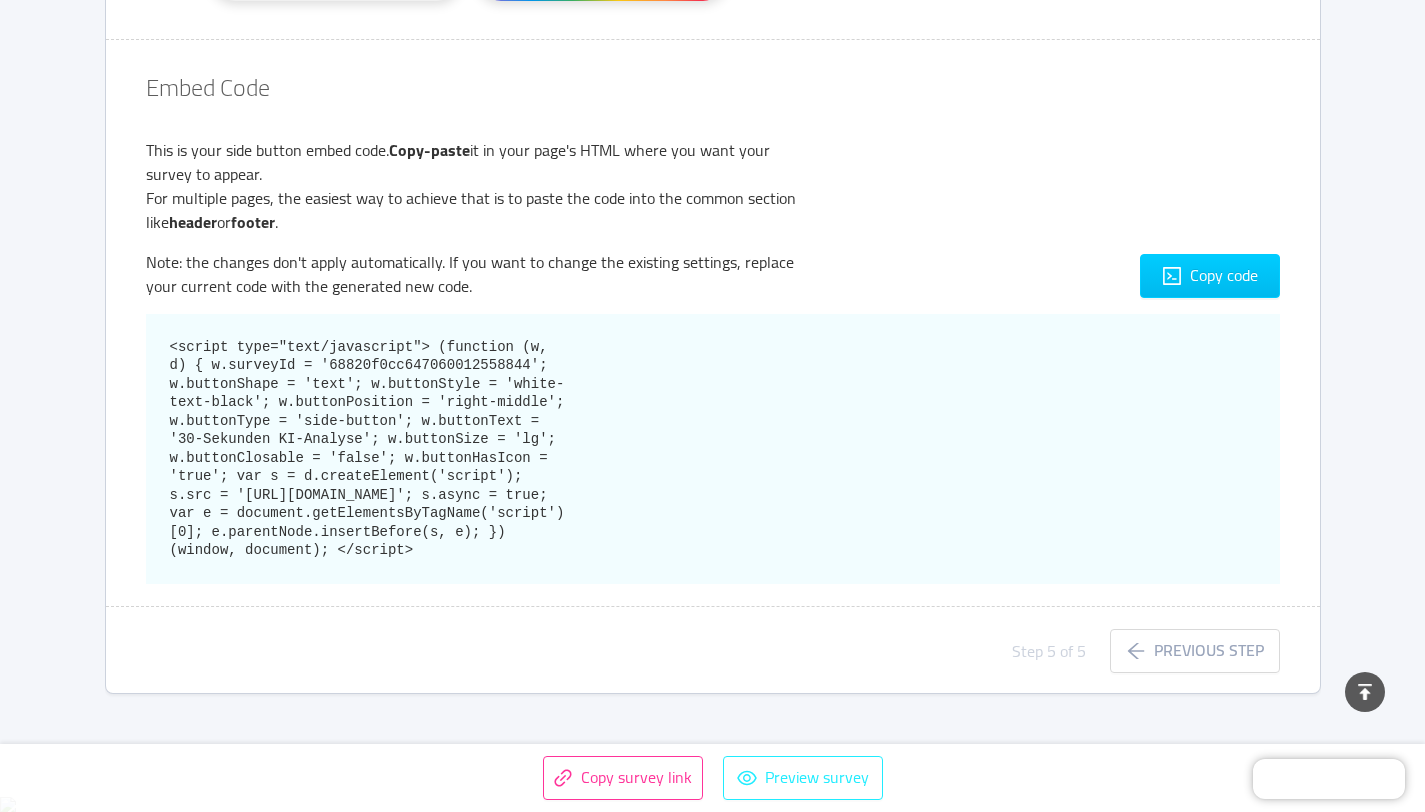 click on "Preview survey" at bounding box center (803, 778) 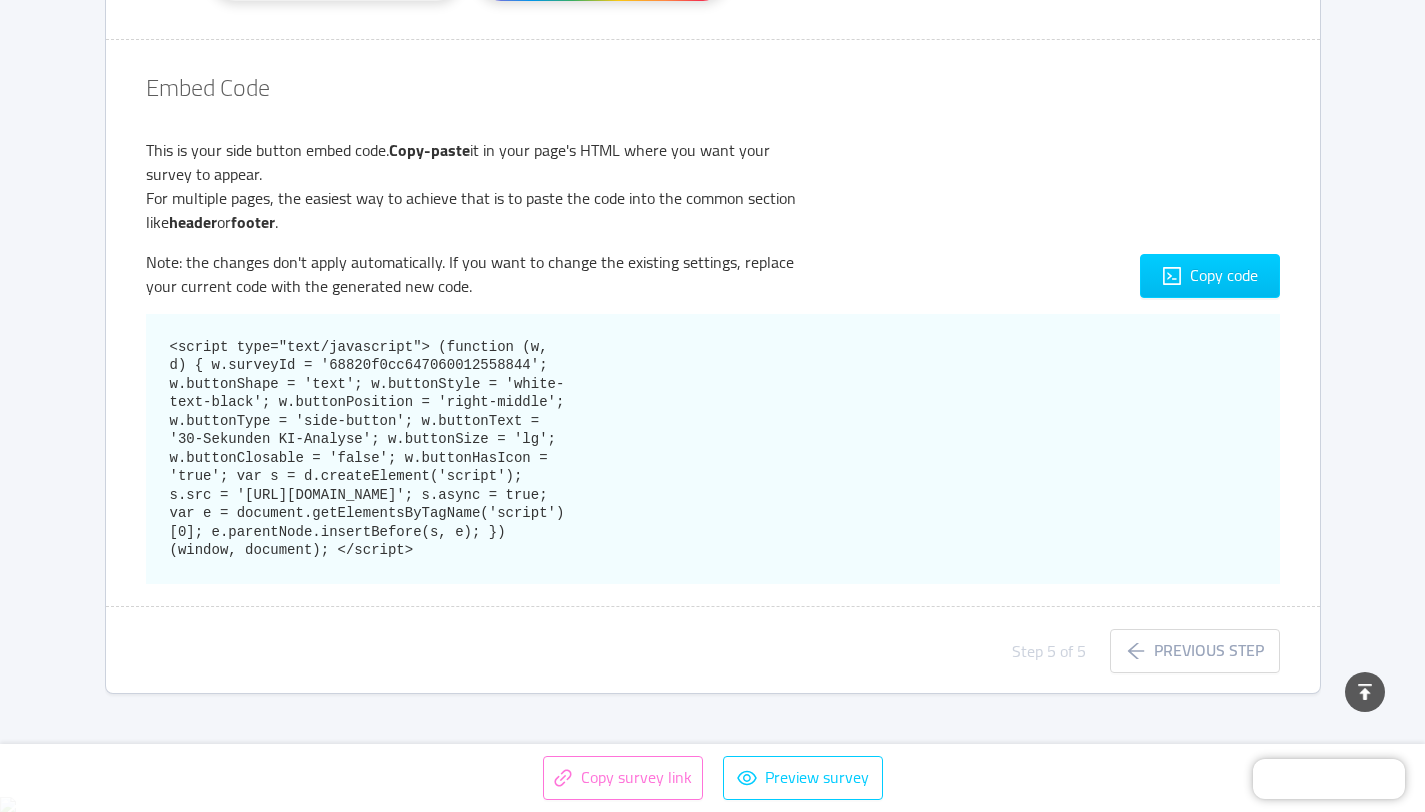 click on "Copy survey link" at bounding box center [623, 778] 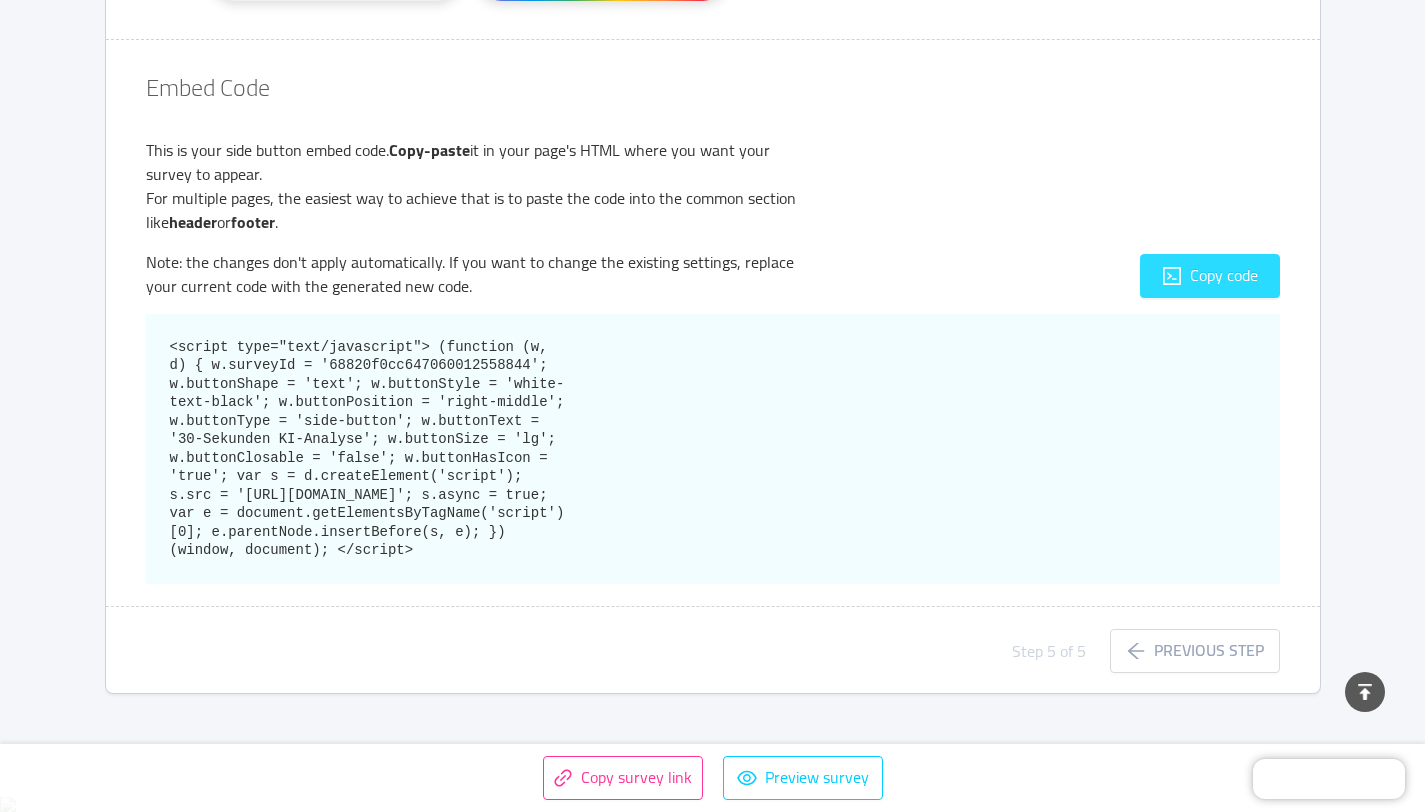 click on "Copy code" at bounding box center [1210, 276] 